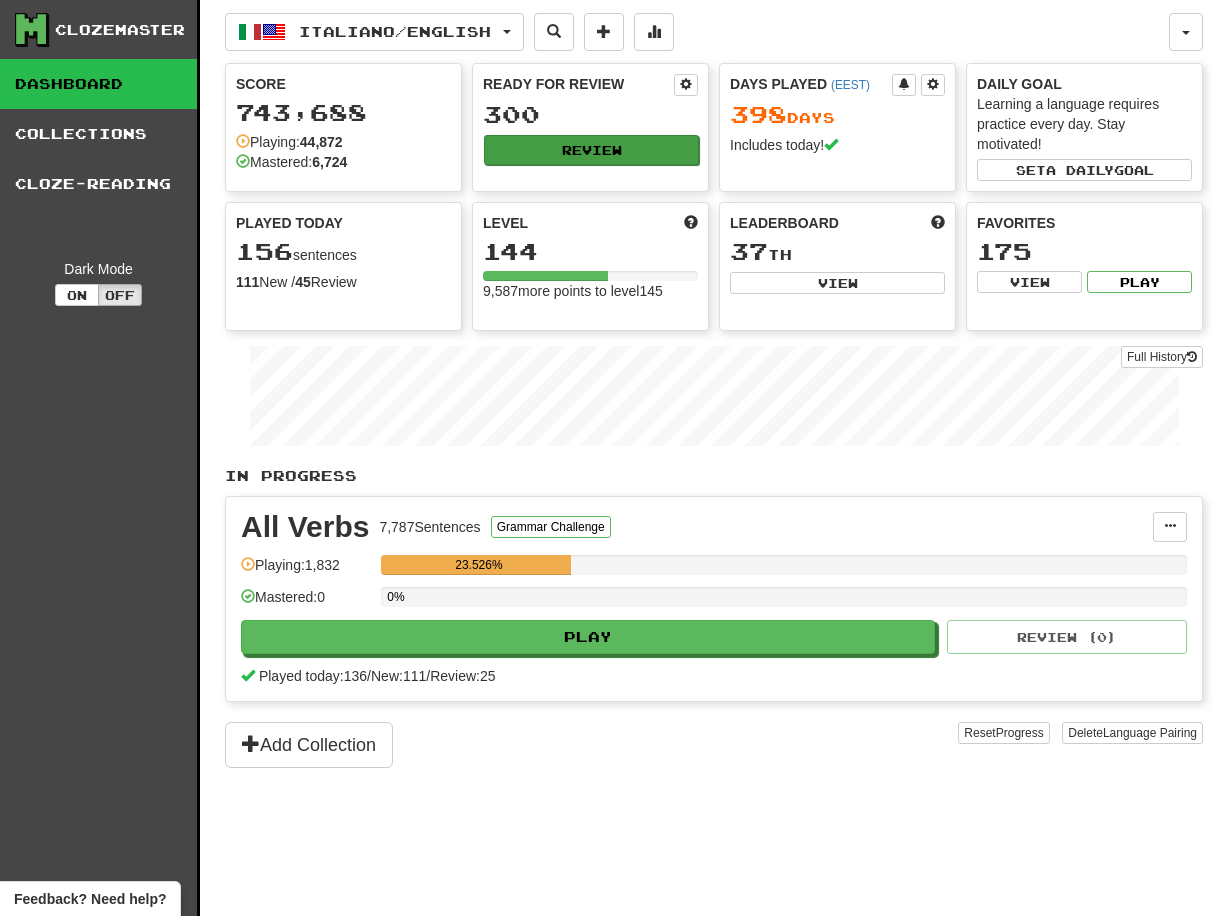 scroll, scrollTop: 0, scrollLeft: 0, axis: both 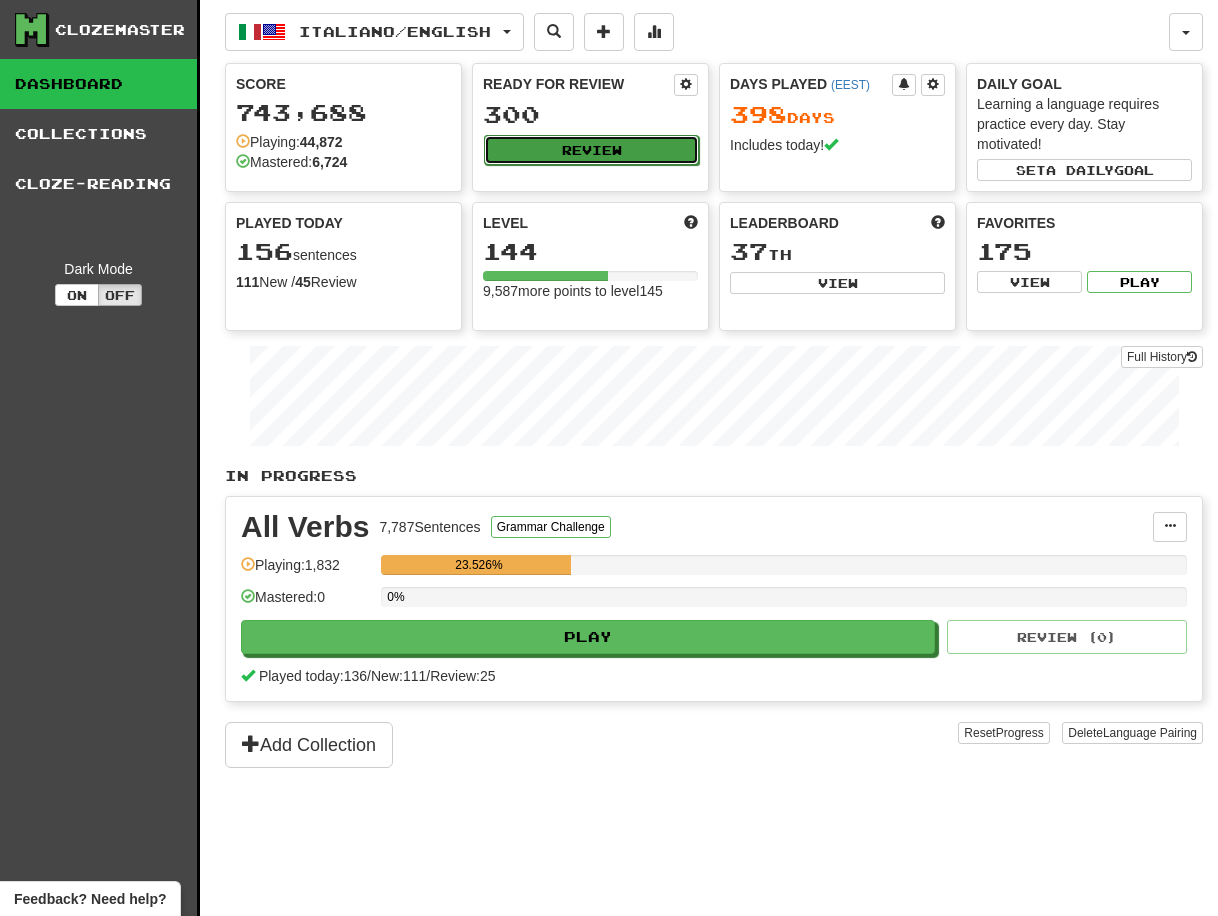 click on "Review" at bounding box center [591, 150] 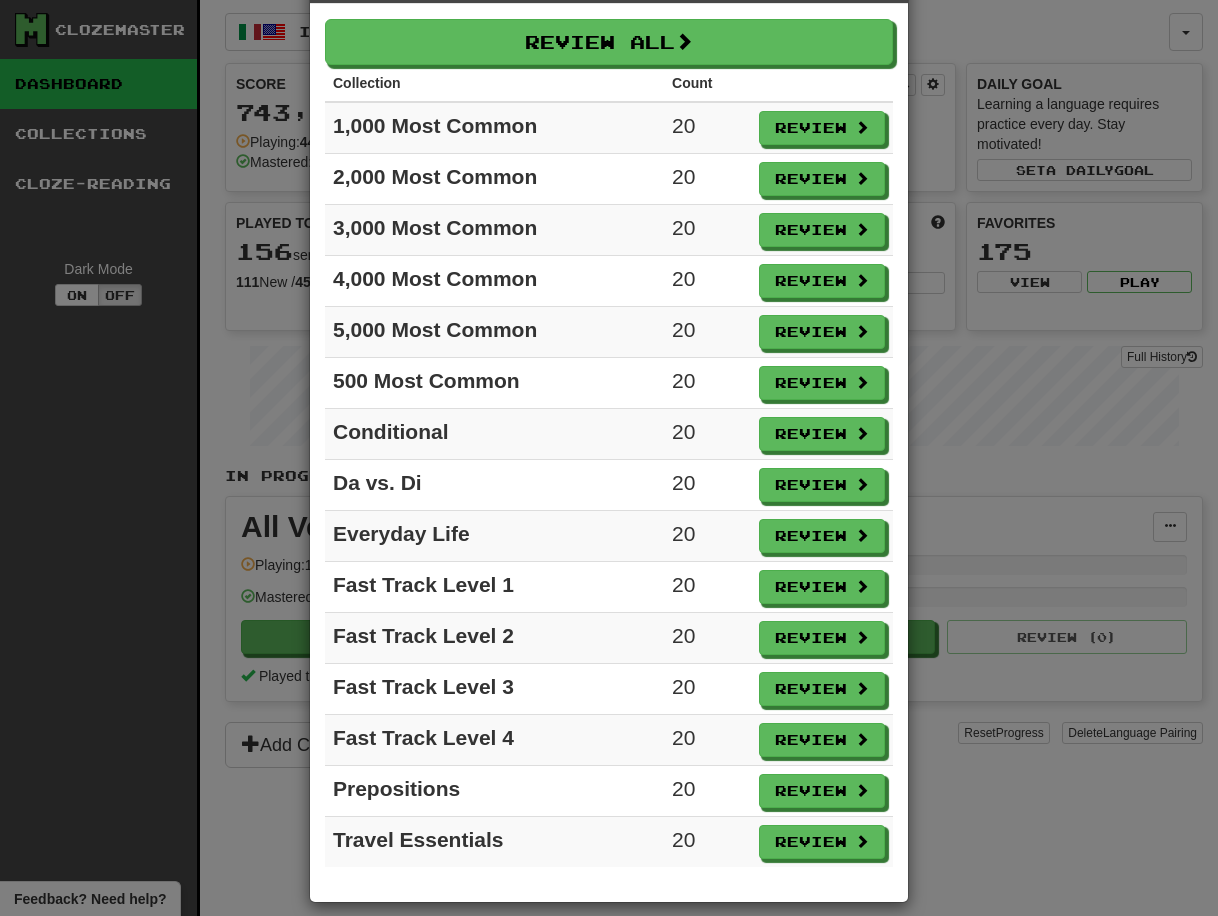 scroll, scrollTop: 0, scrollLeft: 0, axis: both 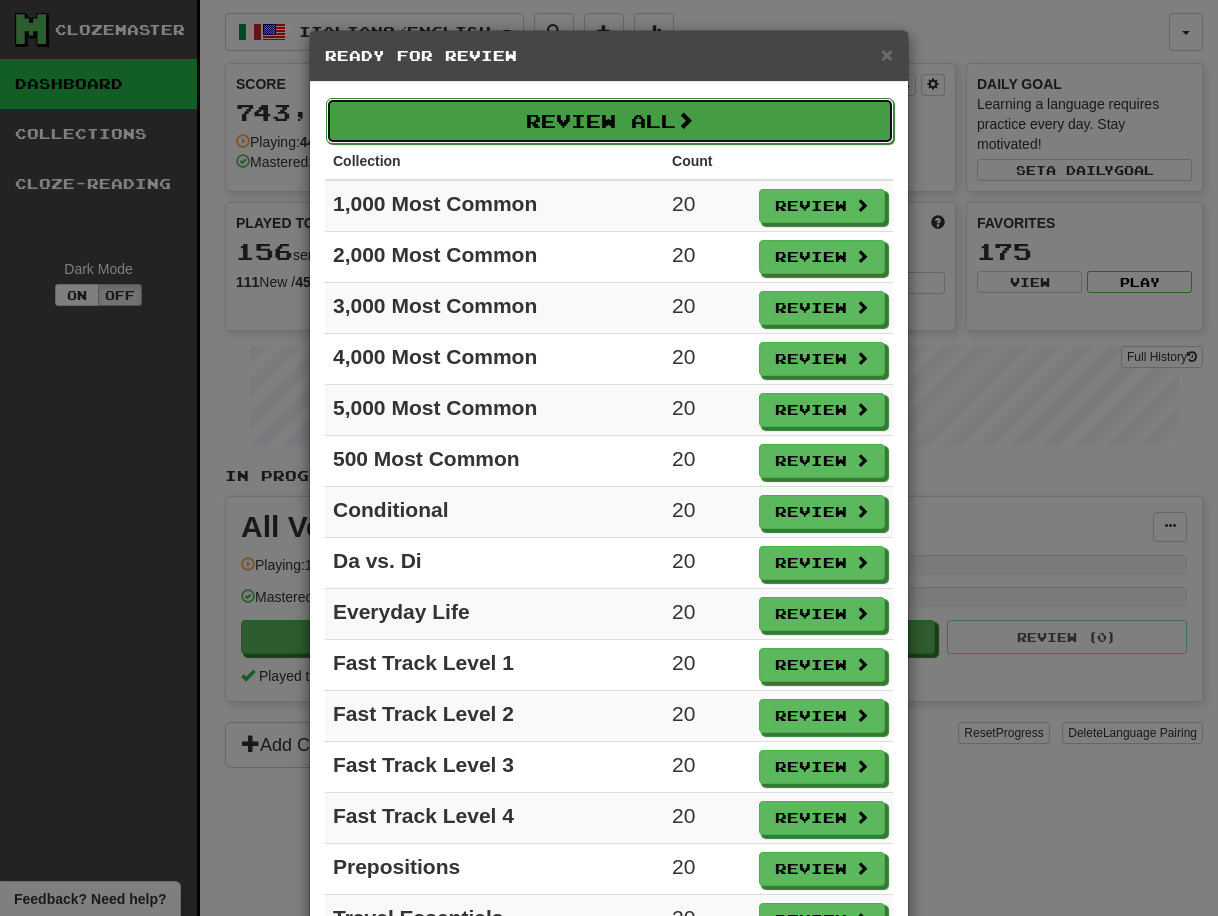 click on "Review All" at bounding box center (610, 121) 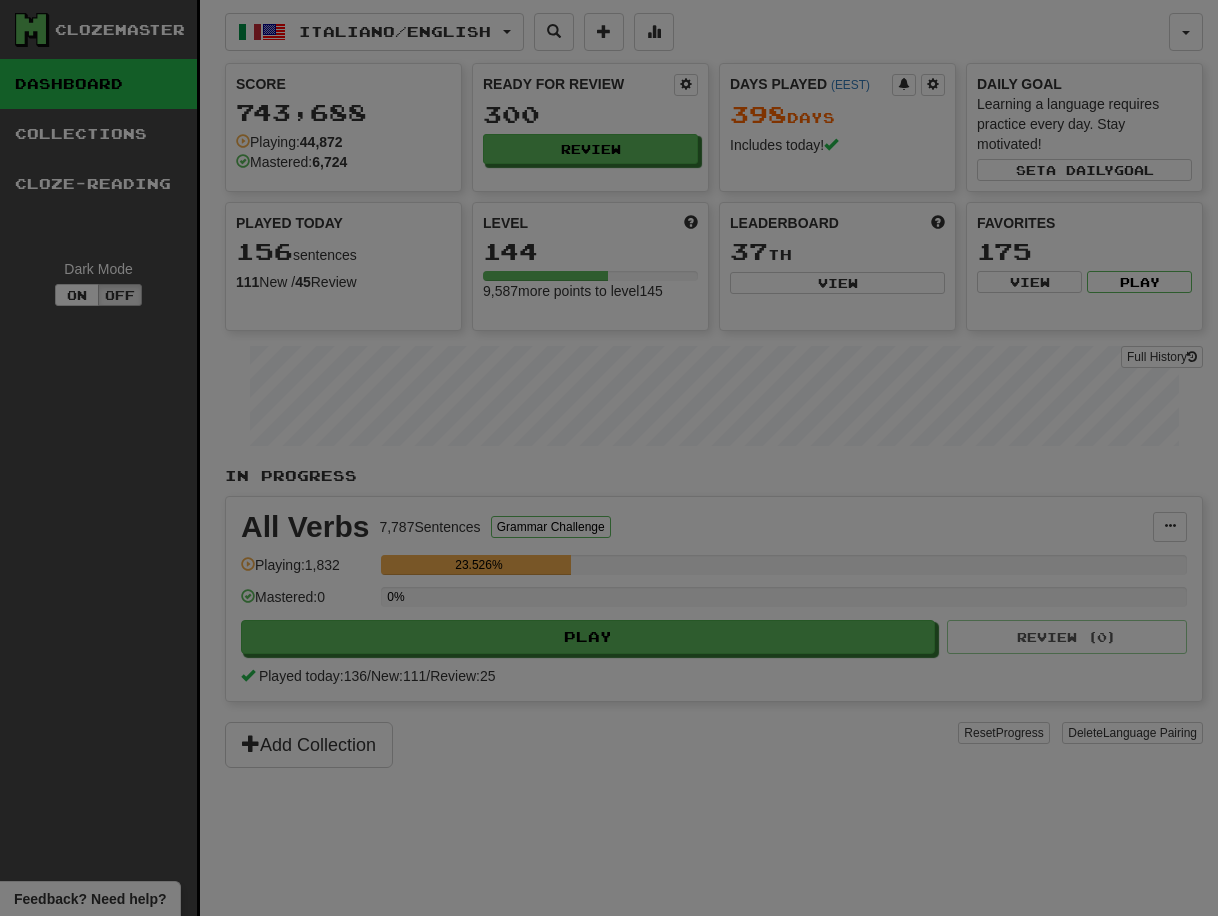 select on "**" 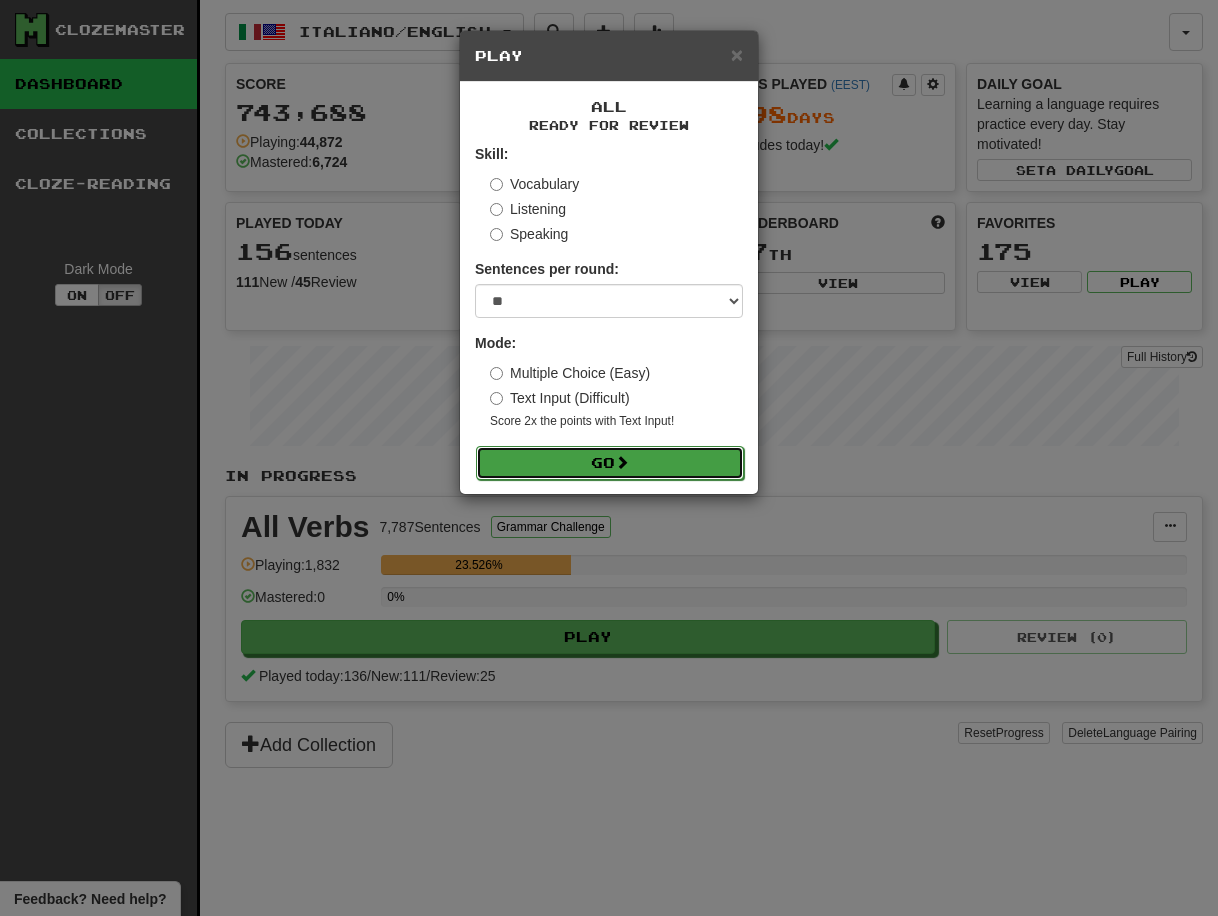 click on "Go" at bounding box center (610, 463) 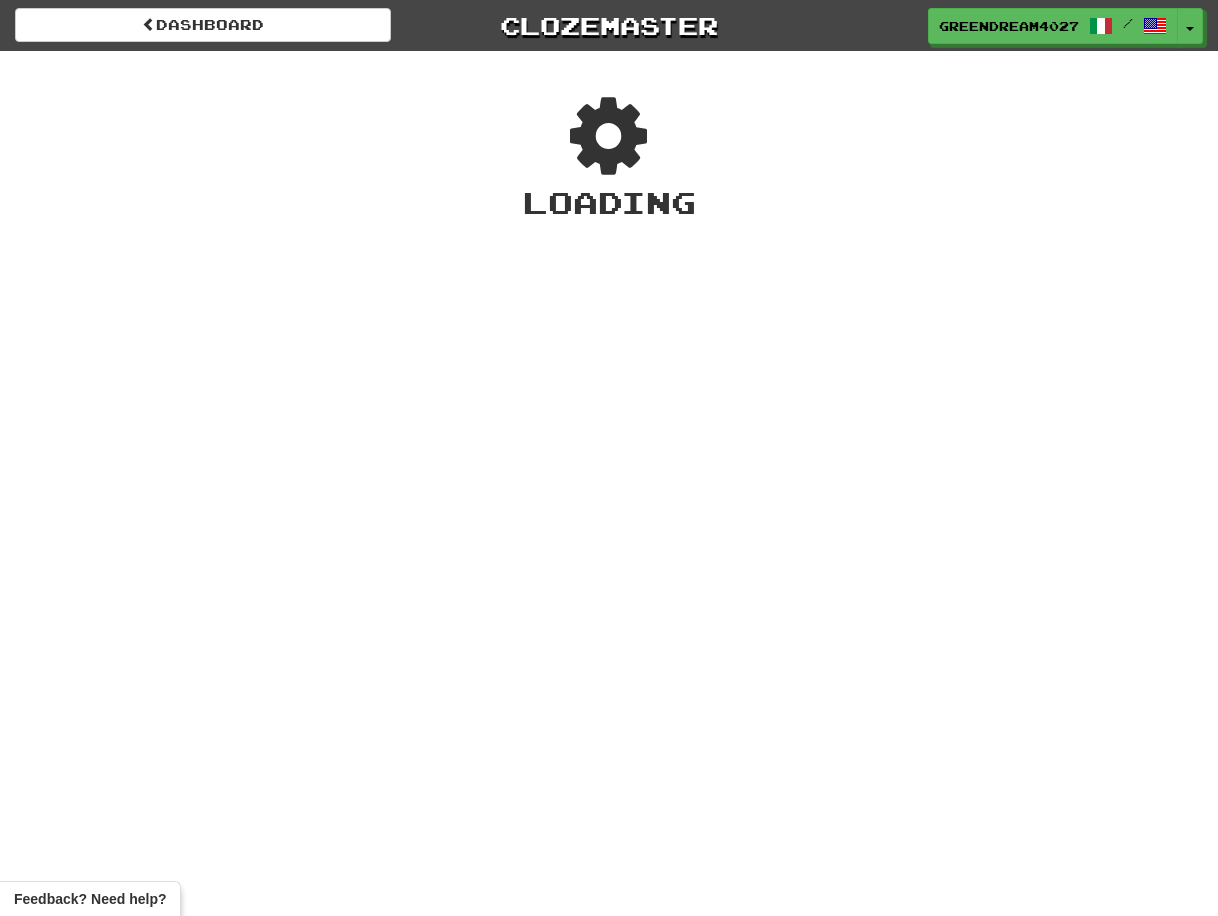 scroll, scrollTop: 0, scrollLeft: 0, axis: both 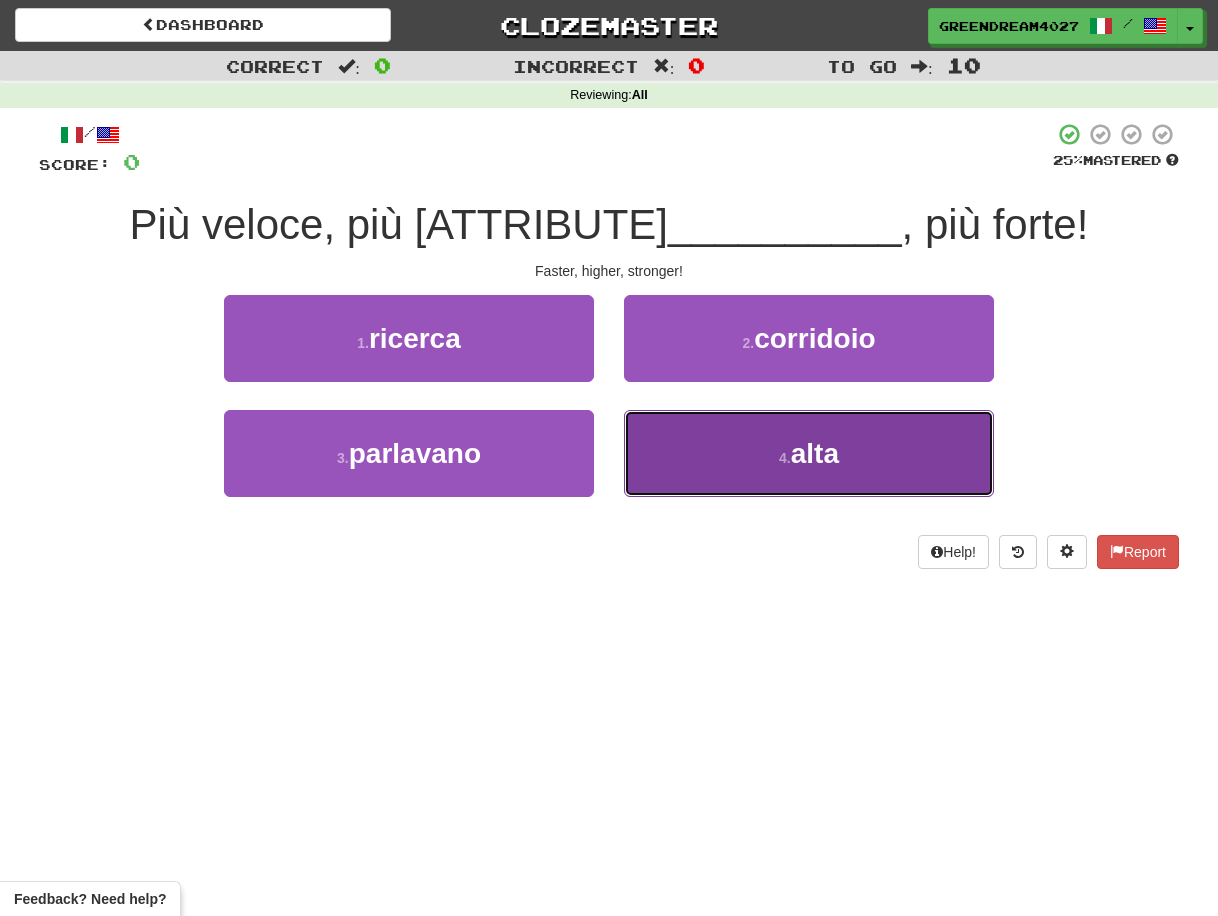 click on "4 .  alta" at bounding box center [809, 453] 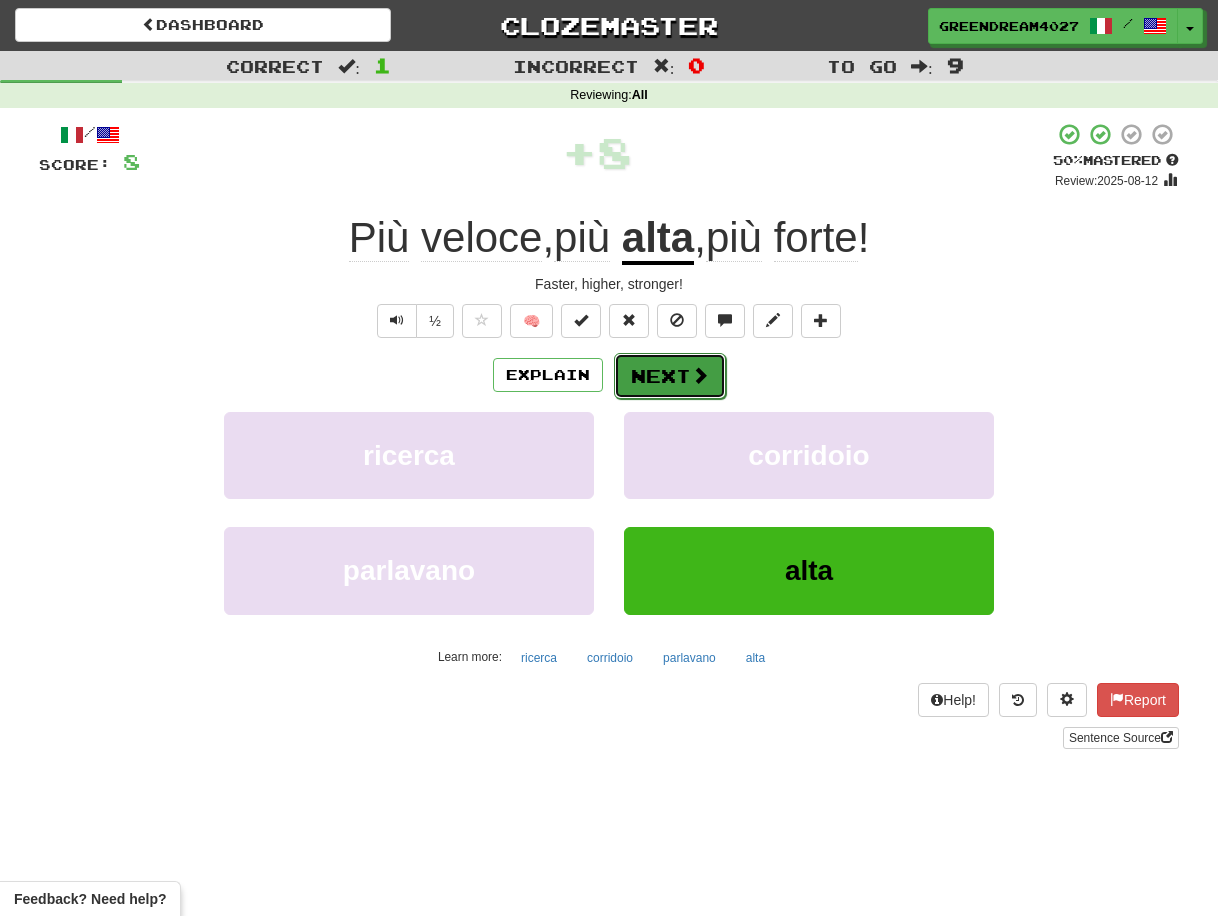 click on "Next" at bounding box center [670, 376] 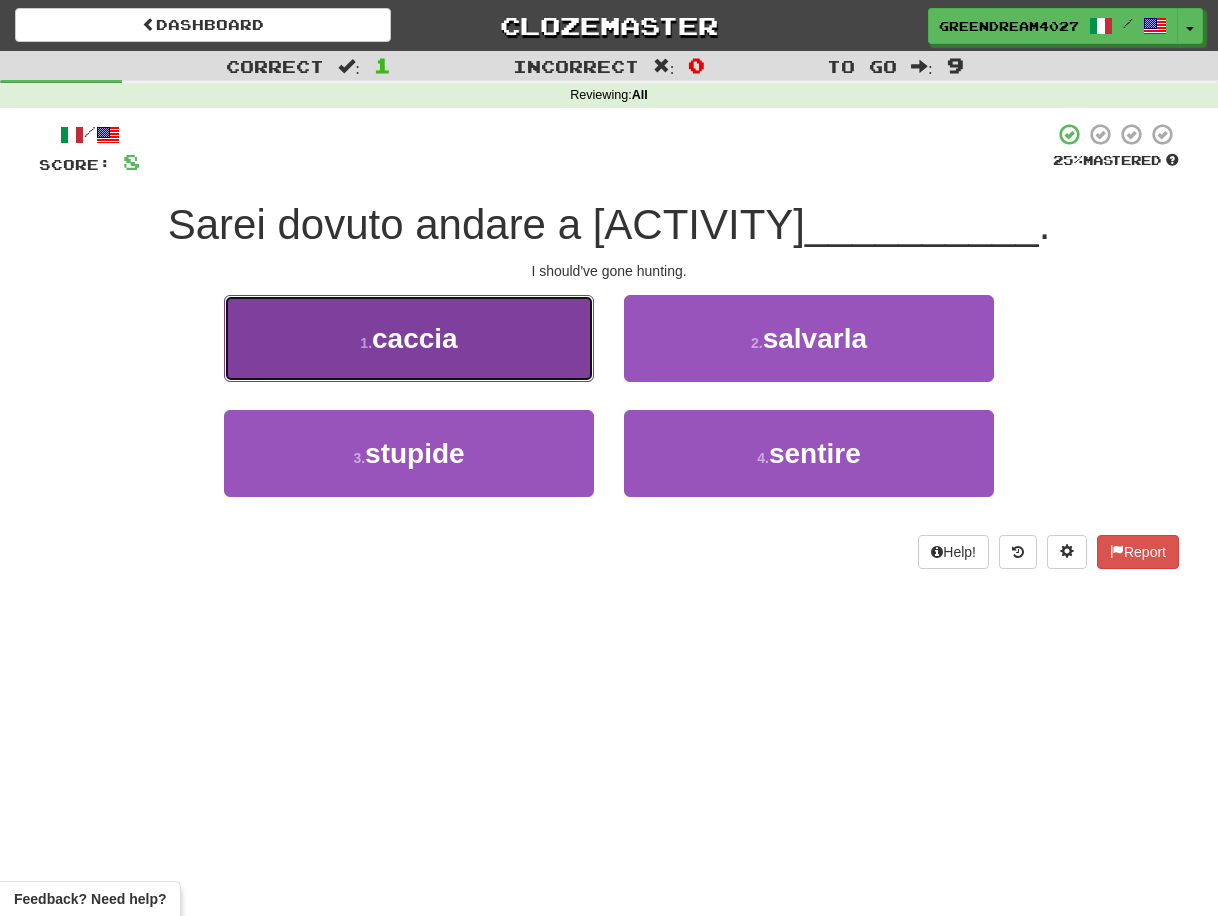 click on "1 .  caccia" at bounding box center [409, 338] 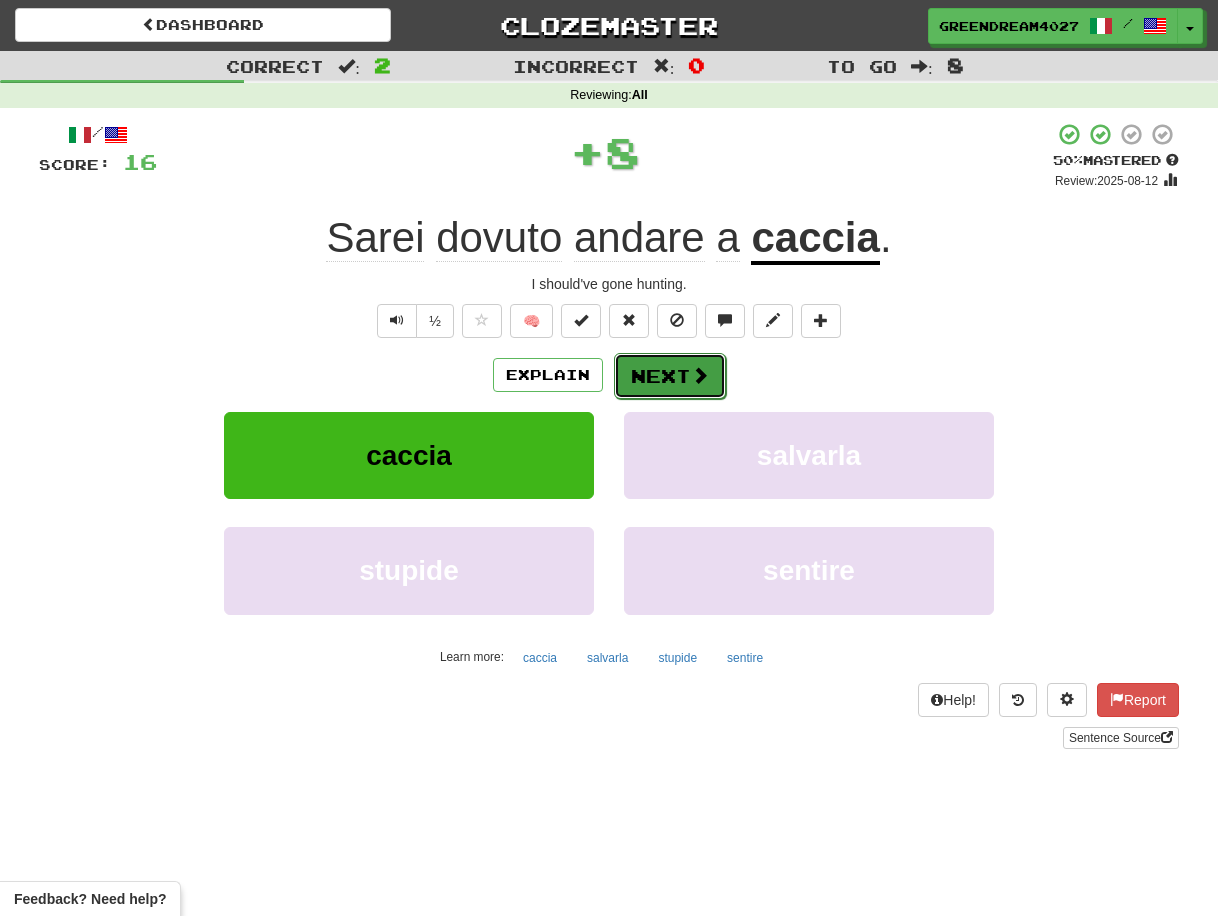 click on "Next" at bounding box center [670, 376] 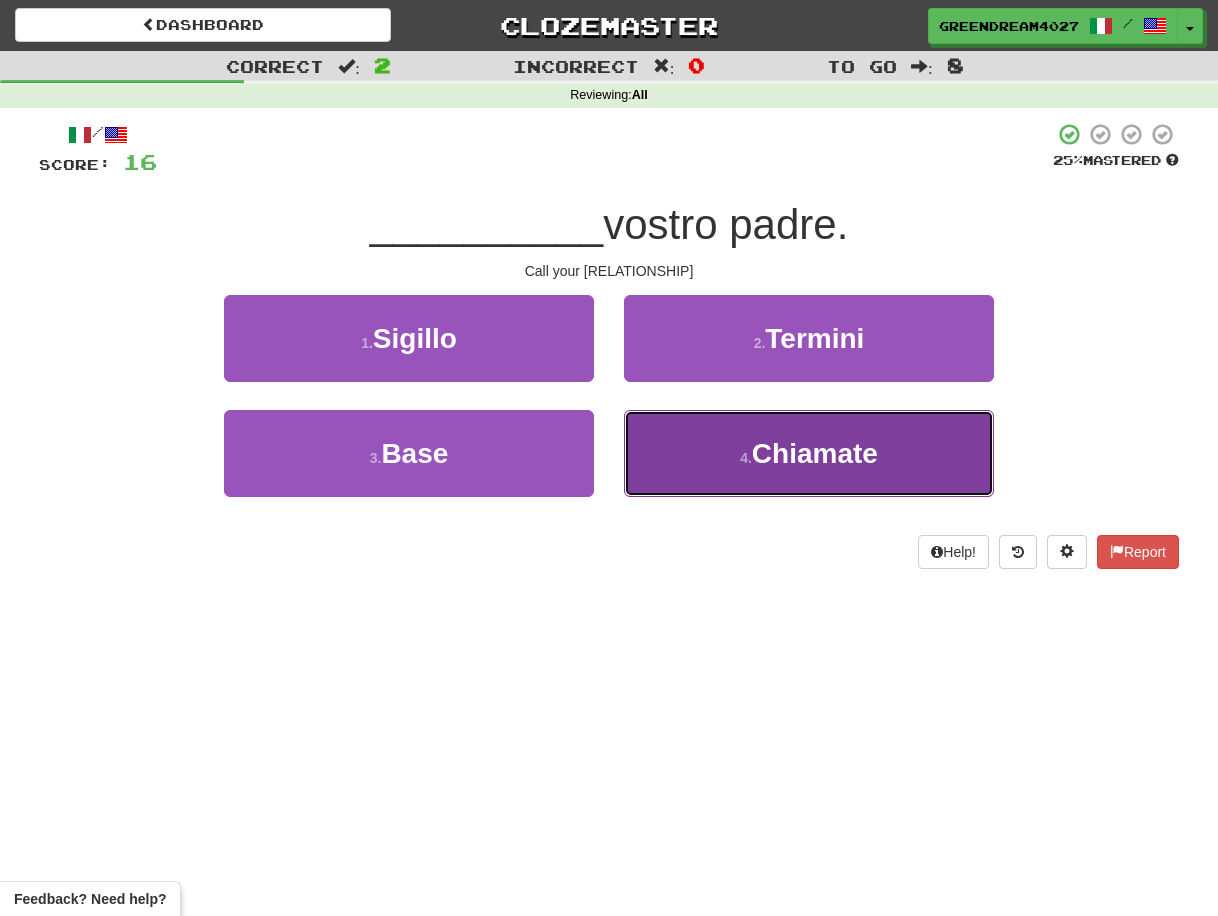 click on "4 .  Chiamate [PHONE]" at bounding box center [809, 453] 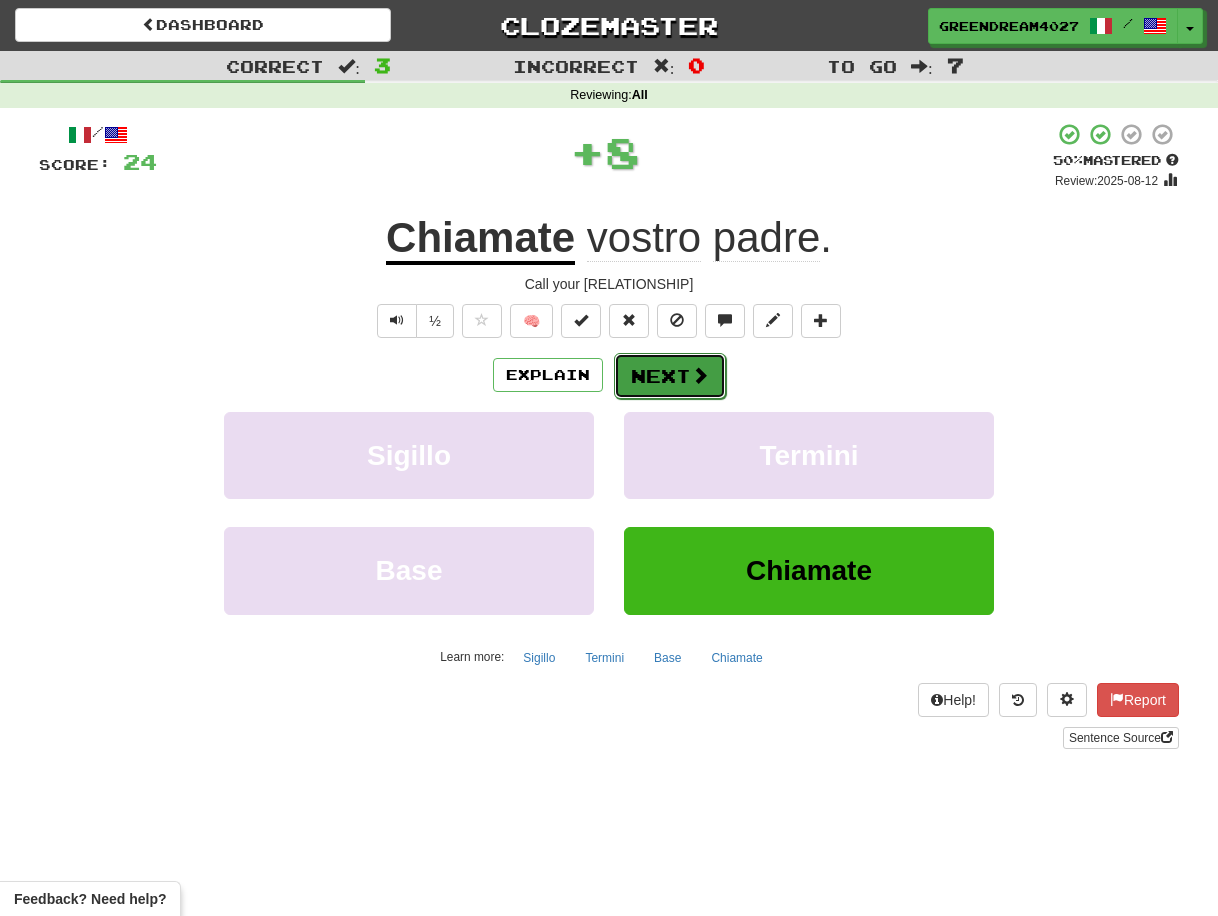 click on "Next" at bounding box center (670, 376) 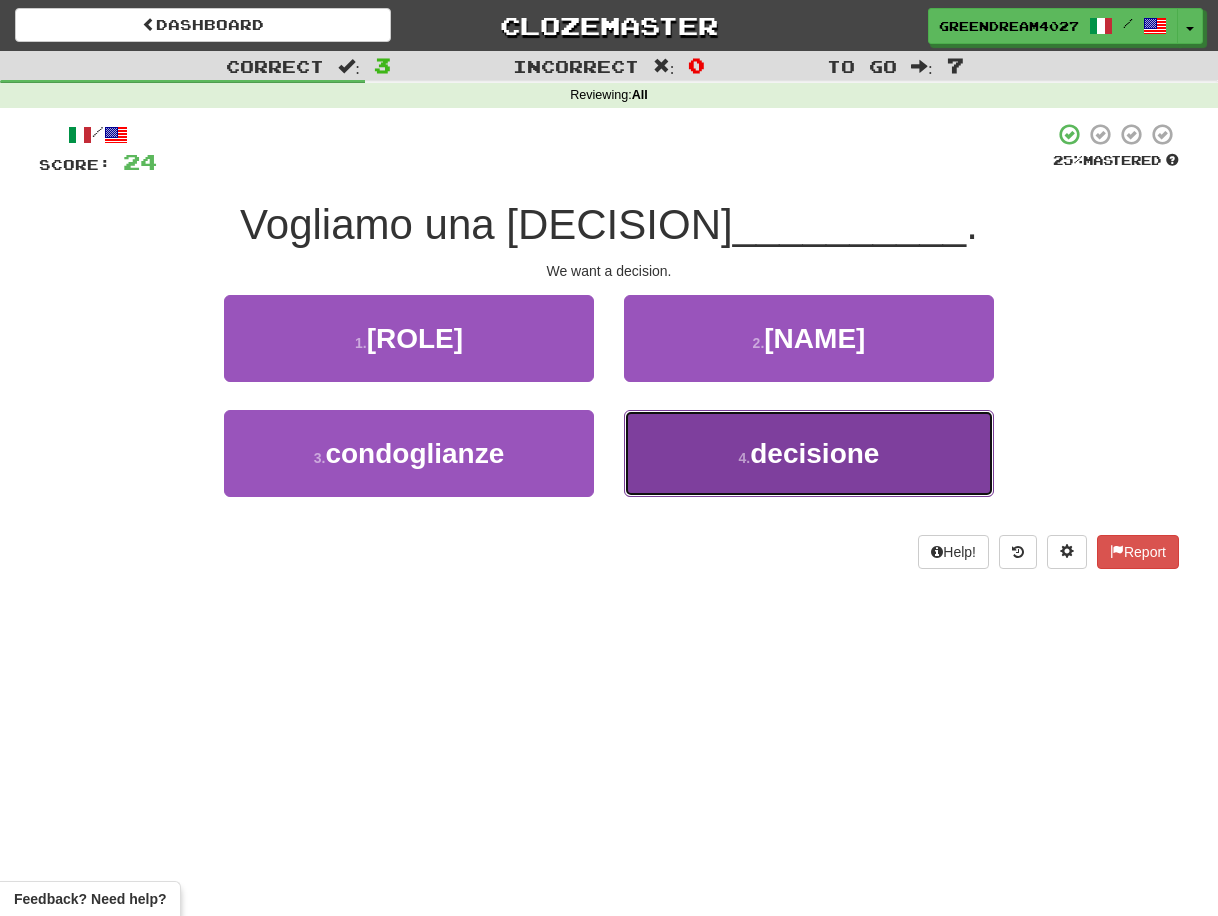click on "4 .  decisione" at bounding box center [809, 453] 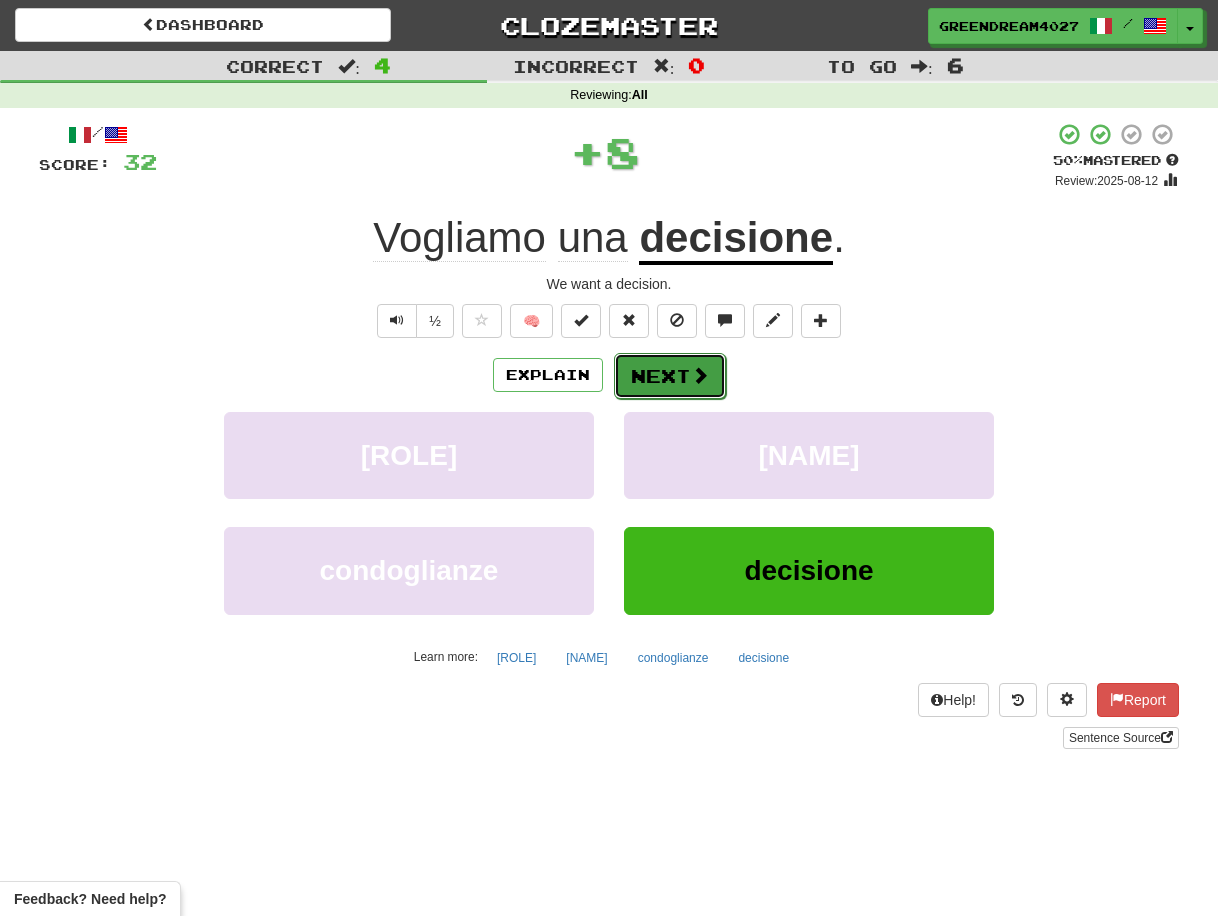 click on "Next" at bounding box center (670, 376) 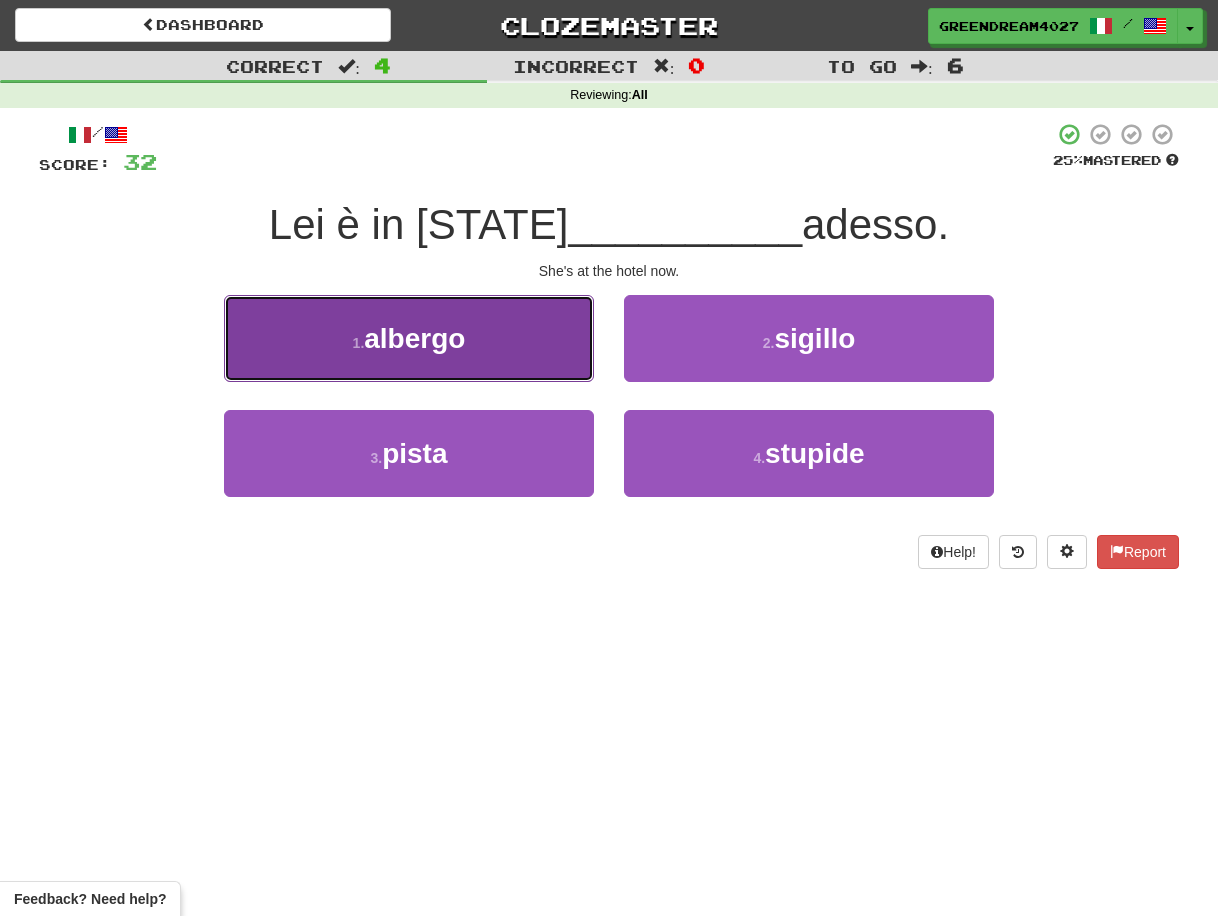 click on "1 .  albergo" at bounding box center [409, 338] 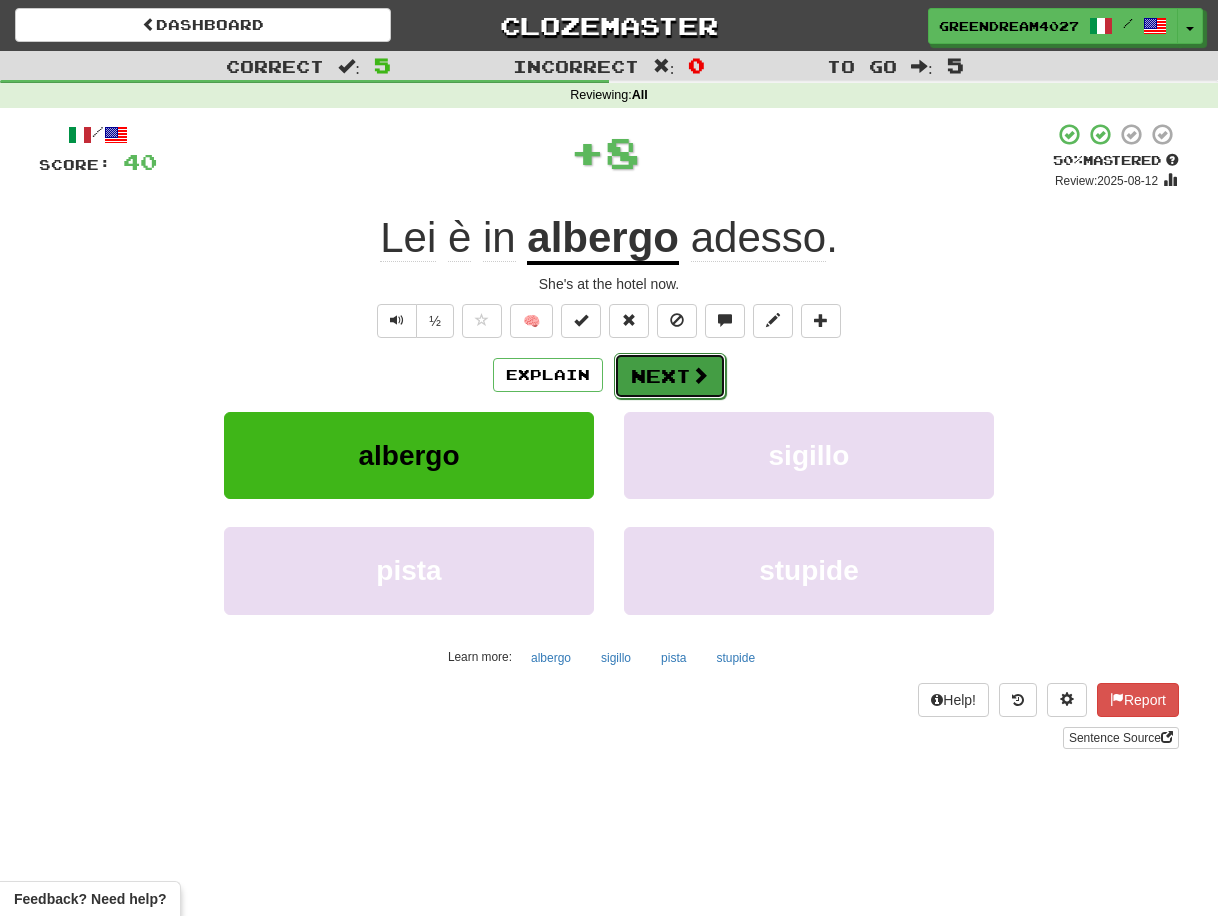 click on "Next" at bounding box center (670, 376) 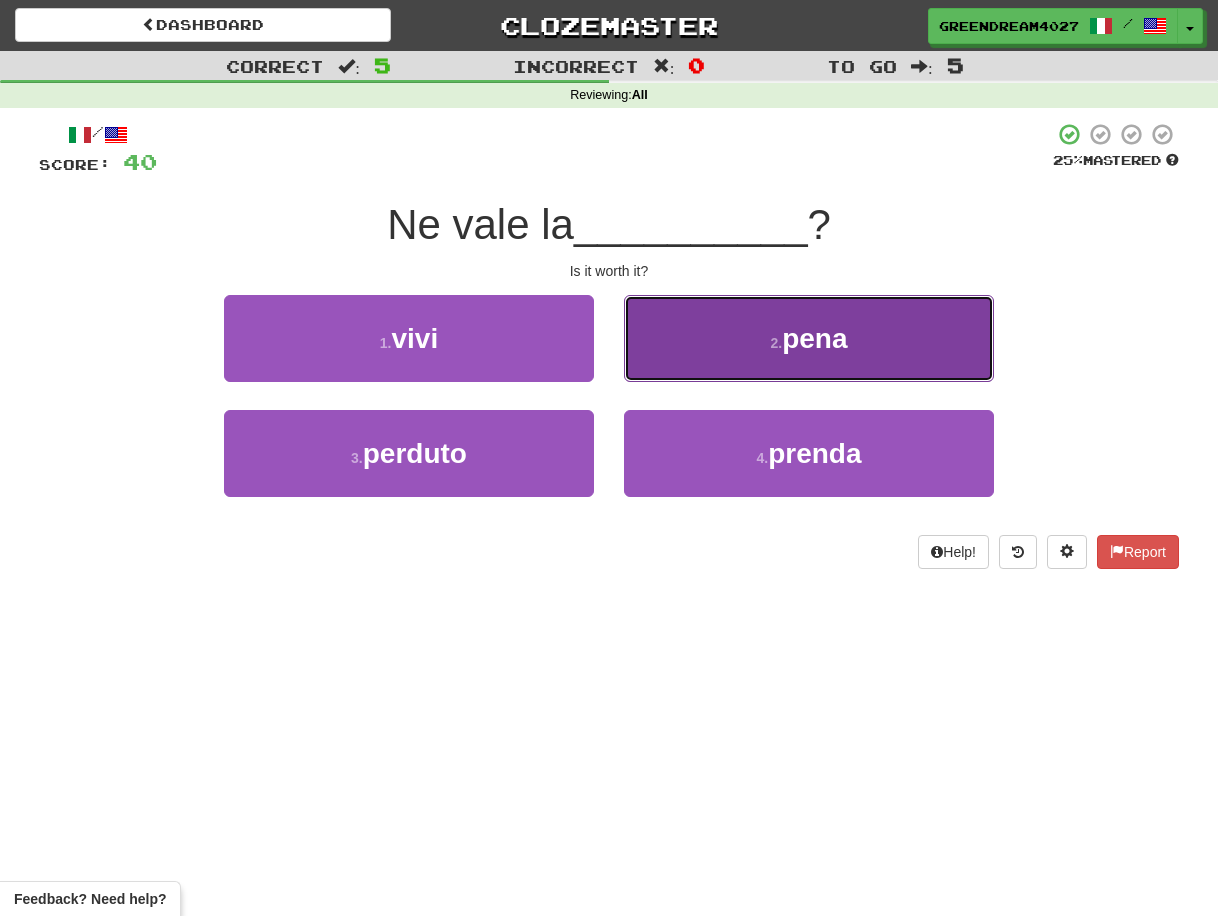 click on "2 .  pena" at bounding box center [809, 338] 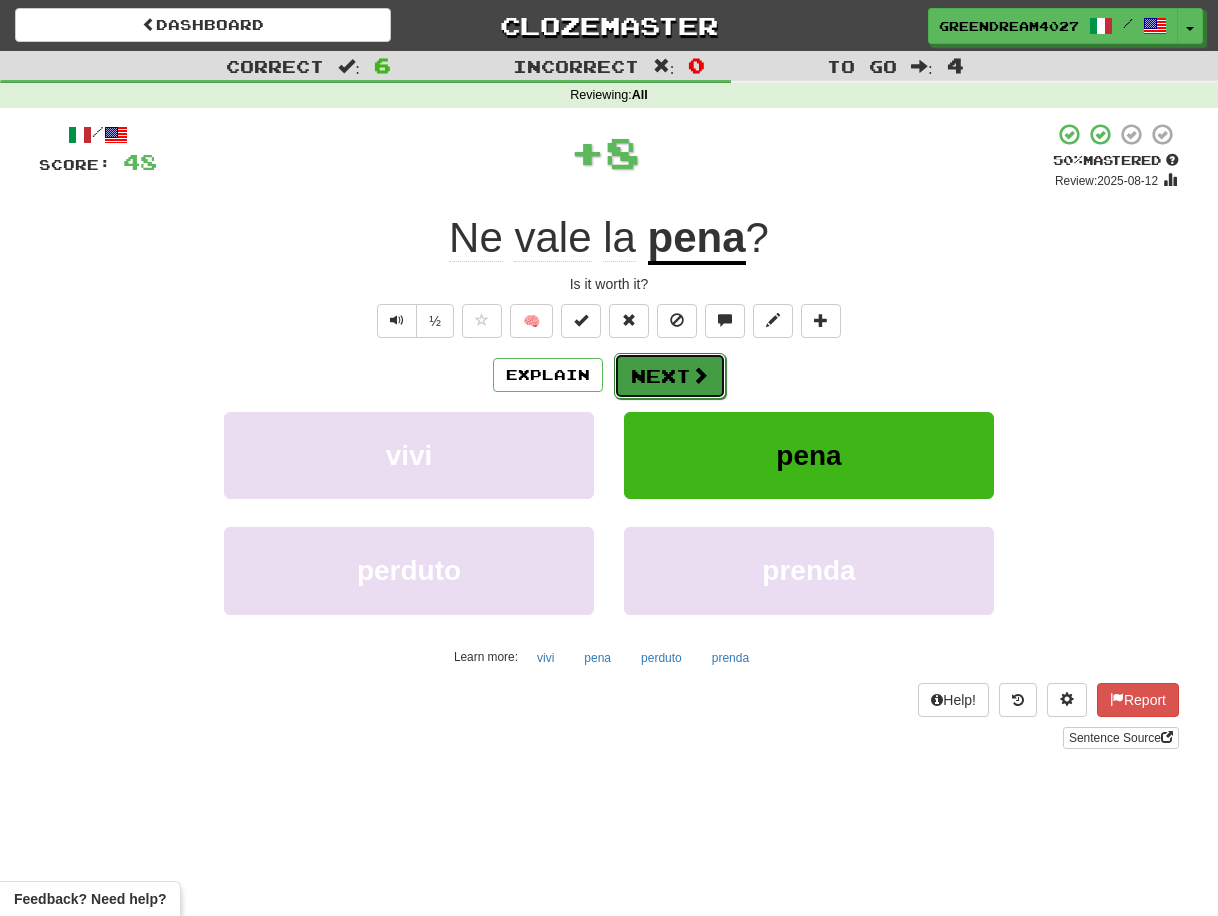 click on "Next" at bounding box center [670, 376] 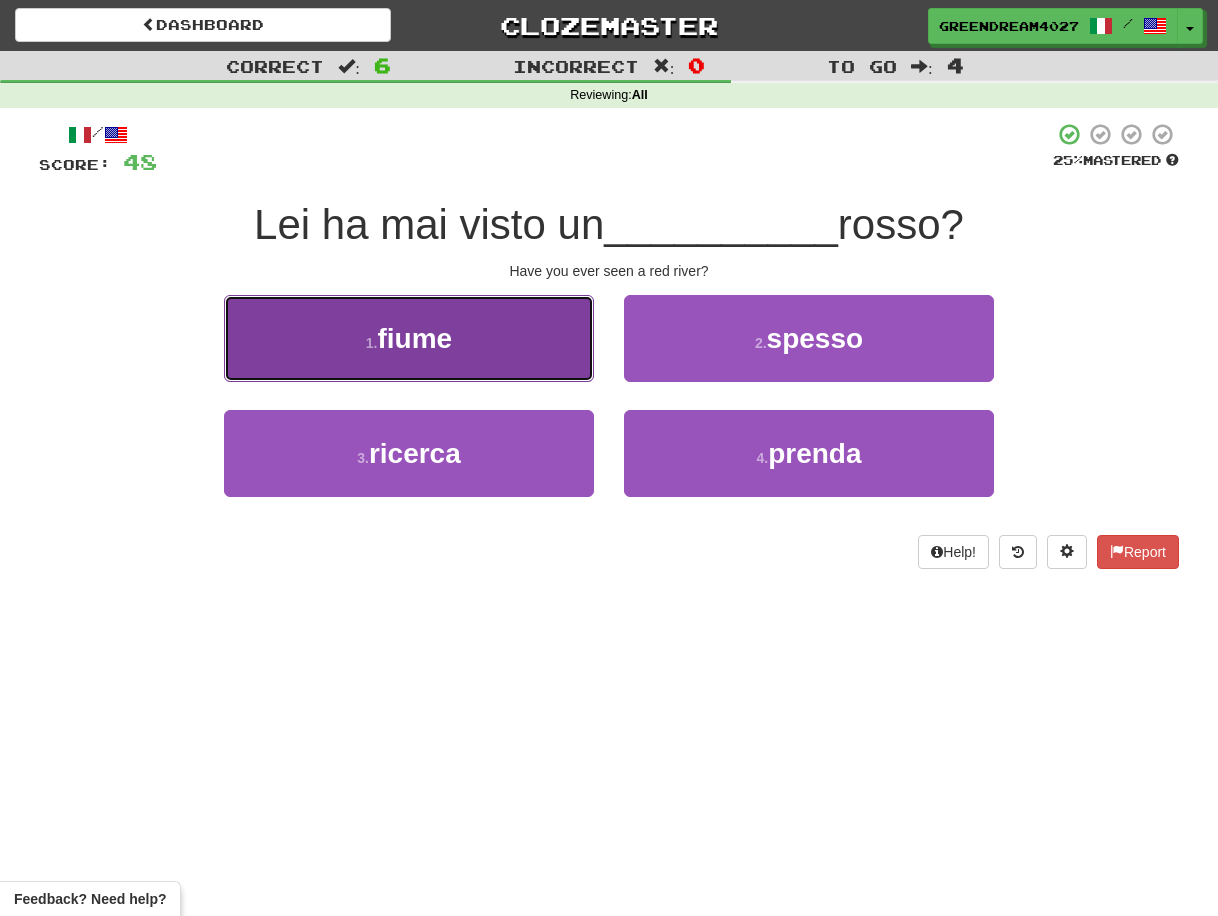 click on "1 .  fiume" at bounding box center (409, 338) 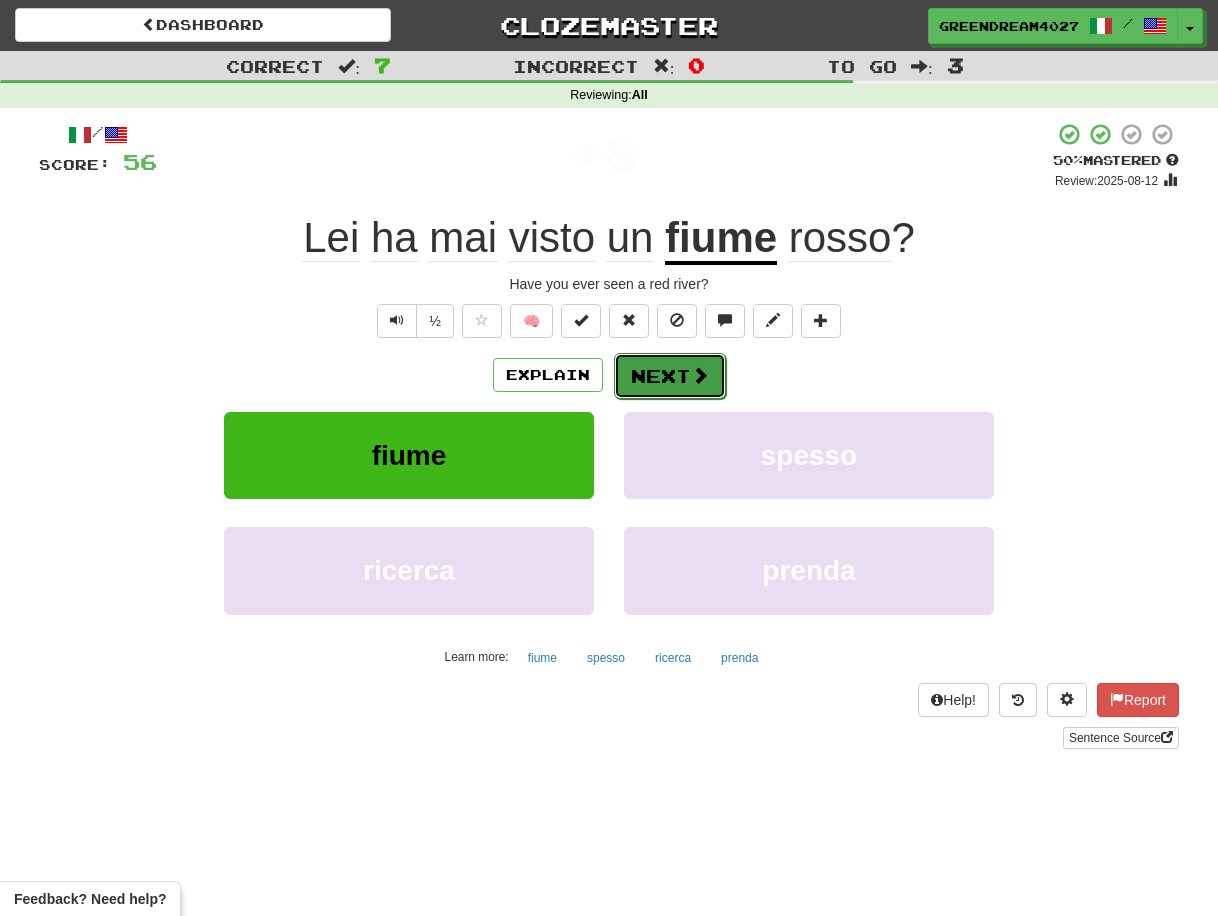 click on "Next" at bounding box center [670, 376] 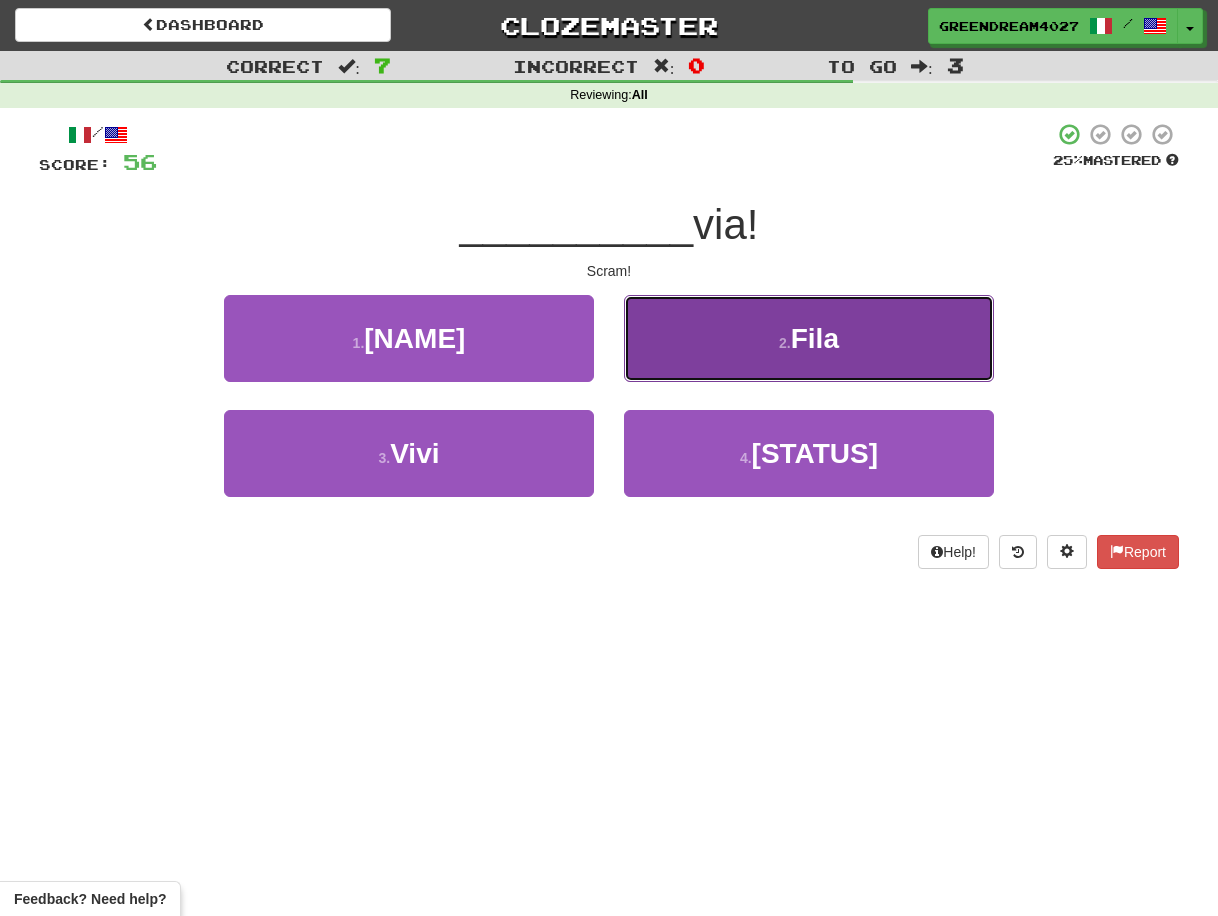 click on "2 .  Fila" at bounding box center [809, 338] 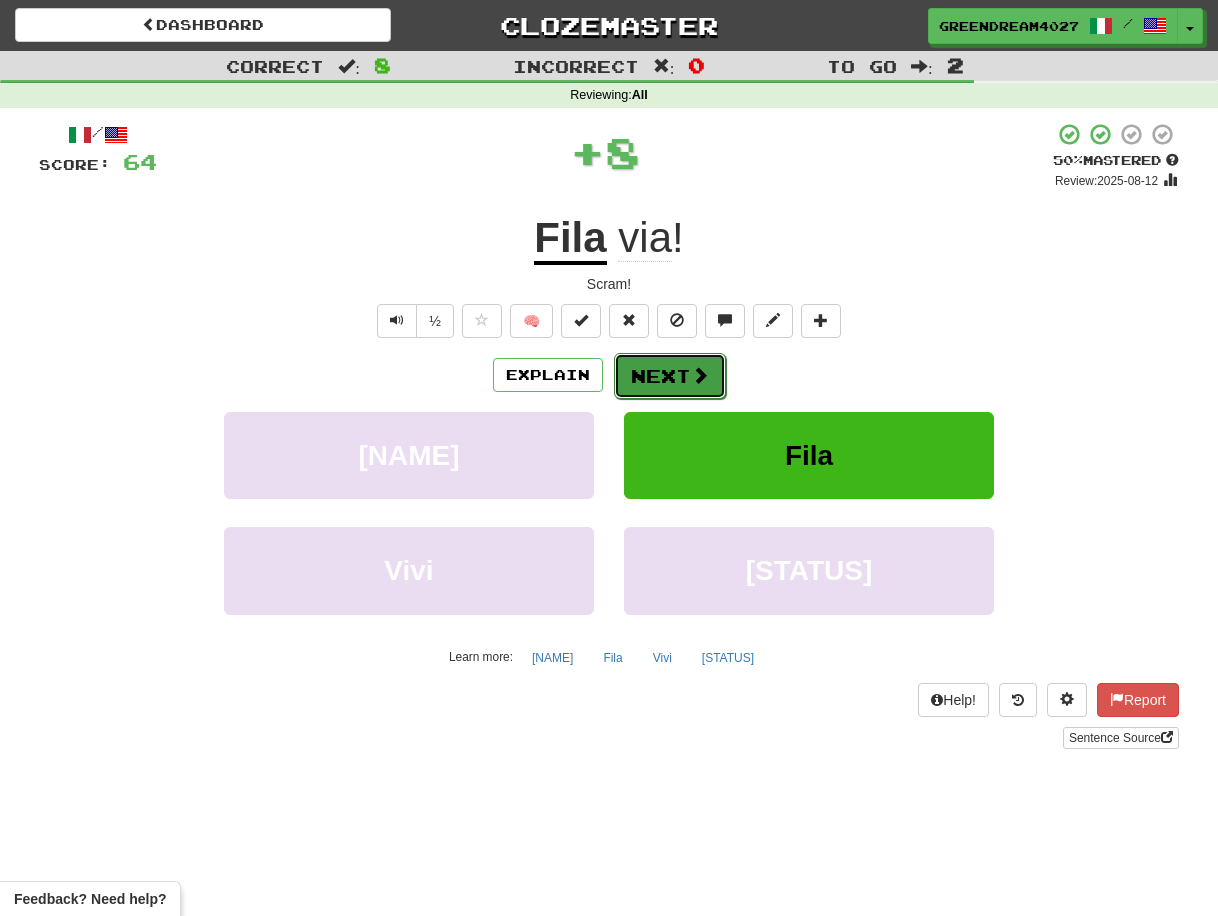 click on "Next" at bounding box center [670, 376] 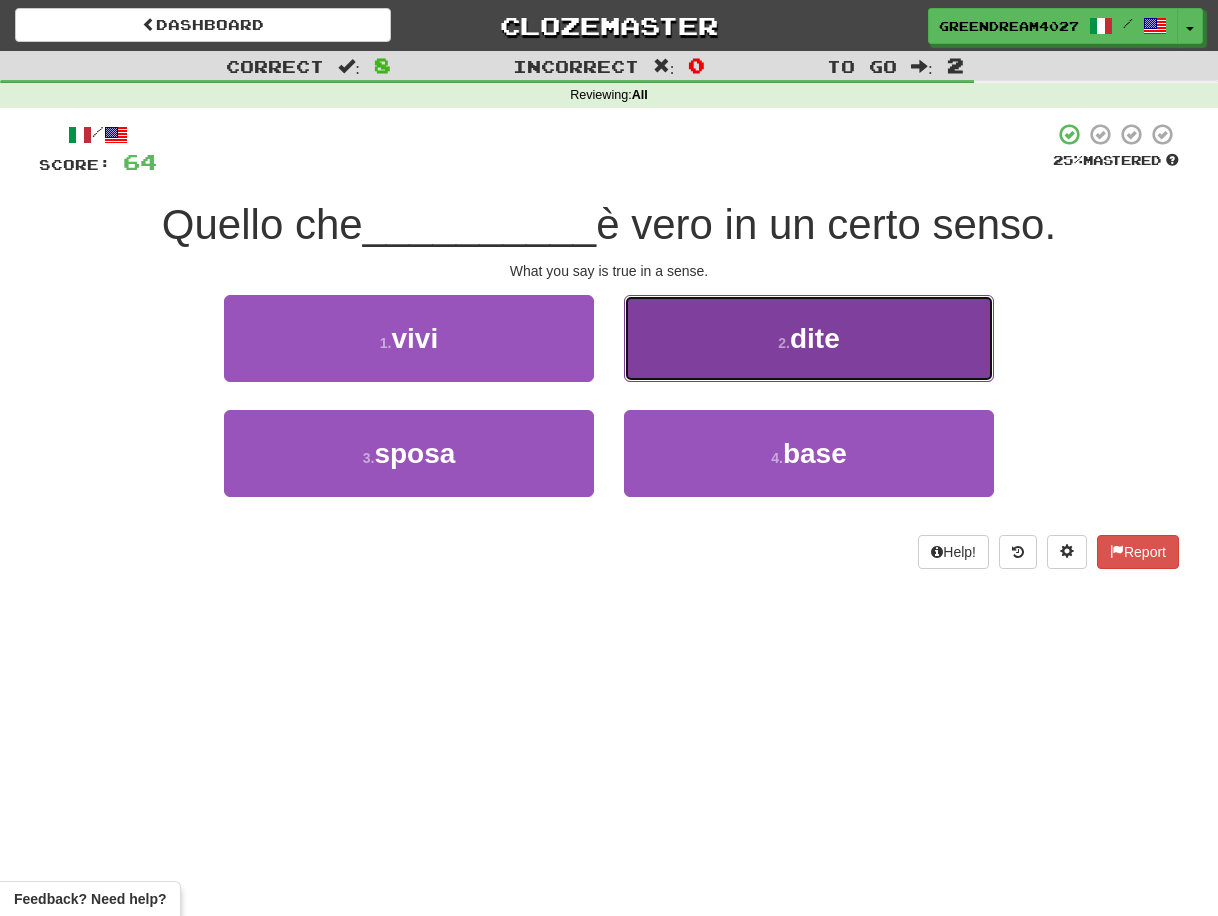 click on "2 .  dite" at bounding box center [809, 338] 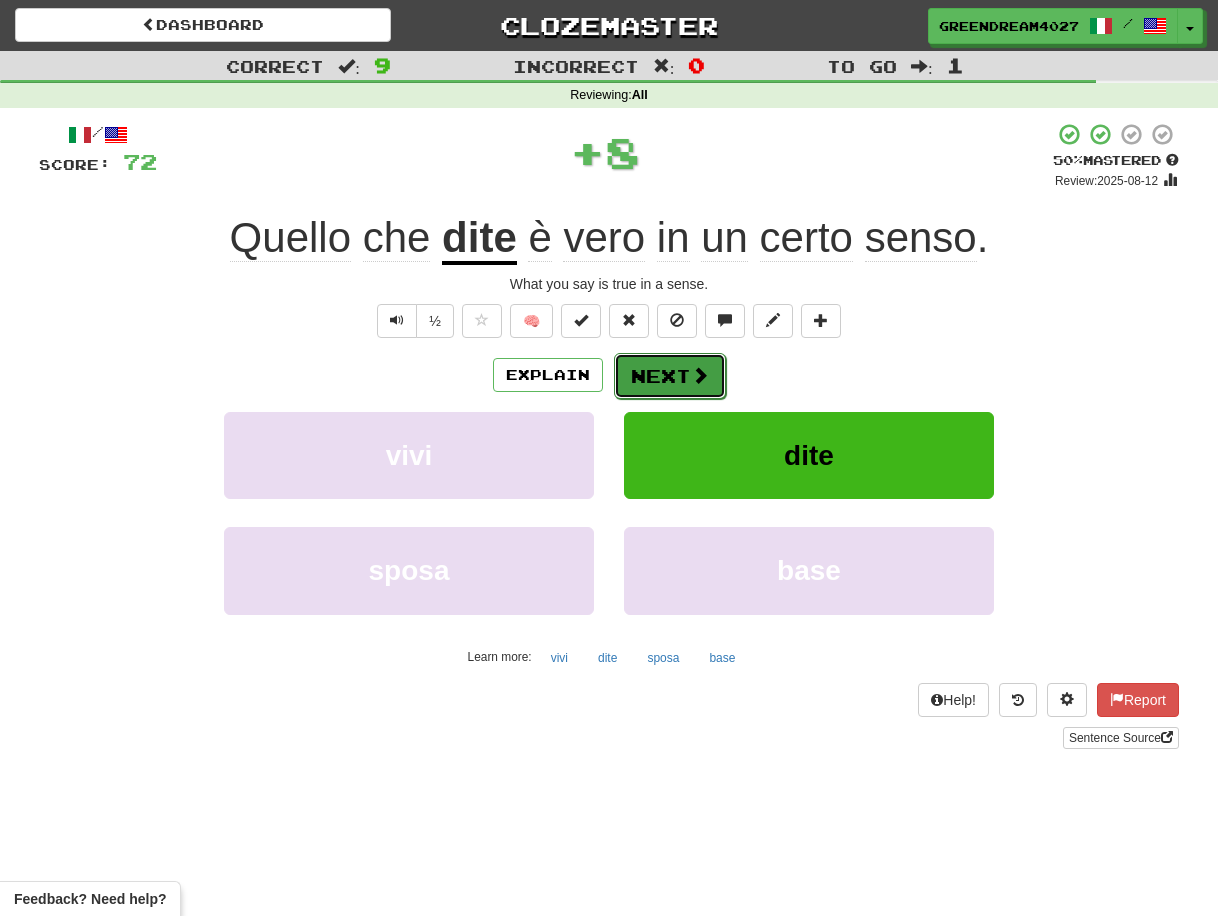 click on "Next" at bounding box center (670, 376) 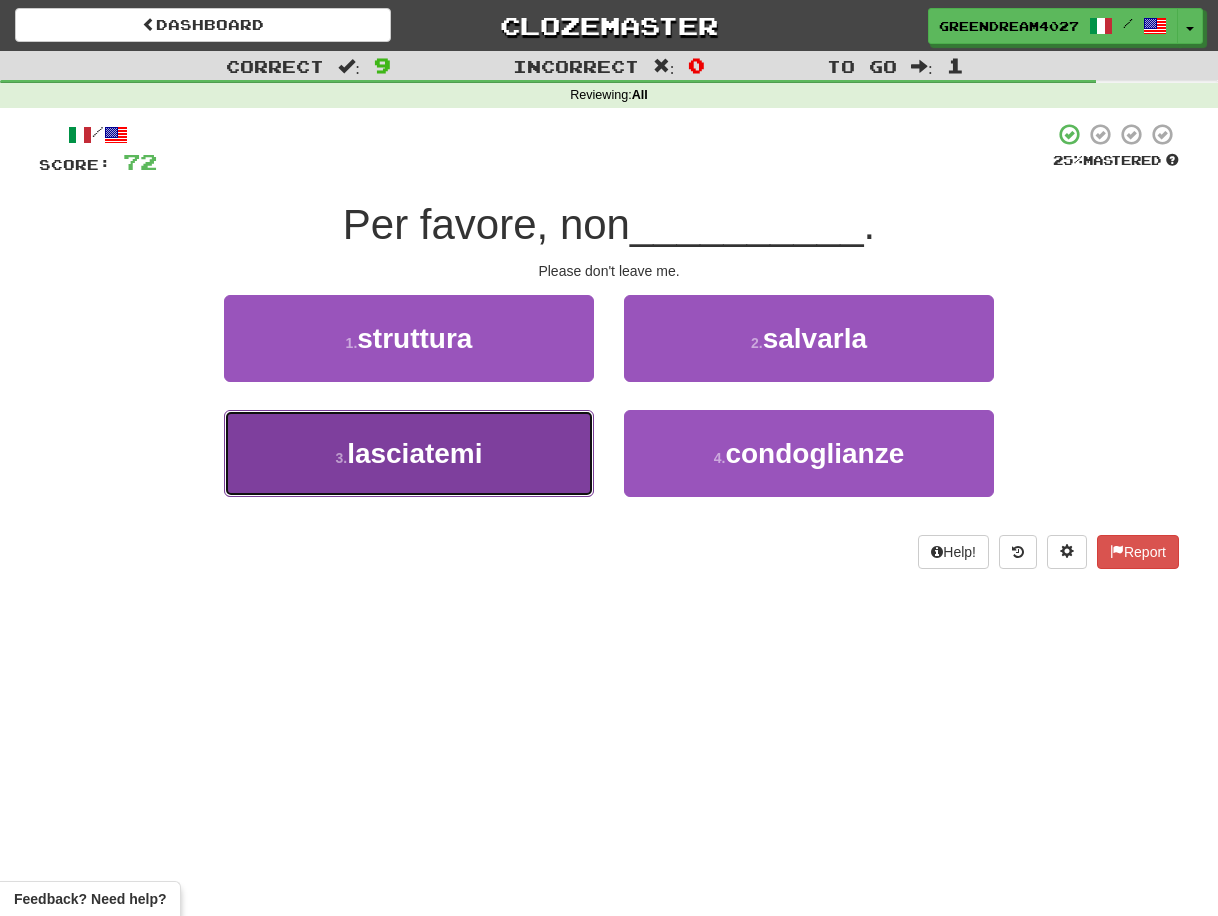 click on "3 .  lasciatemi" at bounding box center [409, 453] 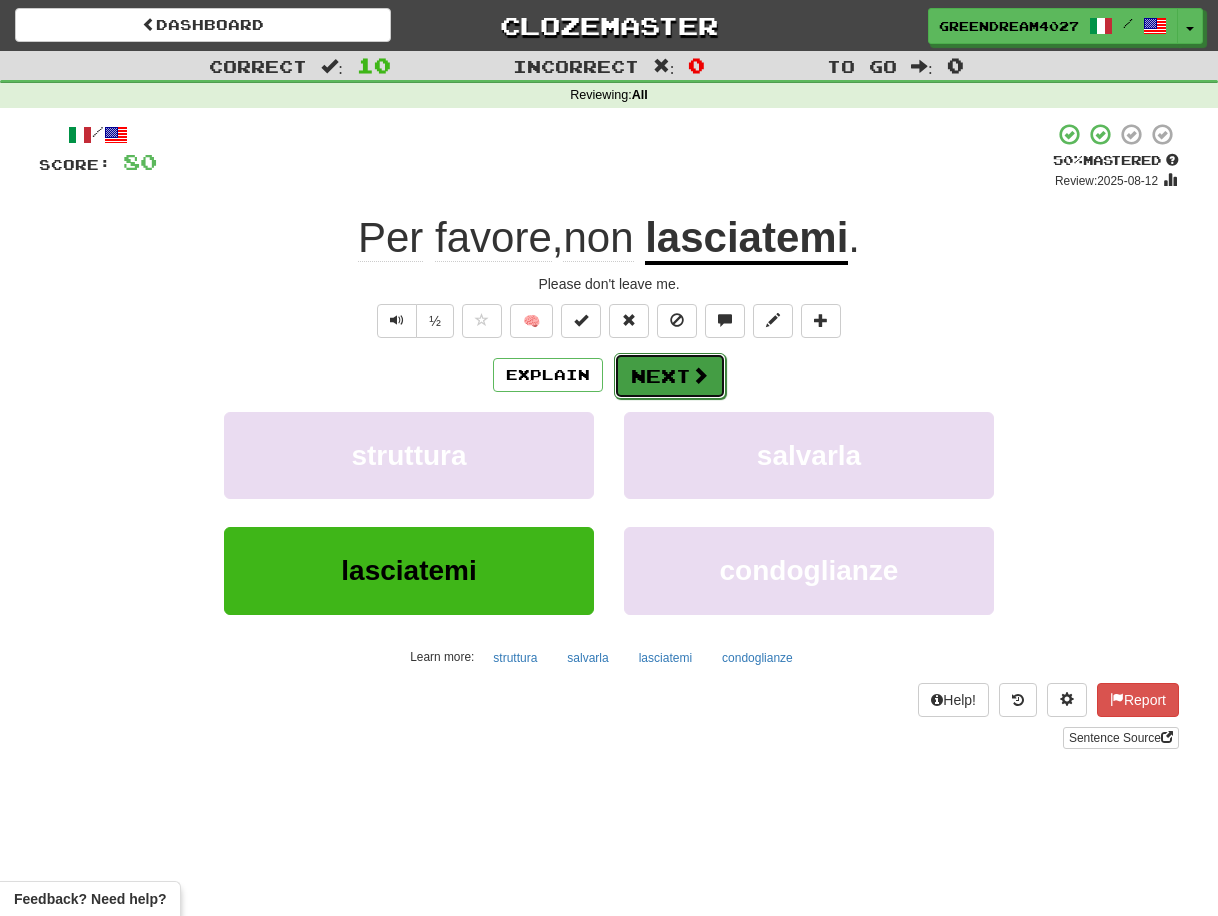 click on "Next" at bounding box center (670, 376) 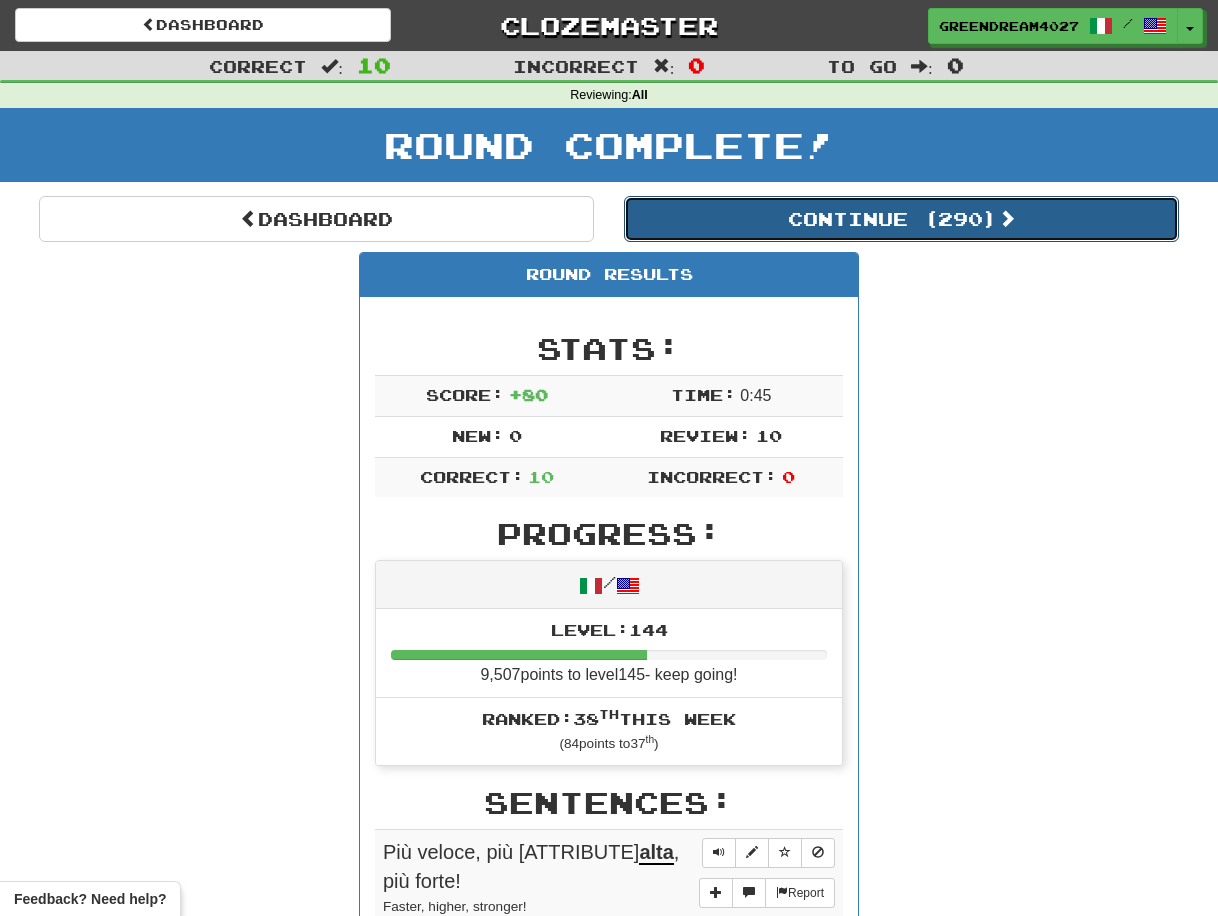 click on "Continue ( 290 )" at bounding box center (901, 219) 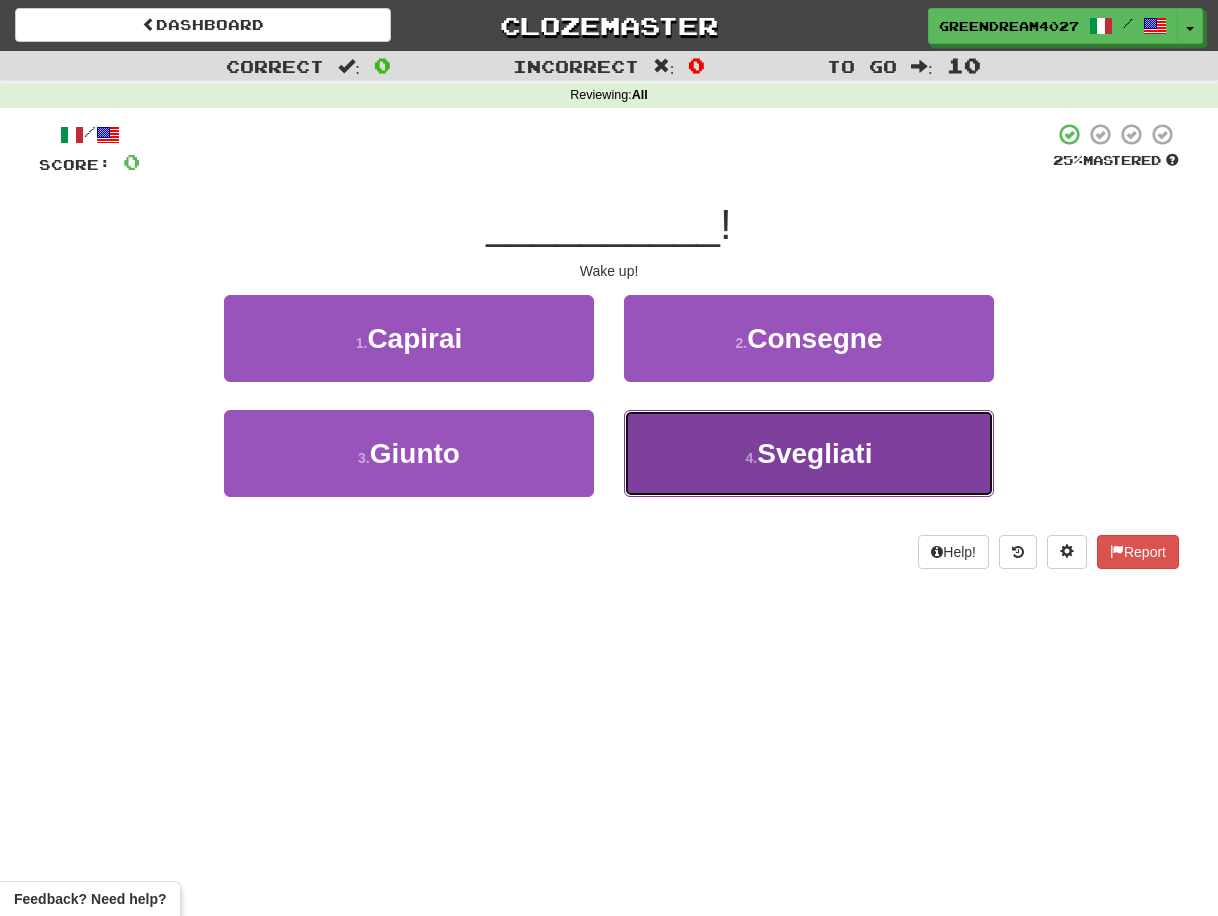 click on "4 .  Svegliati" at bounding box center (809, 453) 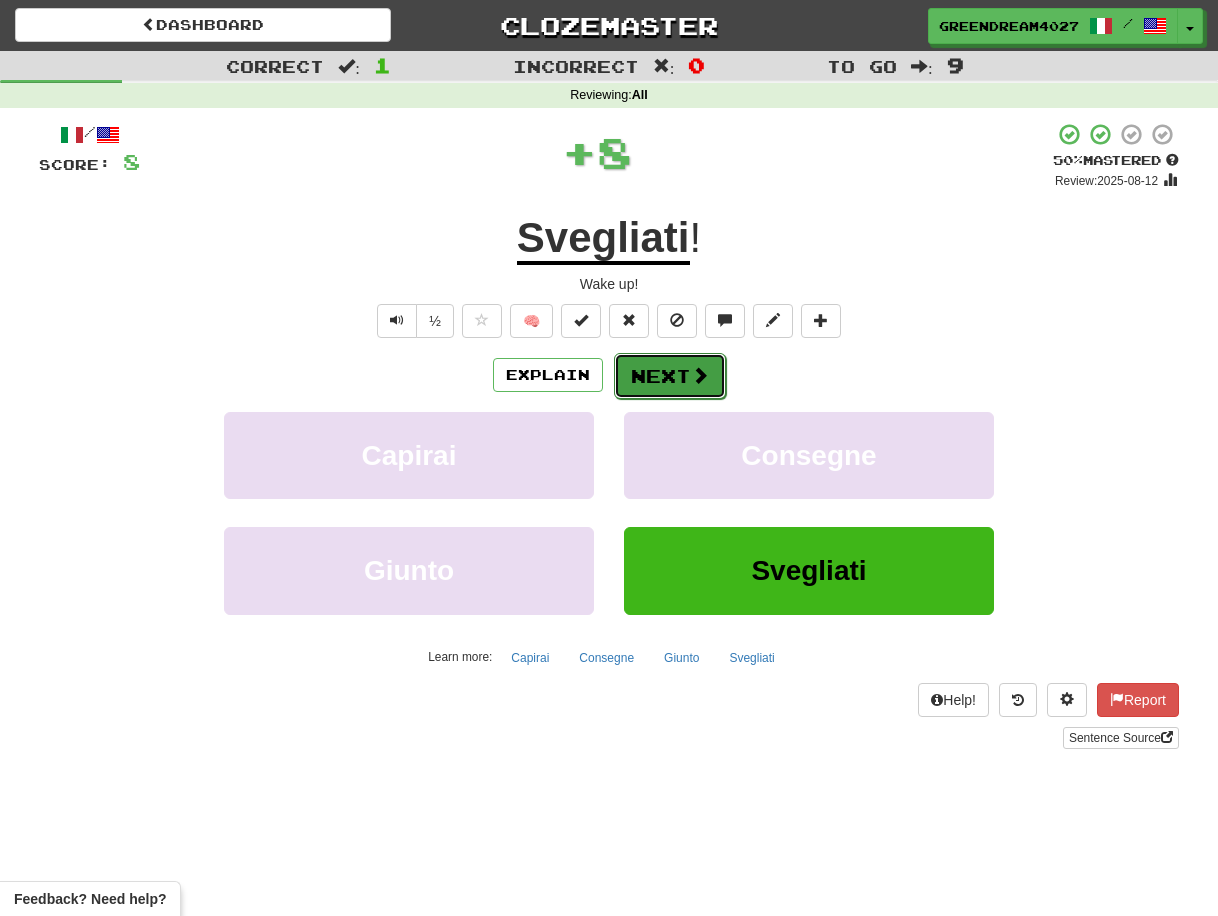 click on "Next" at bounding box center [670, 376] 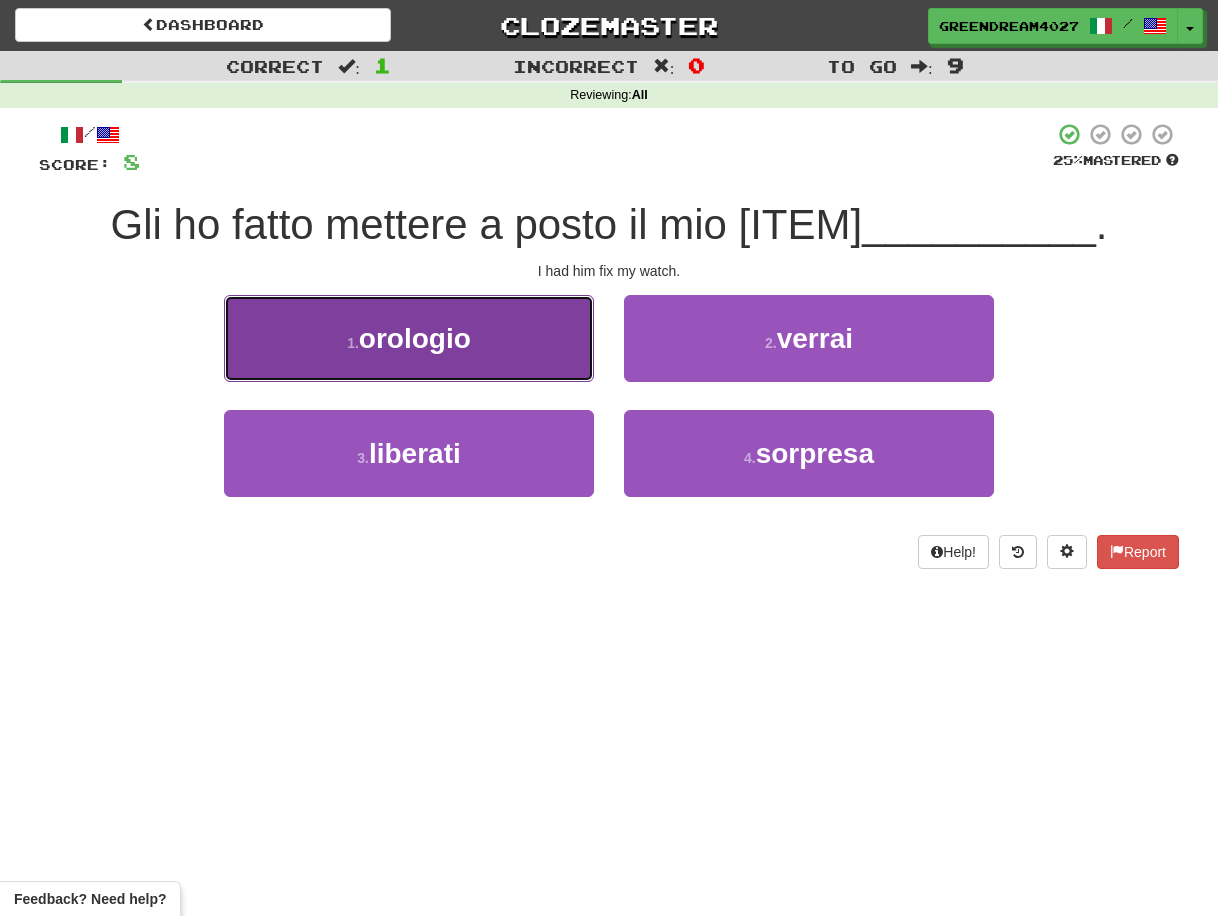 click on "1 .  orologio" at bounding box center [409, 338] 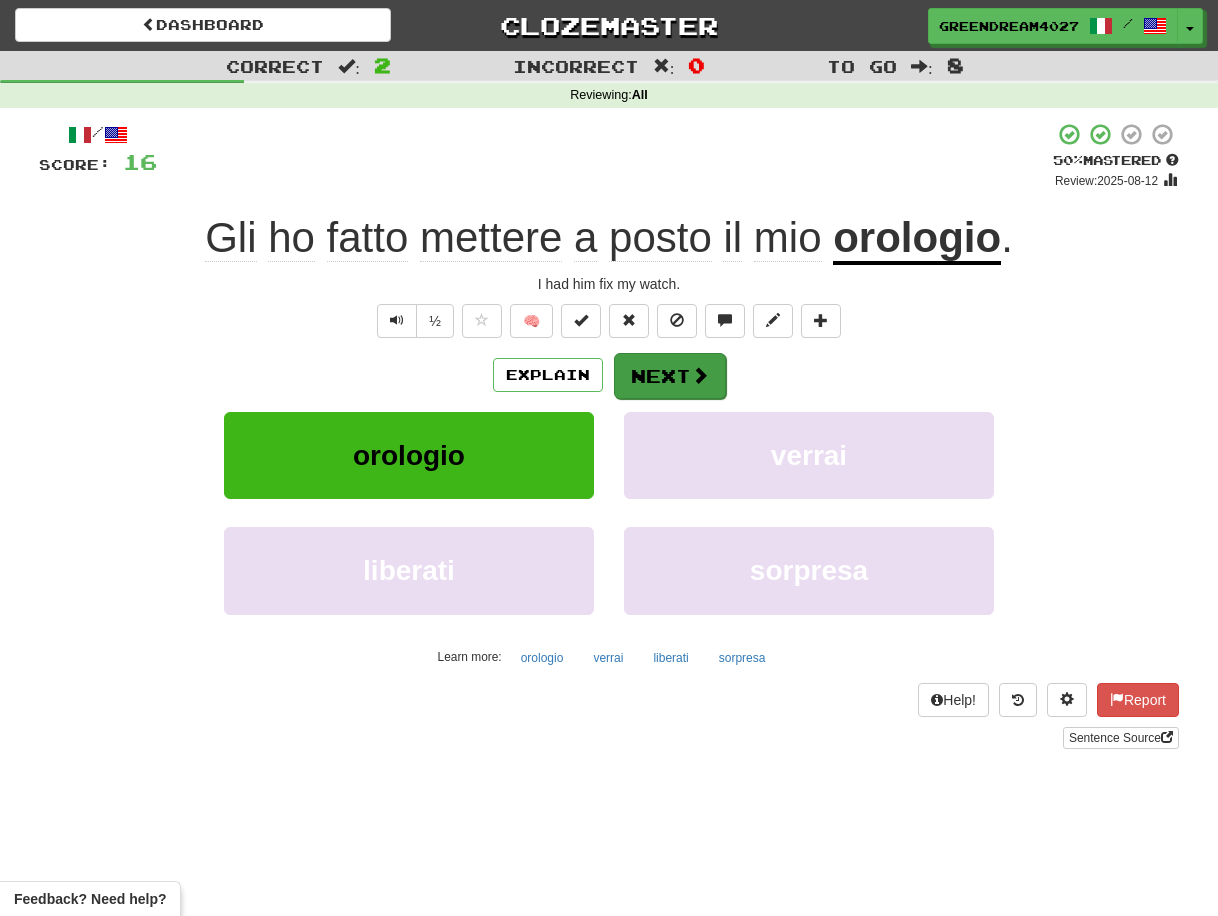 click on "Next" at bounding box center [670, 376] 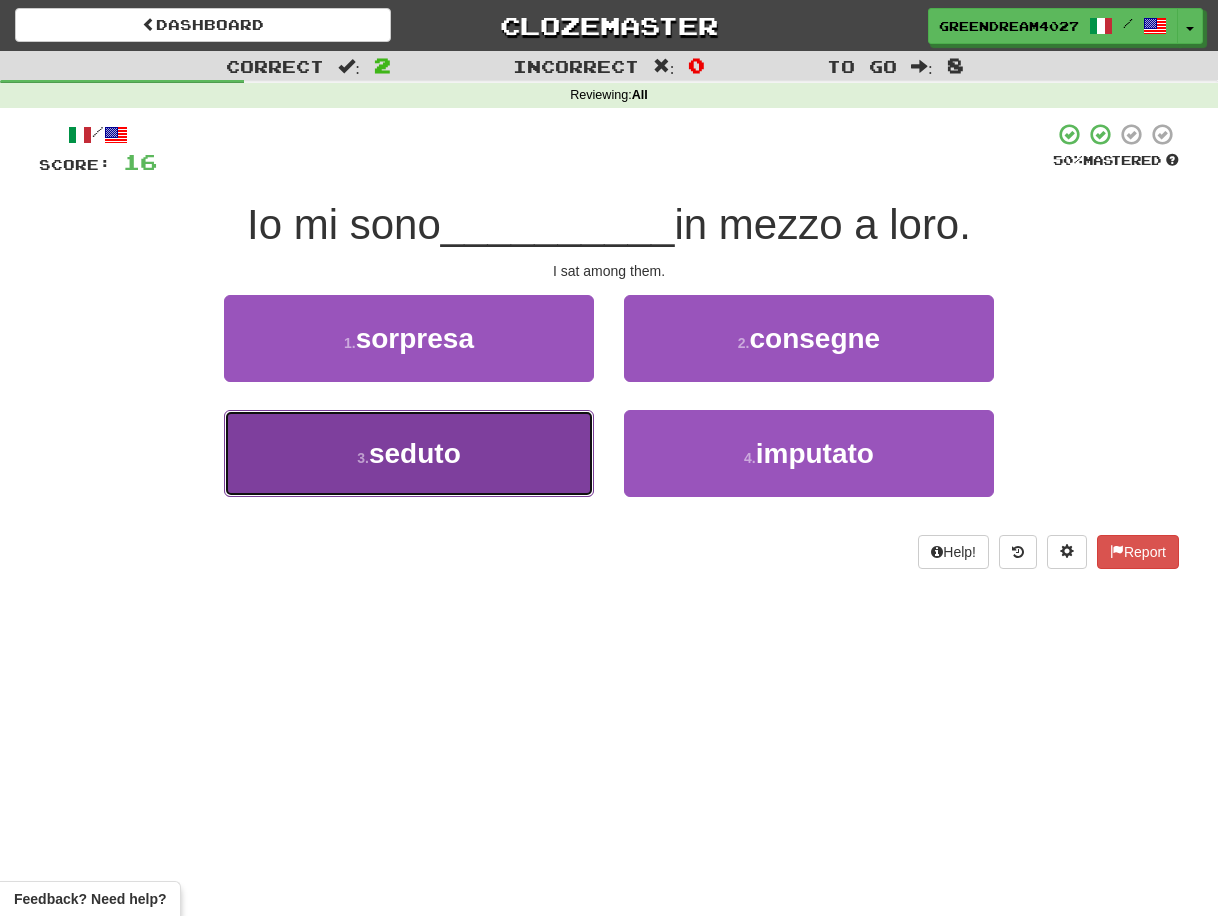 click on "3 .  seduto" at bounding box center (409, 453) 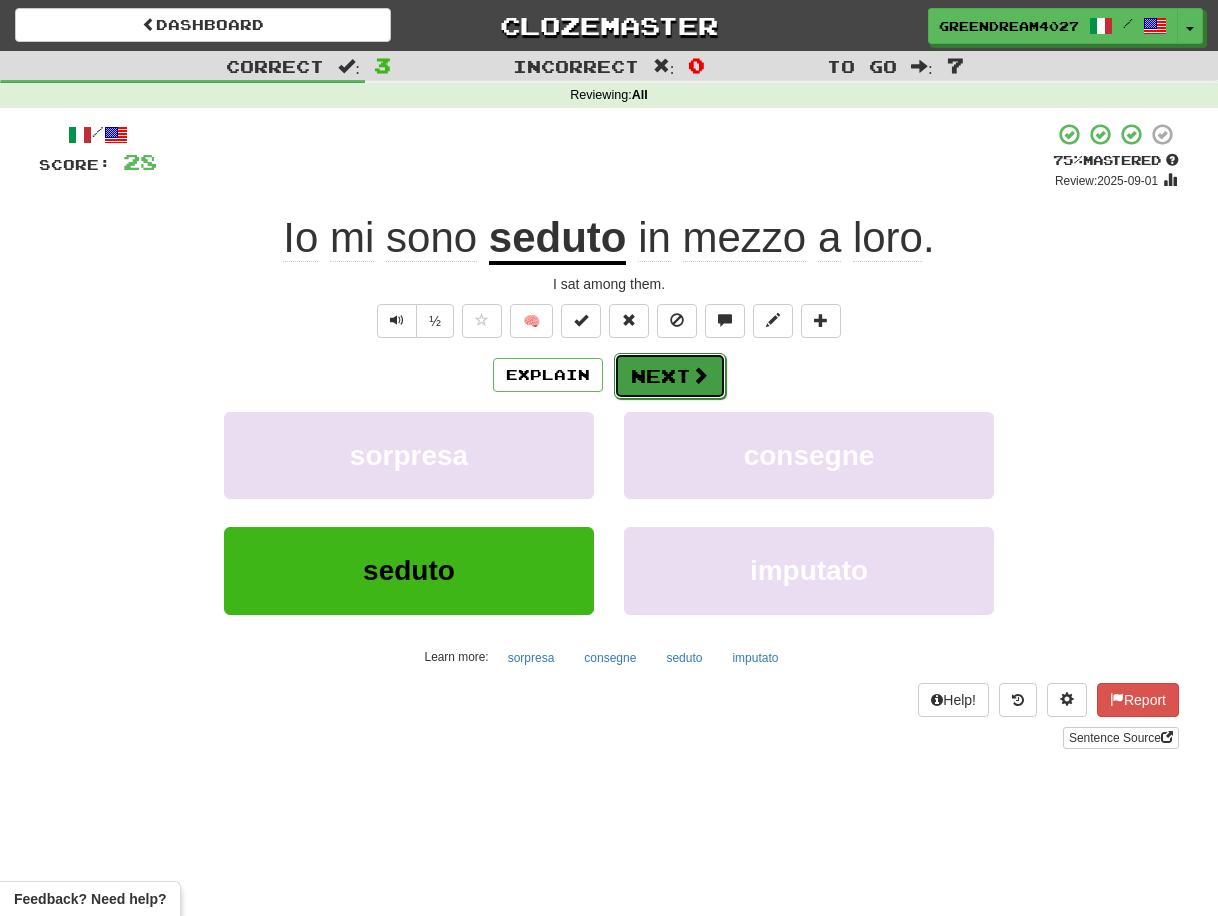 click on "Next" at bounding box center (670, 376) 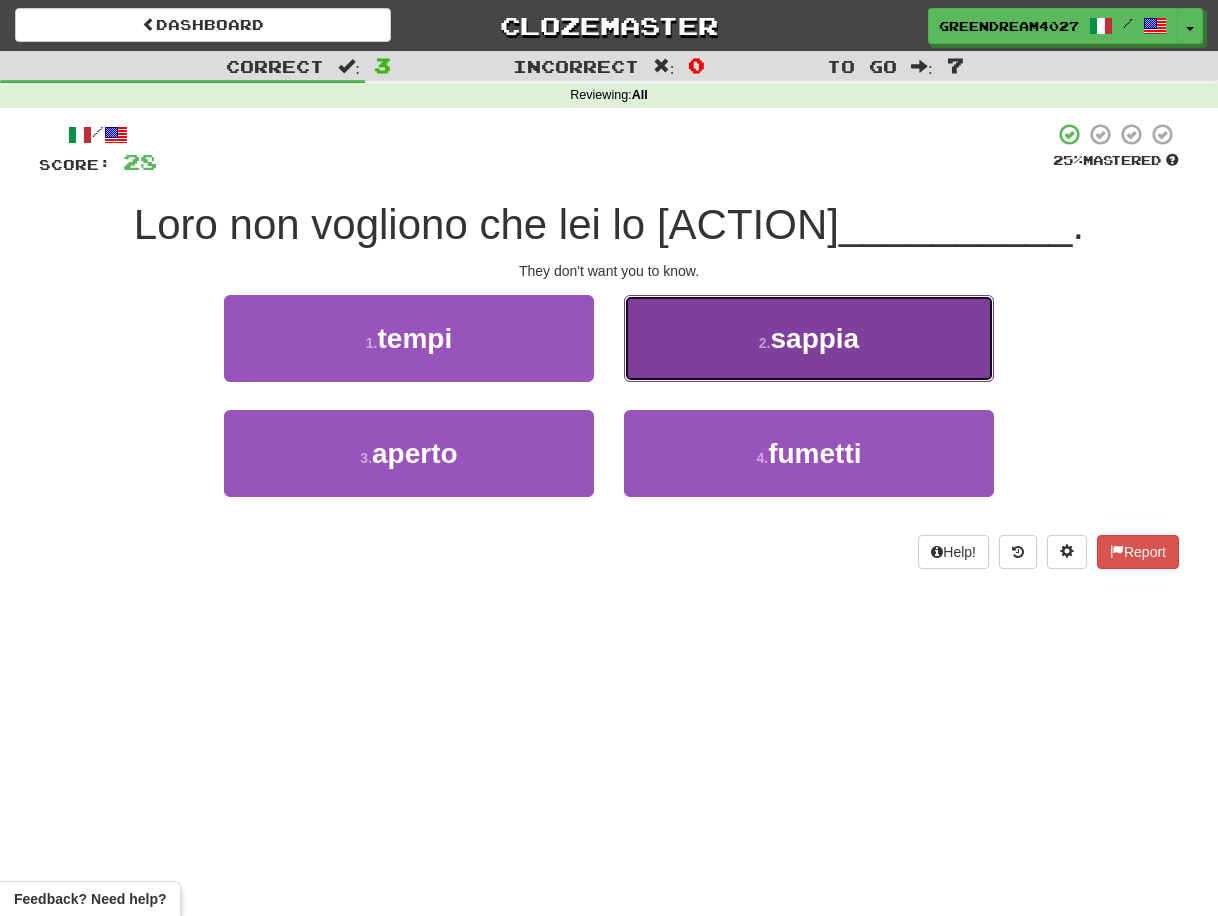 click on "2 .  sappia" at bounding box center (809, 338) 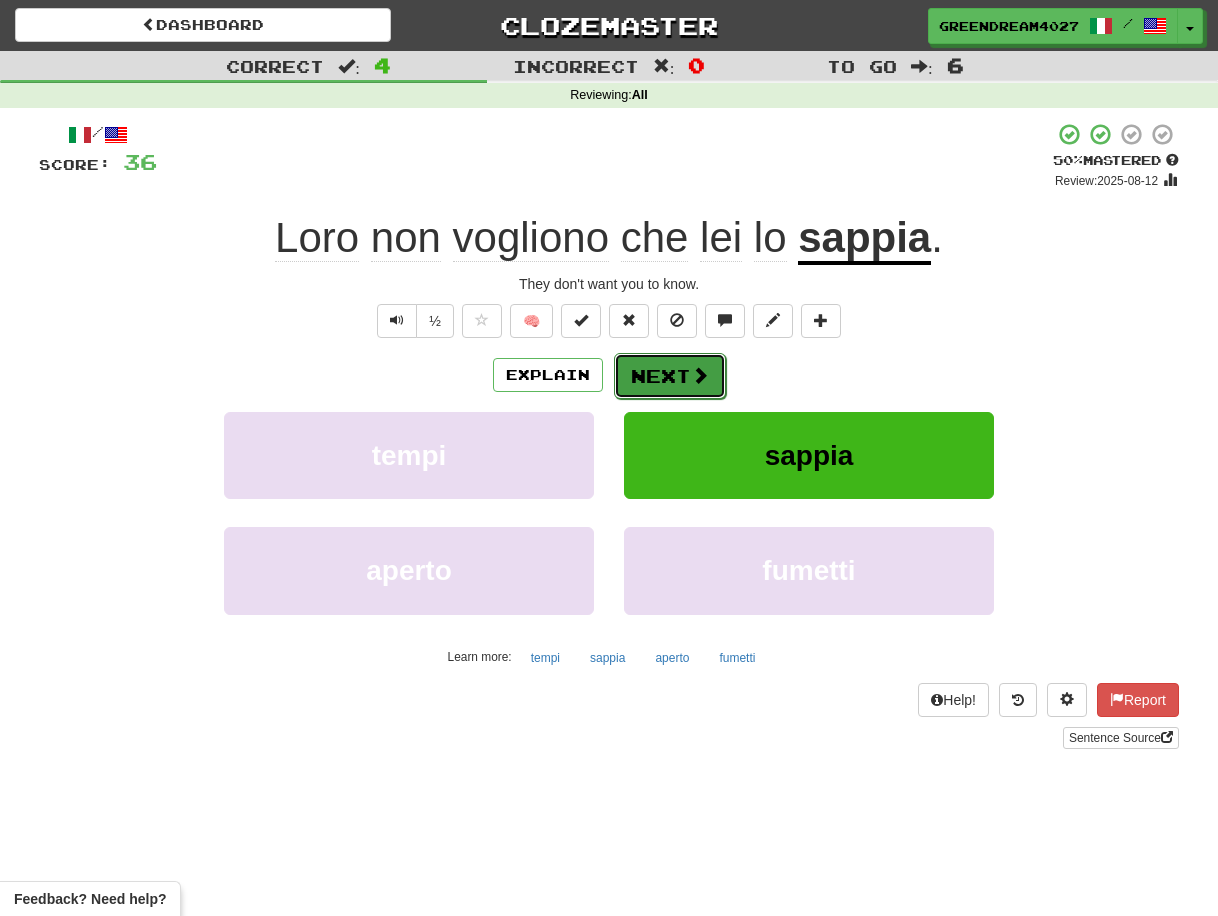 click on "Next" at bounding box center [670, 376] 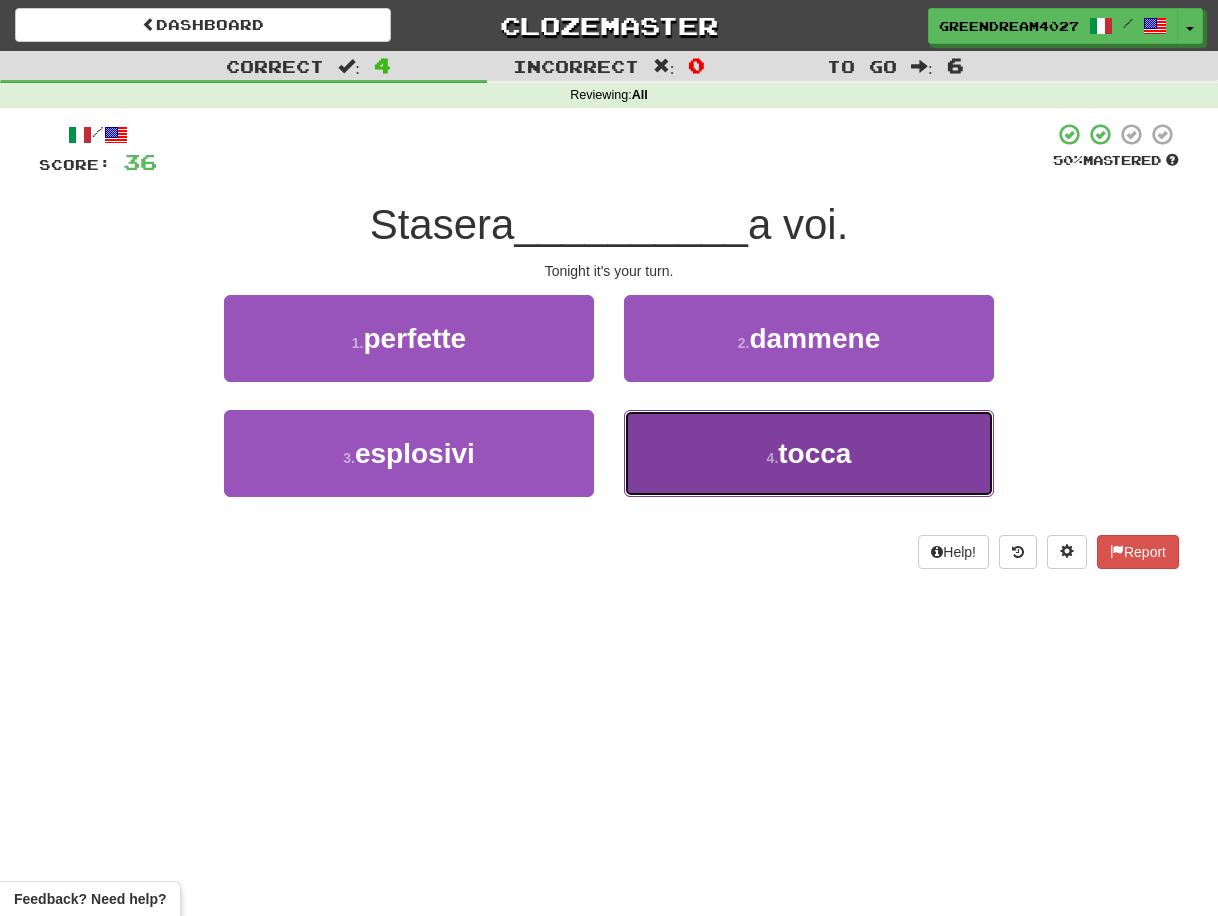 click on "4 .  tocca" at bounding box center (809, 453) 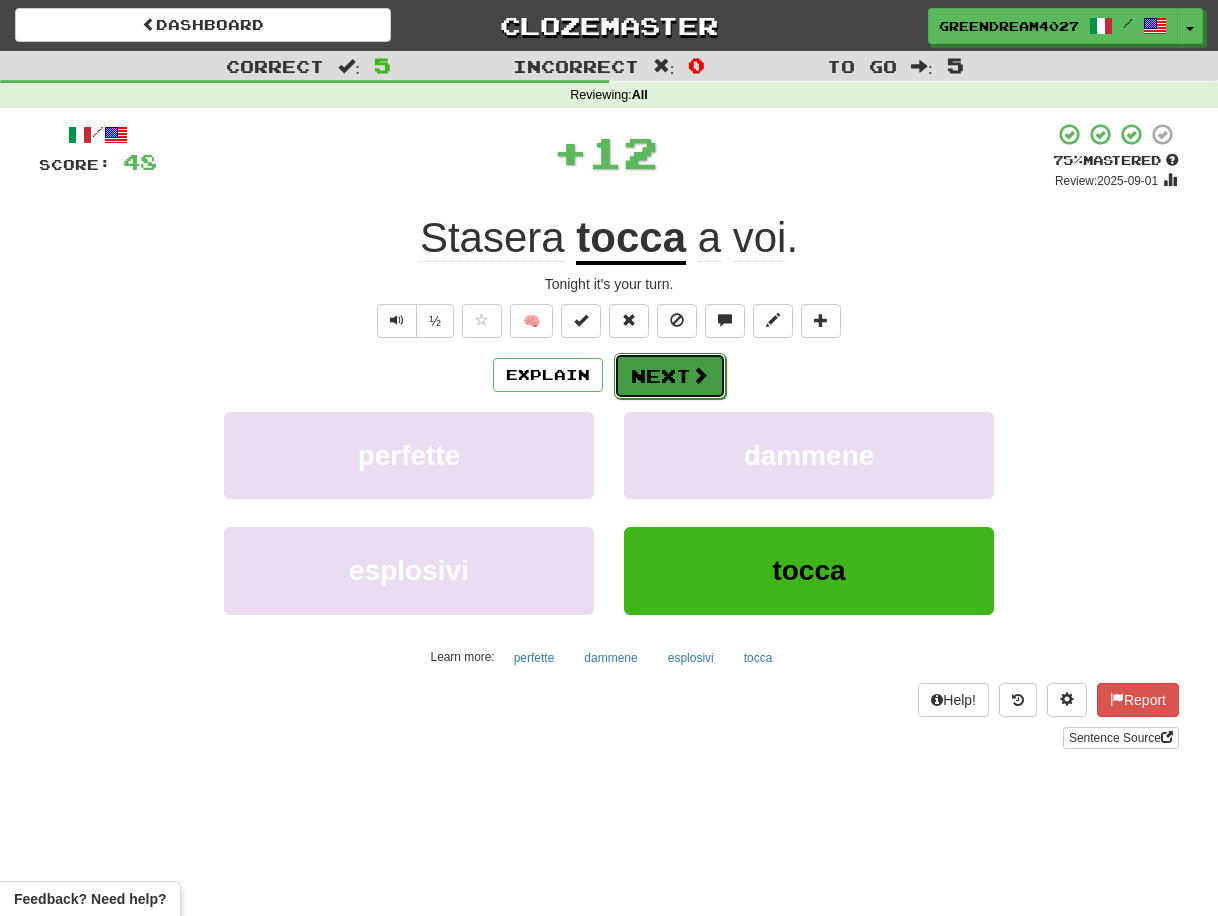 click on "Next" at bounding box center [670, 376] 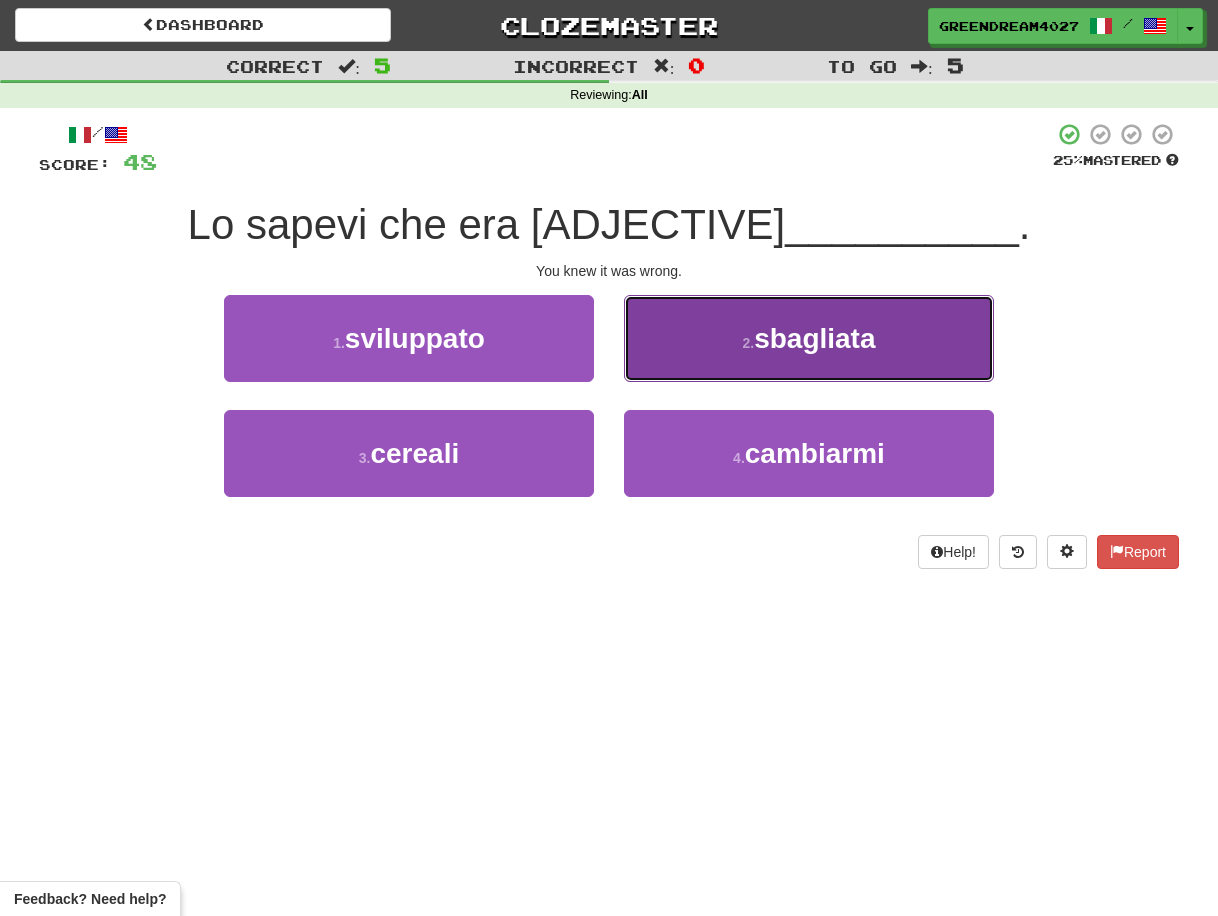 click on "sbagliata" at bounding box center [814, 338] 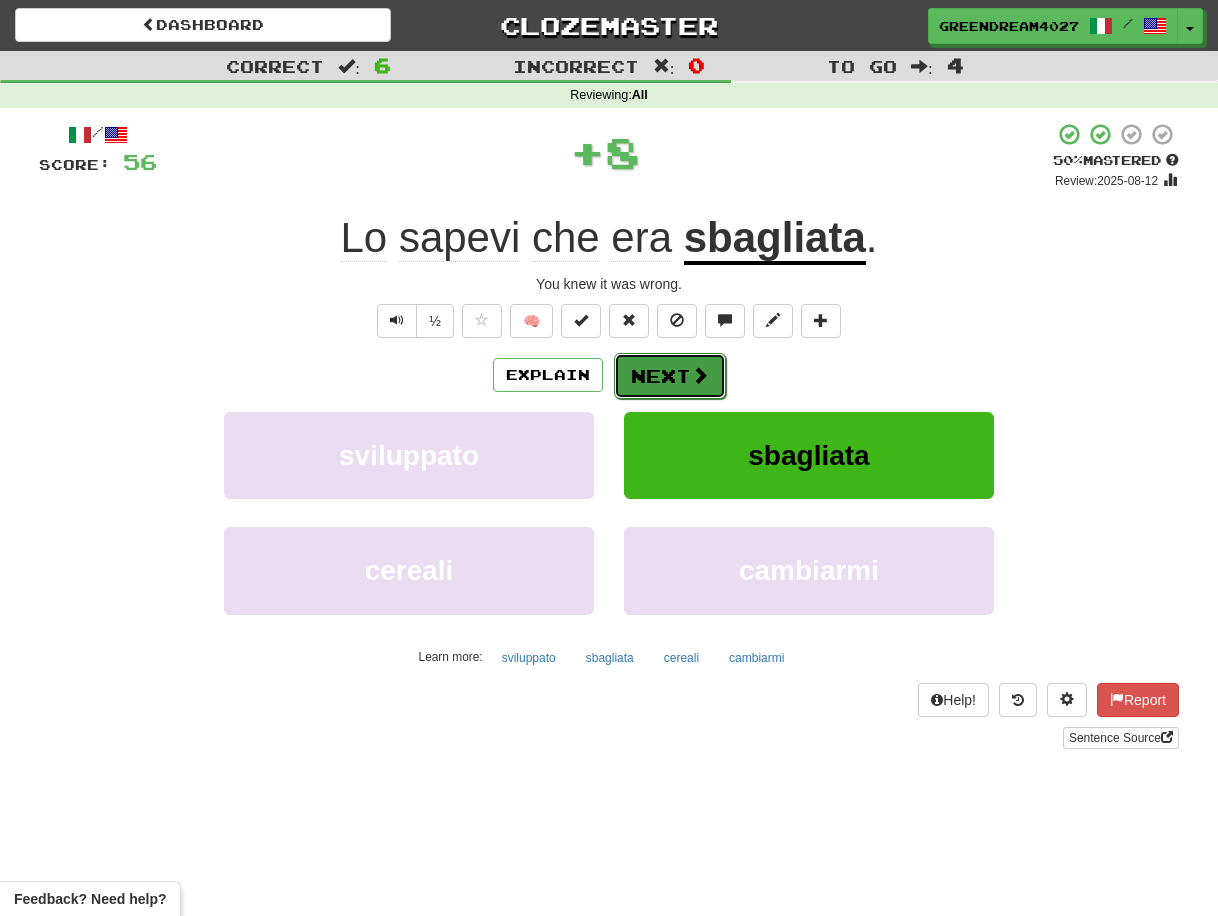 click on "Next" at bounding box center (670, 376) 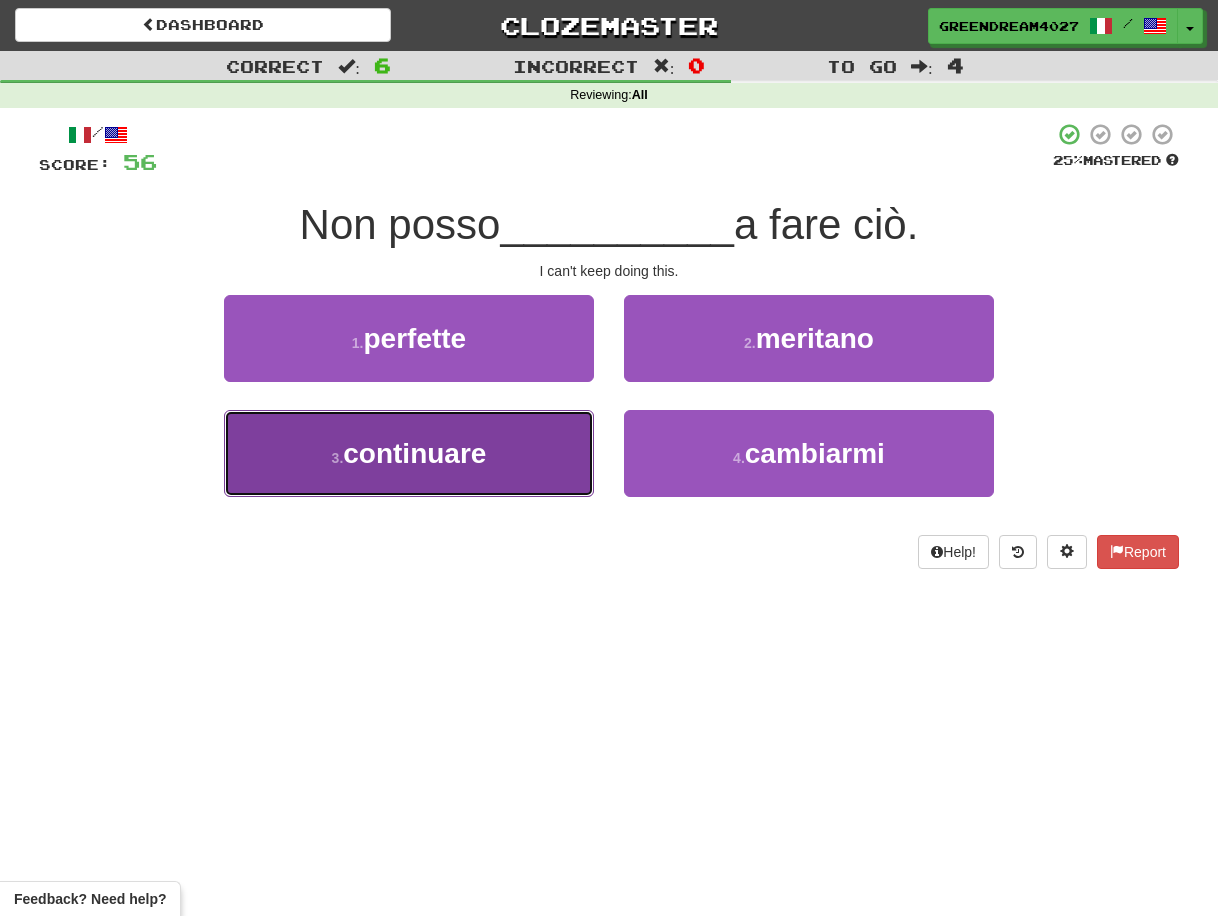 click on "3 .  continuare" at bounding box center [409, 453] 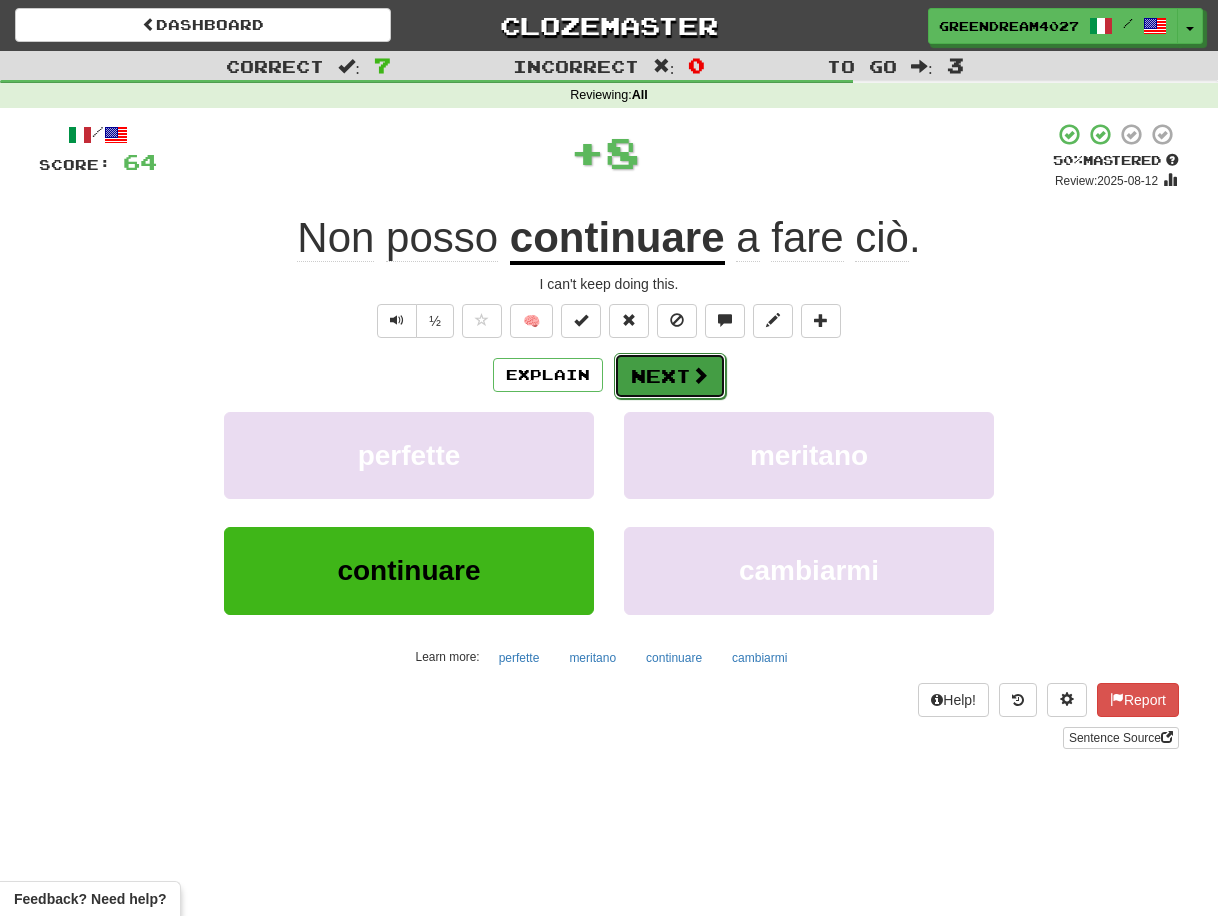 click on "Next" at bounding box center (670, 376) 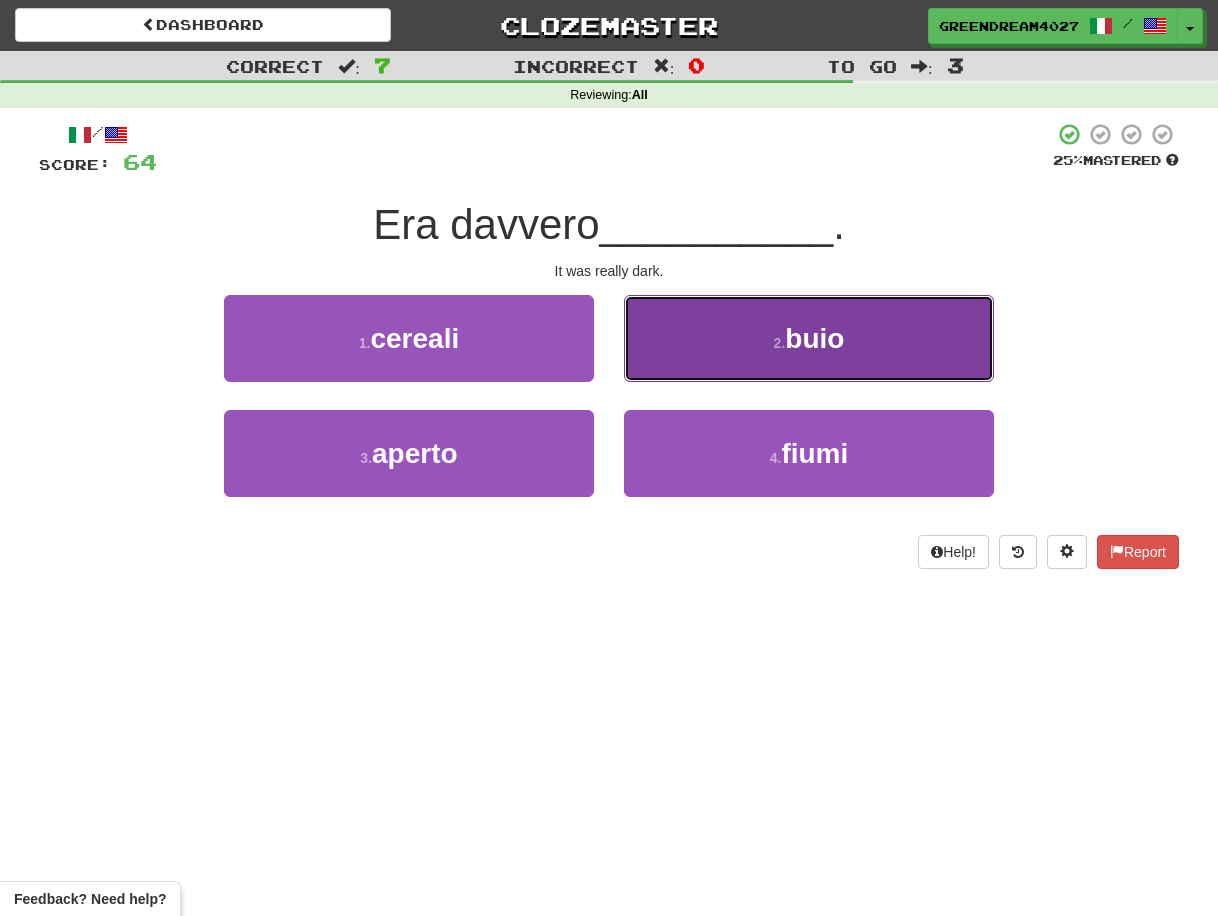 click on "2 .  buio" at bounding box center [809, 338] 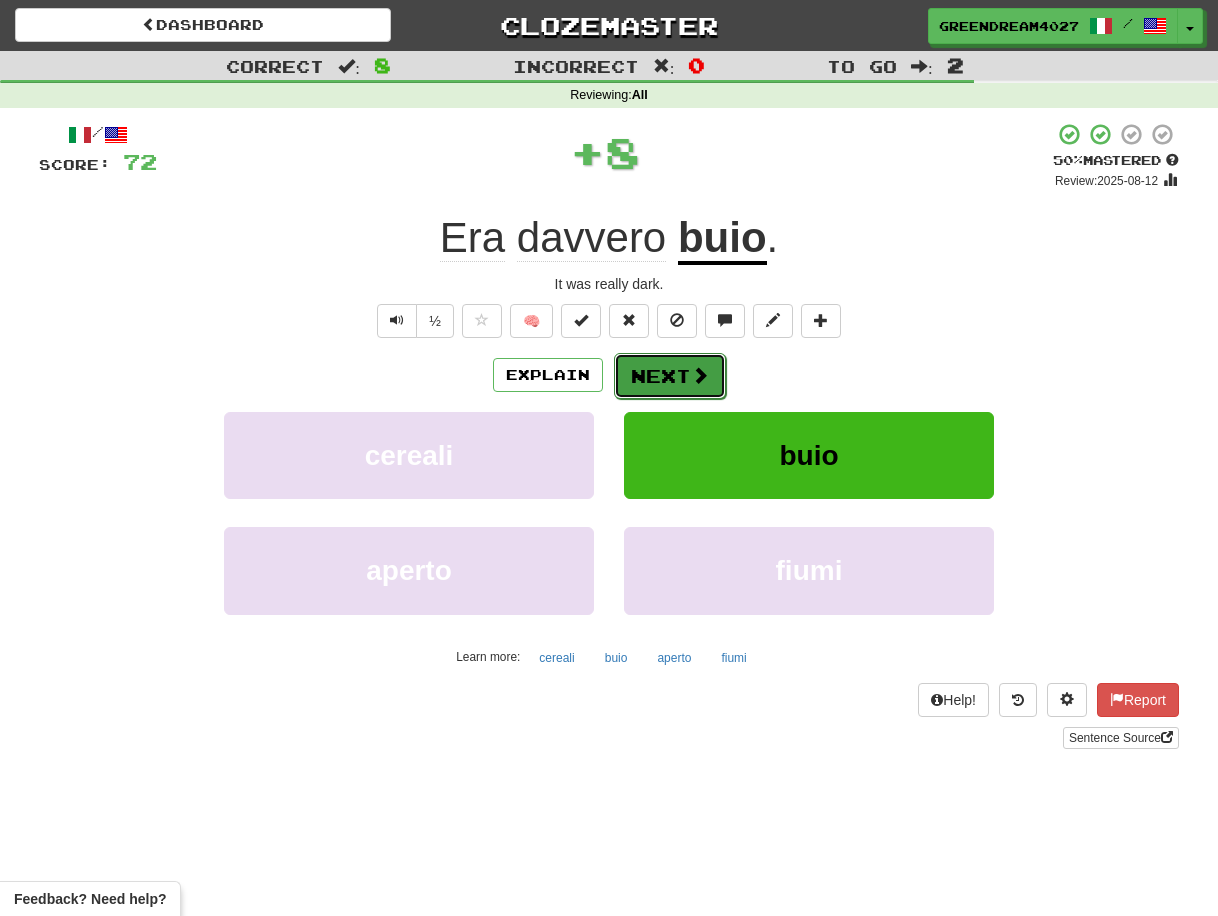 click on "Next" at bounding box center (670, 376) 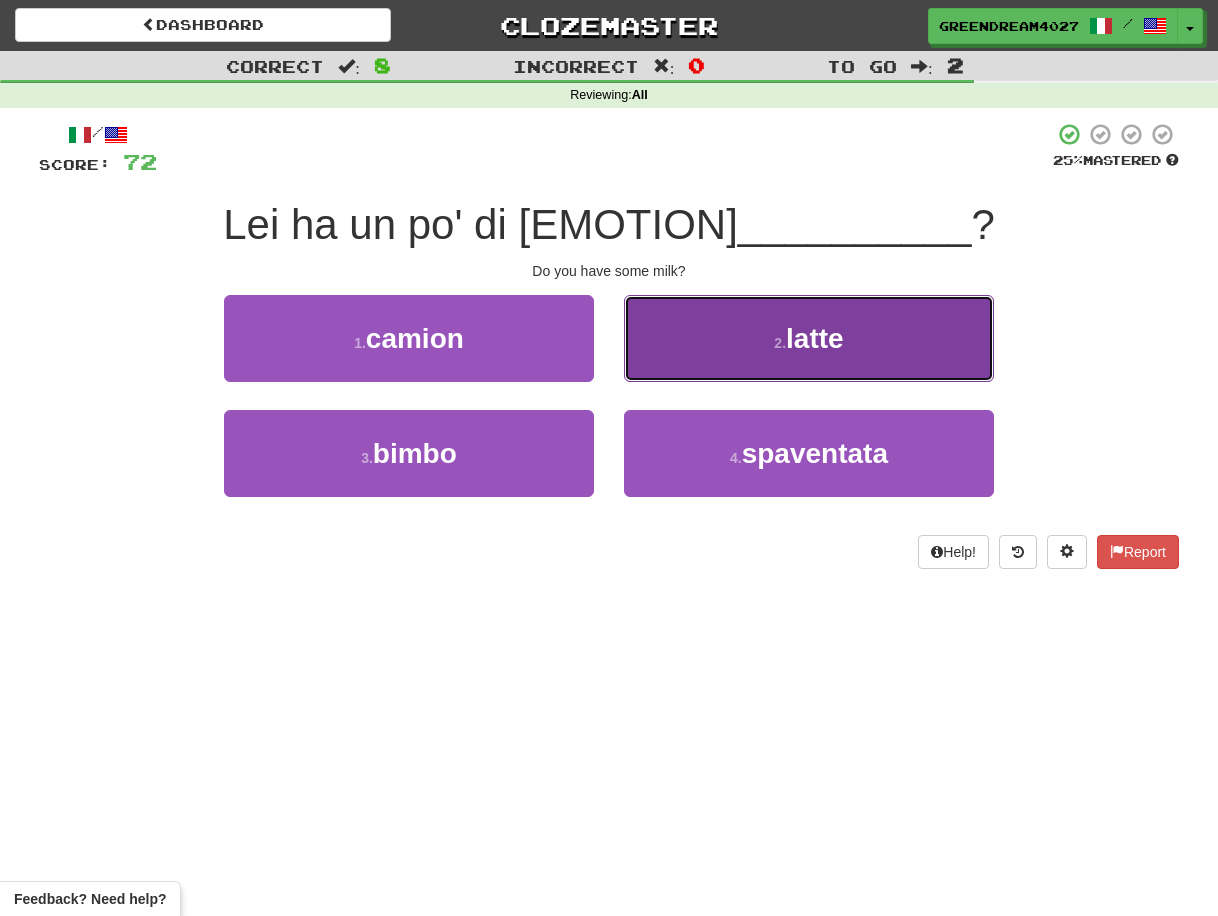click on "latte" at bounding box center (815, 338) 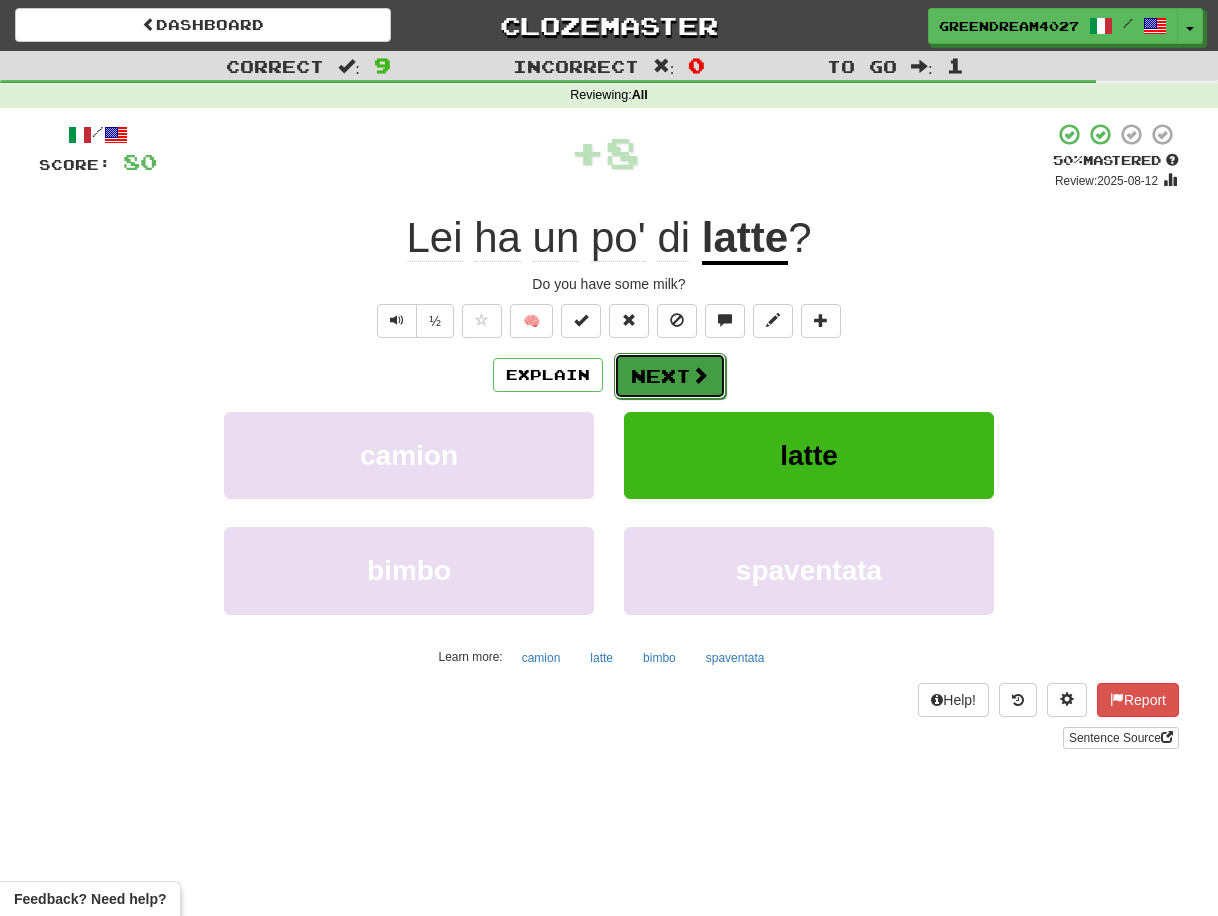 click on "Next" at bounding box center (670, 376) 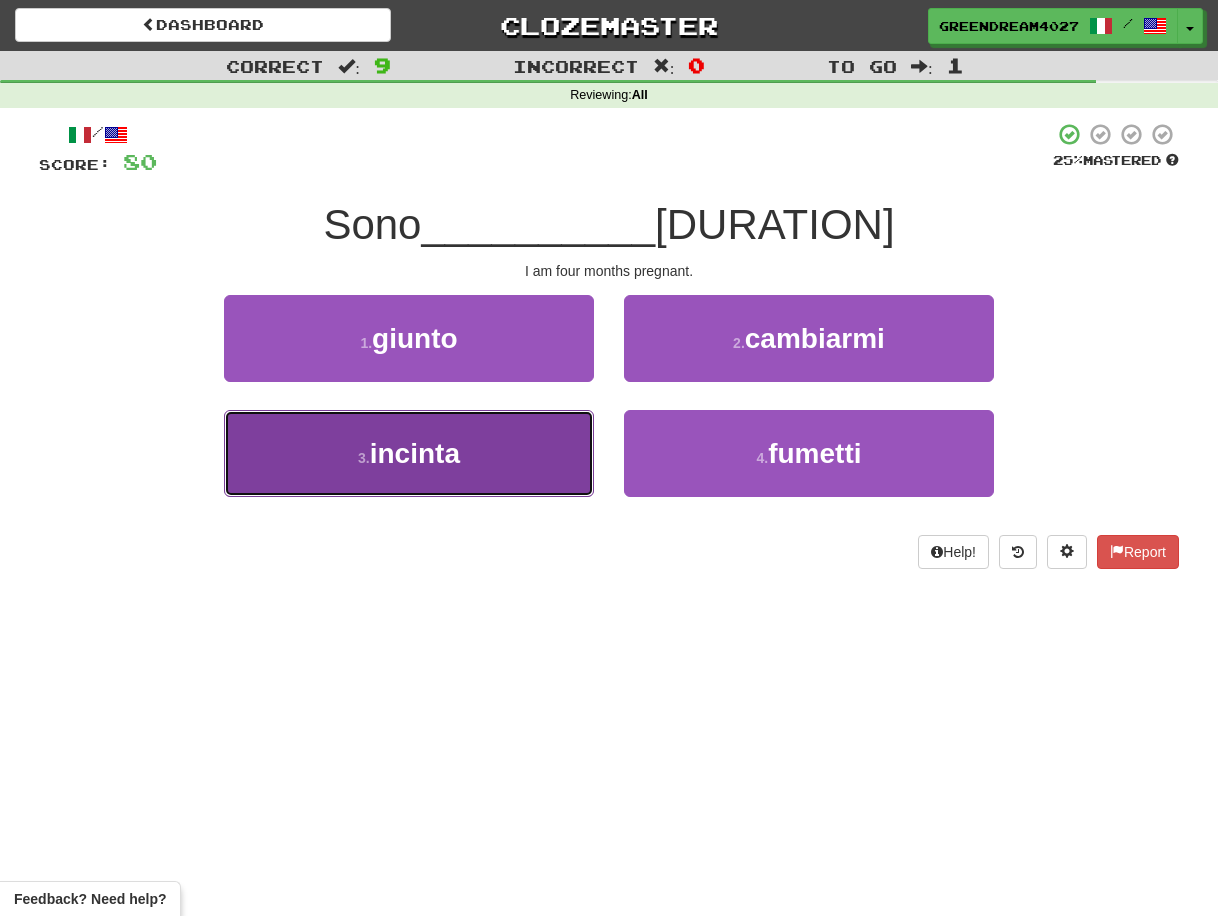 click on "3 .  incinta" at bounding box center [409, 453] 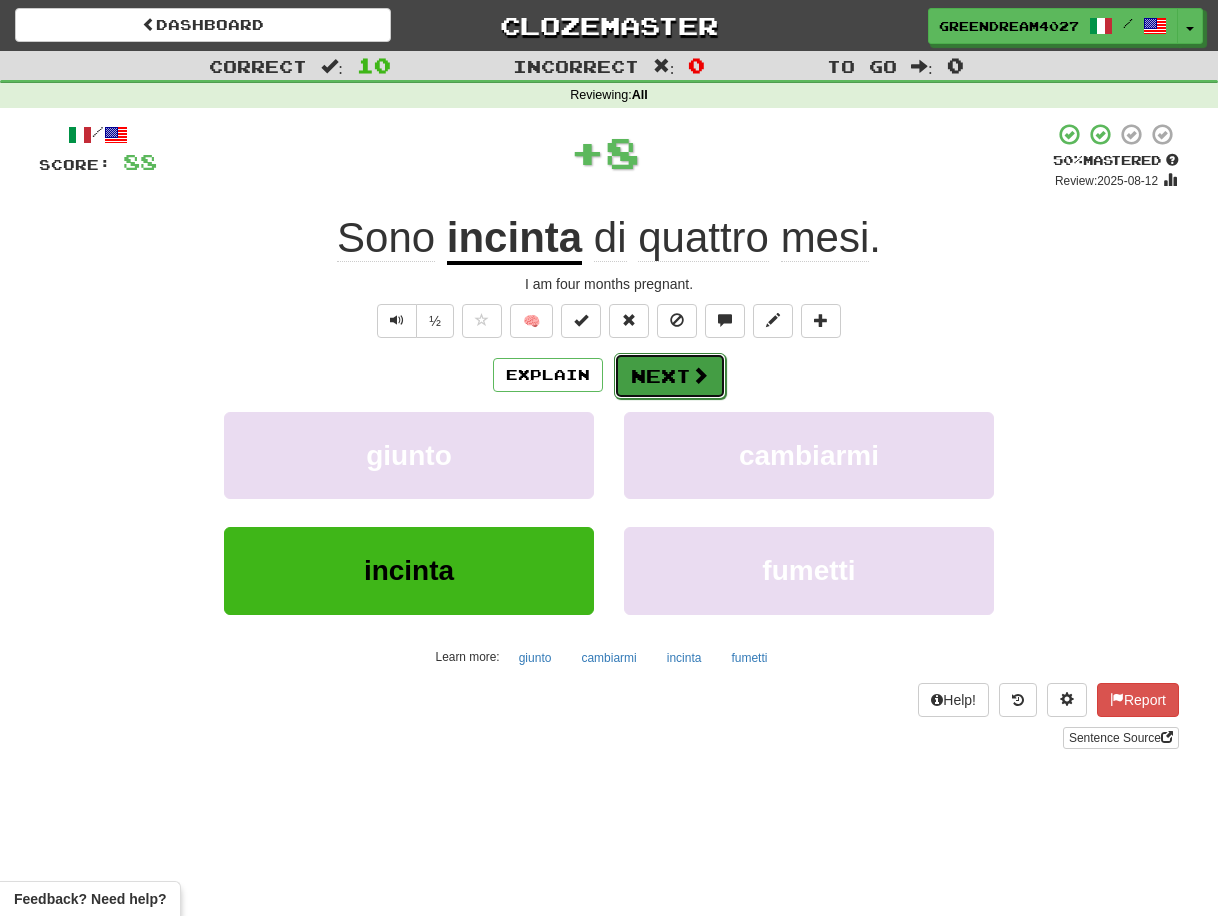 click on "Next" at bounding box center [670, 376] 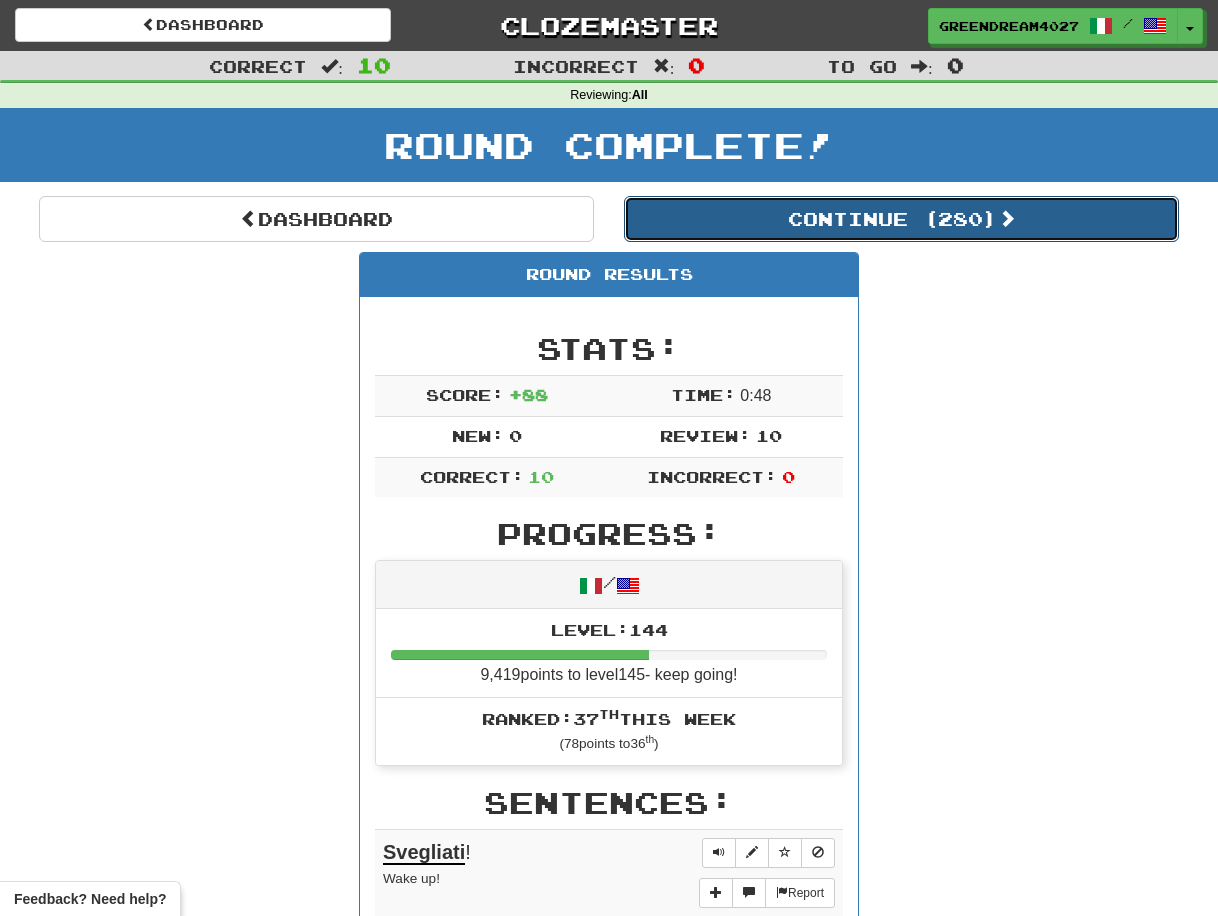 click on "Continue ( 280 )" at bounding box center (901, 219) 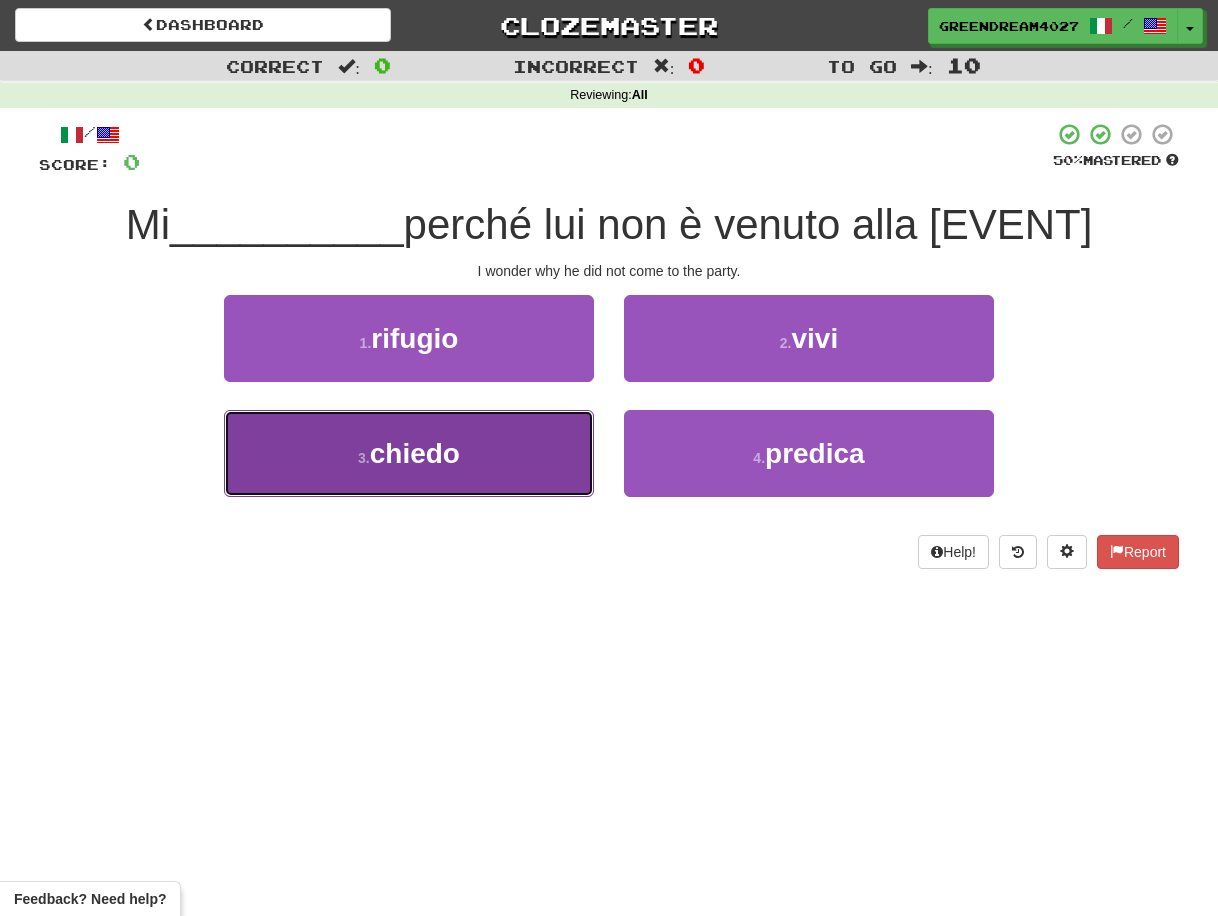 click on "3 .  chiedo" at bounding box center (409, 453) 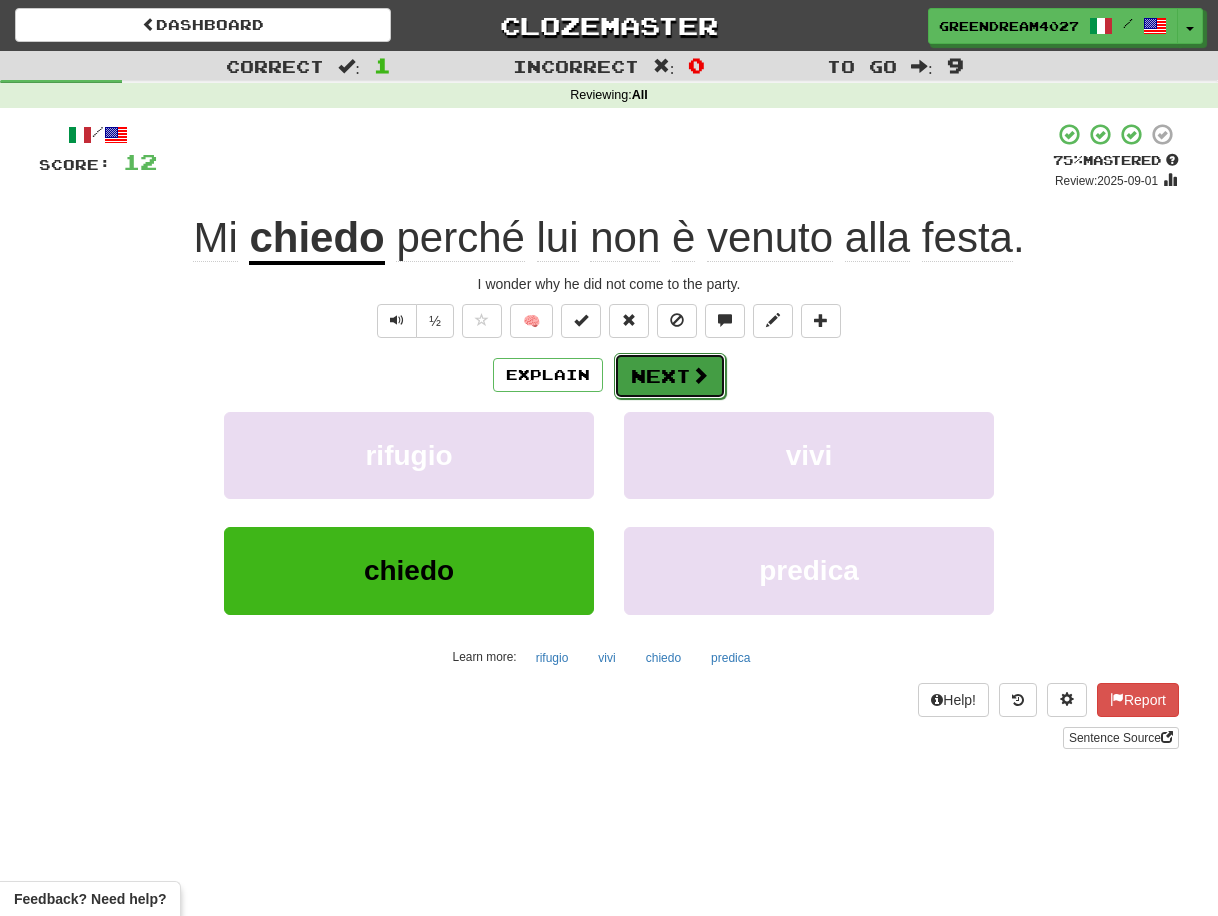 click on "Next" at bounding box center [670, 376] 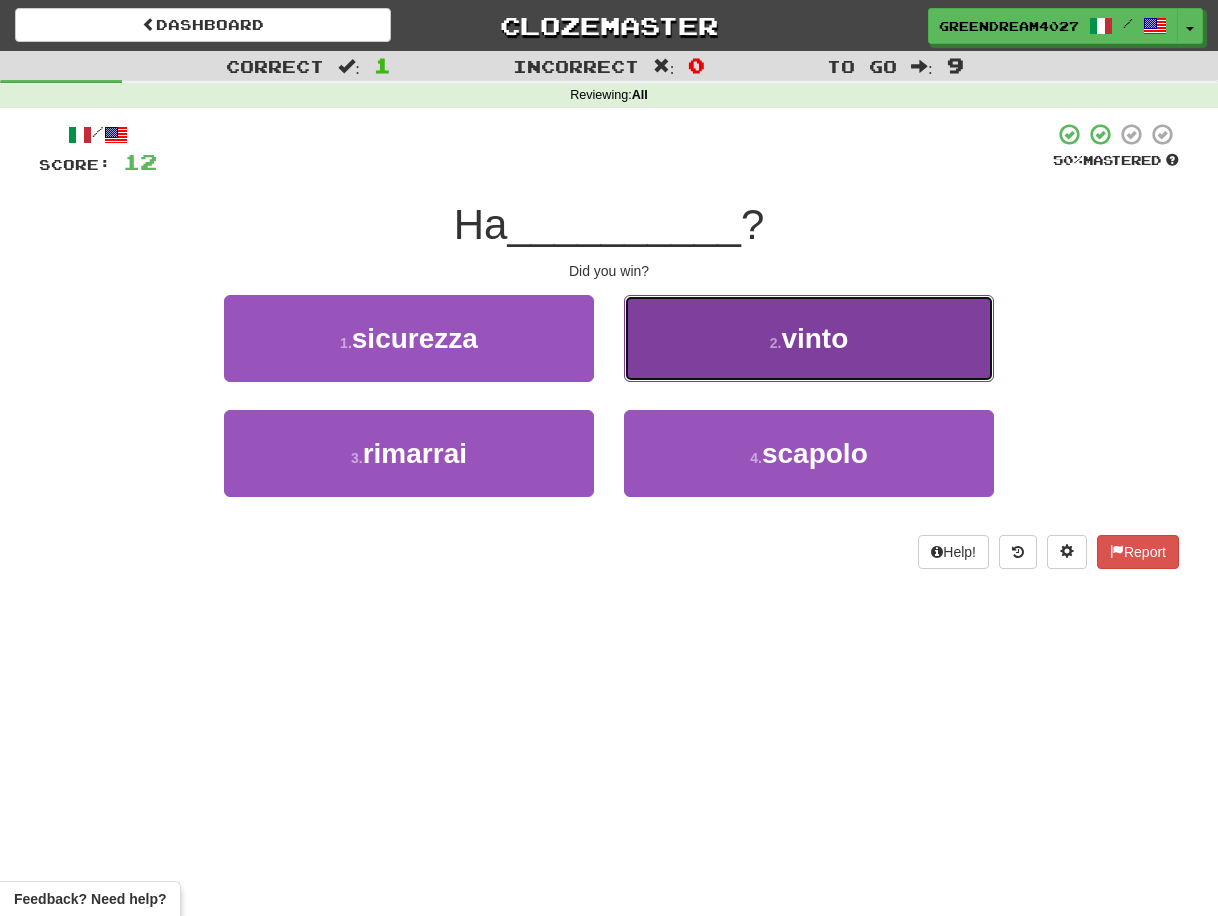 click on "vinto" at bounding box center [814, 338] 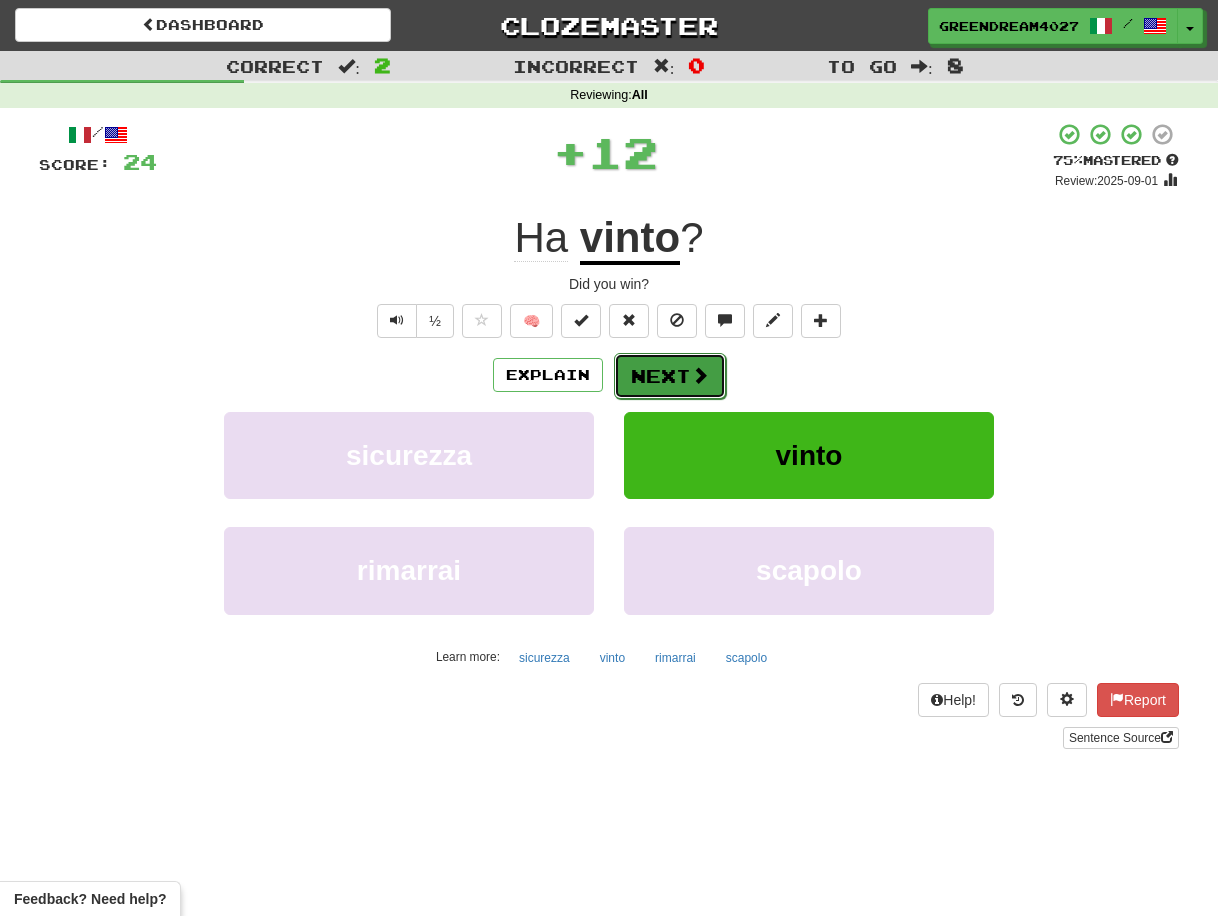 click on "Next" at bounding box center (670, 376) 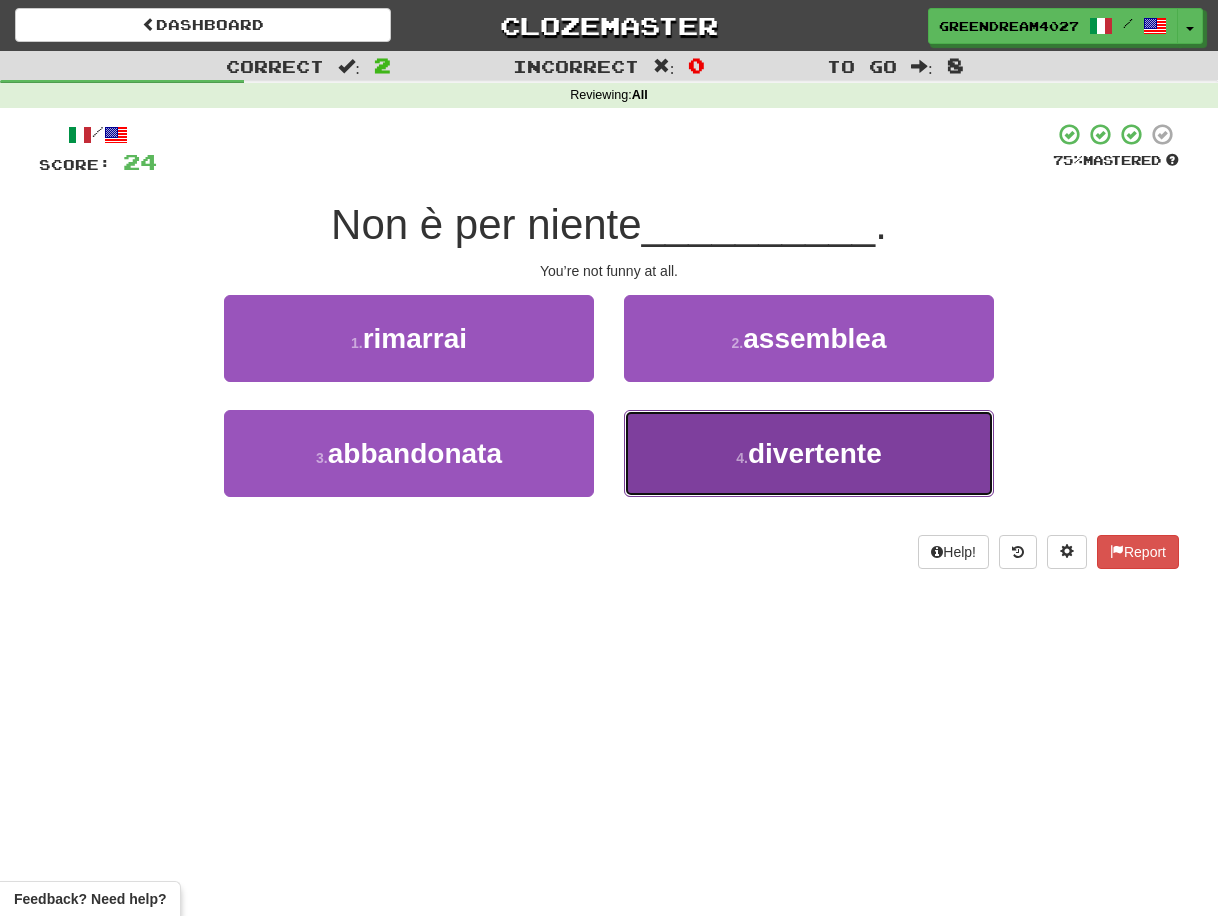 click on "4 ." at bounding box center [742, 458] 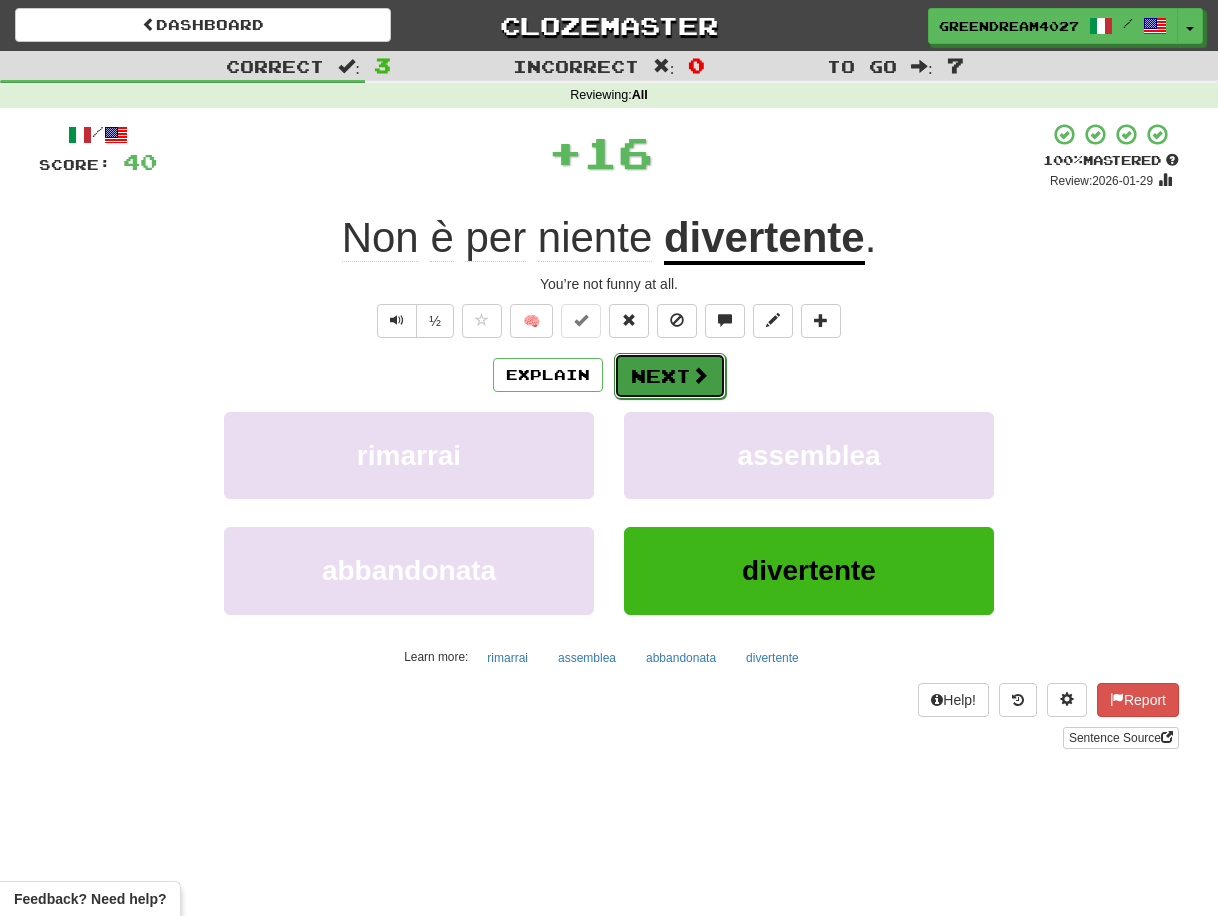 click on "Next" at bounding box center (670, 376) 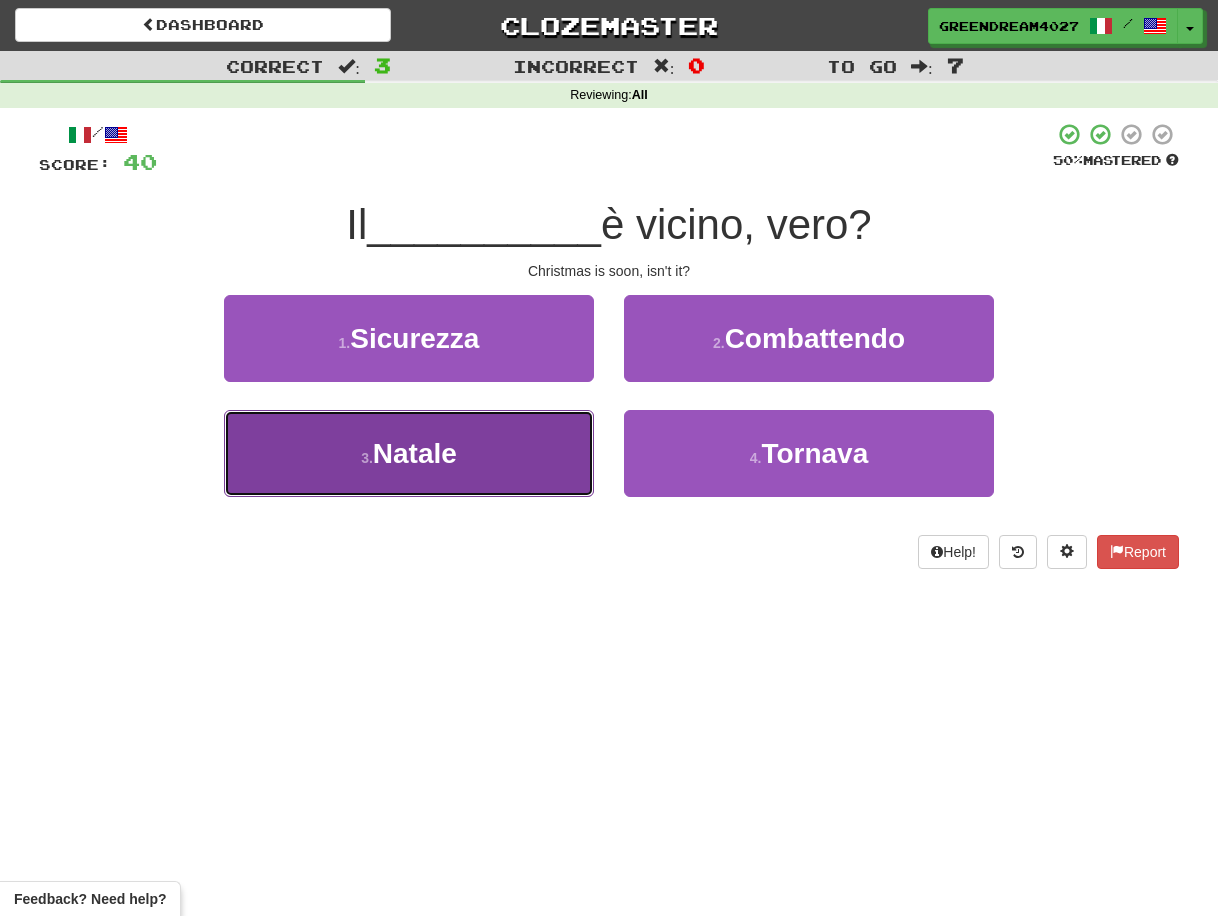 click on "3 .  Natale" at bounding box center (409, 453) 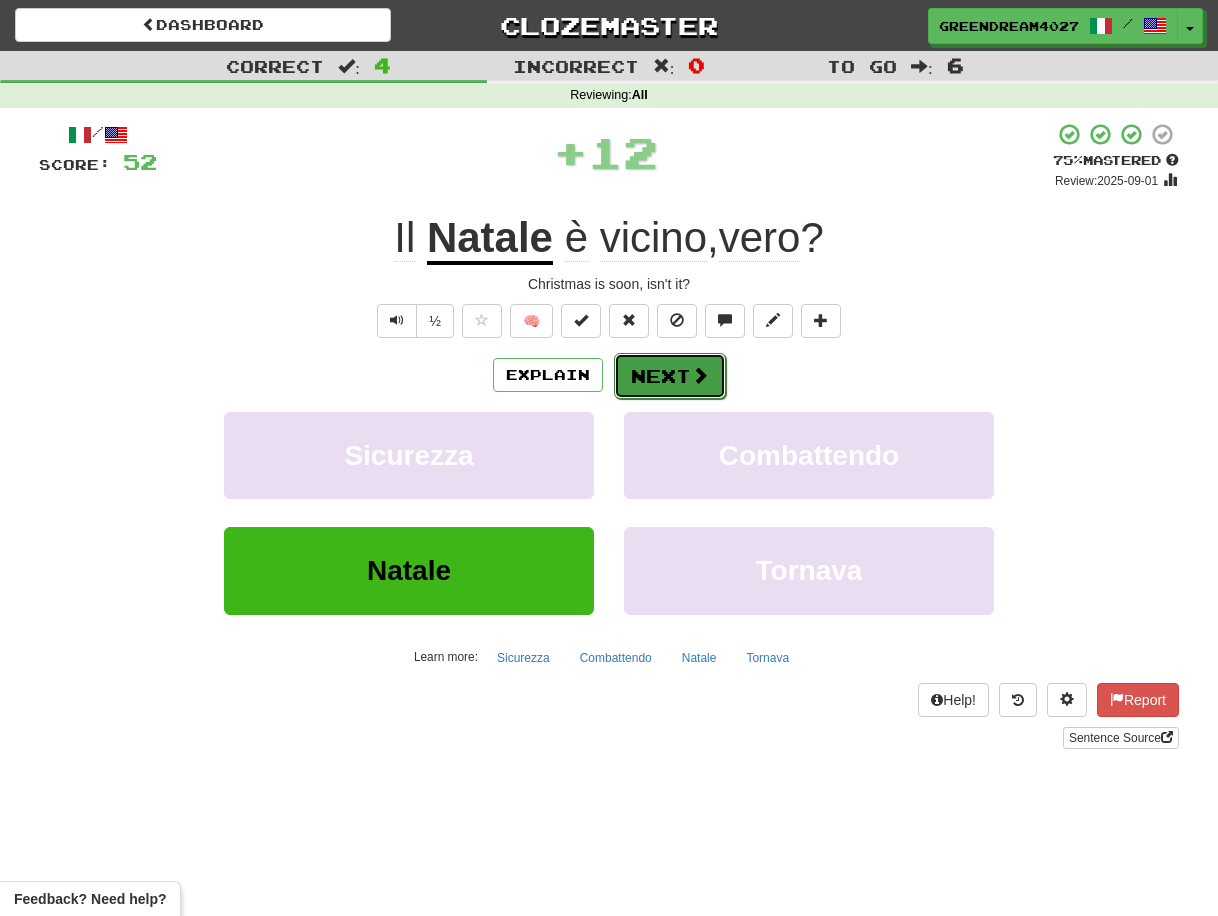 click on "Next" at bounding box center (670, 376) 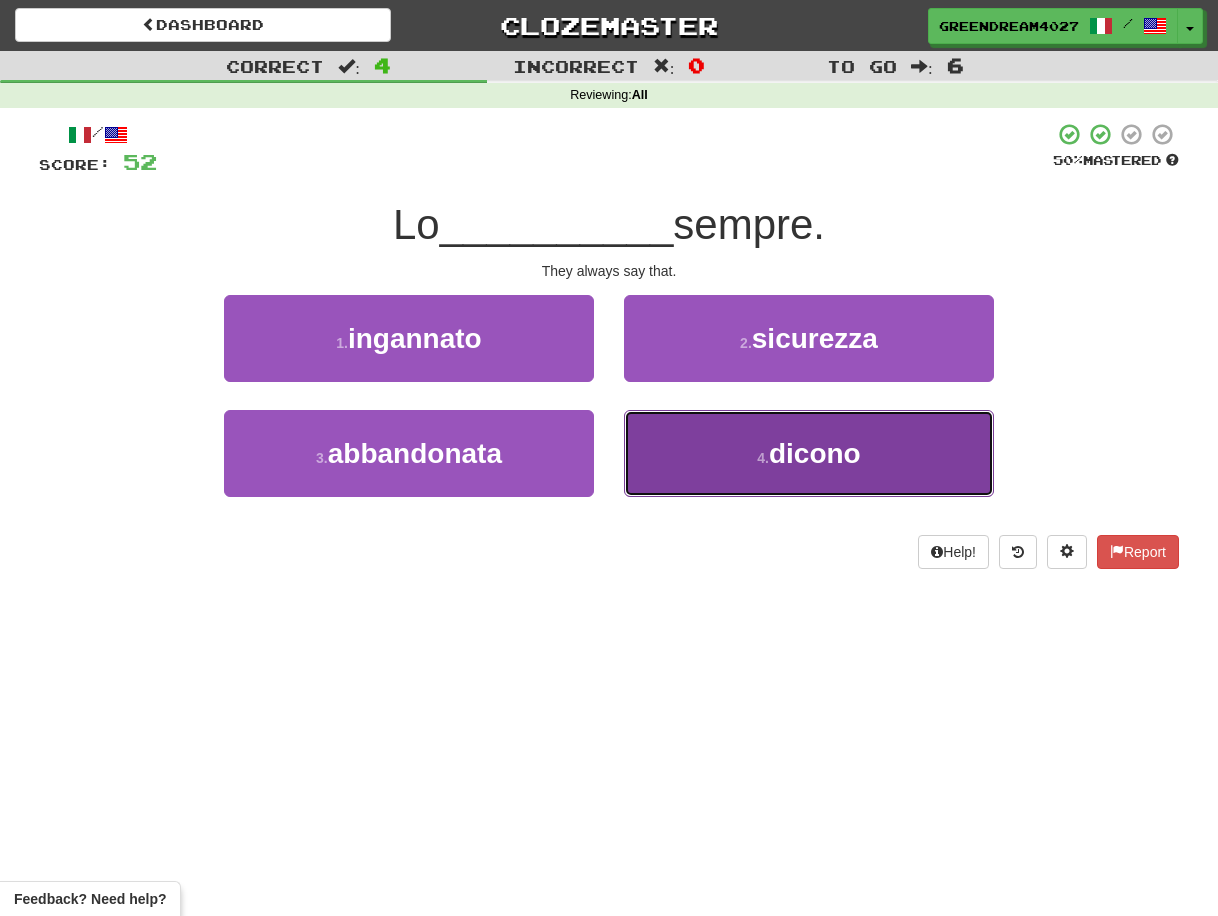 click on "4 .  dicono" at bounding box center [809, 453] 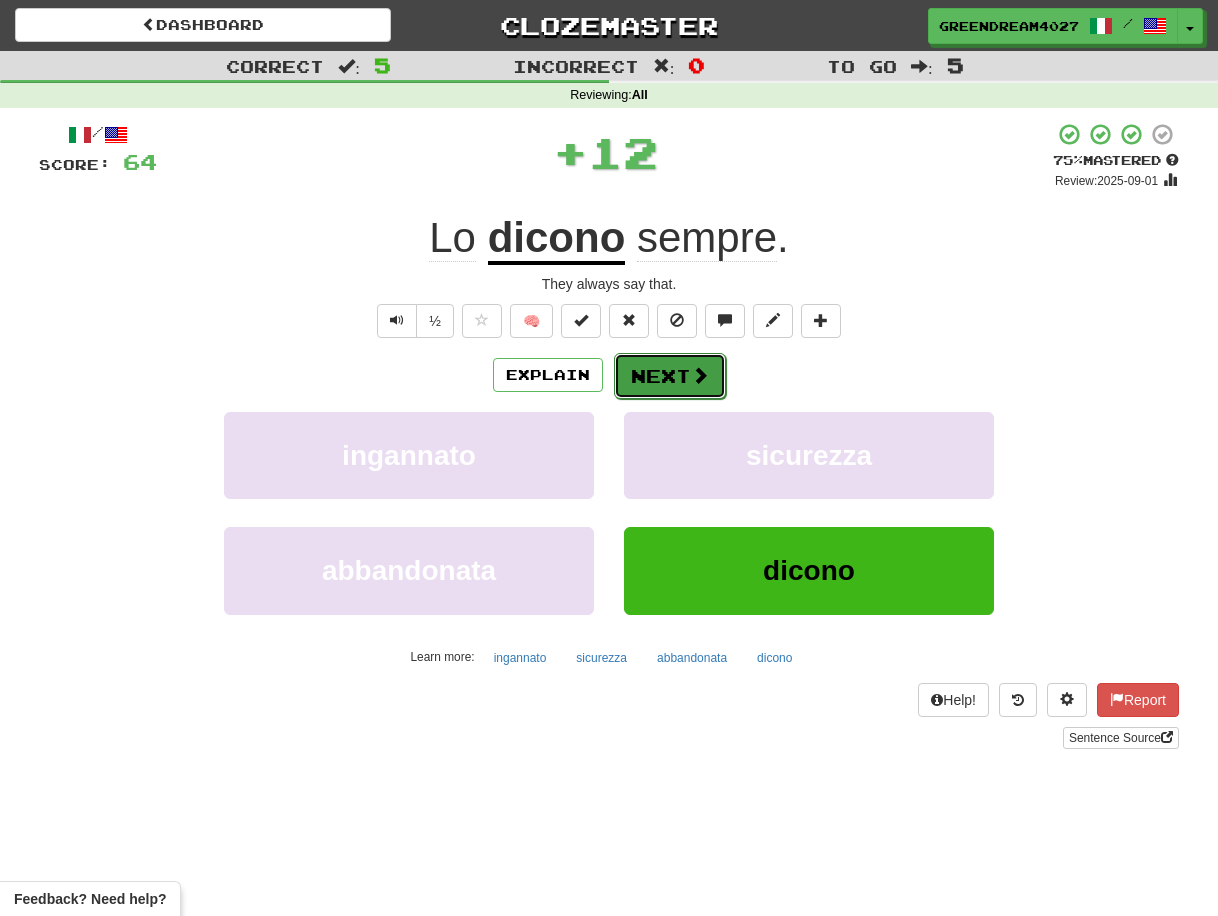 click on "Next" at bounding box center [670, 376] 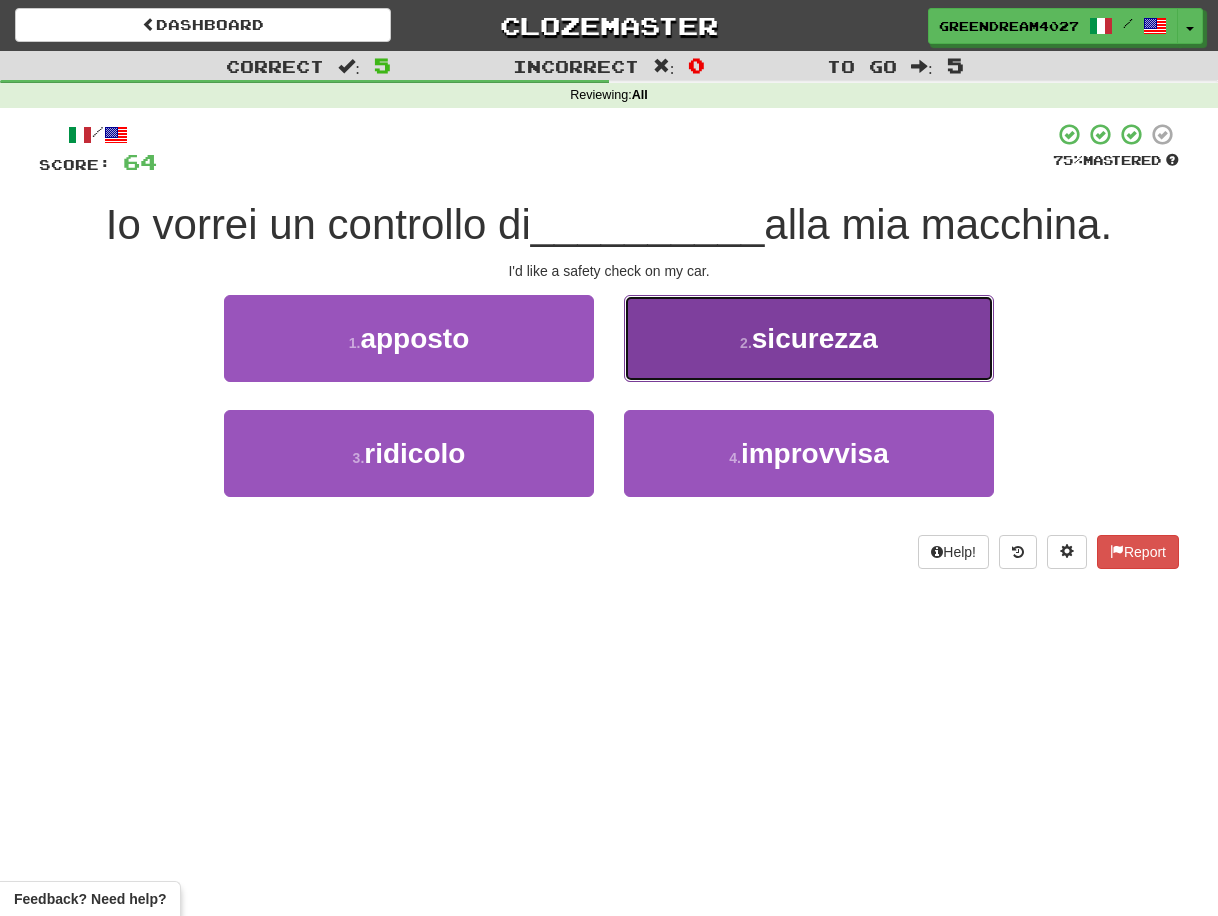click on "sicurezza" at bounding box center (815, 338) 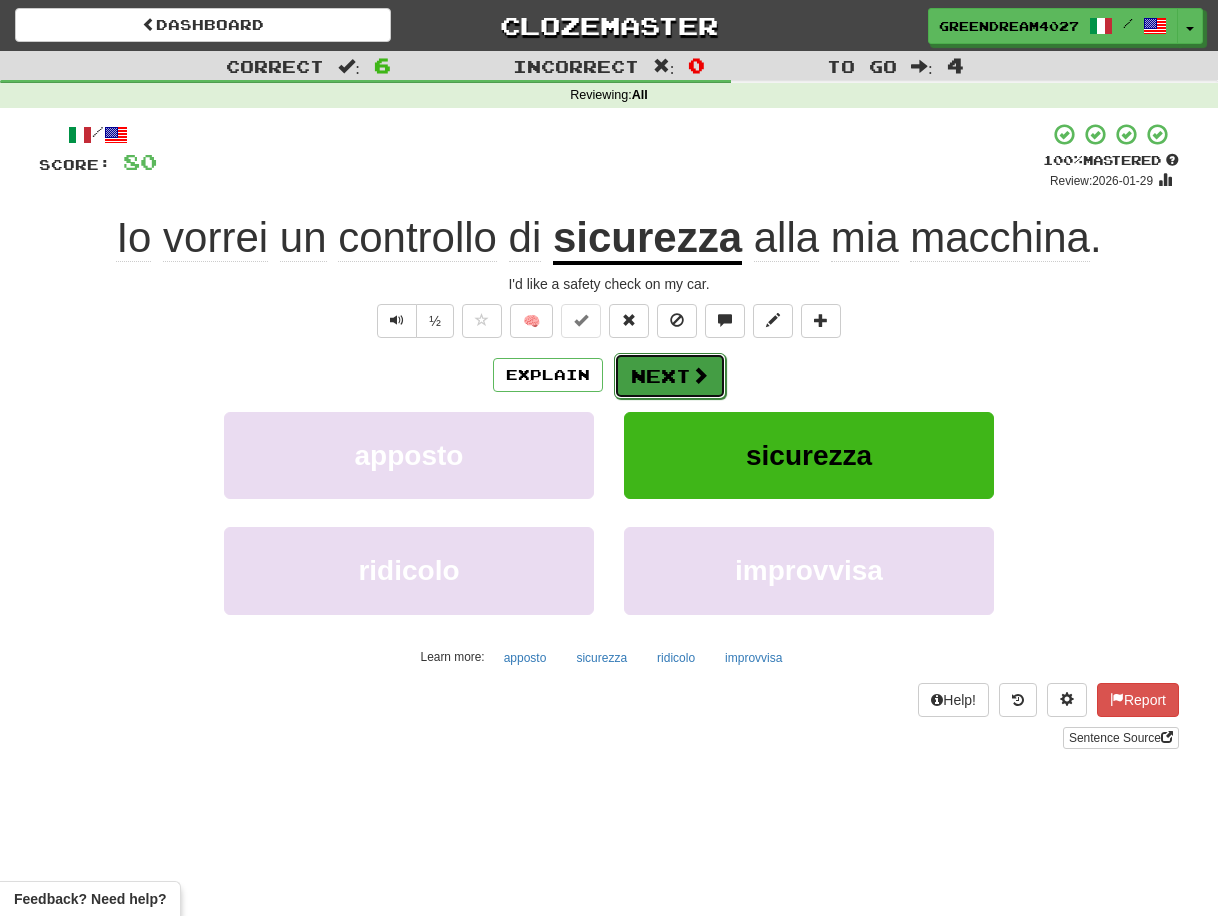 click on "Next" at bounding box center [670, 376] 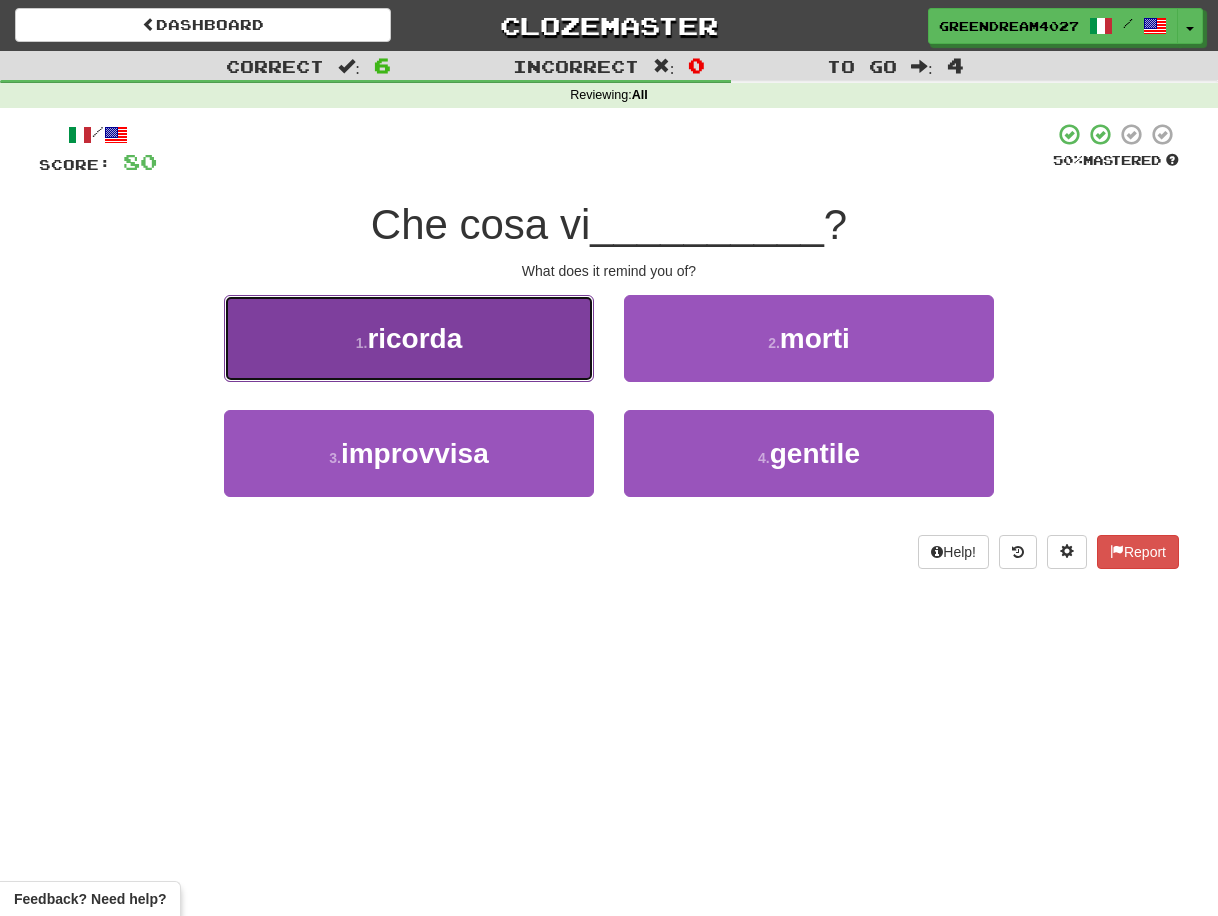 click on "1 .  ricorda" at bounding box center (409, 338) 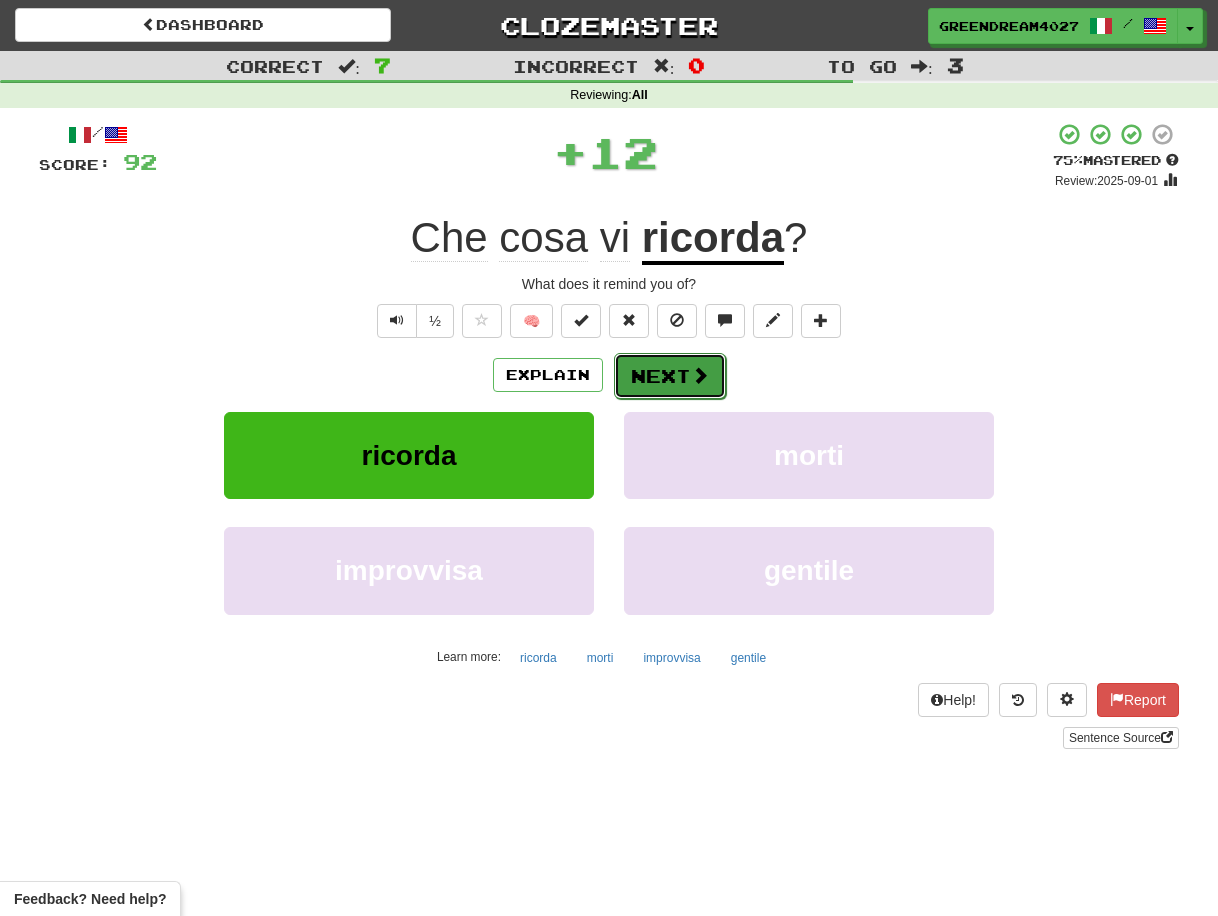 click on "Next" at bounding box center [670, 376] 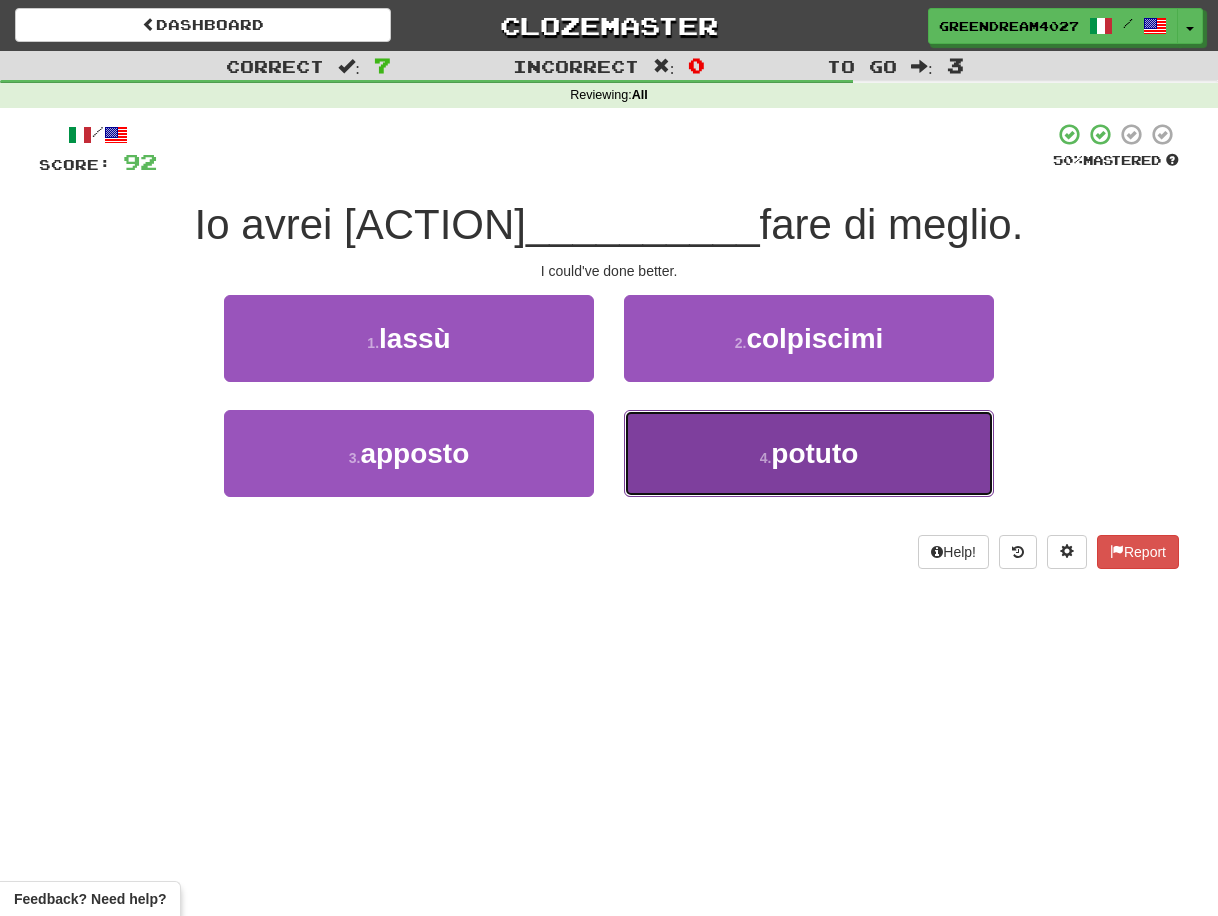 click on "4 .  potuto" at bounding box center [809, 453] 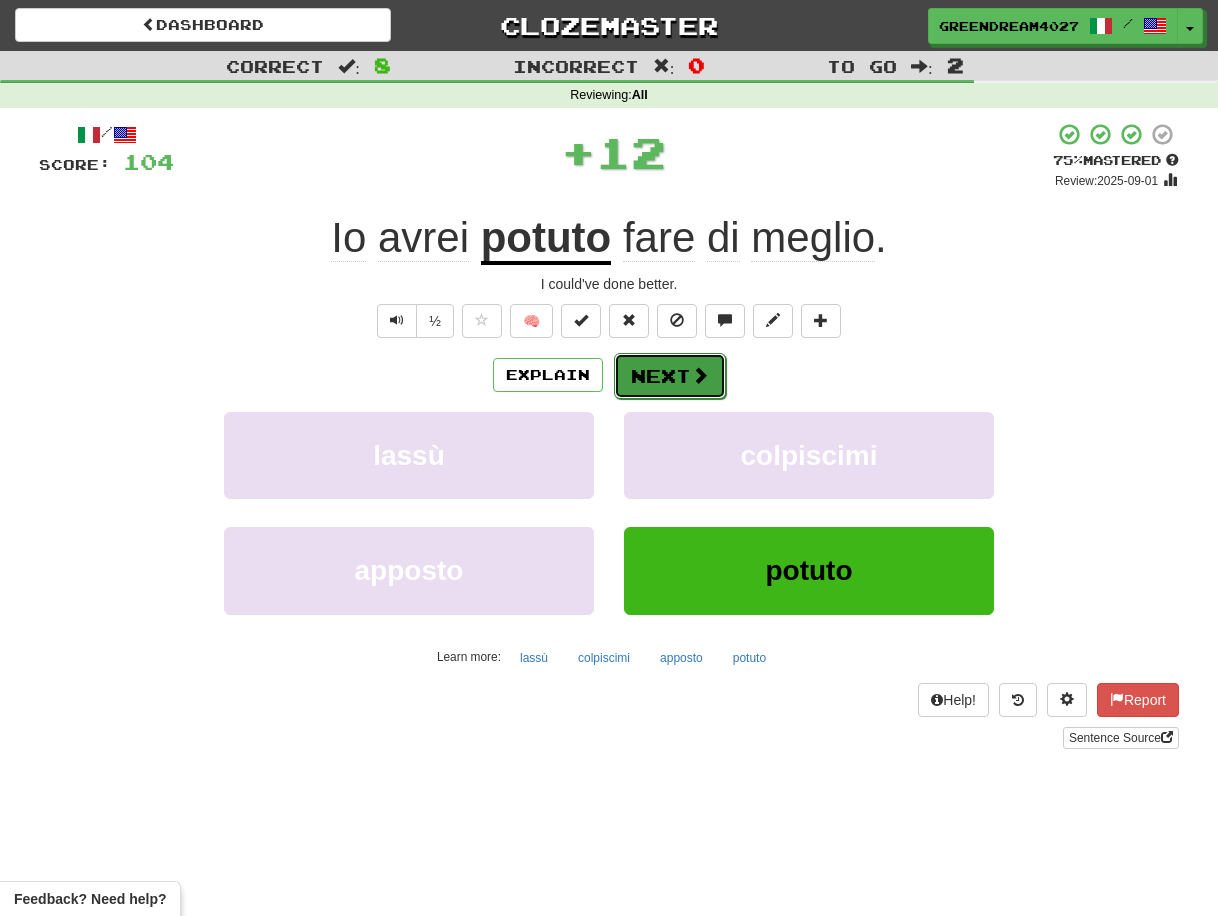 click on "Next" at bounding box center [670, 376] 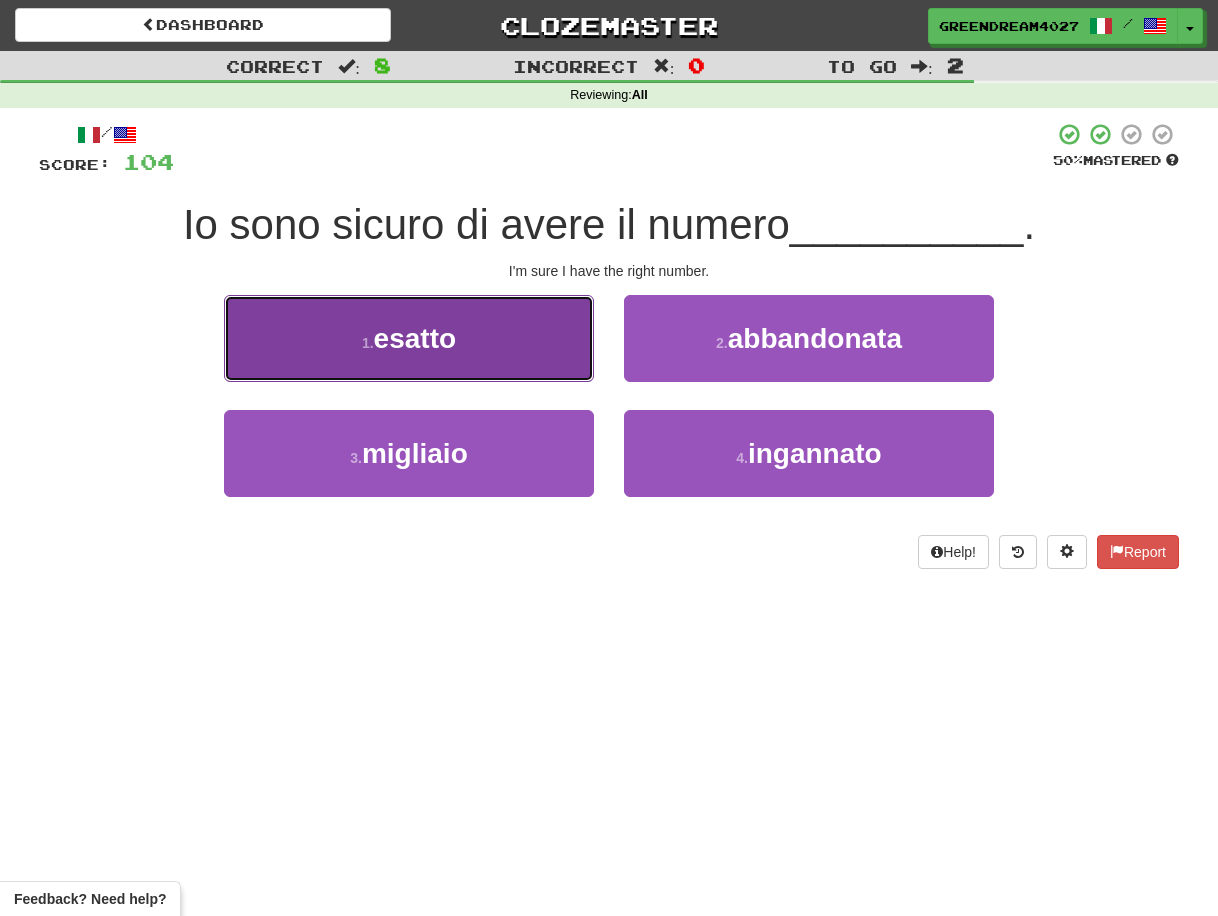 click on "1 .  esatto" at bounding box center (409, 338) 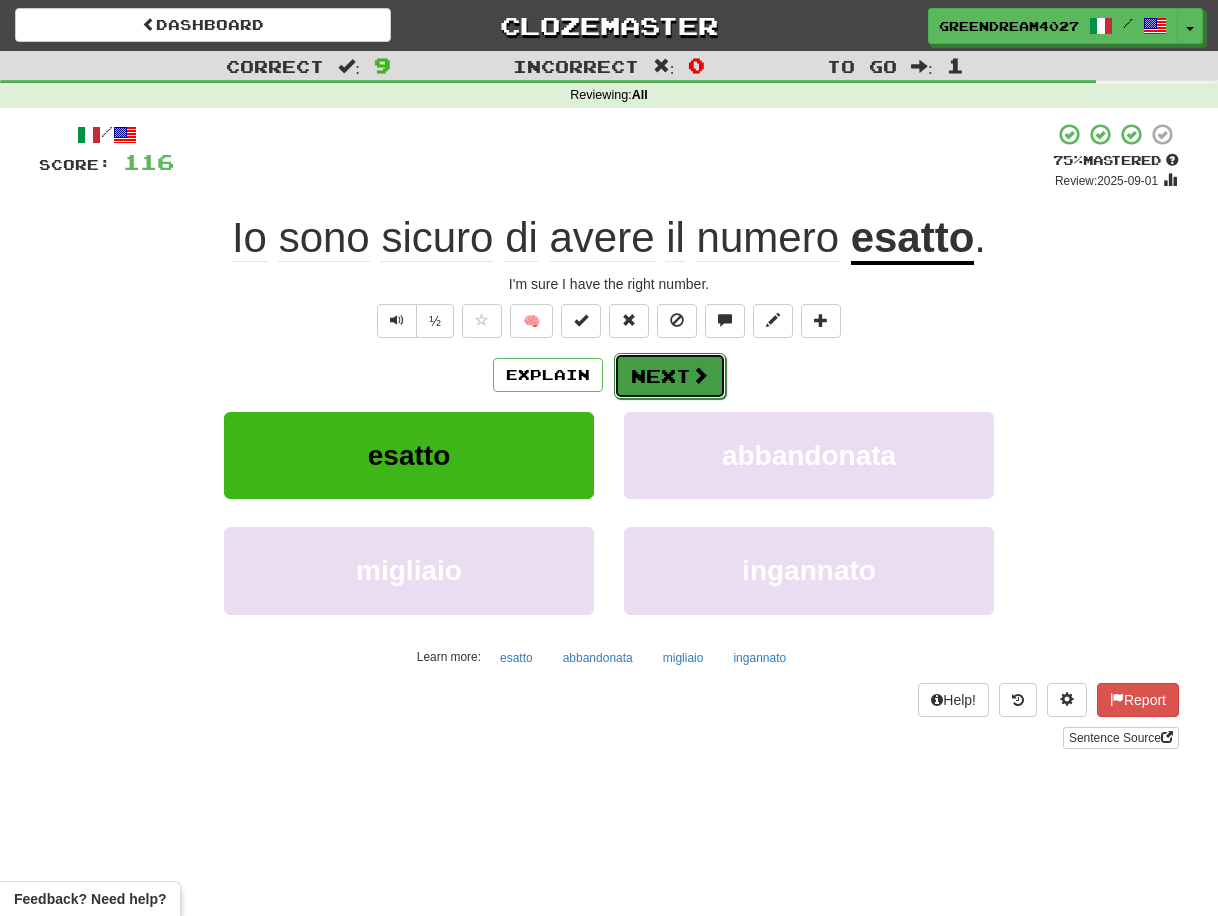click on "Next" at bounding box center (670, 376) 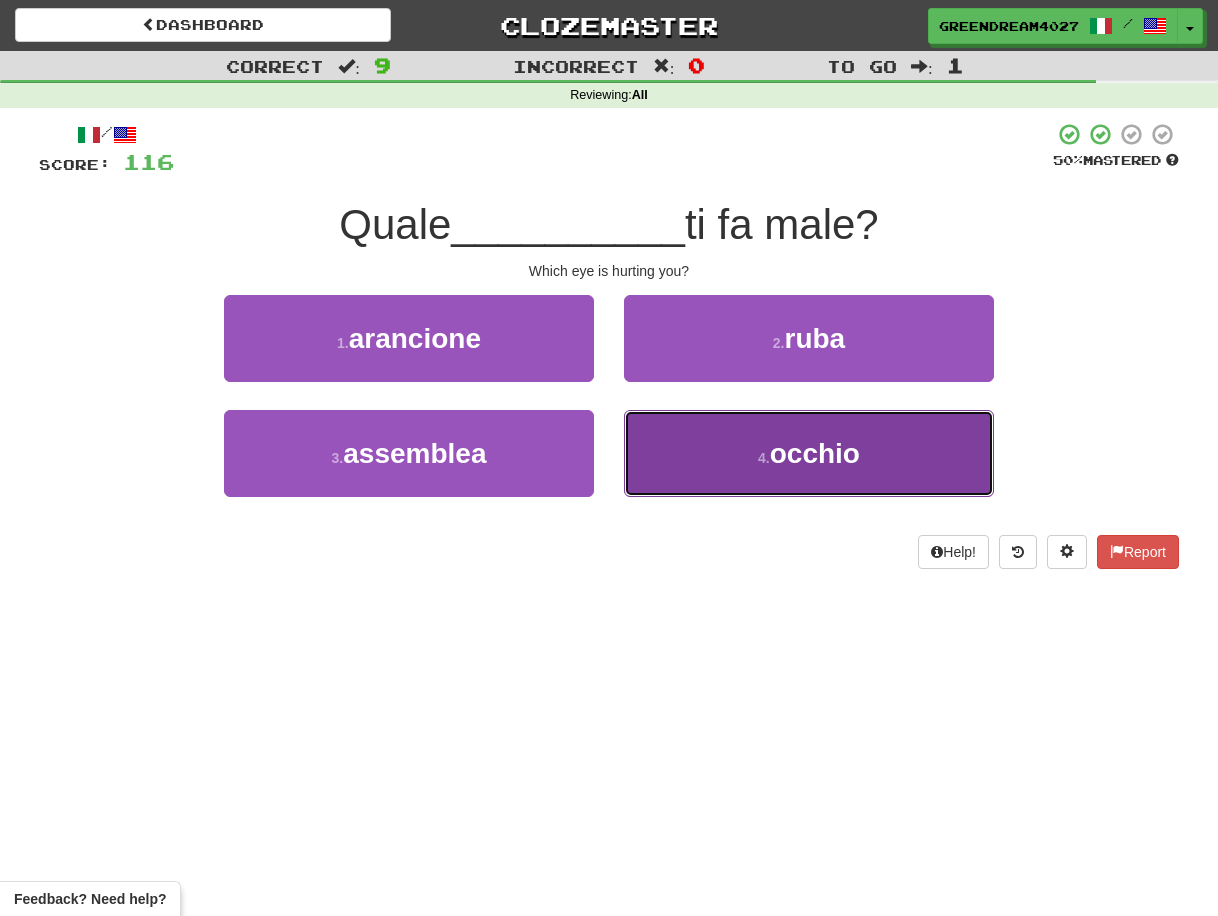 click on "4 .  occhio" at bounding box center (809, 453) 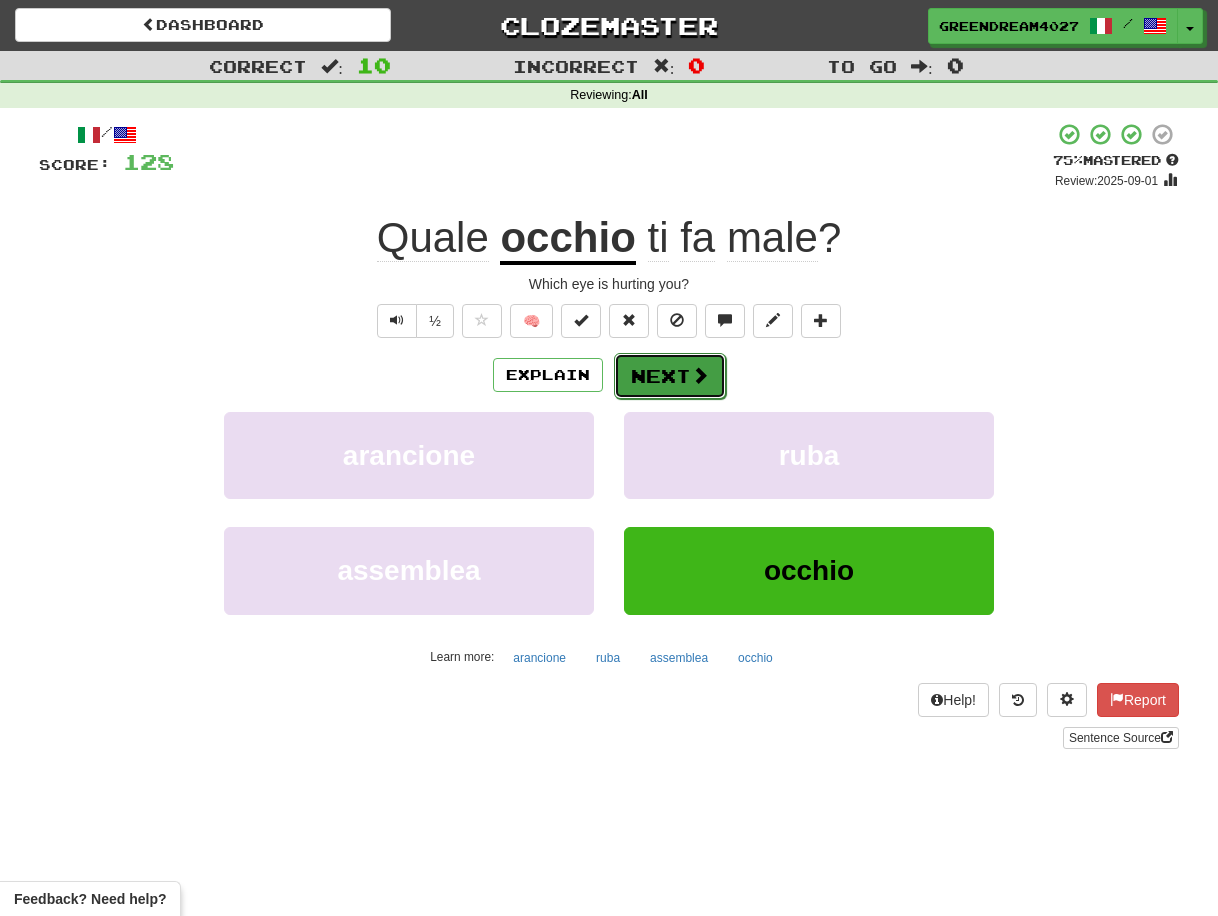 click at bounding box center [700, 375] 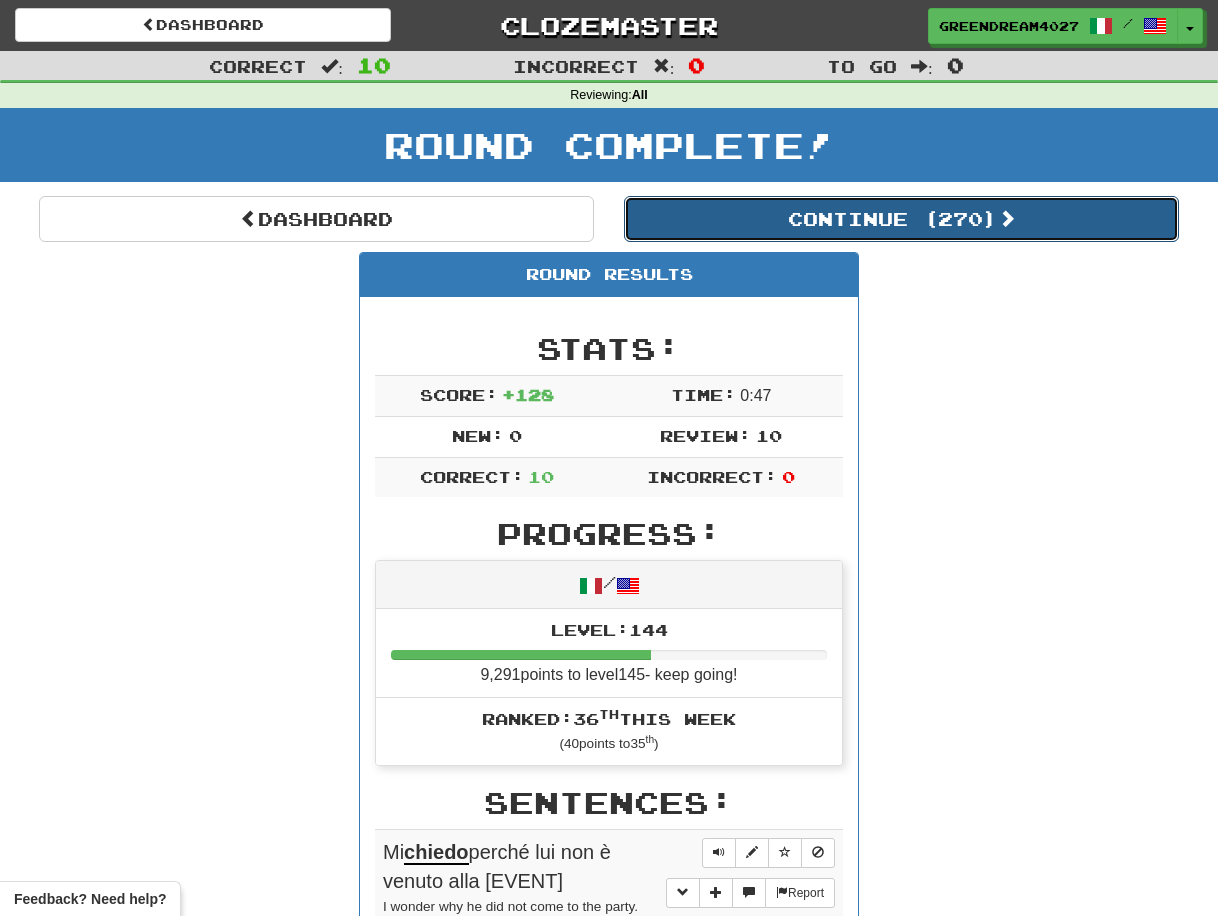 click on "Continue ( 270 )" at bounding box center [901, 219] 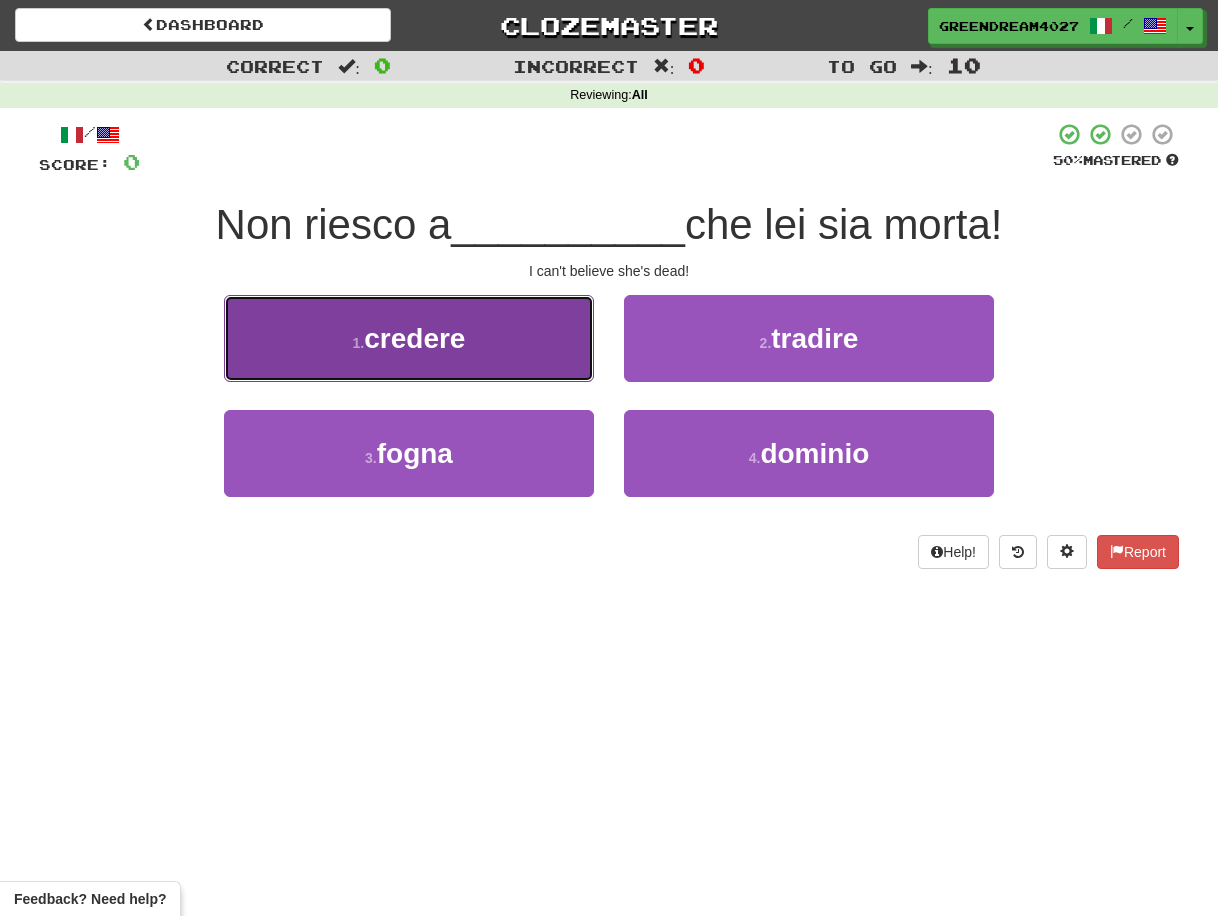 click on "1 .  credere" at bounding box center (409, 338) 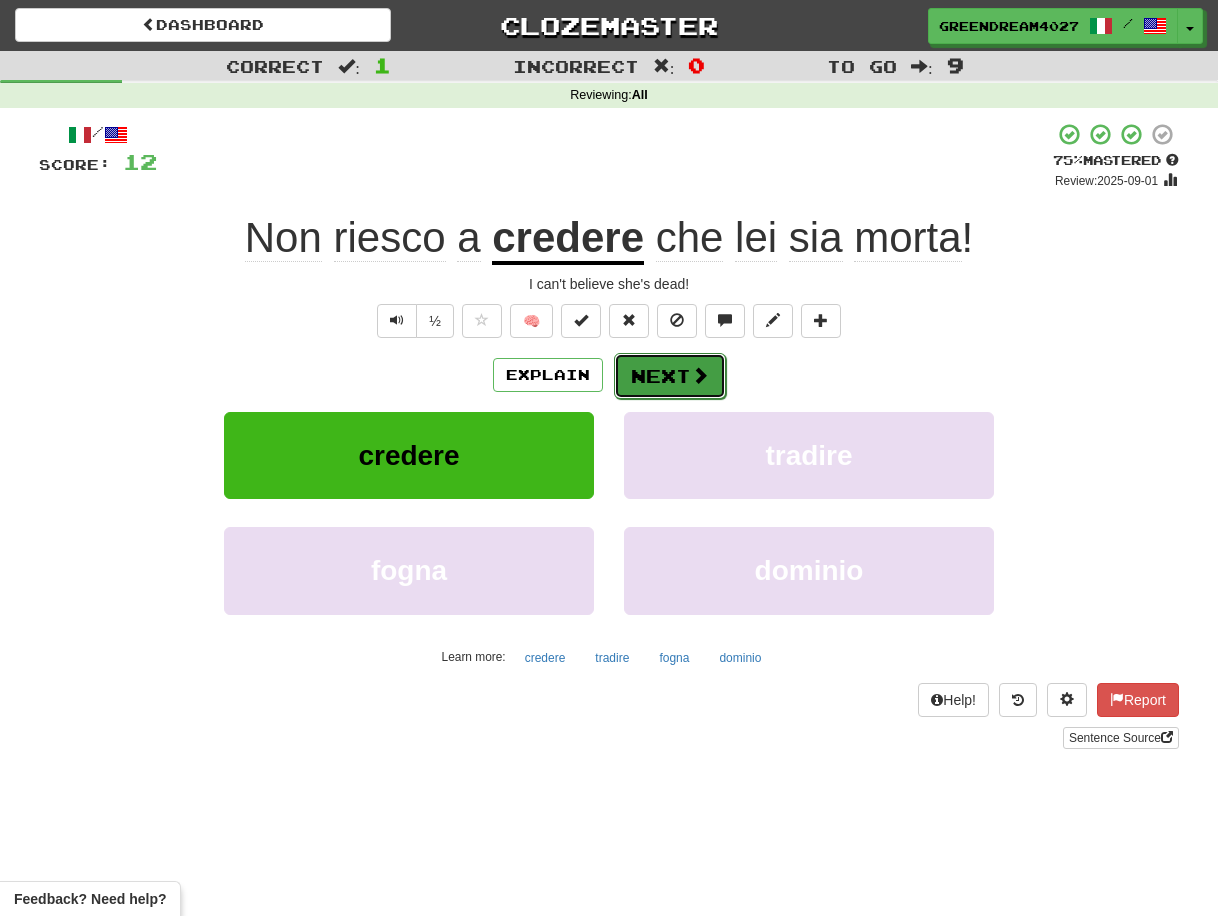 click on "Next" at bounding box center [670, 376] 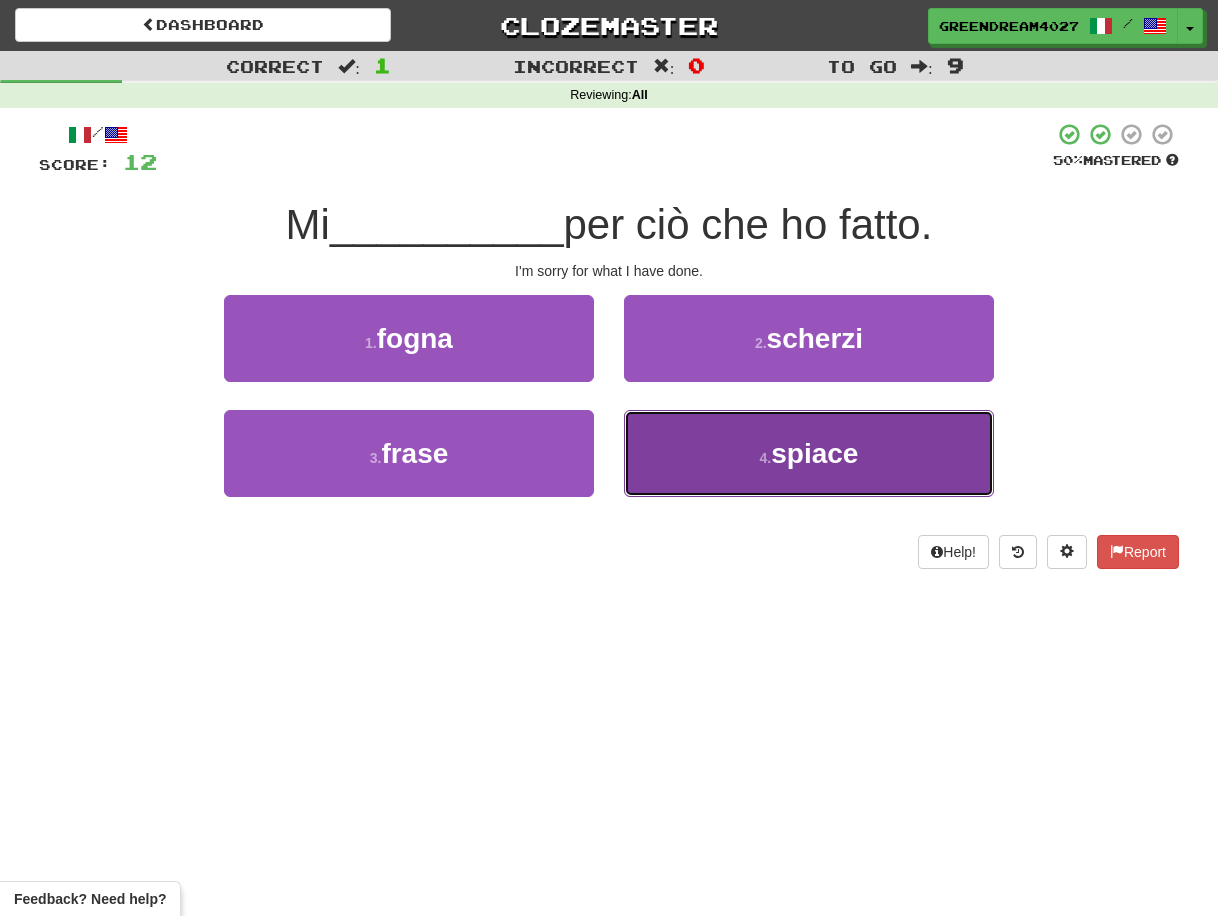 click on "4 .  spiace" at bounding box center [809, 453] 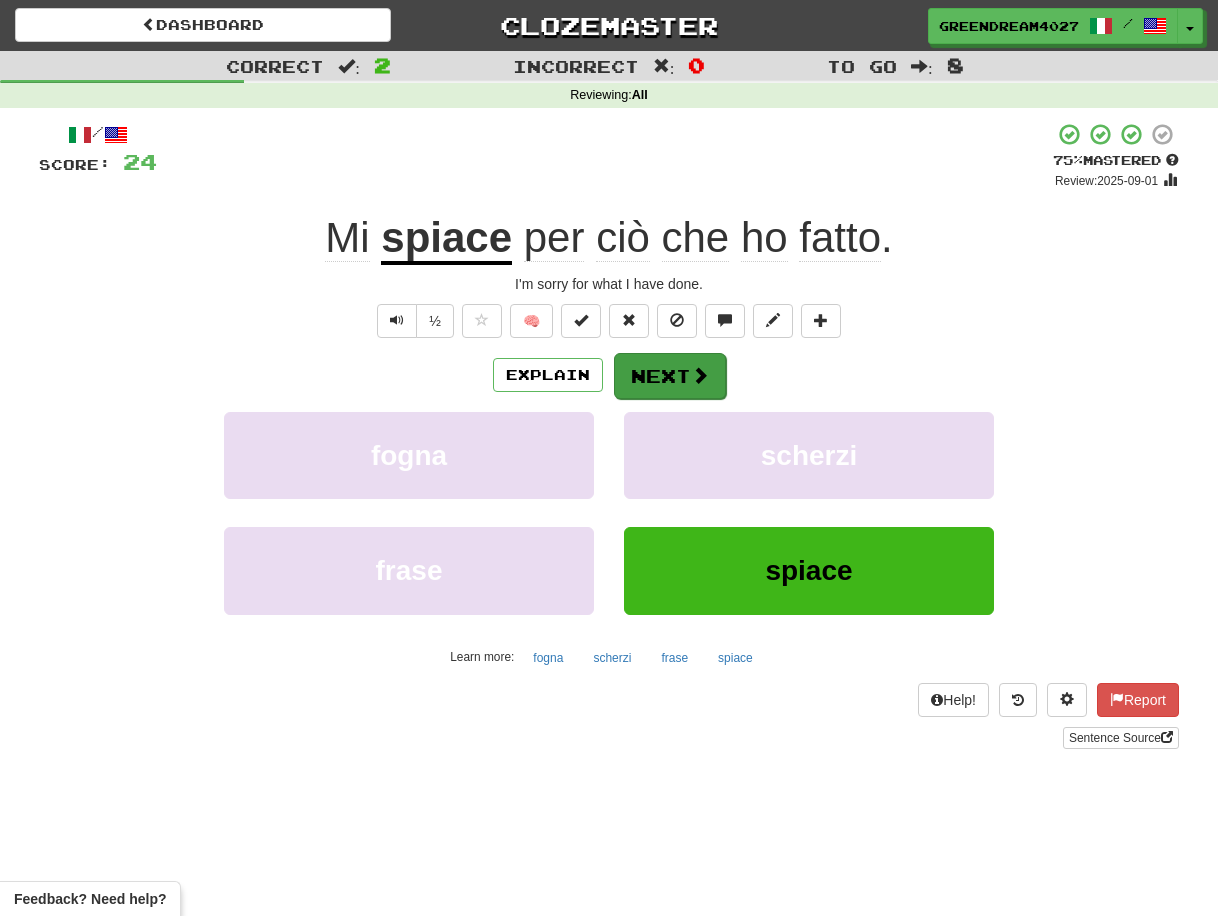 click at bounding box center [700, 375] 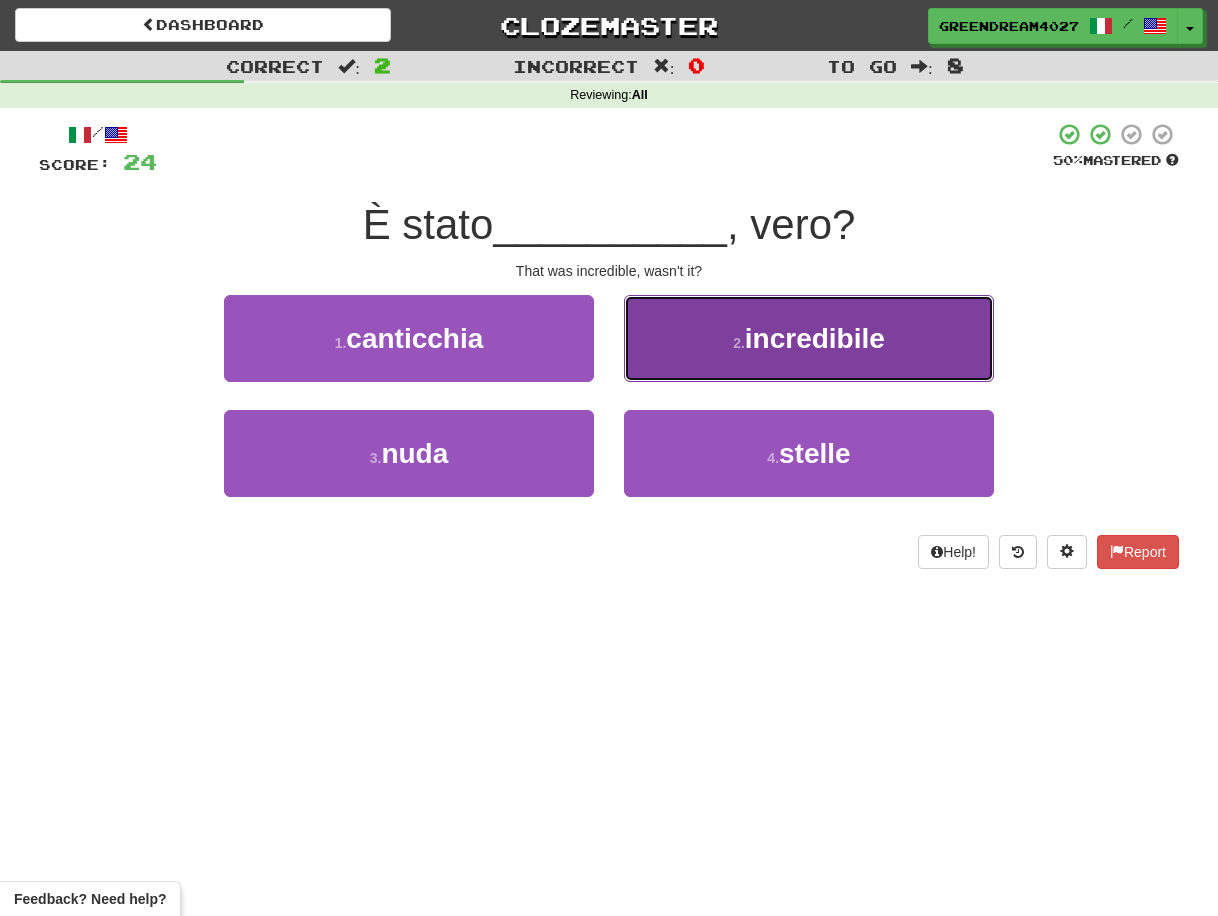 click on "2 .  incredibile" at bounding box center (809, 338) 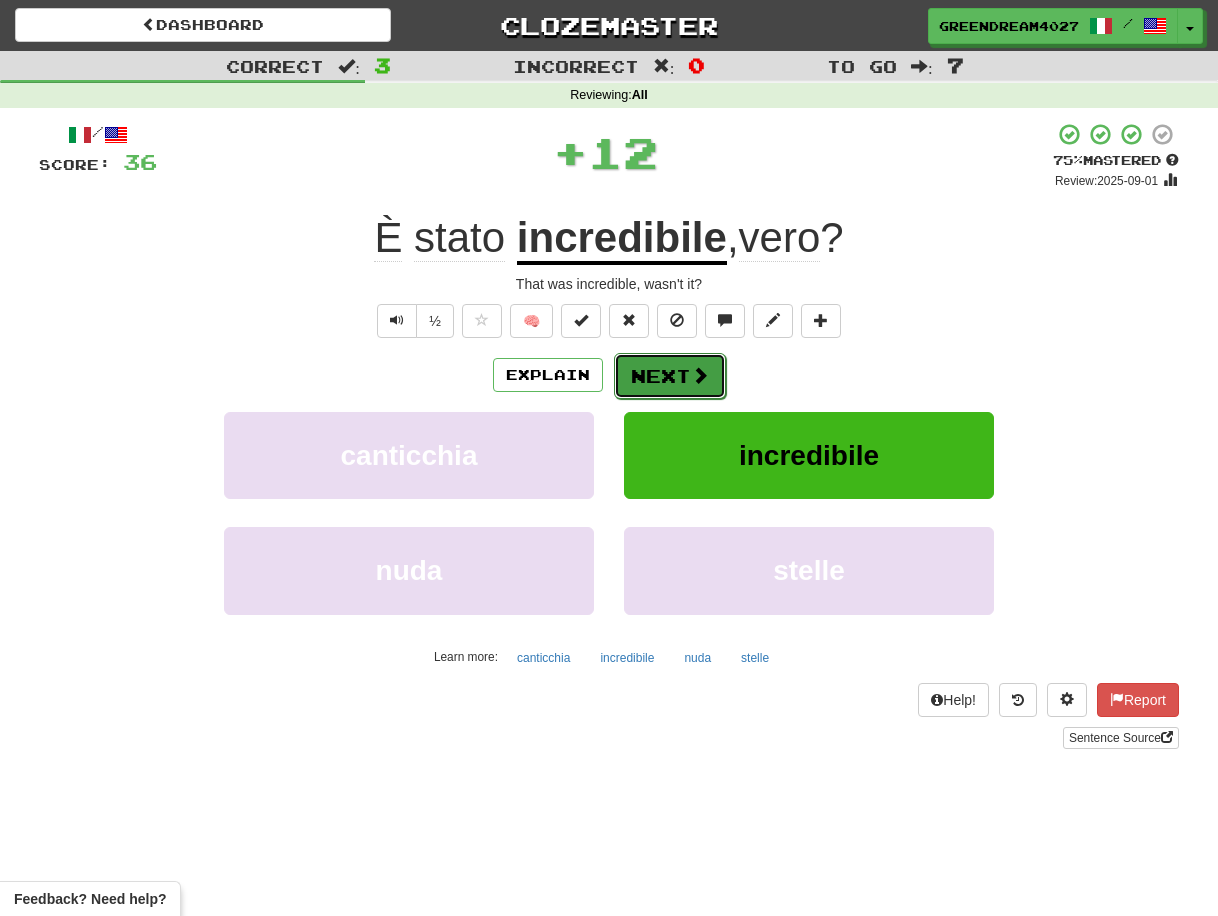 click on "Next" at bounding box center (670, 376) 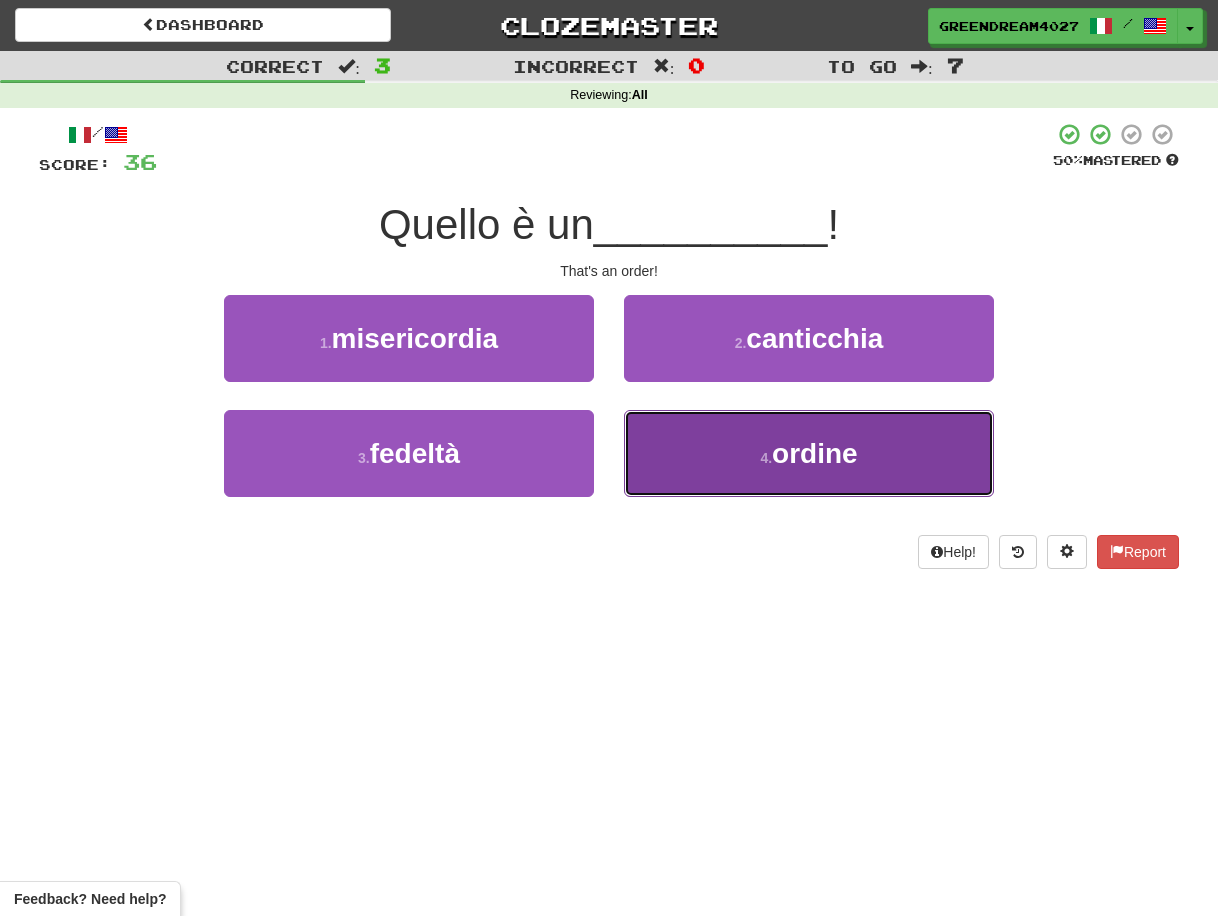 click on "4 .  ordine" at bounding box center (809, 453) 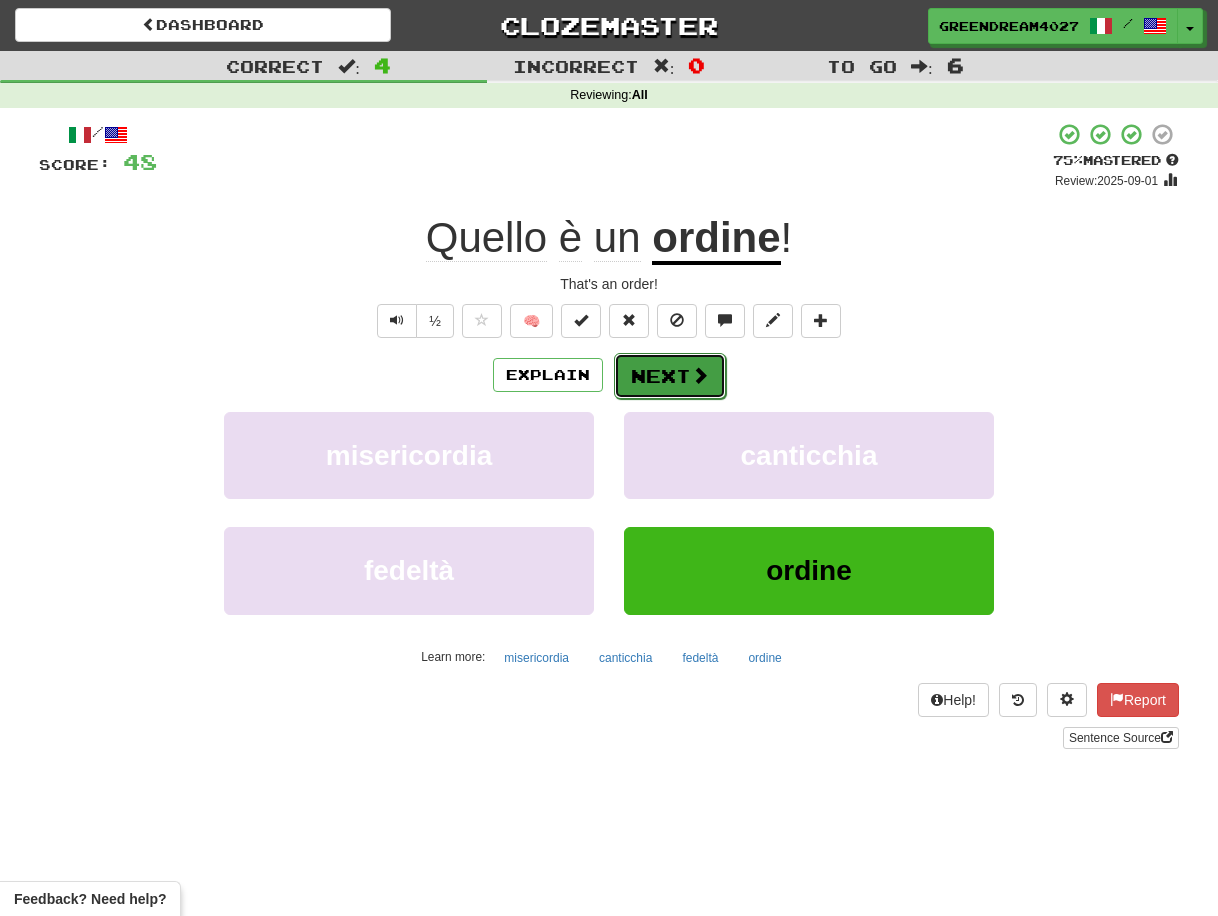 click on "Next" at bounding box center (670, 376) 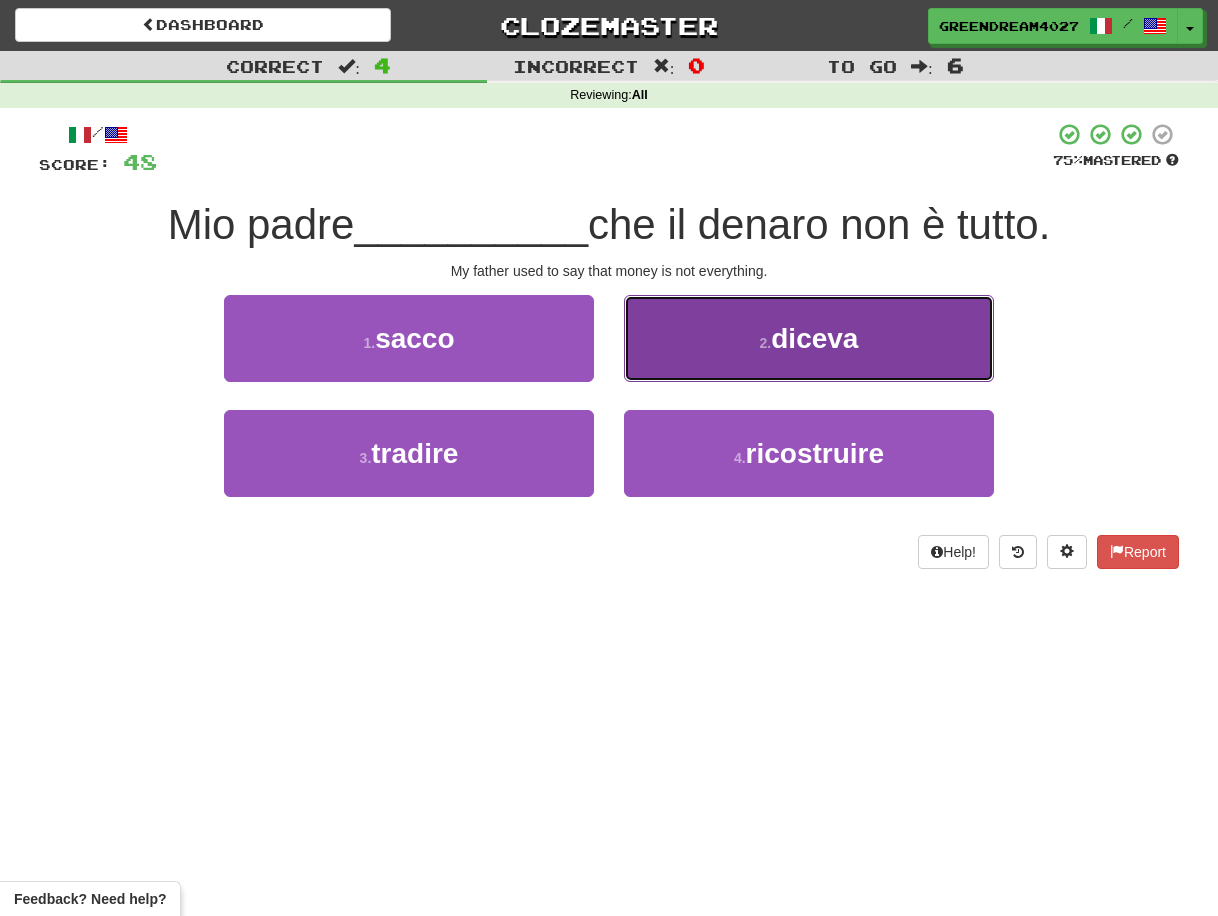 click on "2 .  diceva" at bounding box center [809, 338] 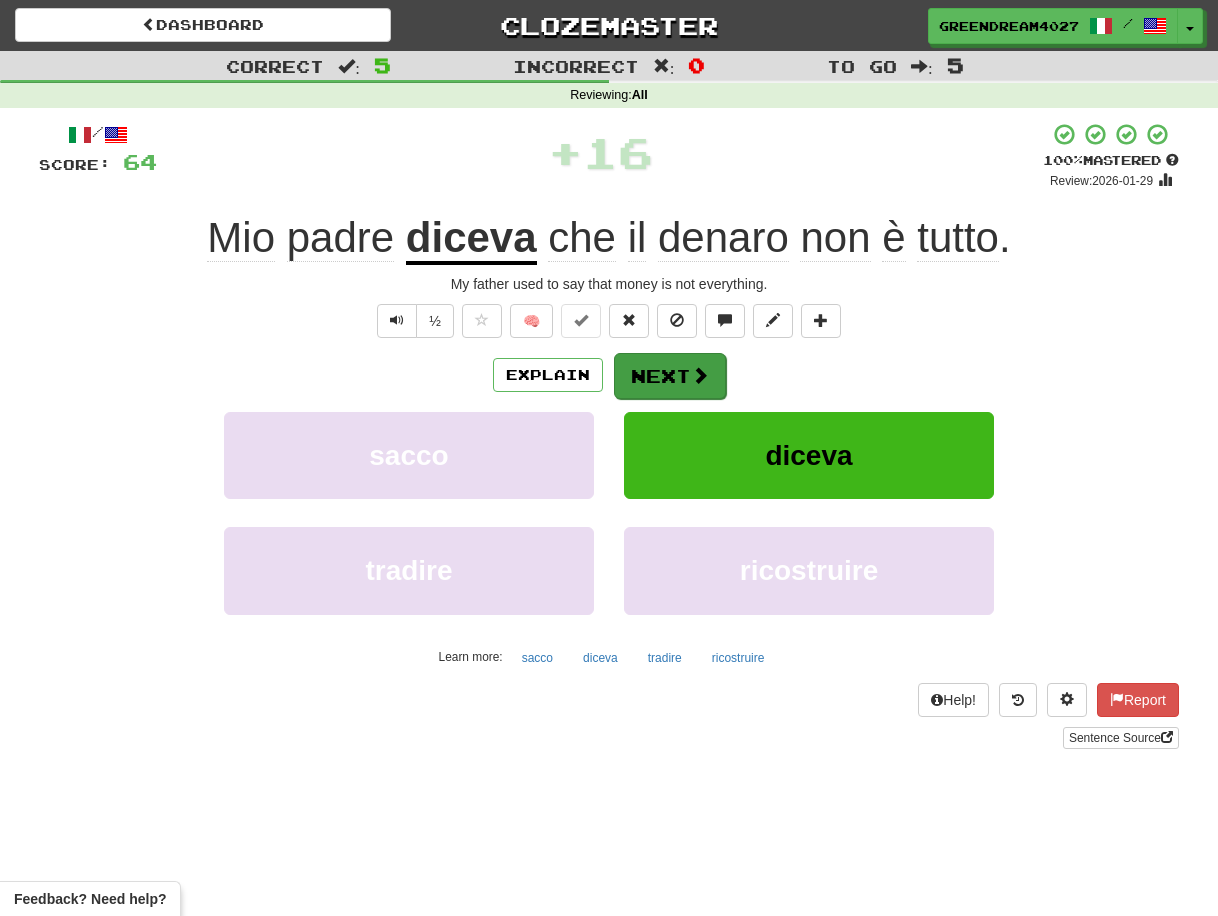 click on "Next" at bounding box center (670, 376) 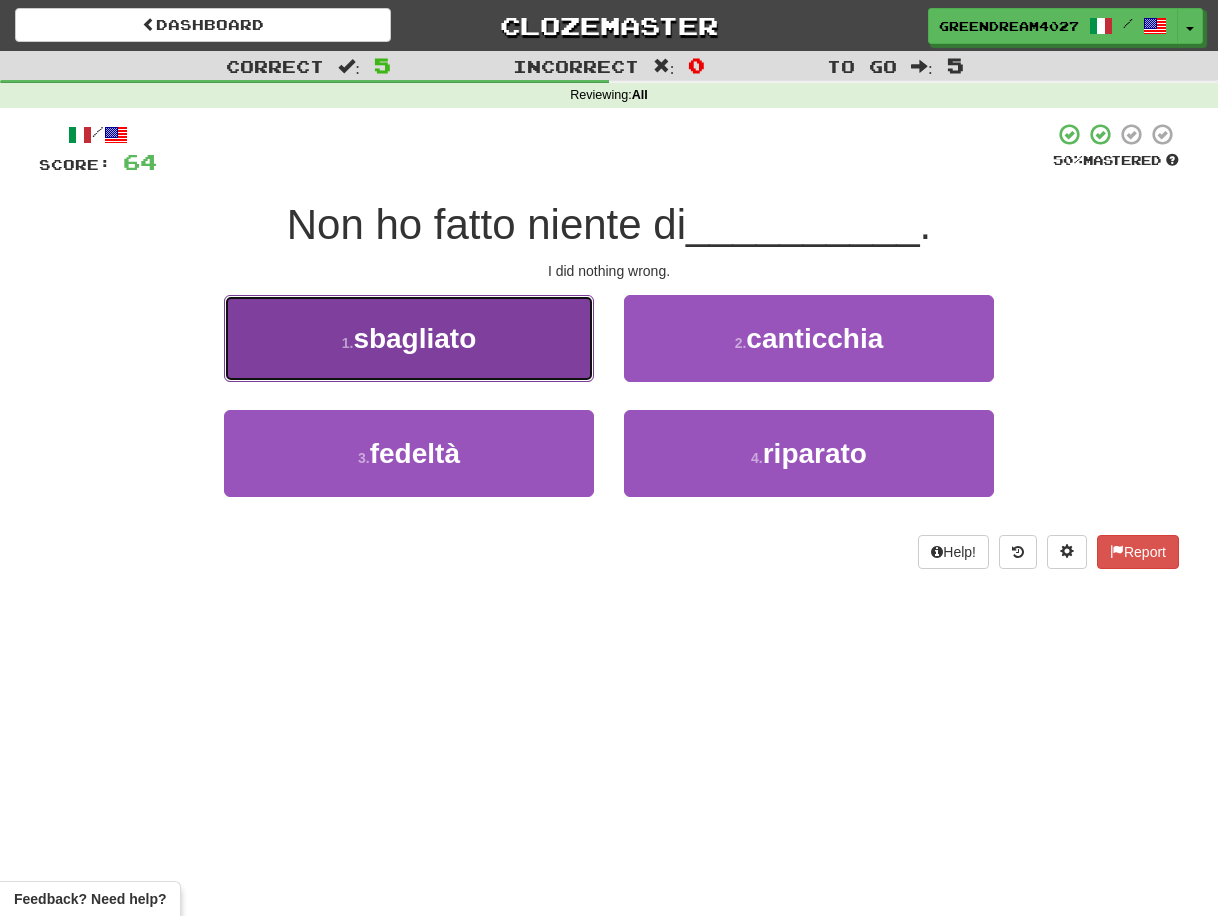 click on "1 .  sbagliato" at bounding box center (409, 338) 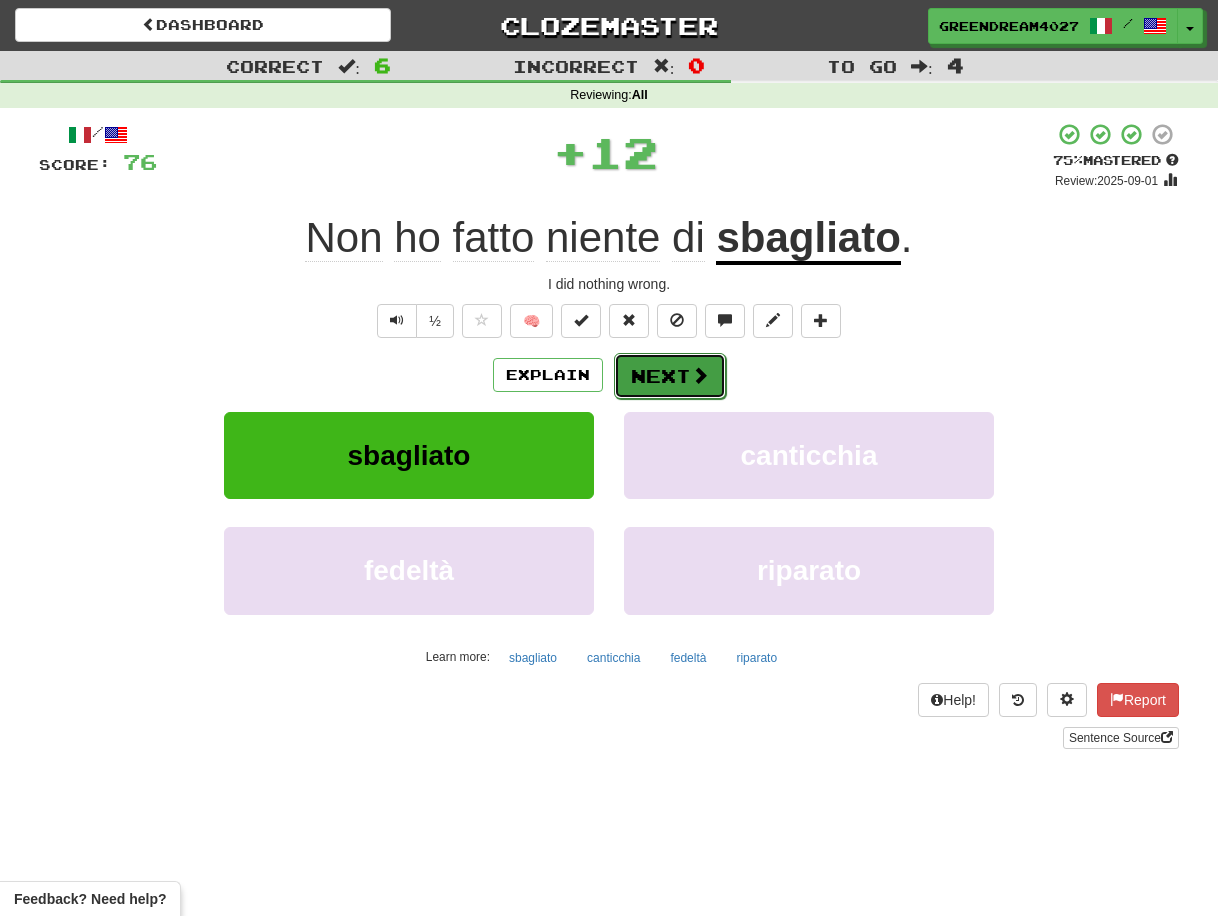 click on "Next" at bounding box center [670, 376] 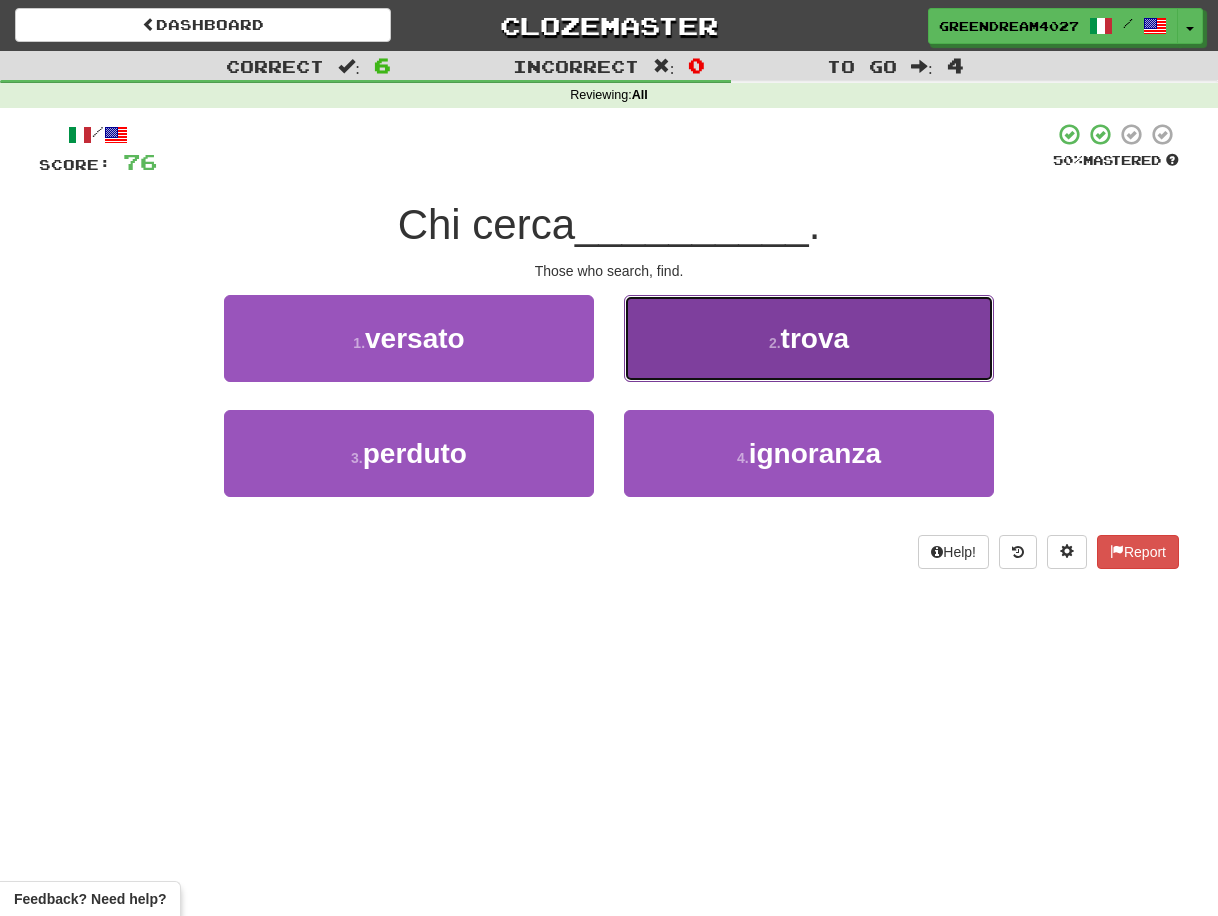click on "2 .  trova" at bounding box center (809, 338) 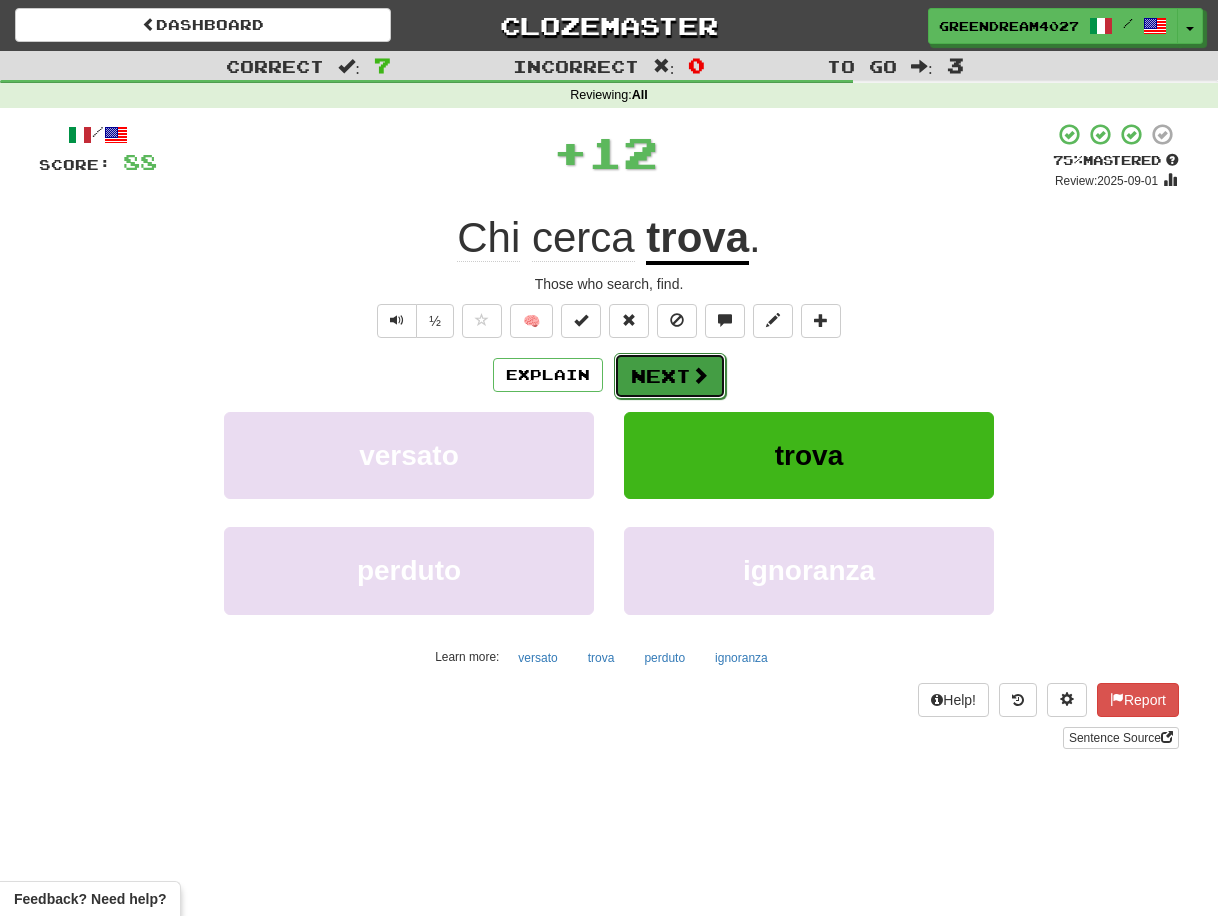 click on "Next" at bounding box center (670, 376) 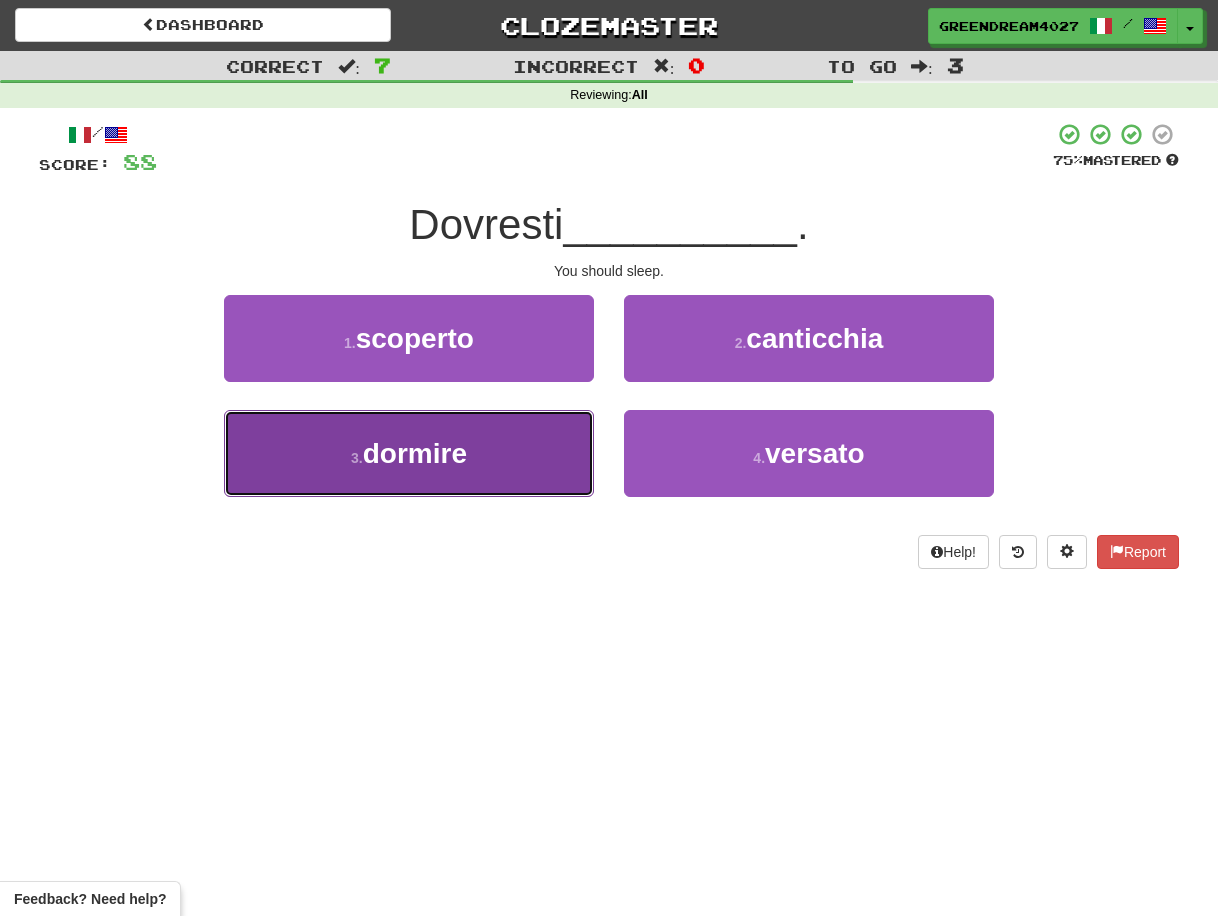 click on "3 .  dormire" at bounding box center [409, 453] 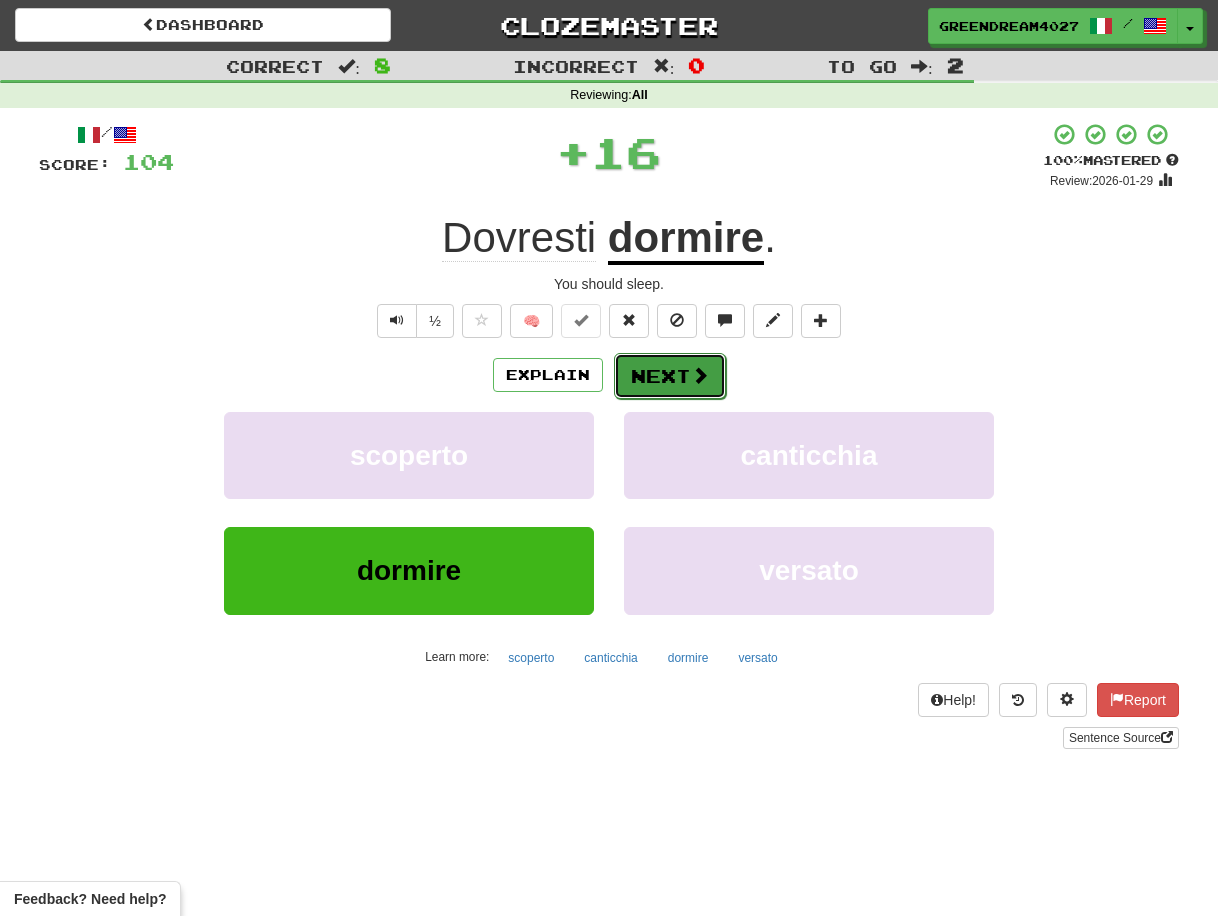 click on "Next" at bounding box center [670, 376] 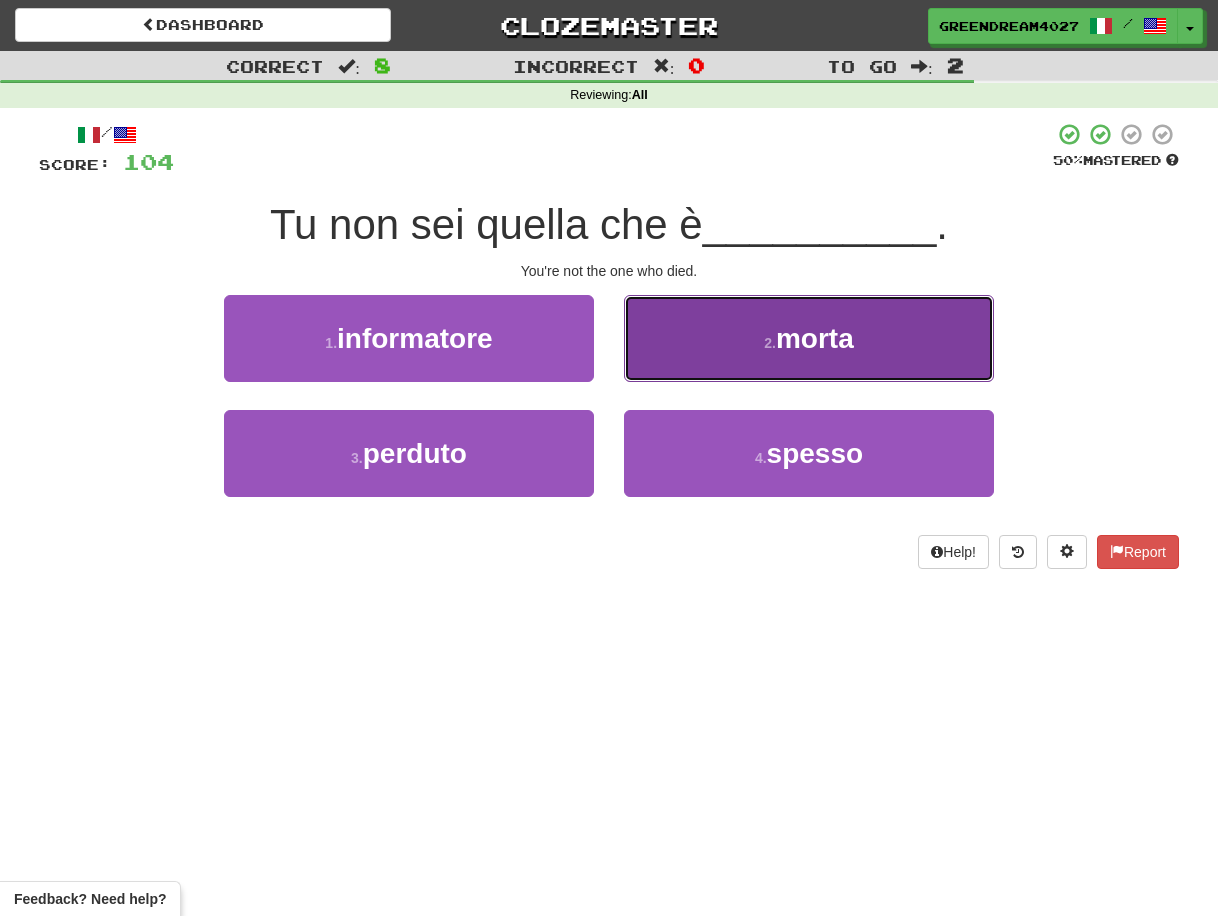 click on "2 .  morta" at bounding box center [809, 338] 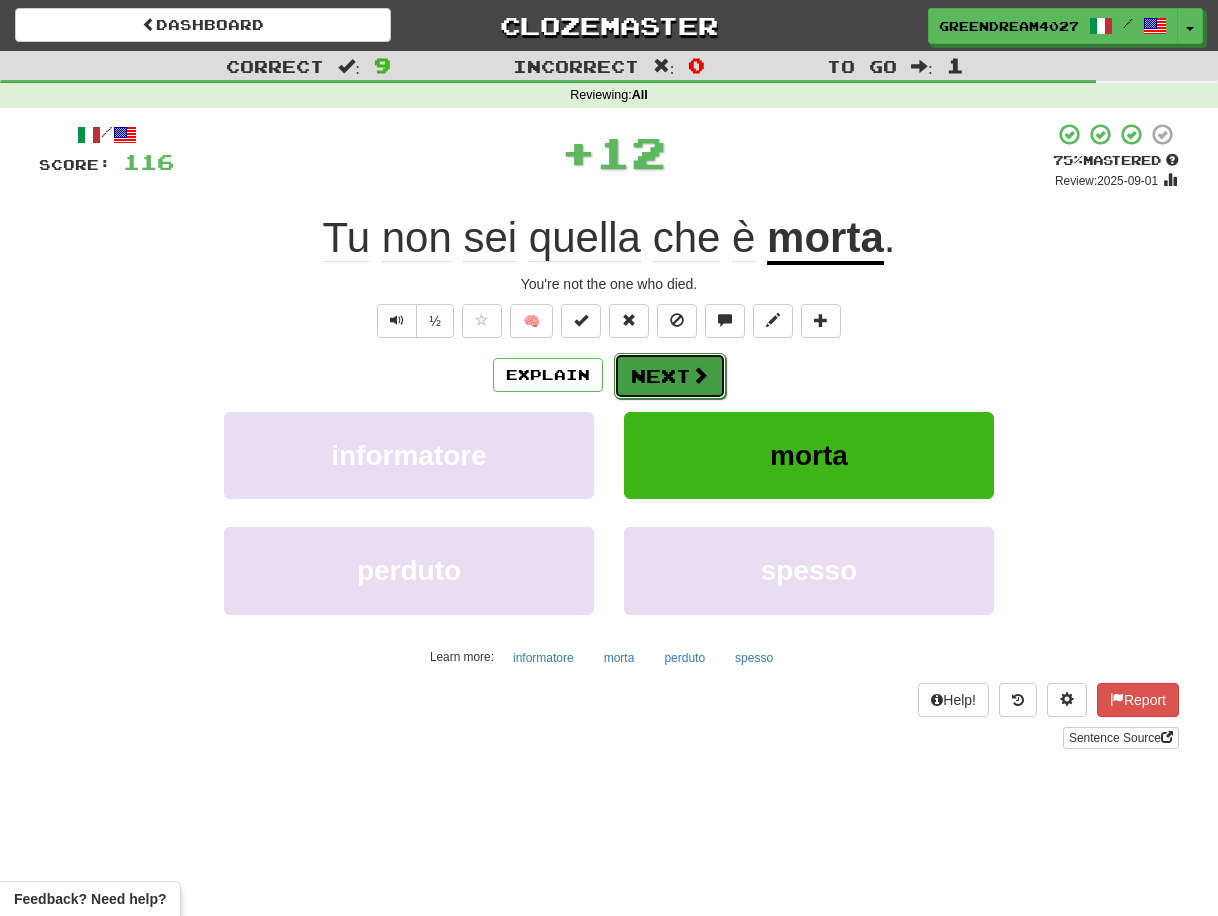 click on "Next" at bounding box center [670, 376] 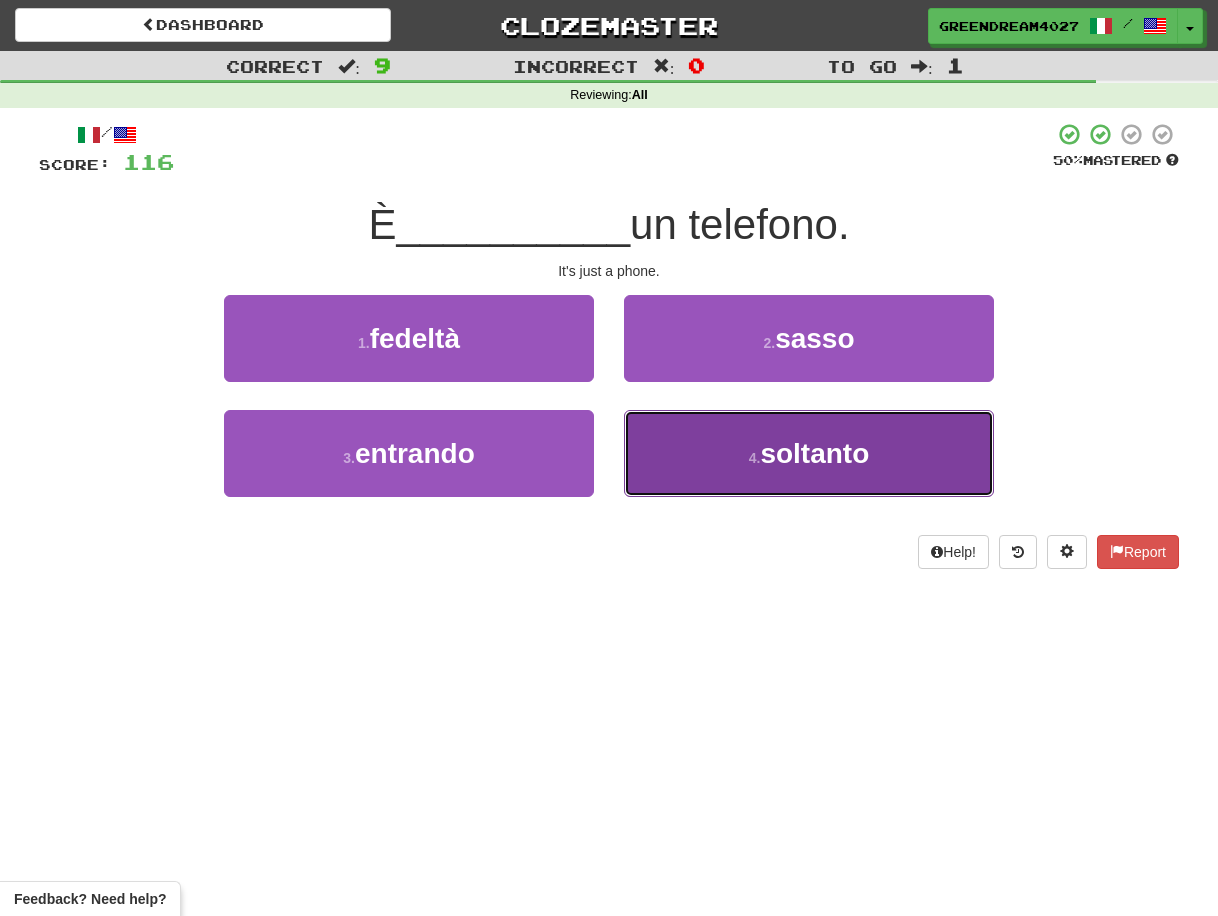 click on "4 .  soltanto" at bounding box center [809, 453] 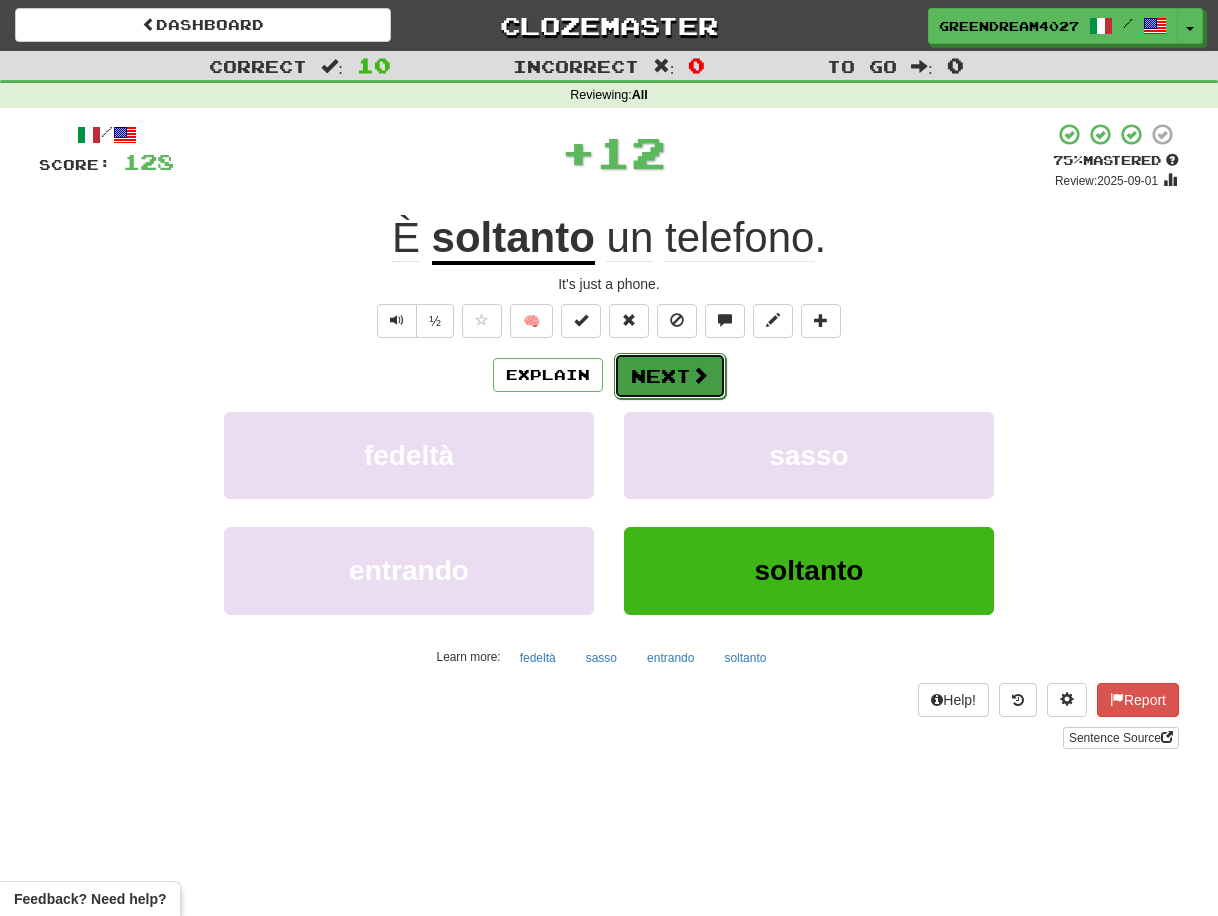 click on "Next" at bounding box center (670, 376) 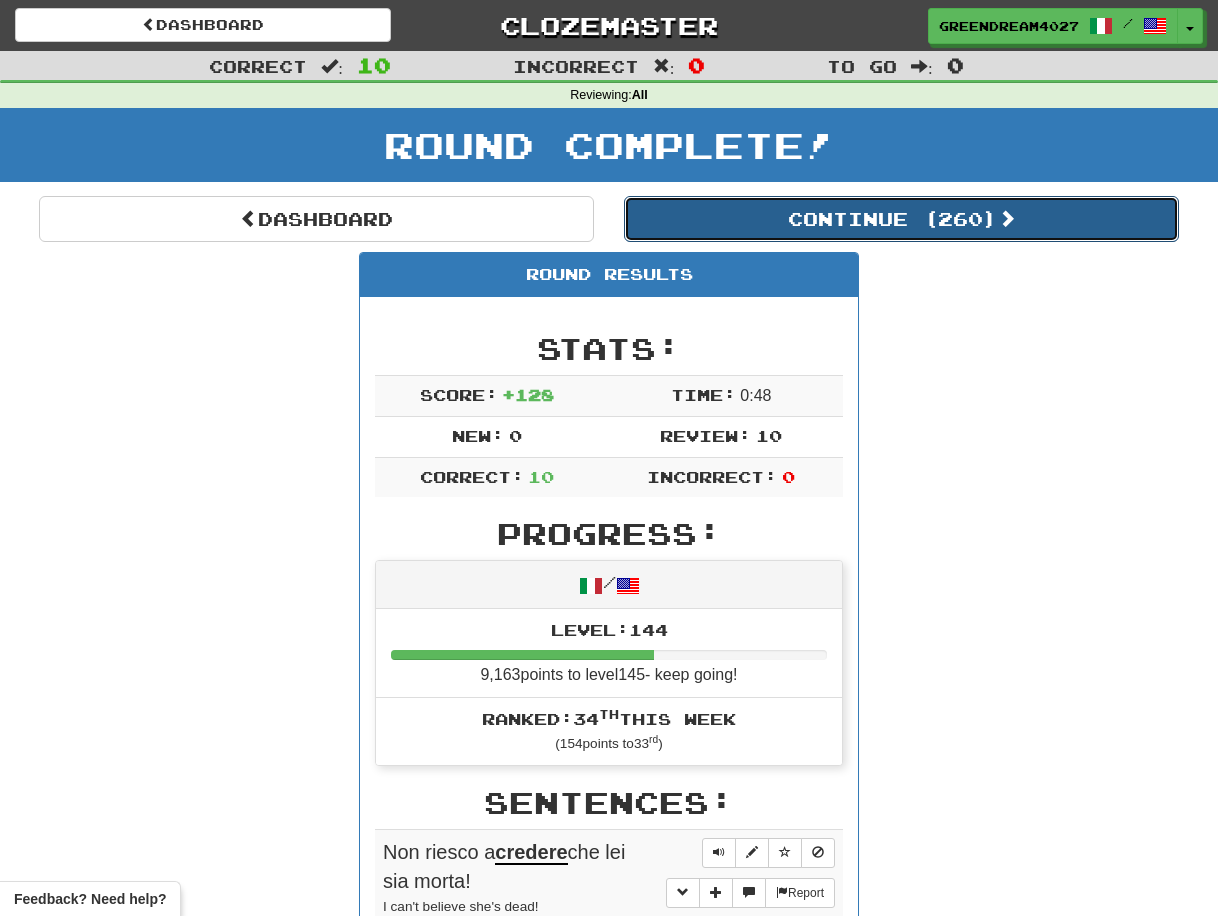 click on "Continue ( 260 )" at bounding box center [901, 219] 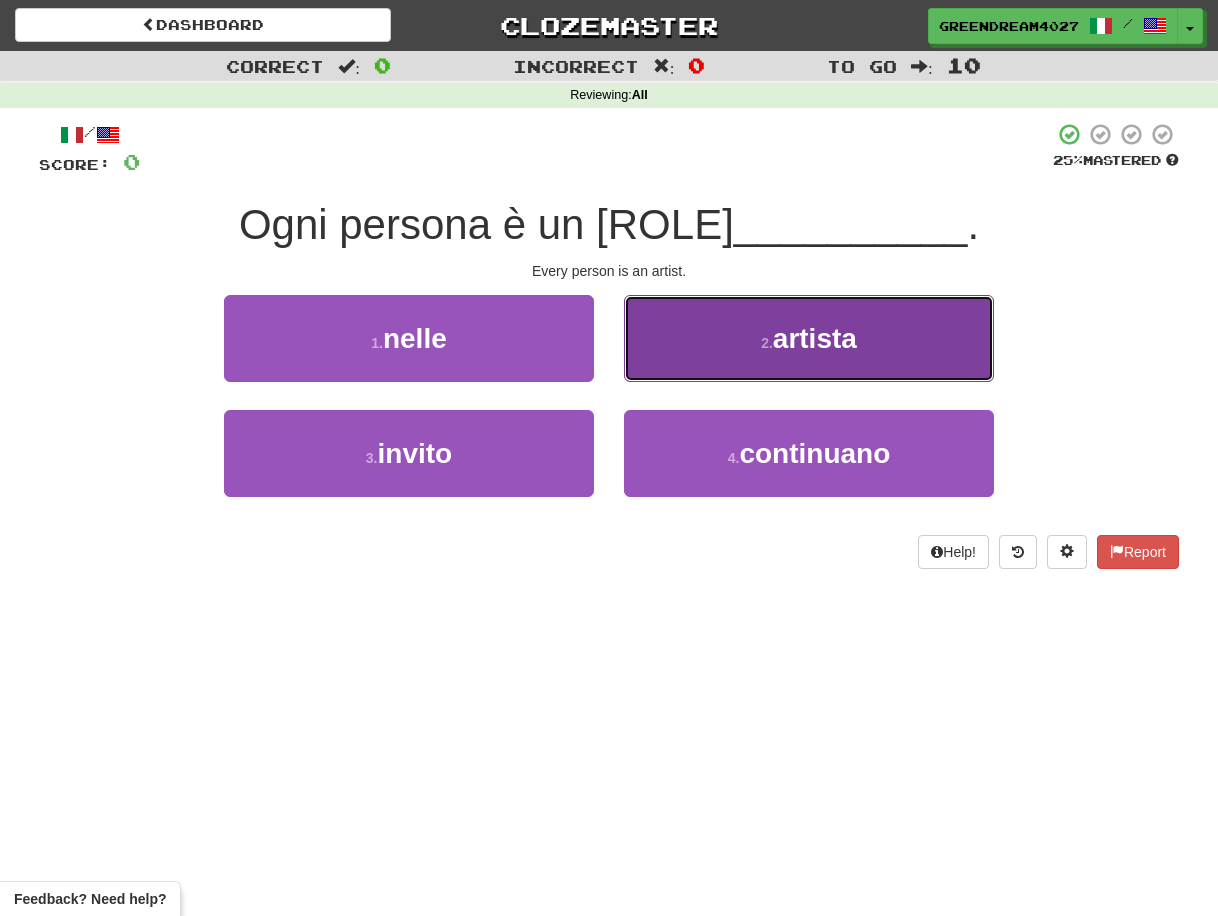 click on "artista" at bounding box center (815, 338) 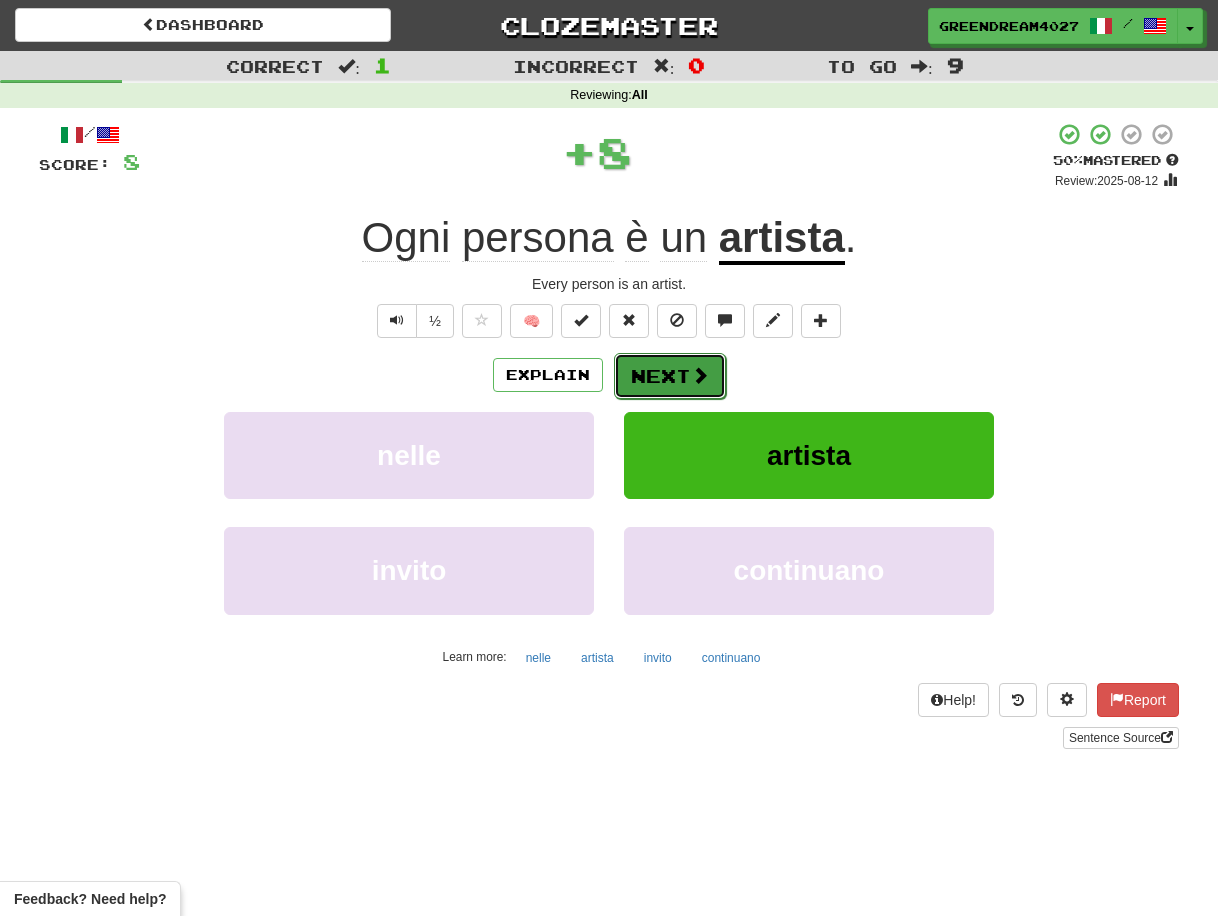click on "Next" at bounding box center (670, 376) 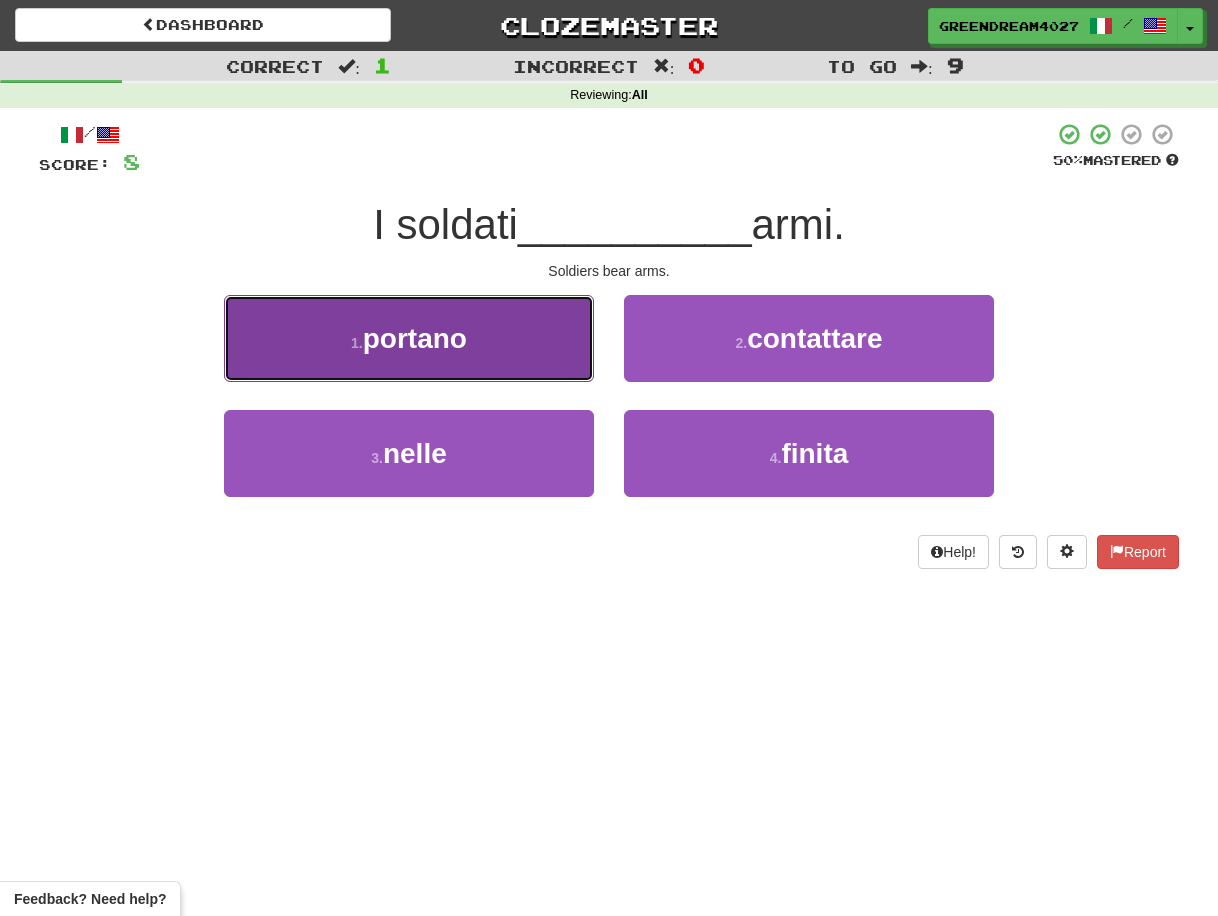 click on "1 .  portano" at bounding box center [409, 338] 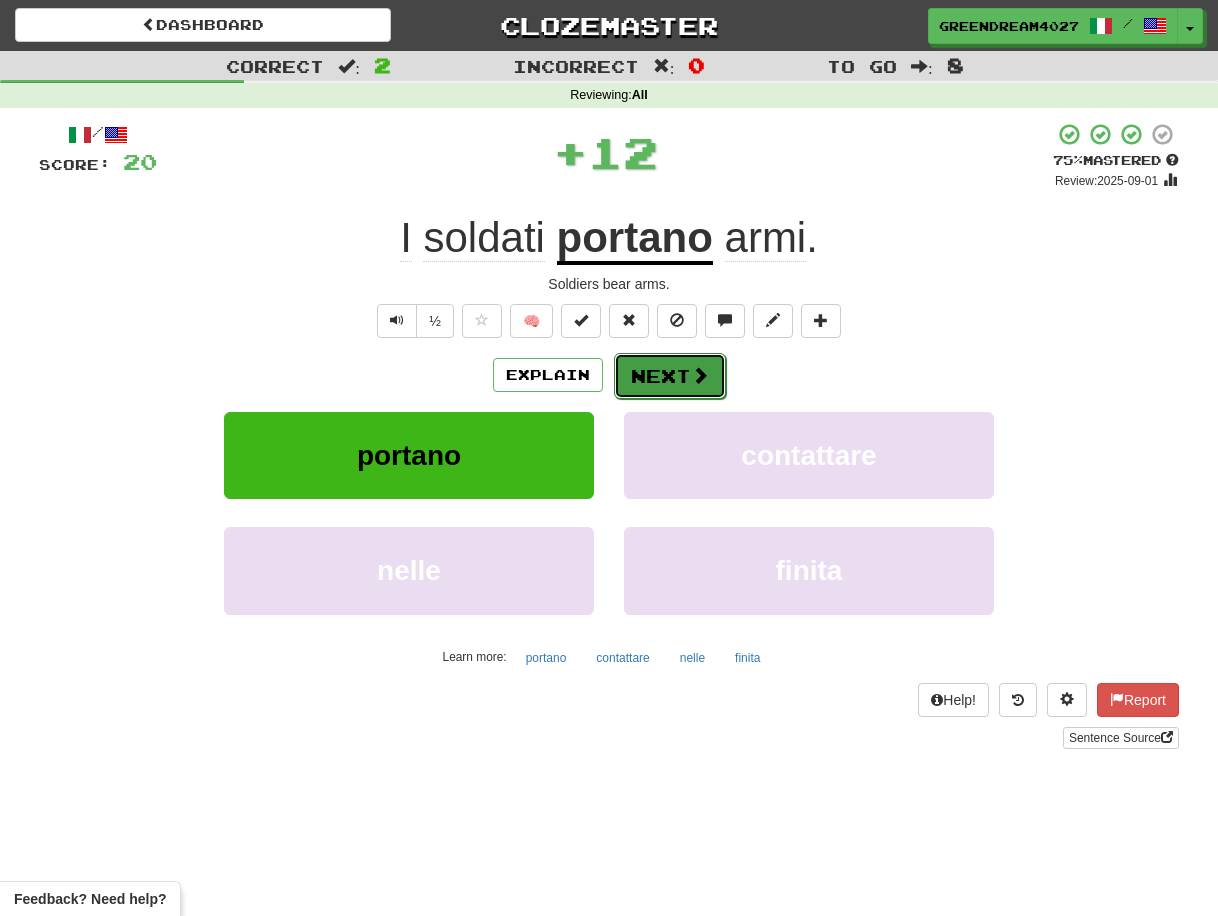 click on "Next" at bounding box center [670, 376] 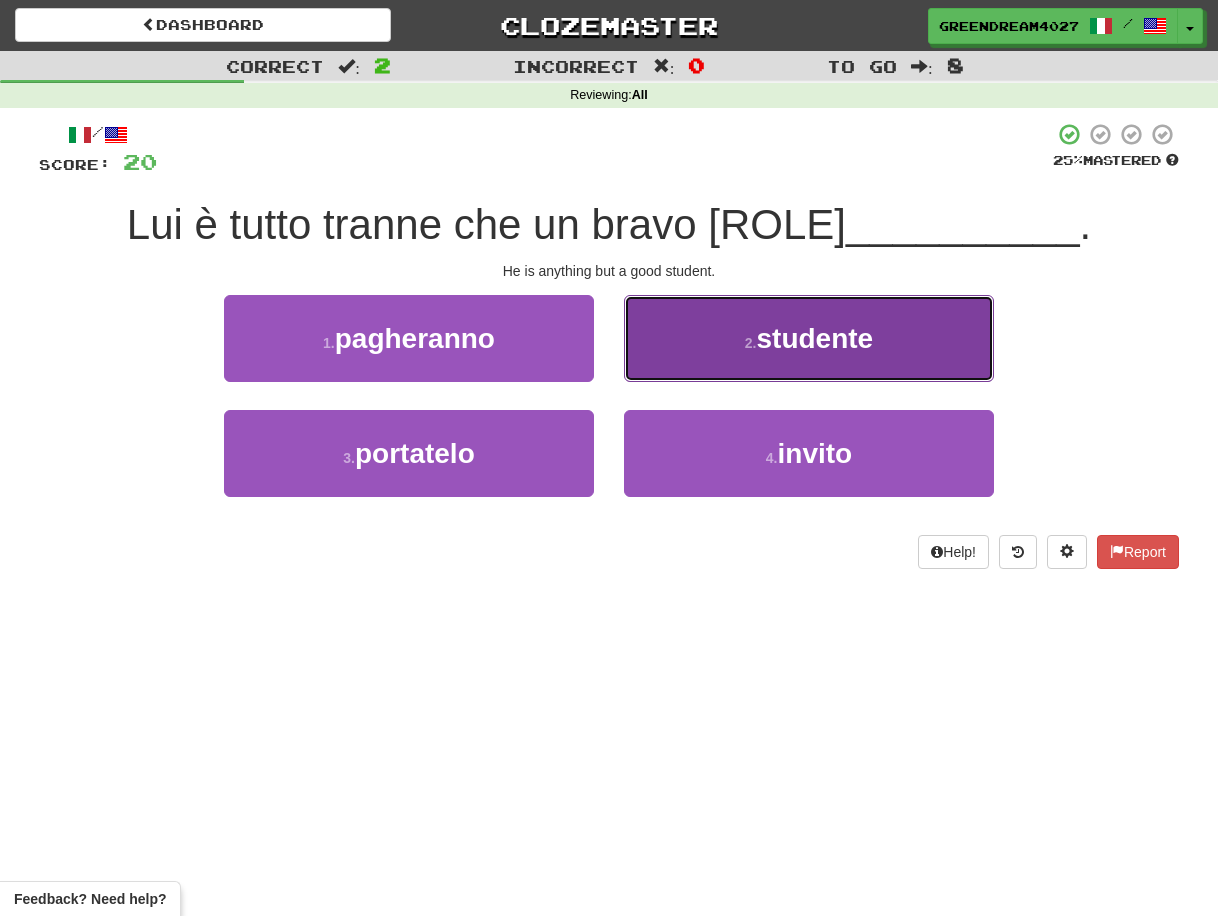 click on "studente" at bounding box center (815, 338) 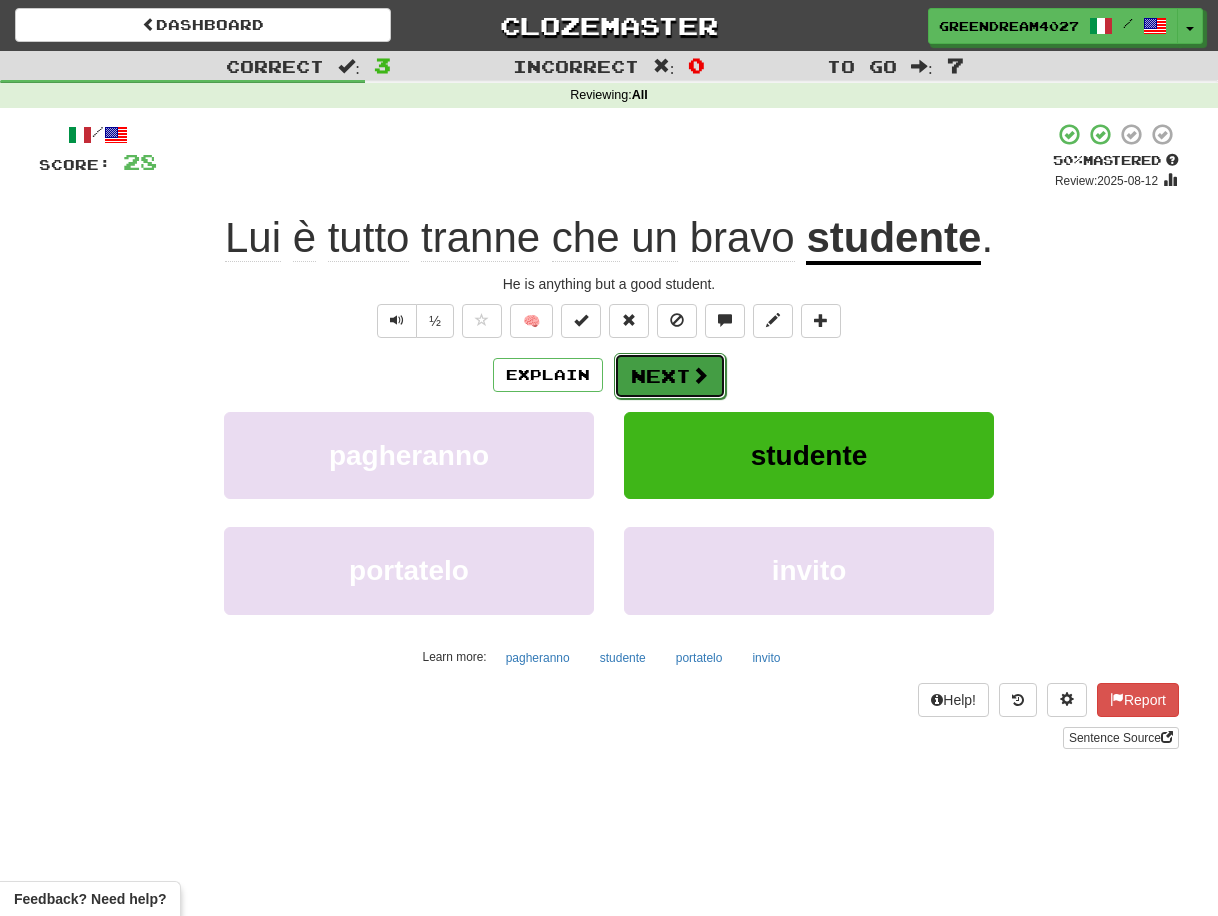click on "Next" at bounding box center (670, 376) 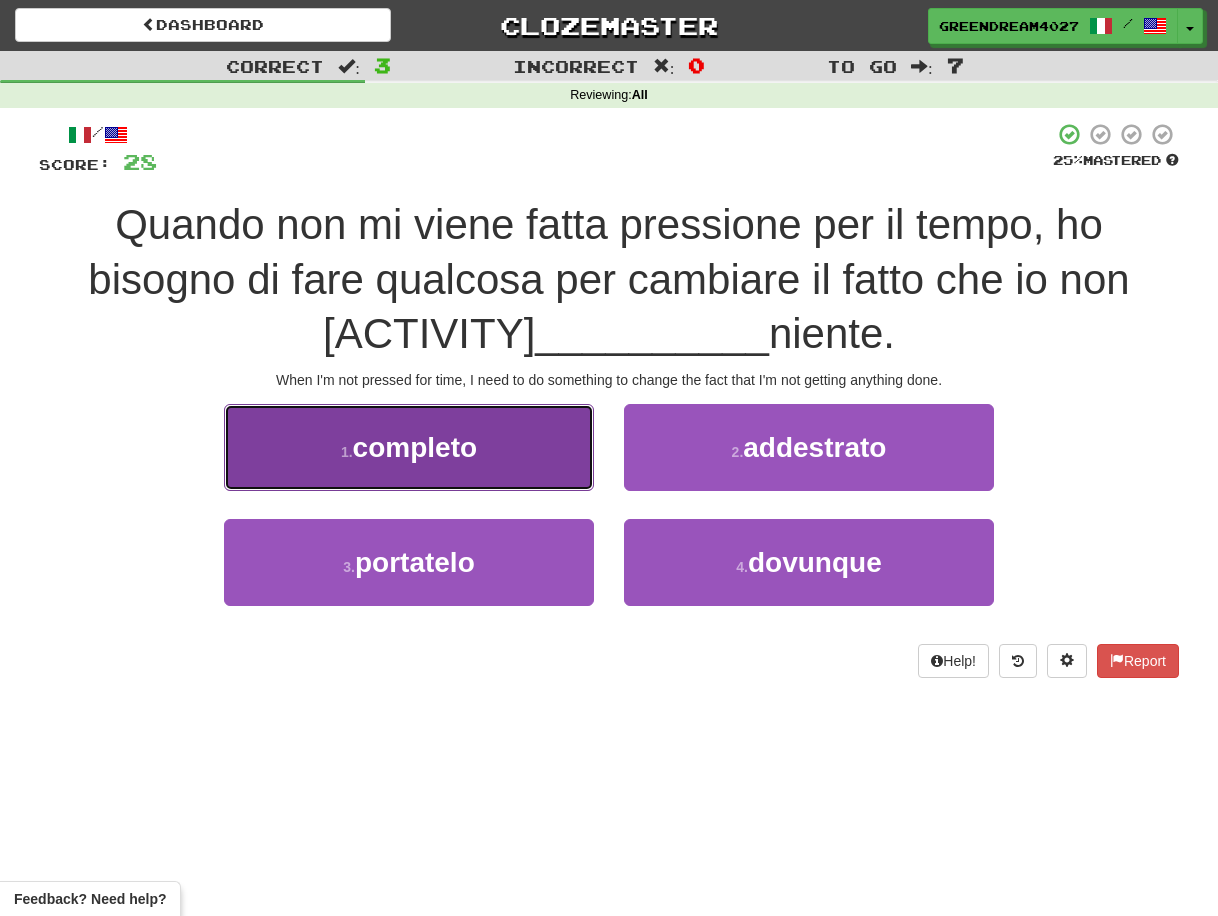 click on "completo" at bounding box center [415, 447] 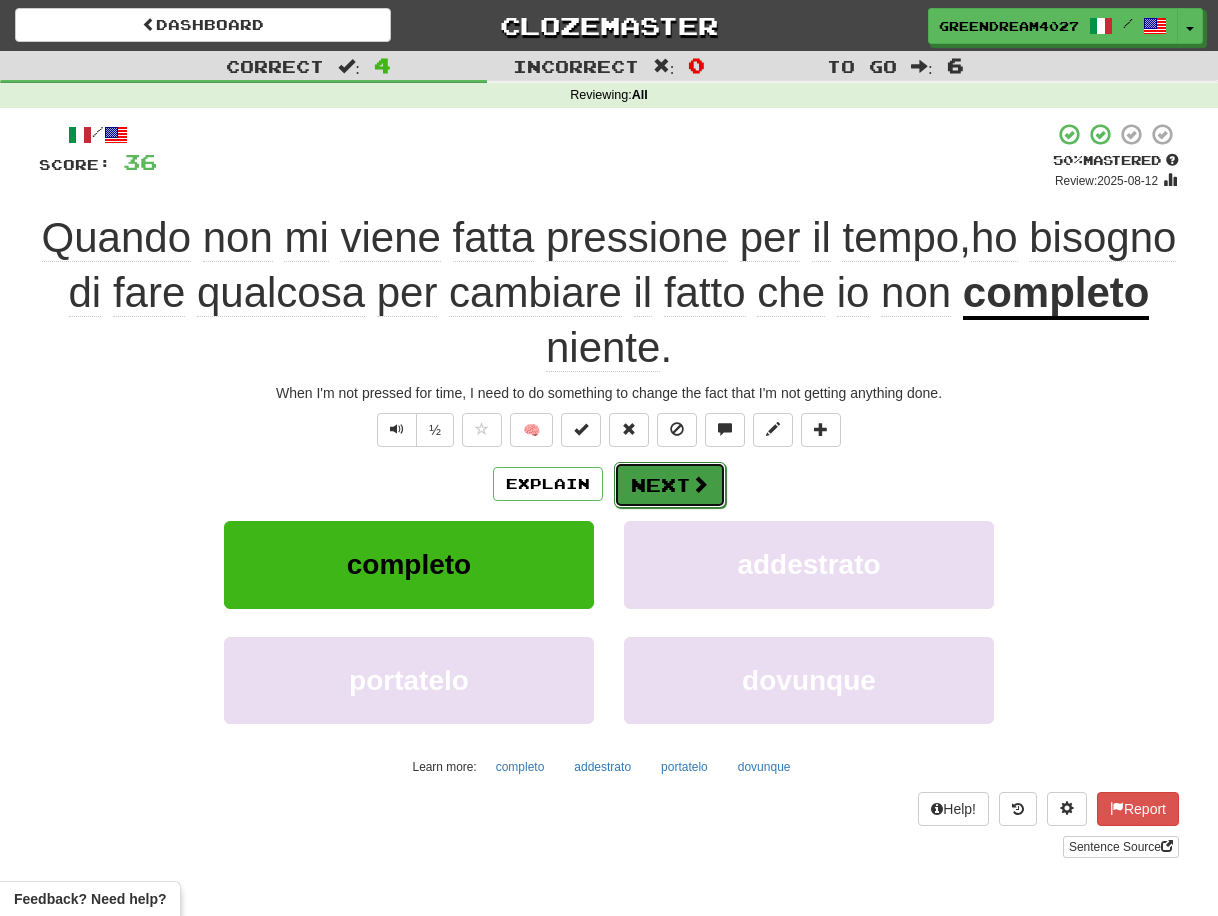 click on "Next" at bounding box center [670, 485] 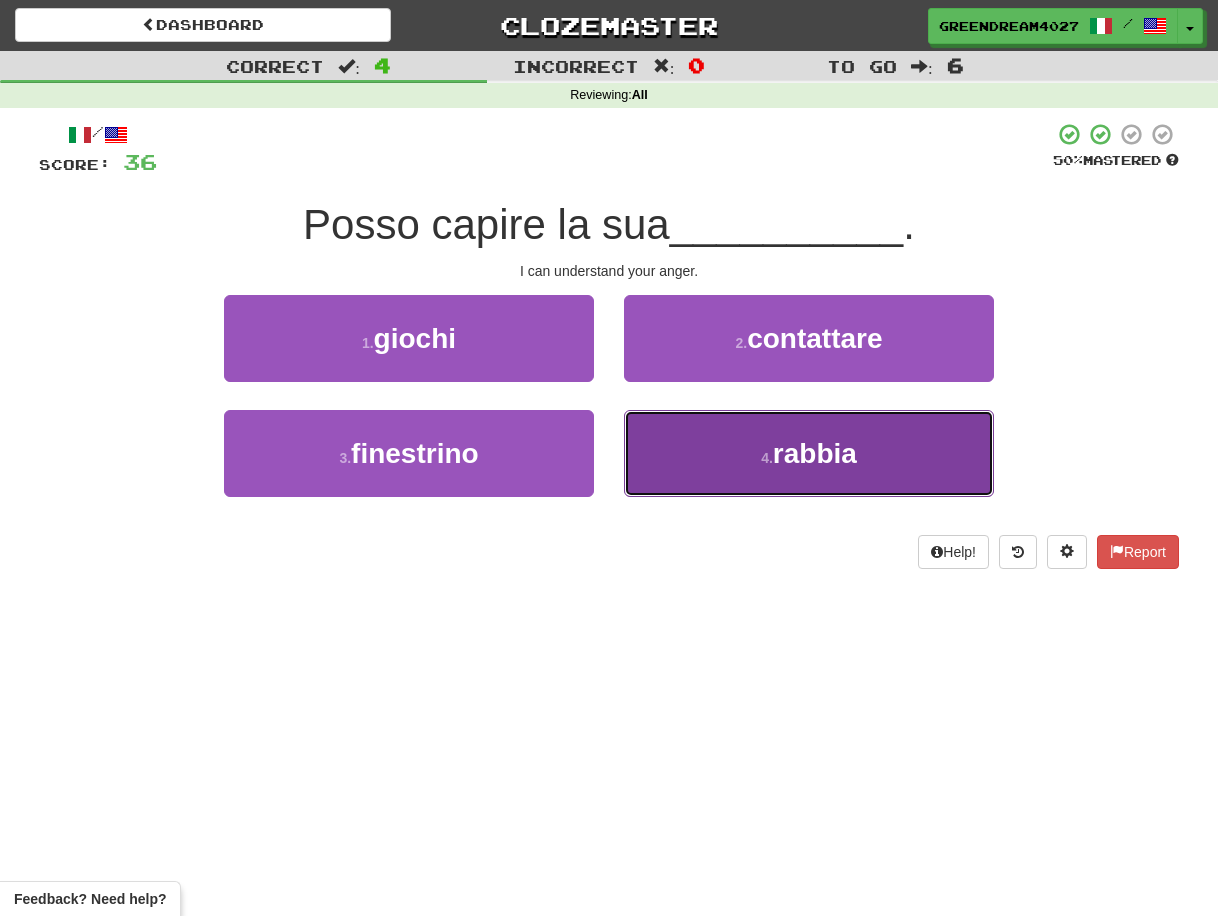 click on "4 .  rabbia" at bounding box center (809, 453) 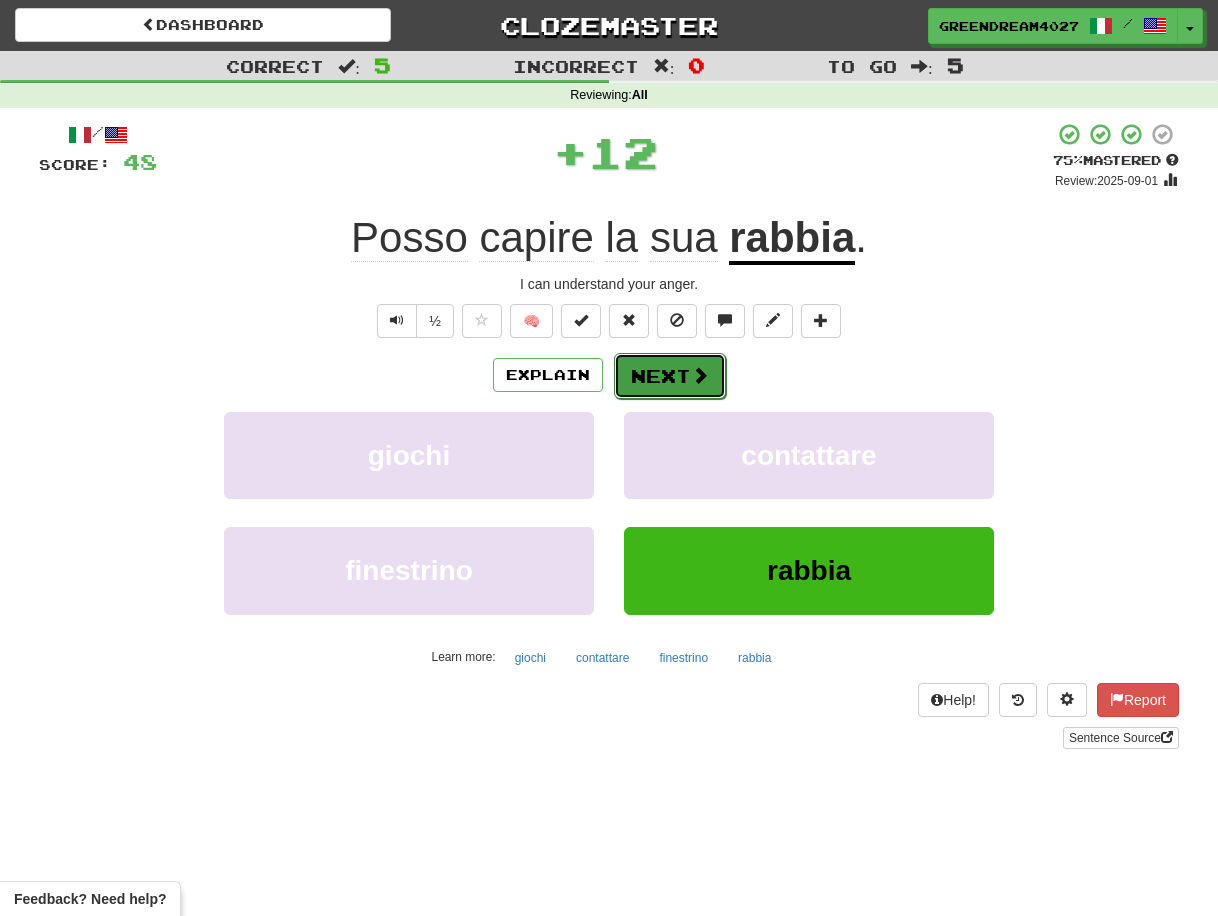click on "Next" at bounding box center [670, 376] 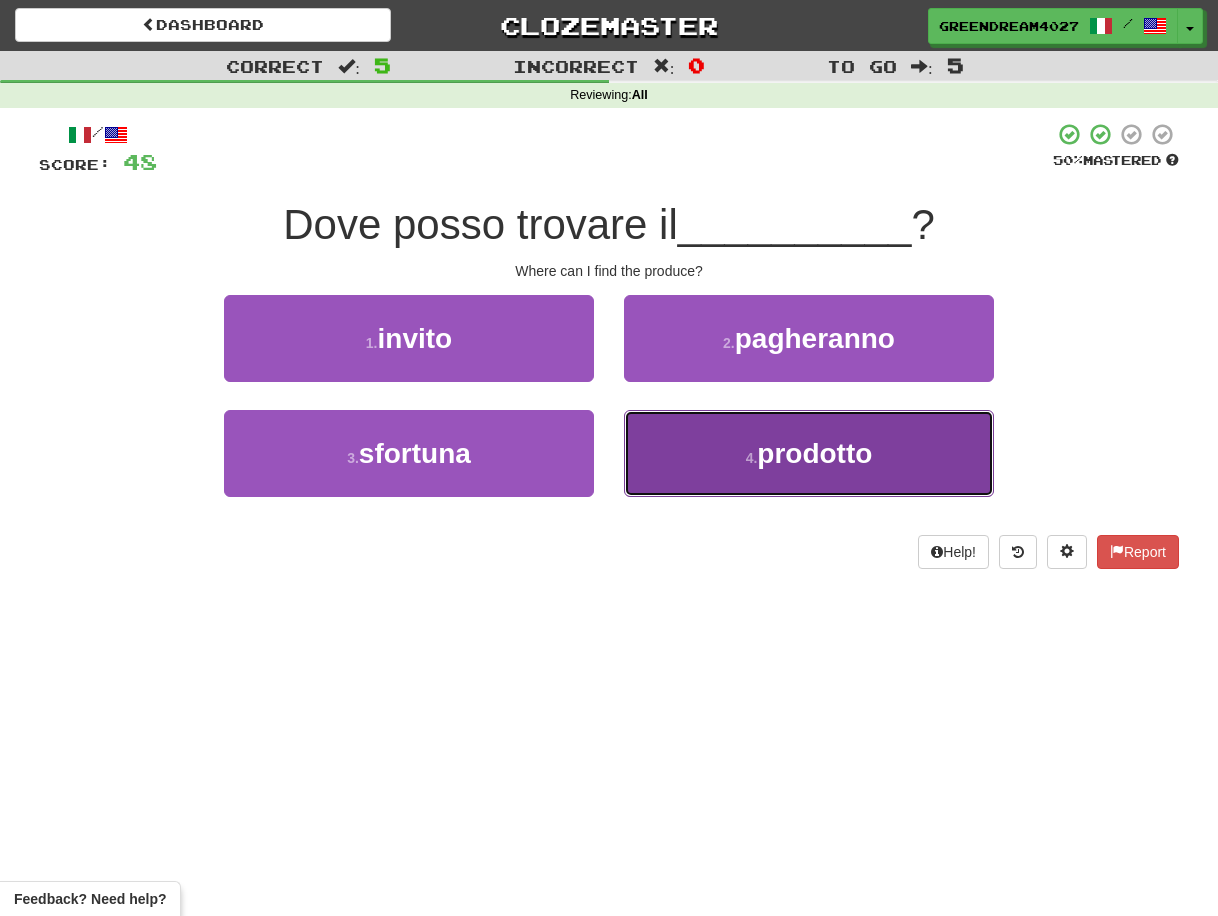 click on "4 .  prodotto" at bounding box center (809, 453) 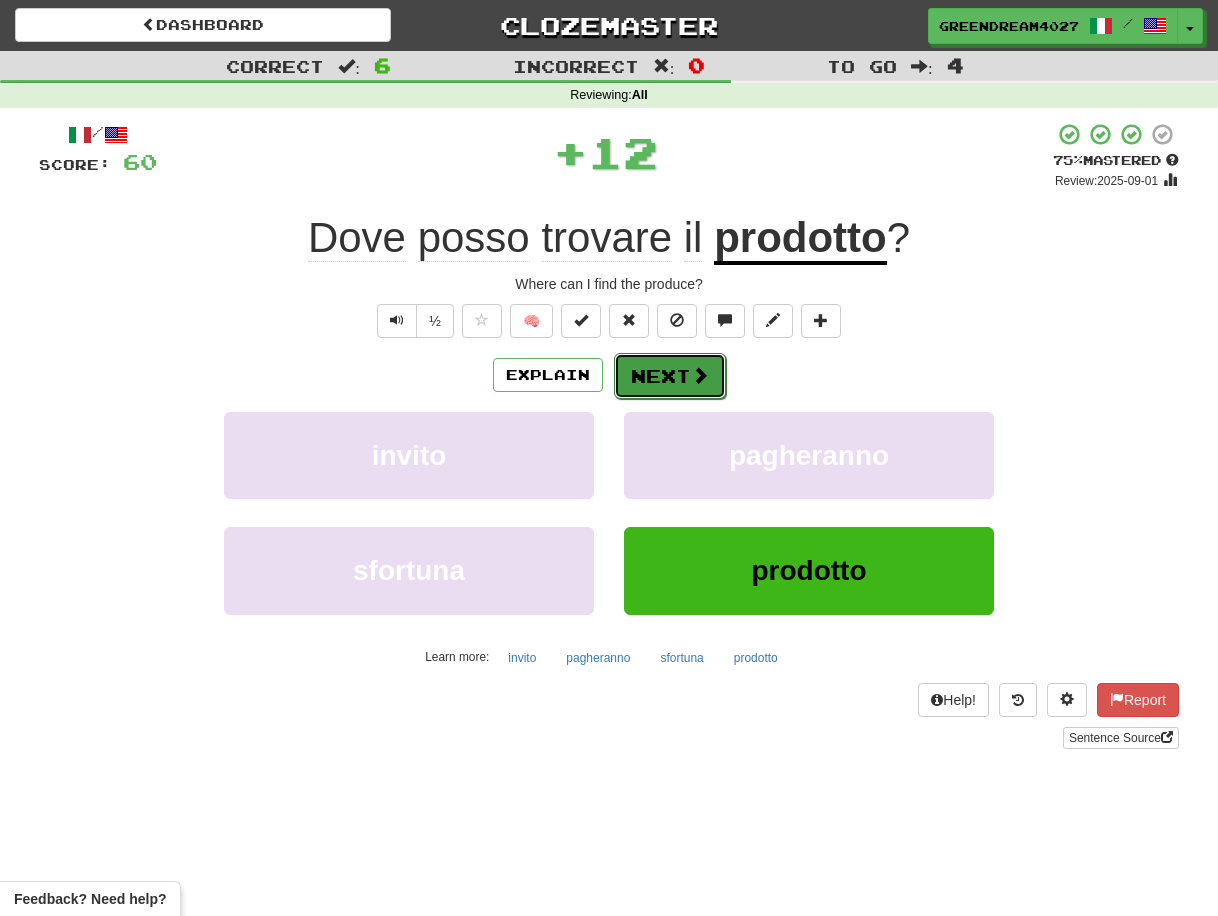 click on "Next" at bounding box center [670, 376] 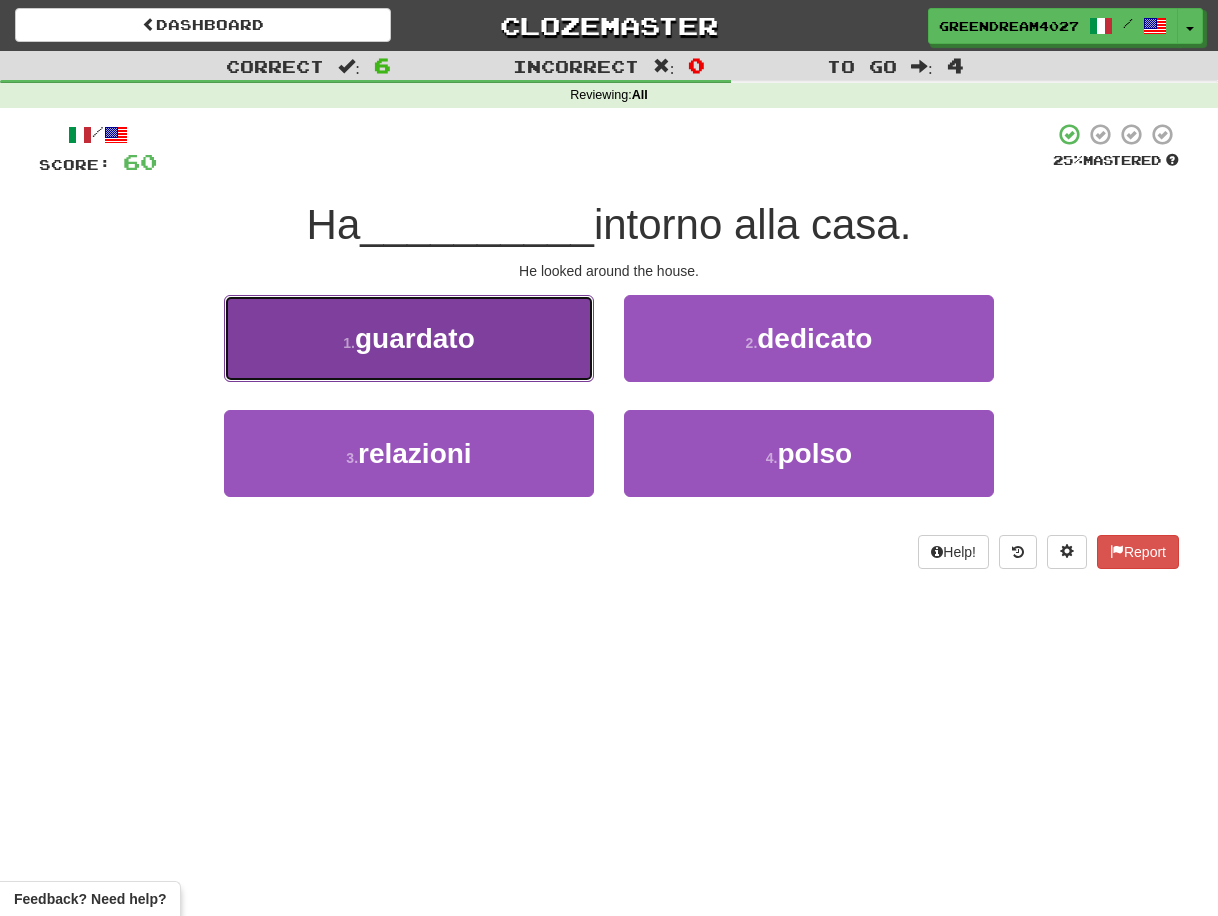 click on "1 .  guardato" at bounding box center (409, 338) 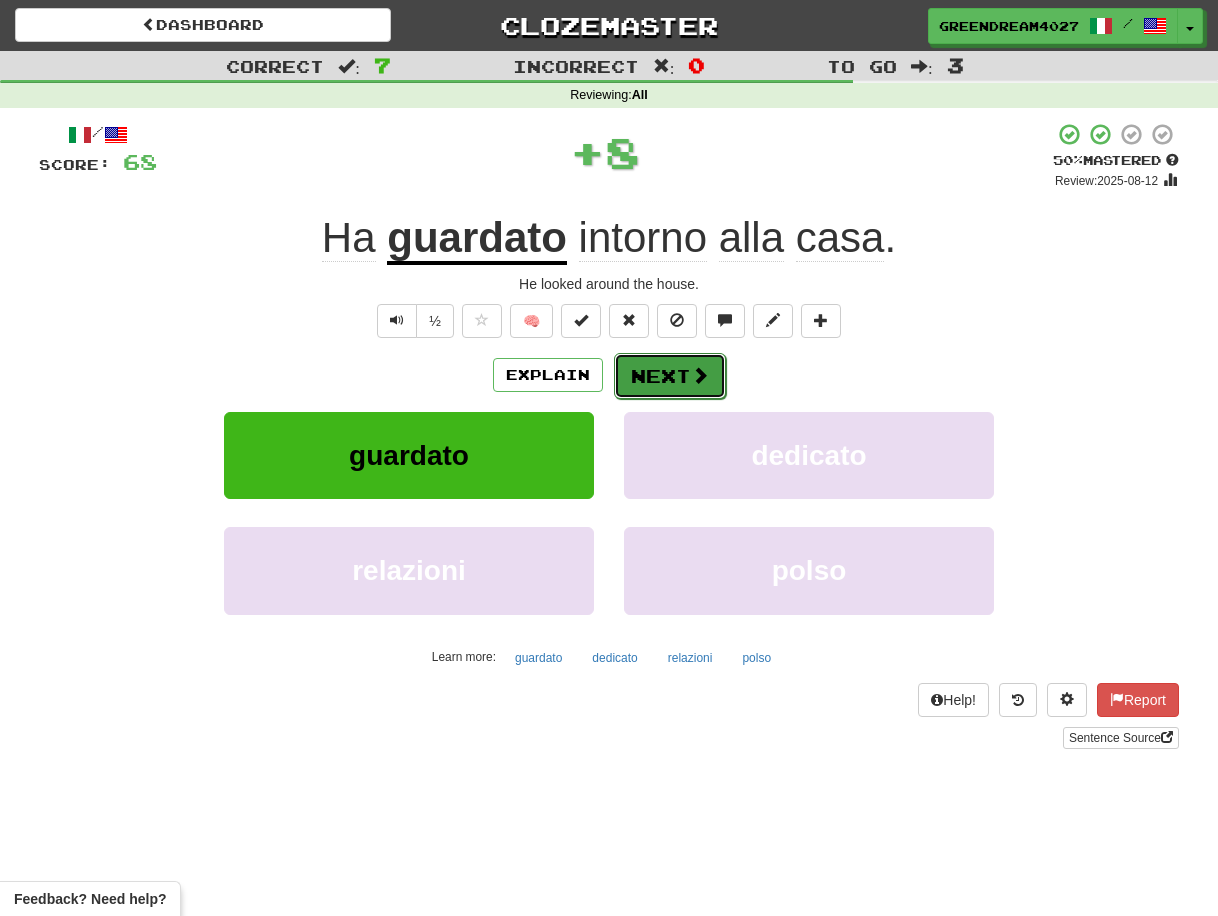 click on "Next" at bounding box center (670, 376) 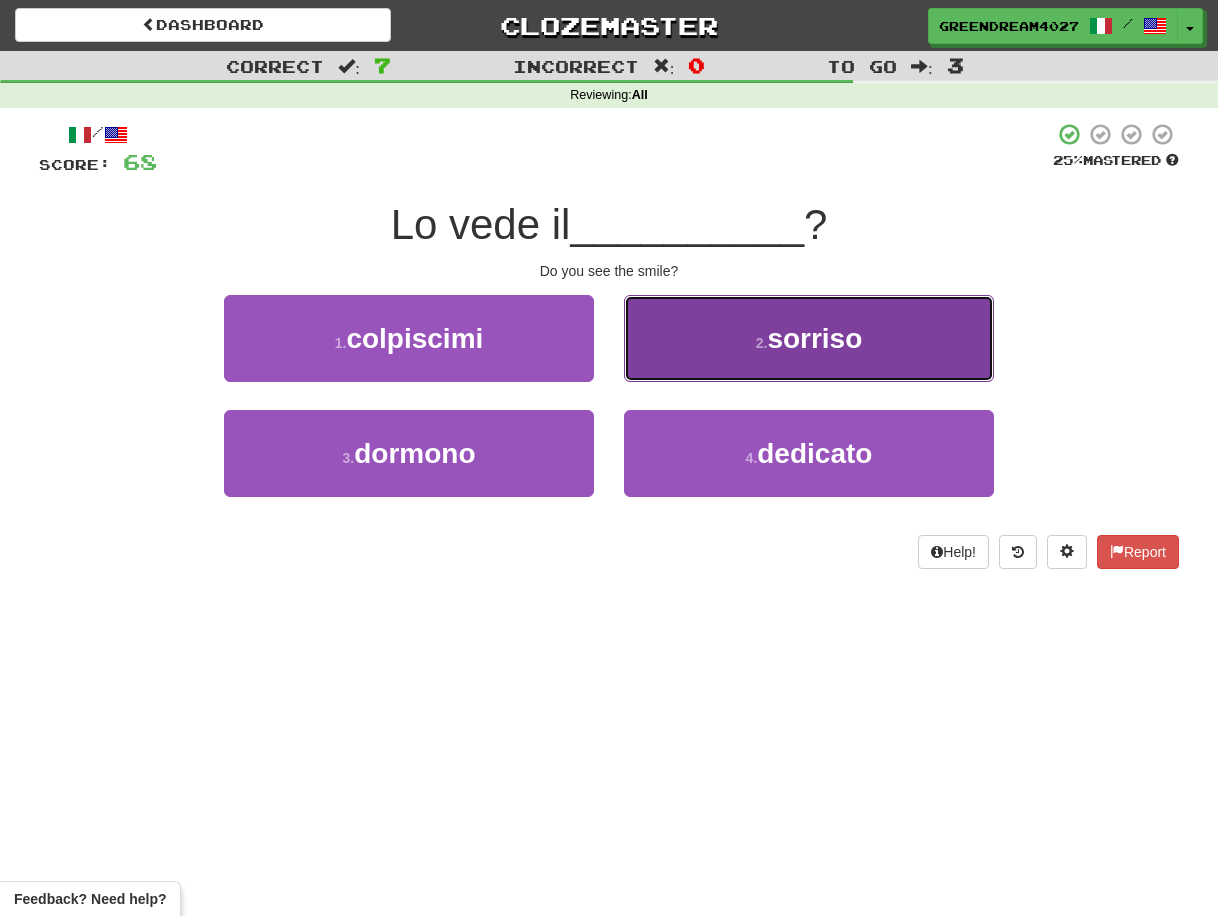 click on "2 .  sorriso" at bounding box center [809, 338] 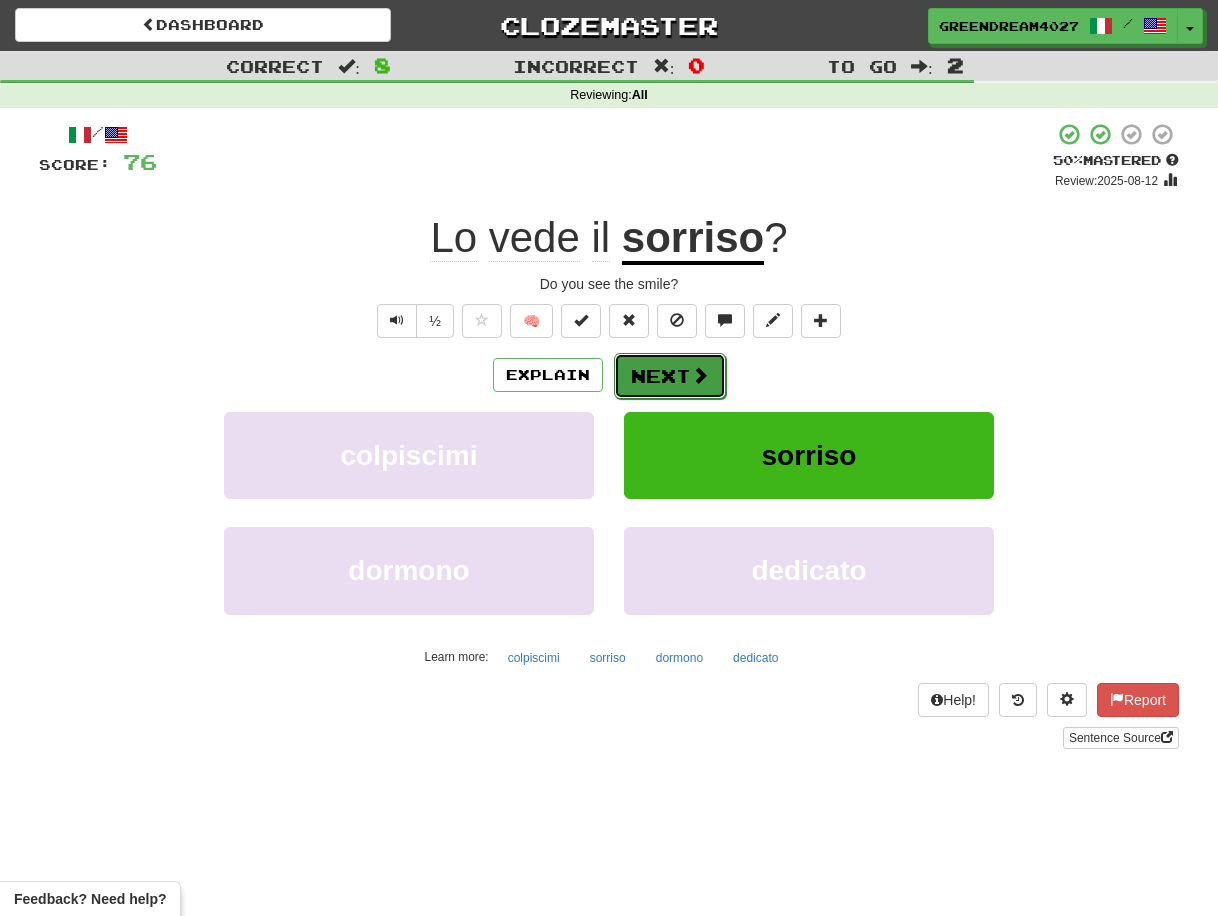 click on "Next" at bounding box center (670, 376) 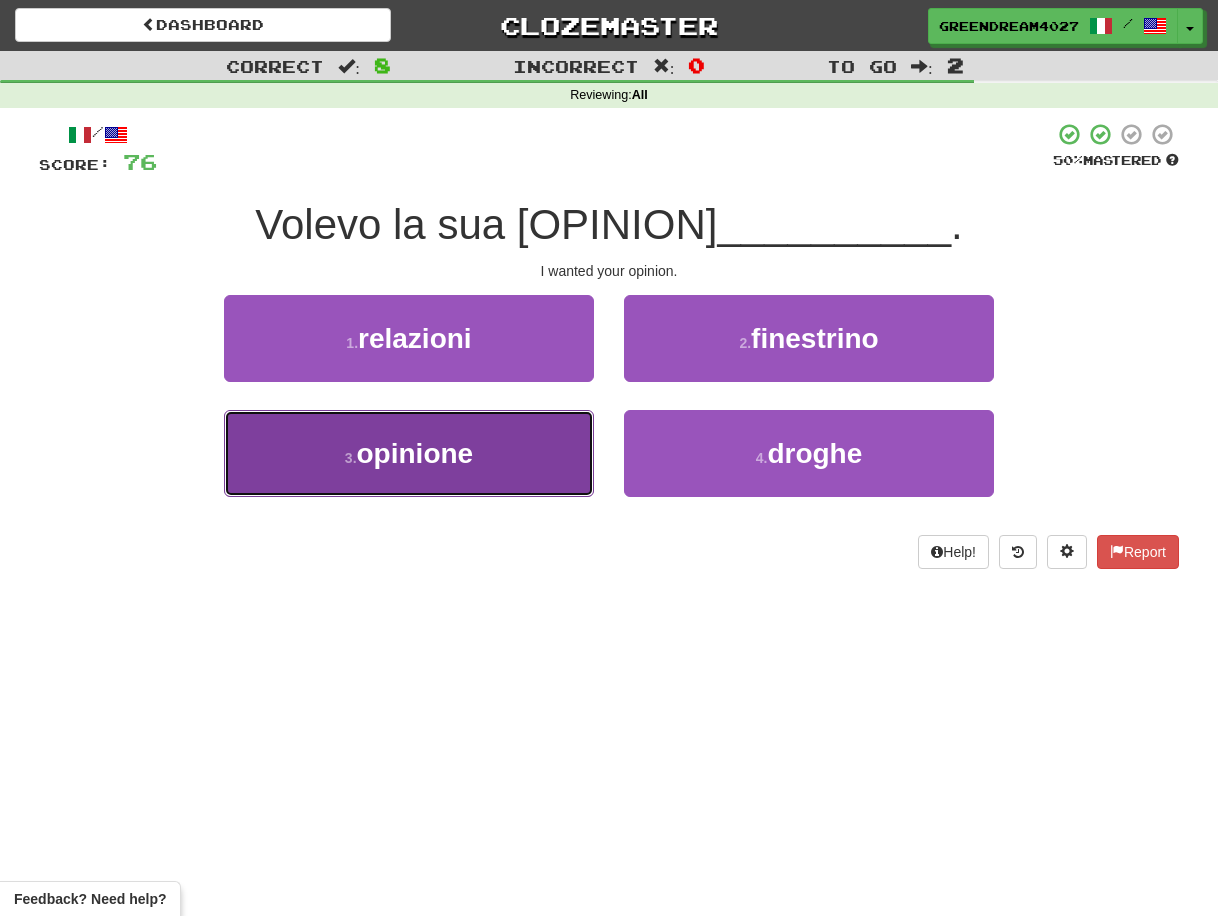 click on "3 .  opinione" at bounding box center [409, 453] 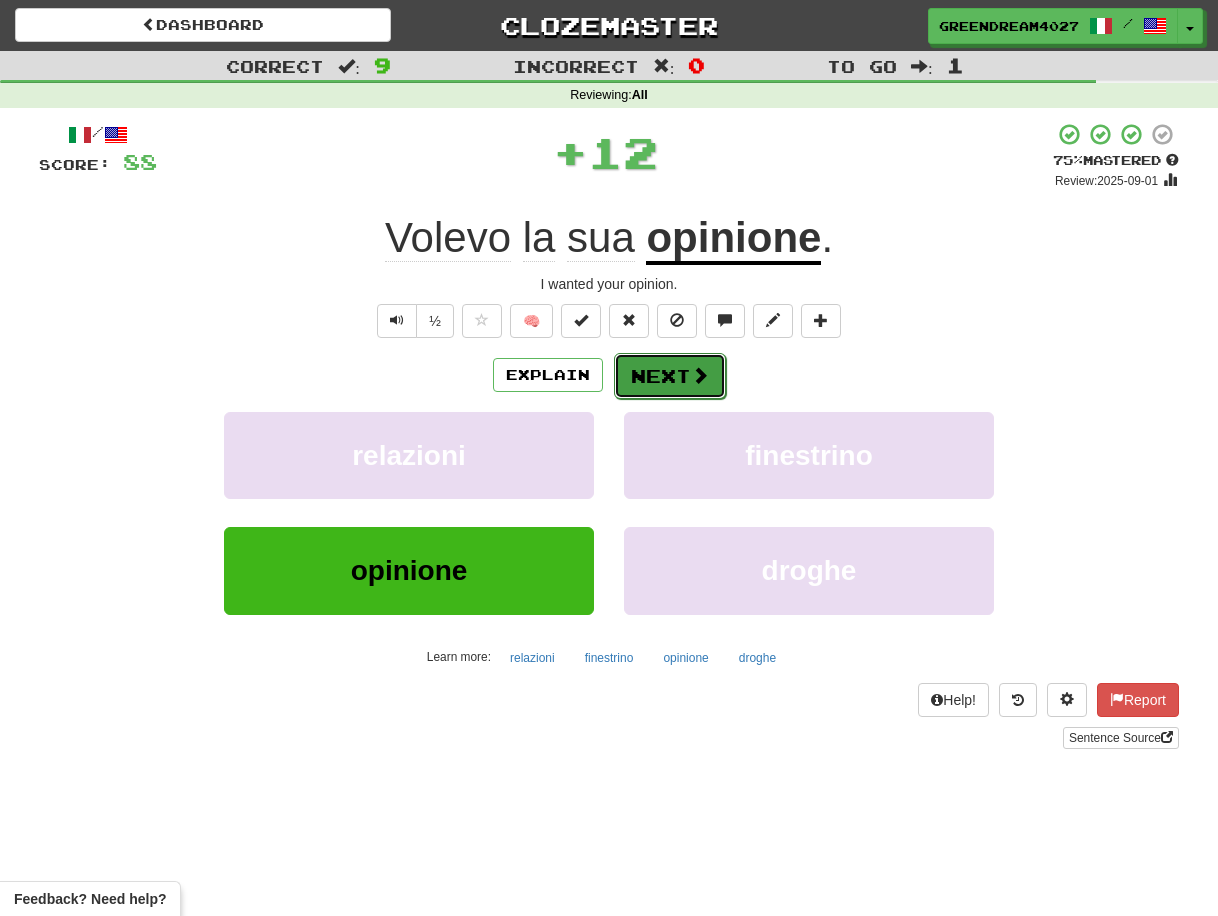 click on "Next" at bounding box center [670, 376] 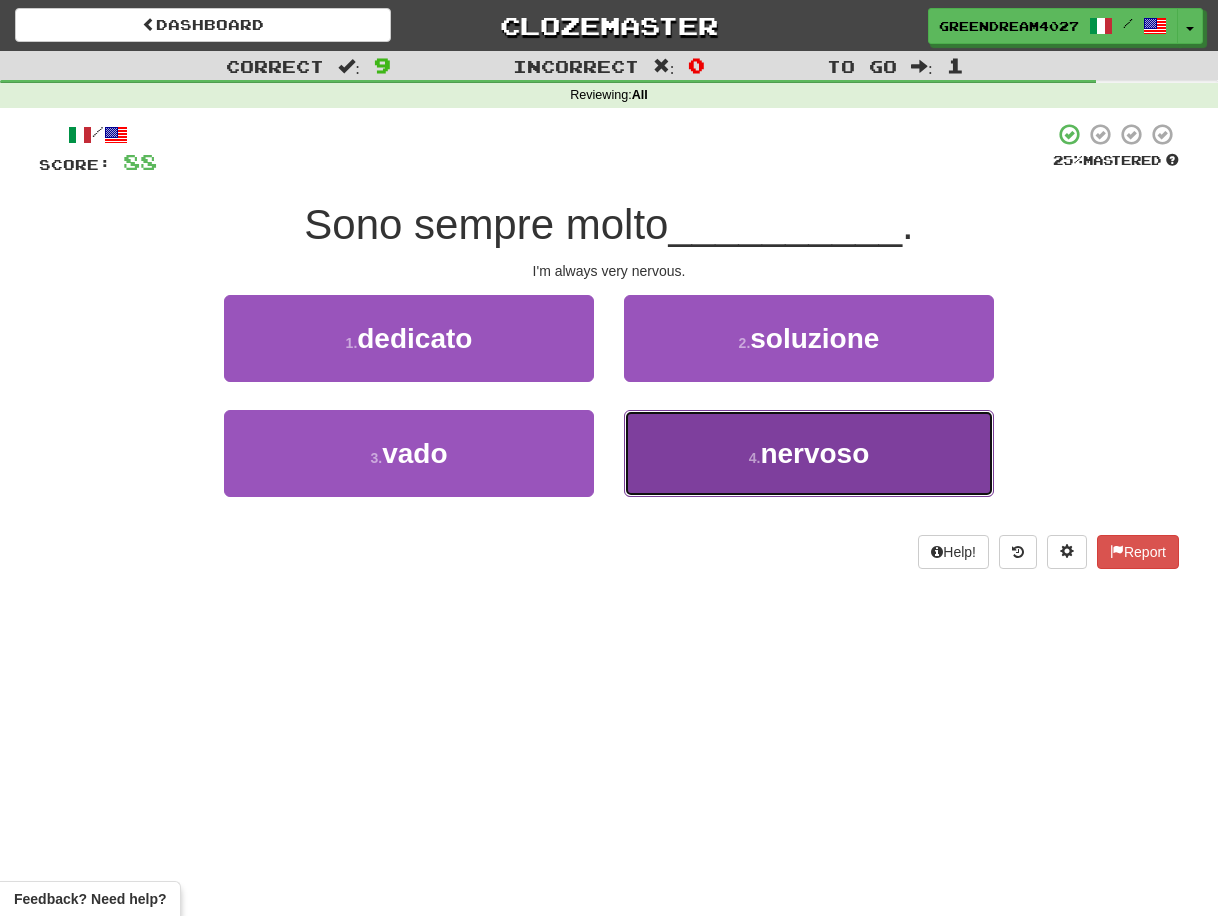 click on "4 .  nervoso" at bounding box center (809, 453) 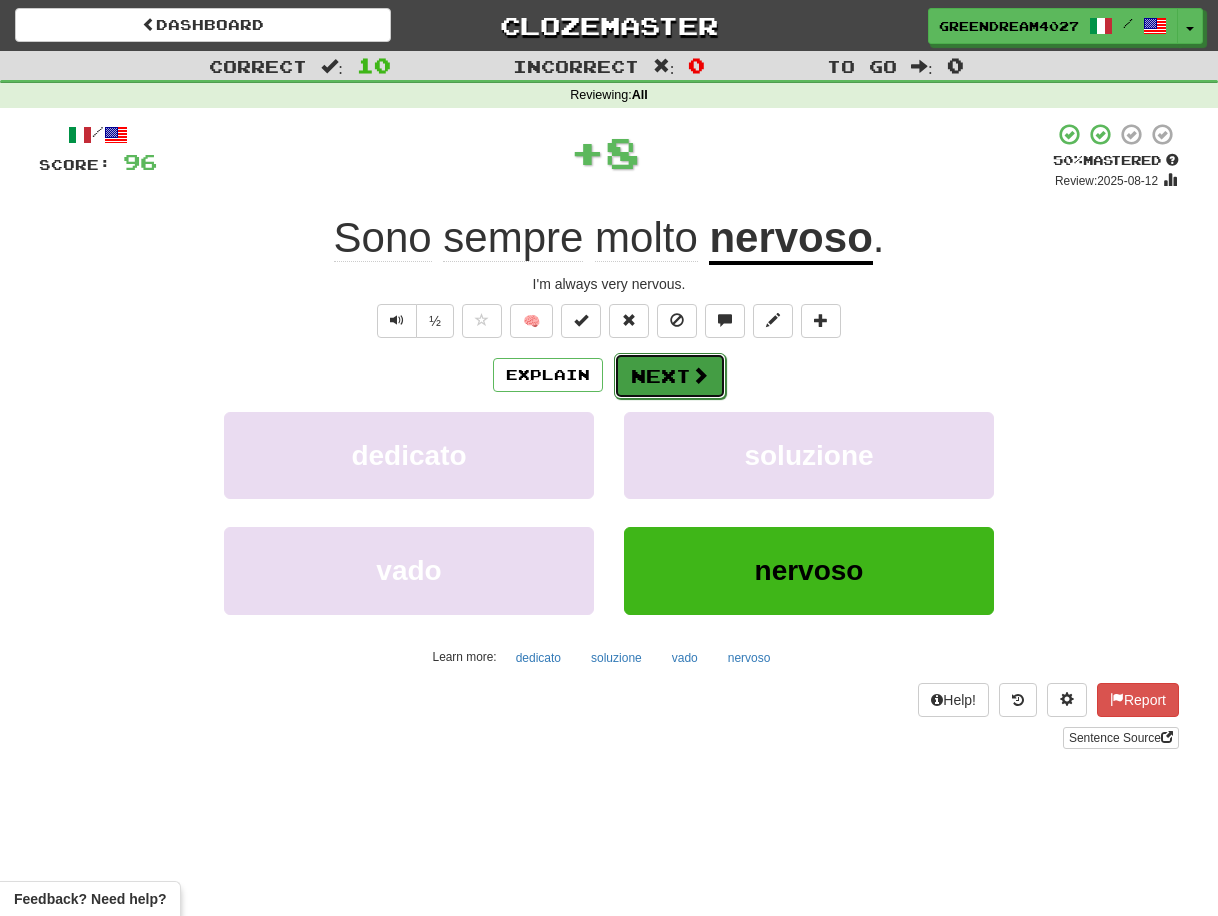 click on "Next" at bounding box center [670, 376] 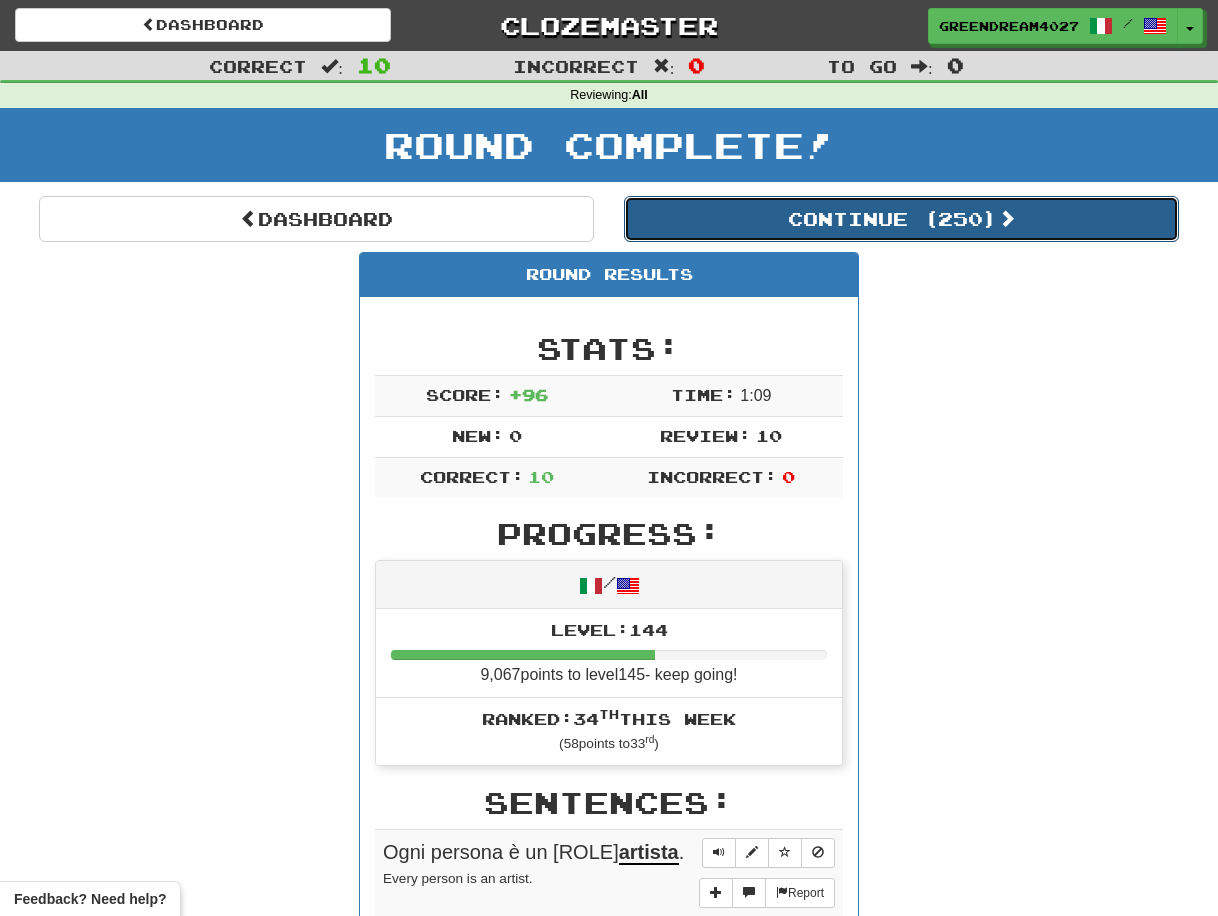 click on "Continue ( 250 )" at bounding box center [901, 219] 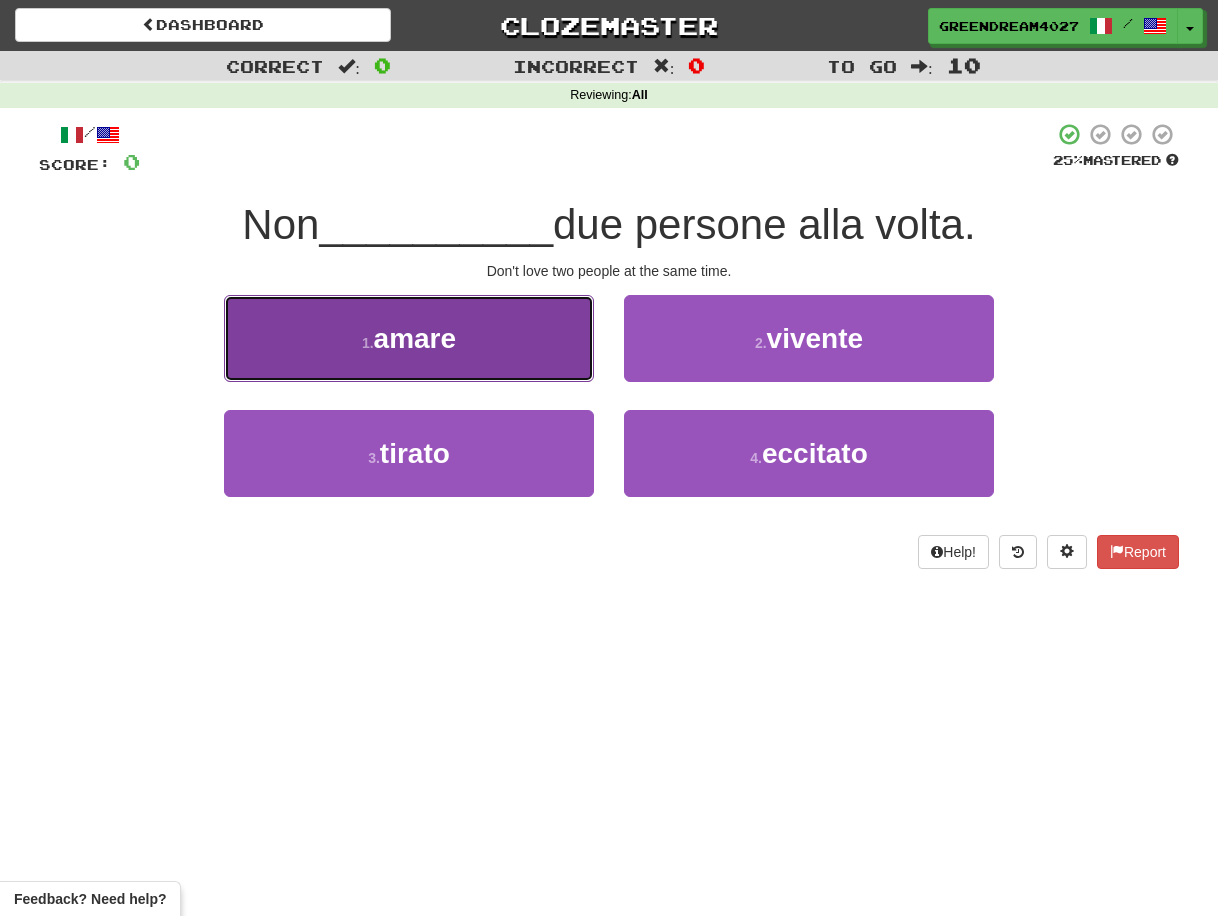 click on "1 .  amare" at bounding box center (409, 338) 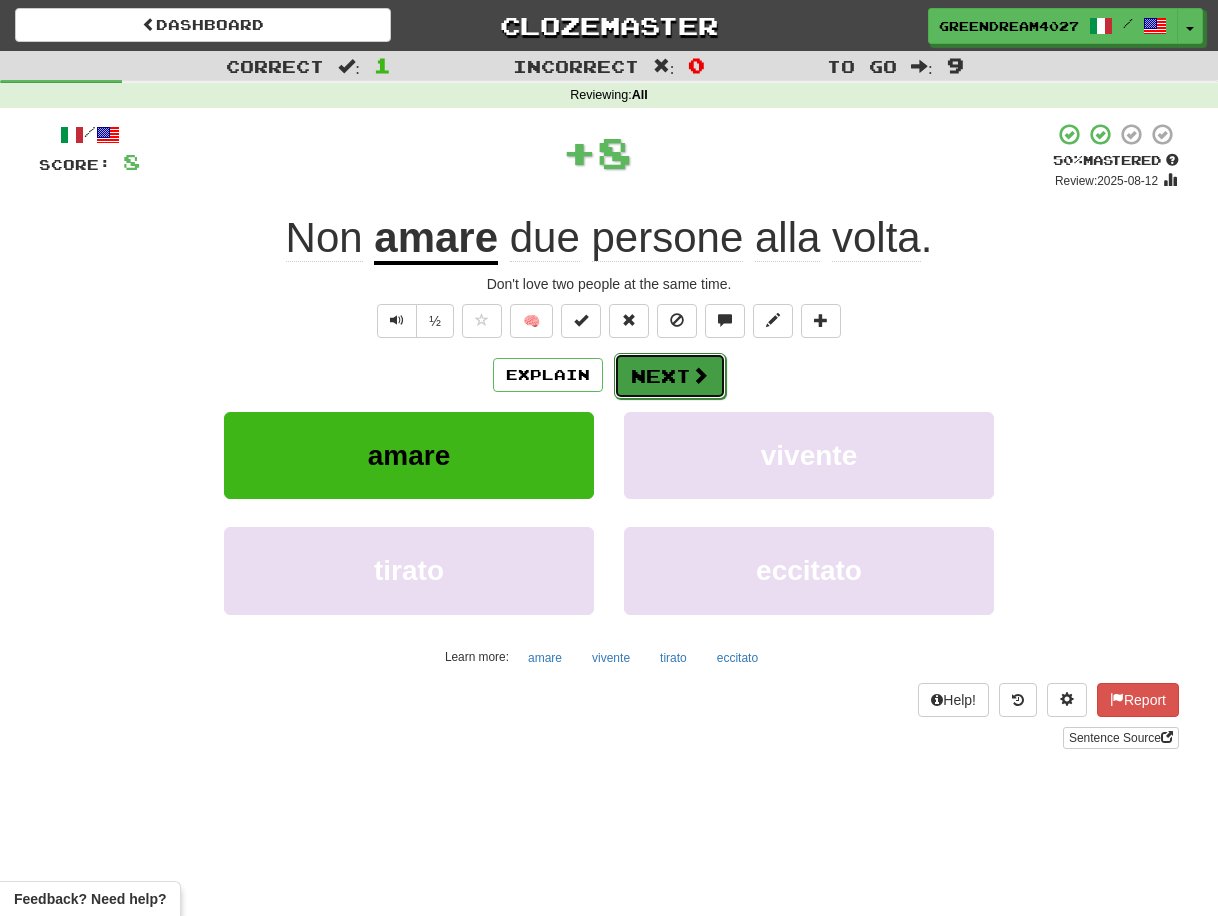 click on "Next" at bounding box center (670, 376) 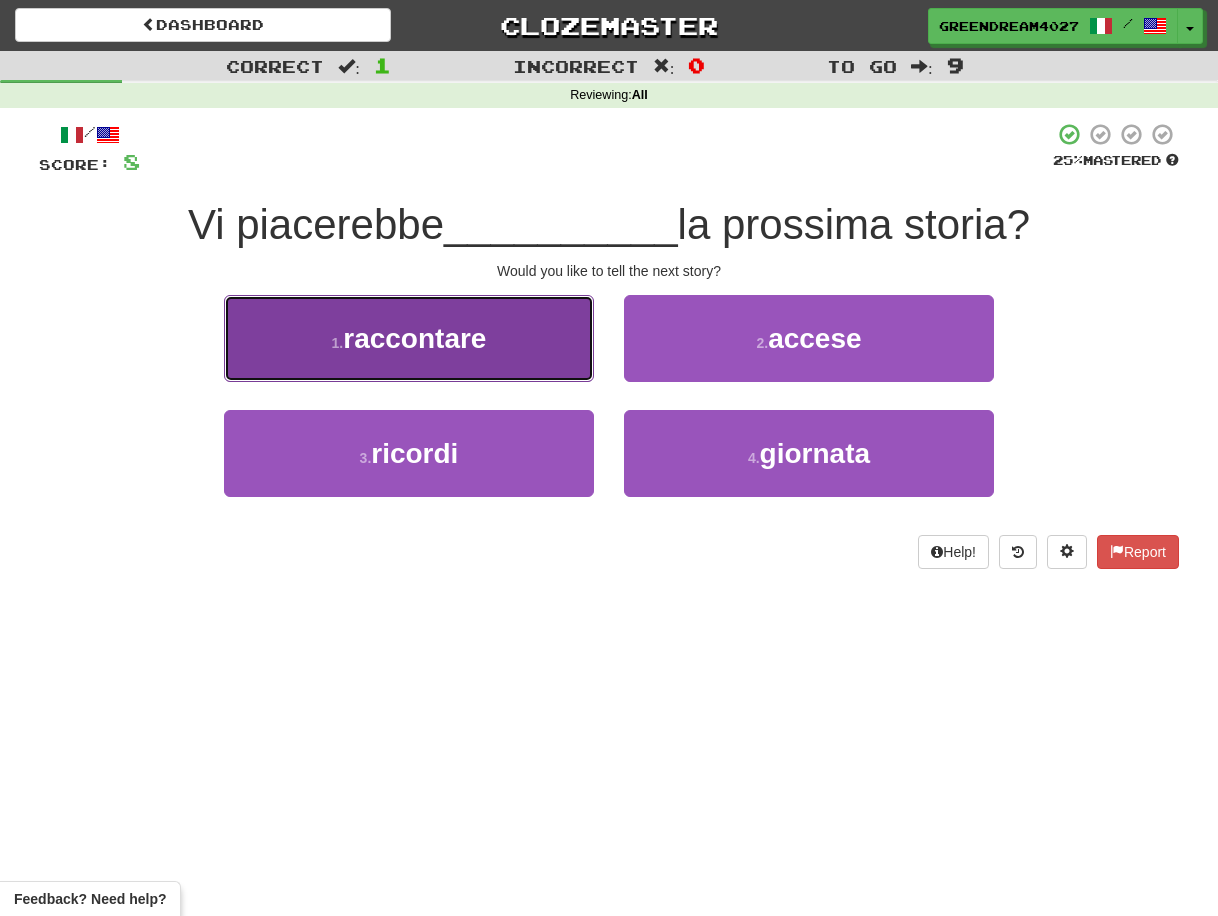 click on "raccontare" at bounding box center [414, 338] 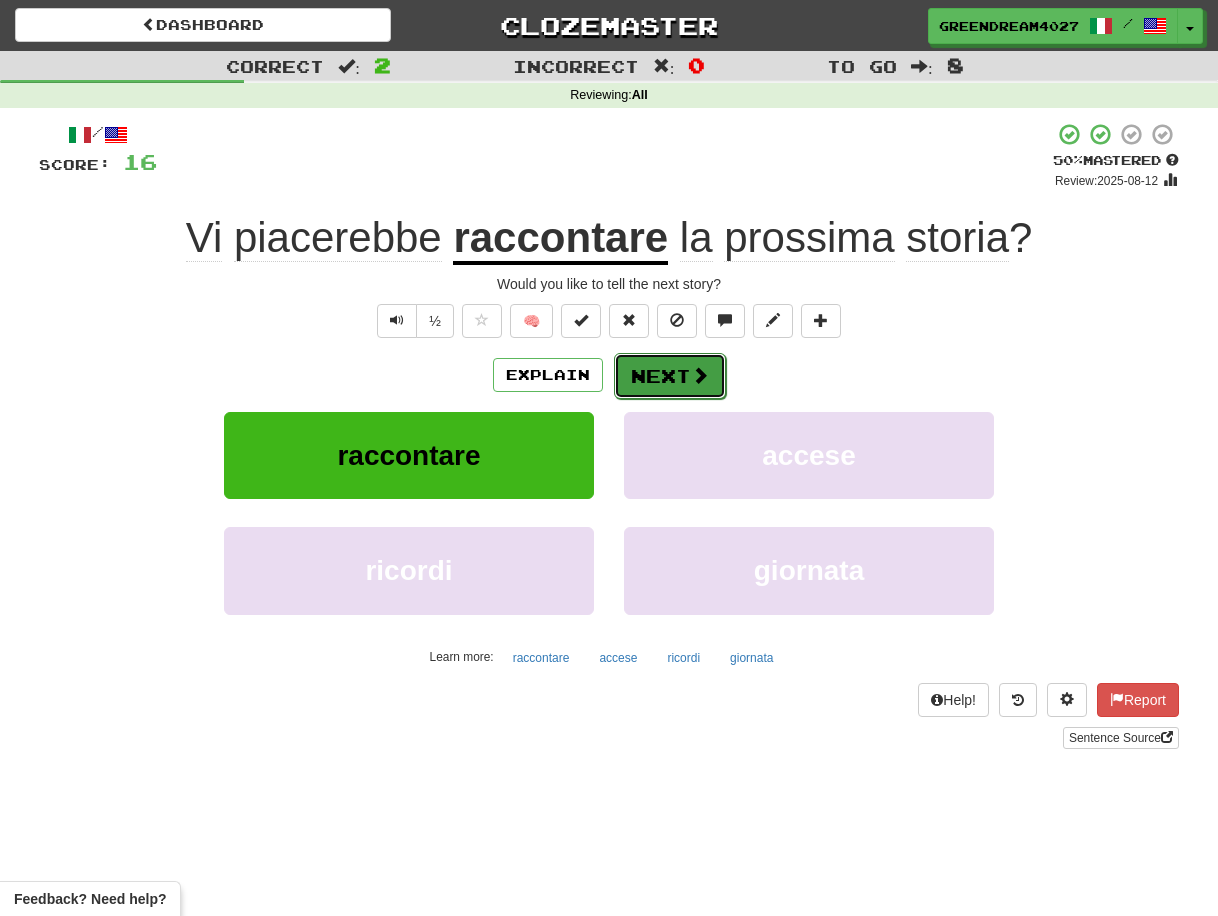 click on "Next" at bounding box center [670, 376] 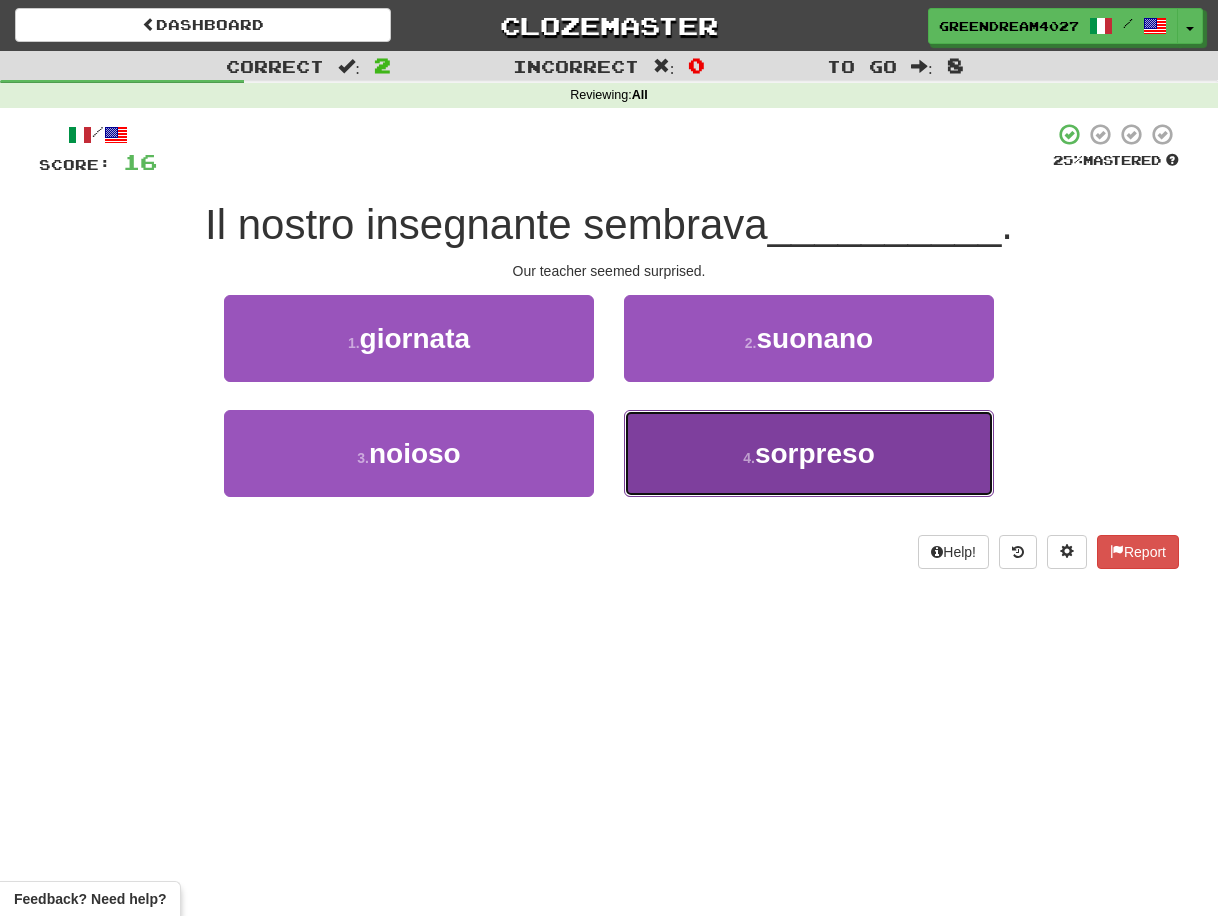 click on "4 .  sorpreso" at bounding box center (809, 453) 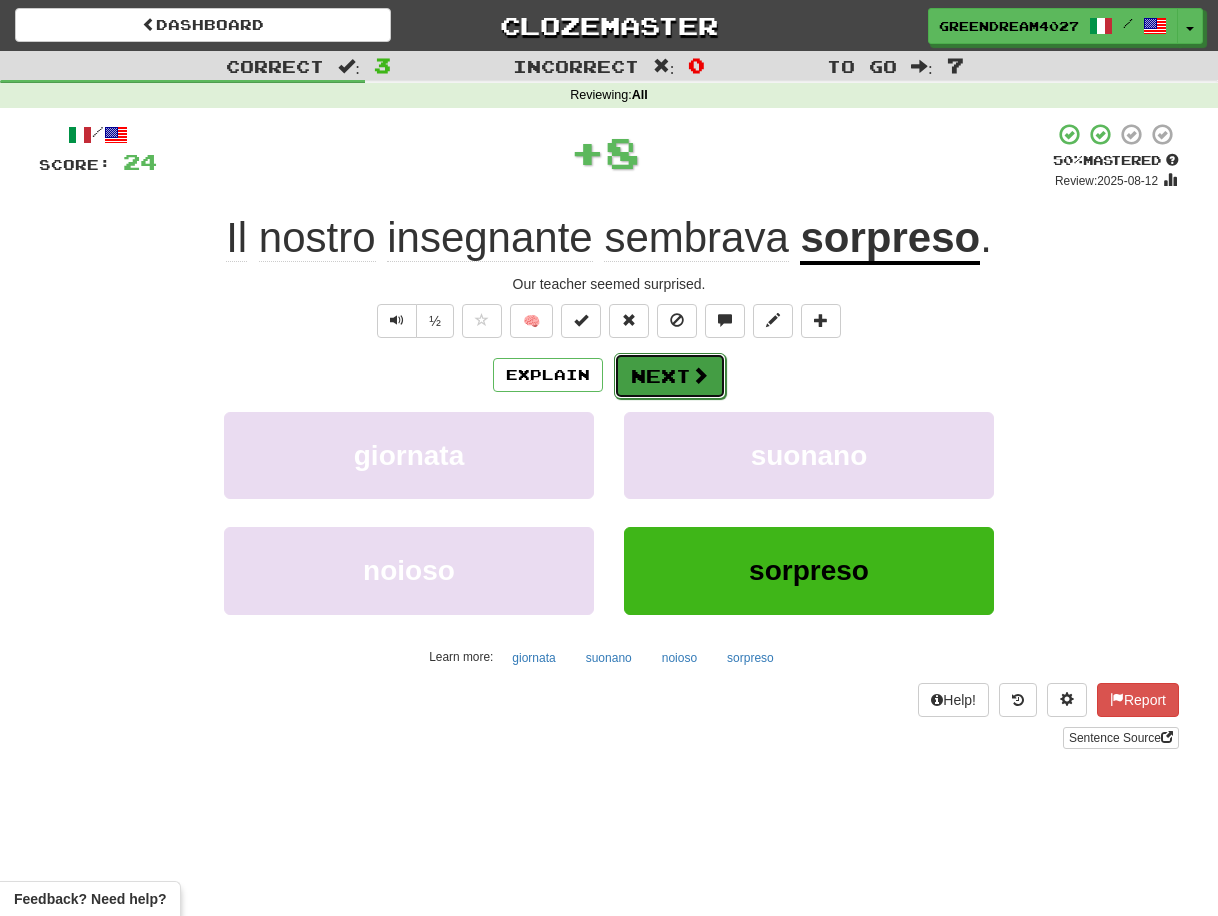 click on "Next" at bounding box center (670, 376) 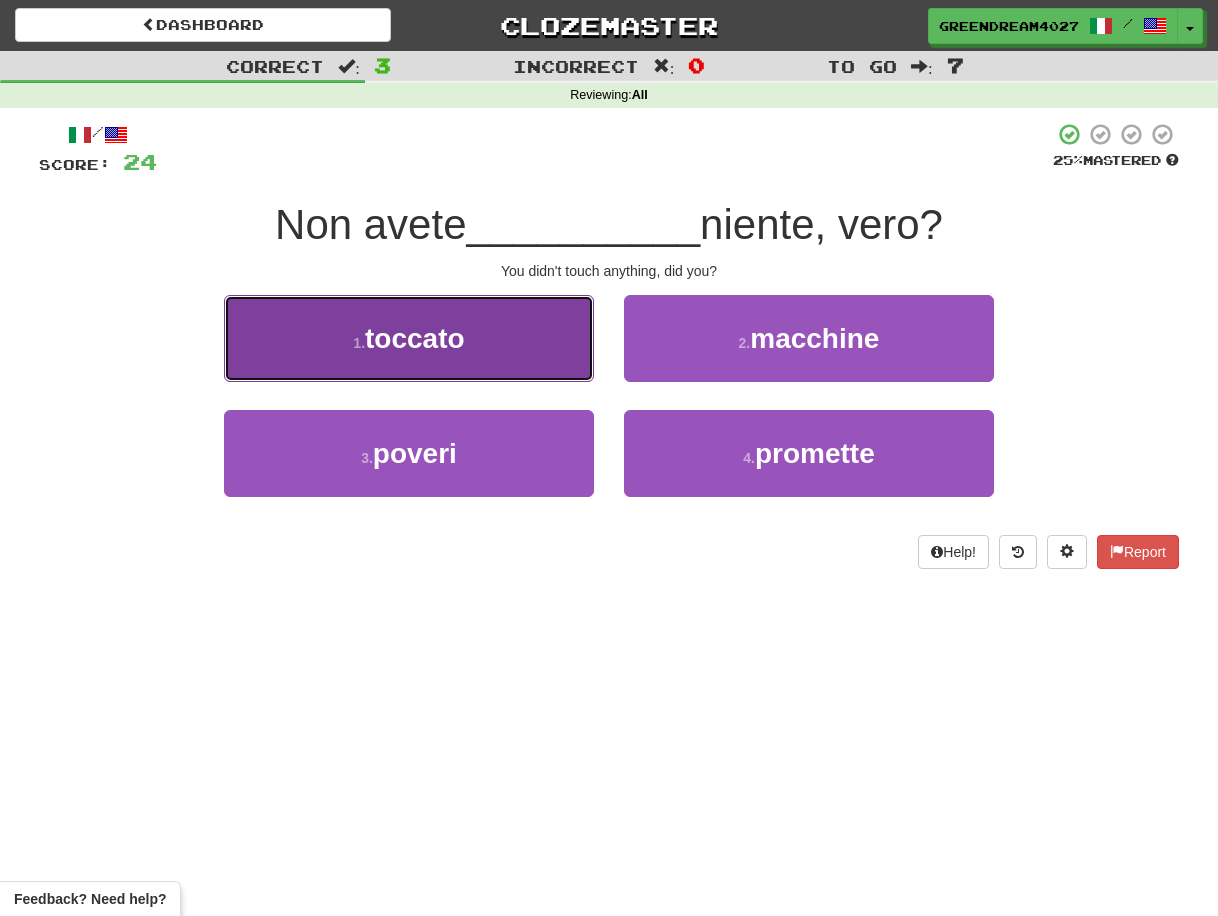 click on "1 .  toccato" at bounding box center [409, 338] 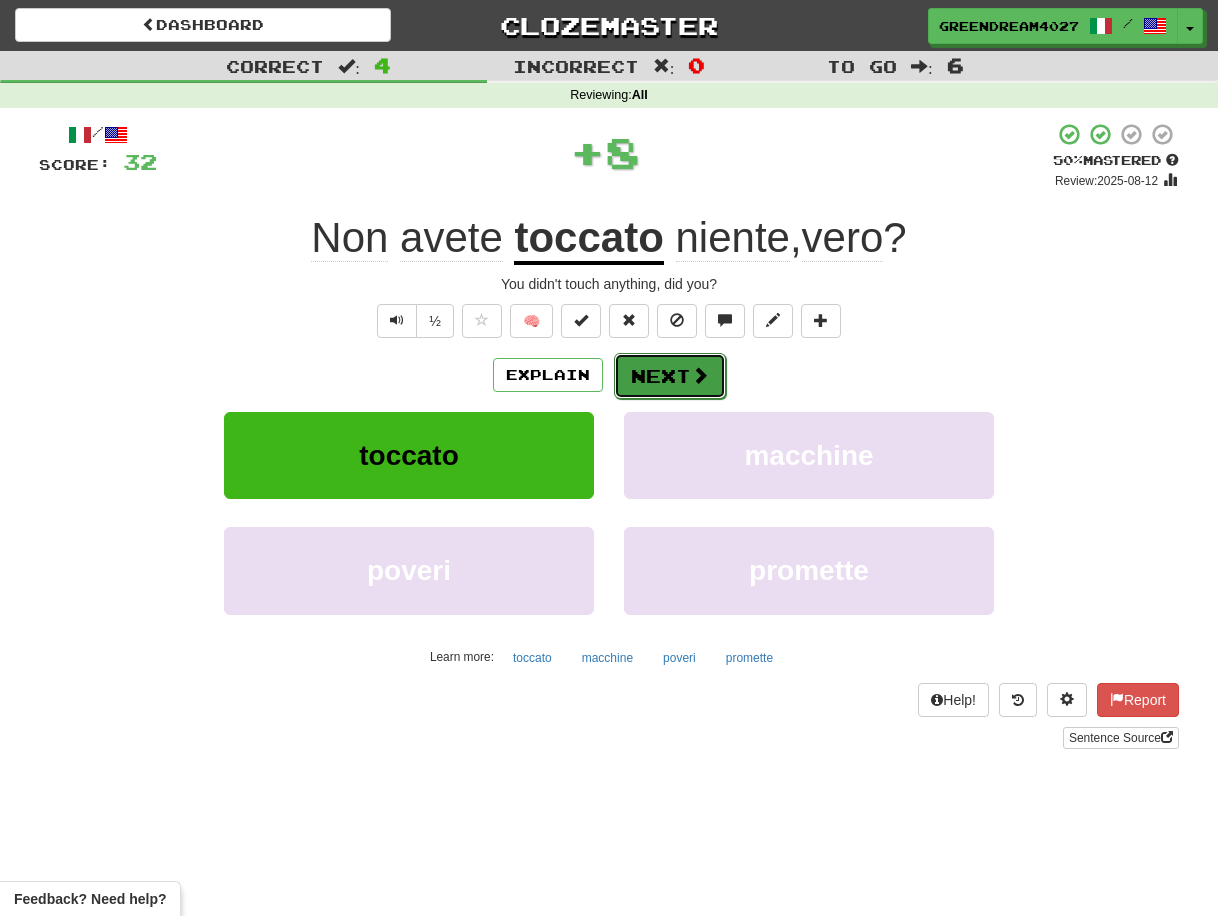 click on "Next" at bounding box center (670, 376) 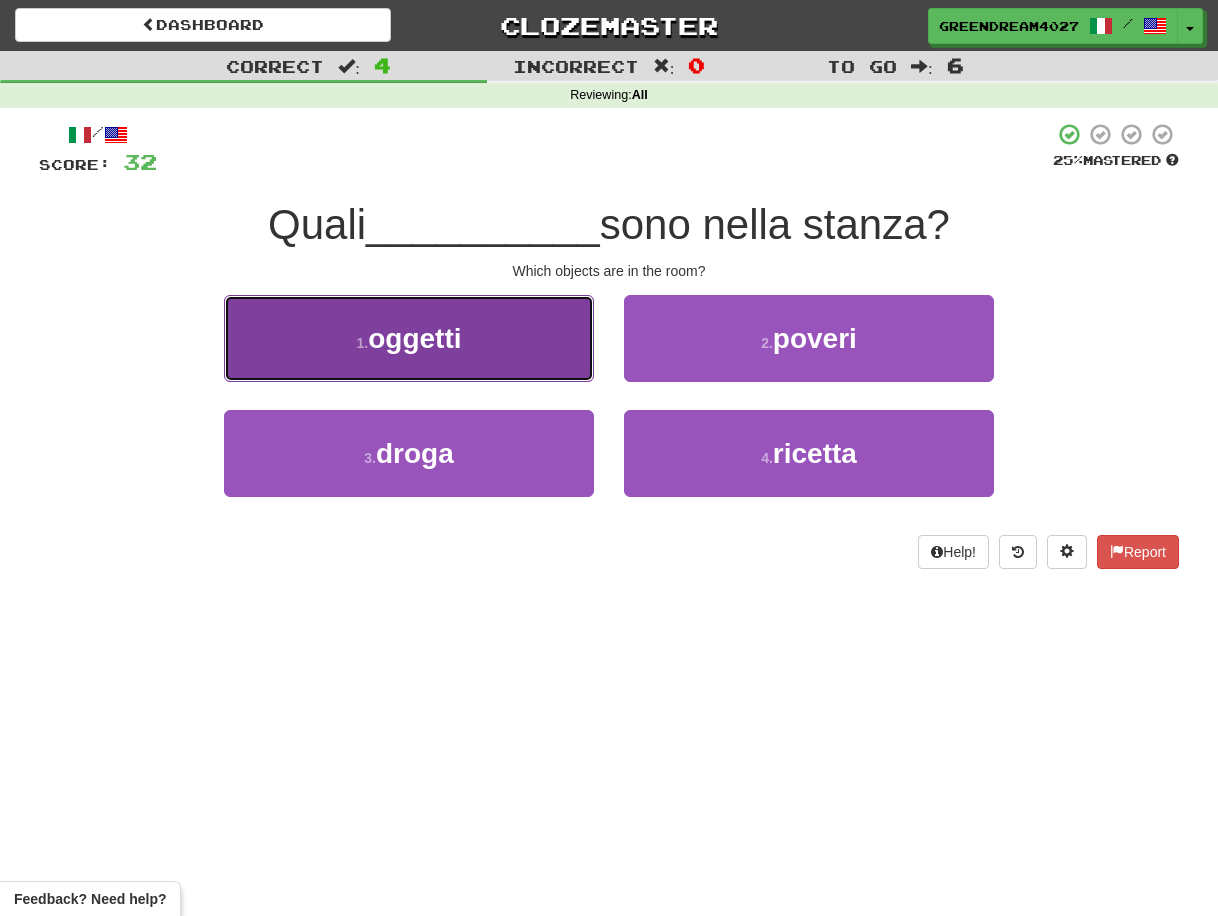 click on "1 .  oggetti" at bounding box center (409, 338) 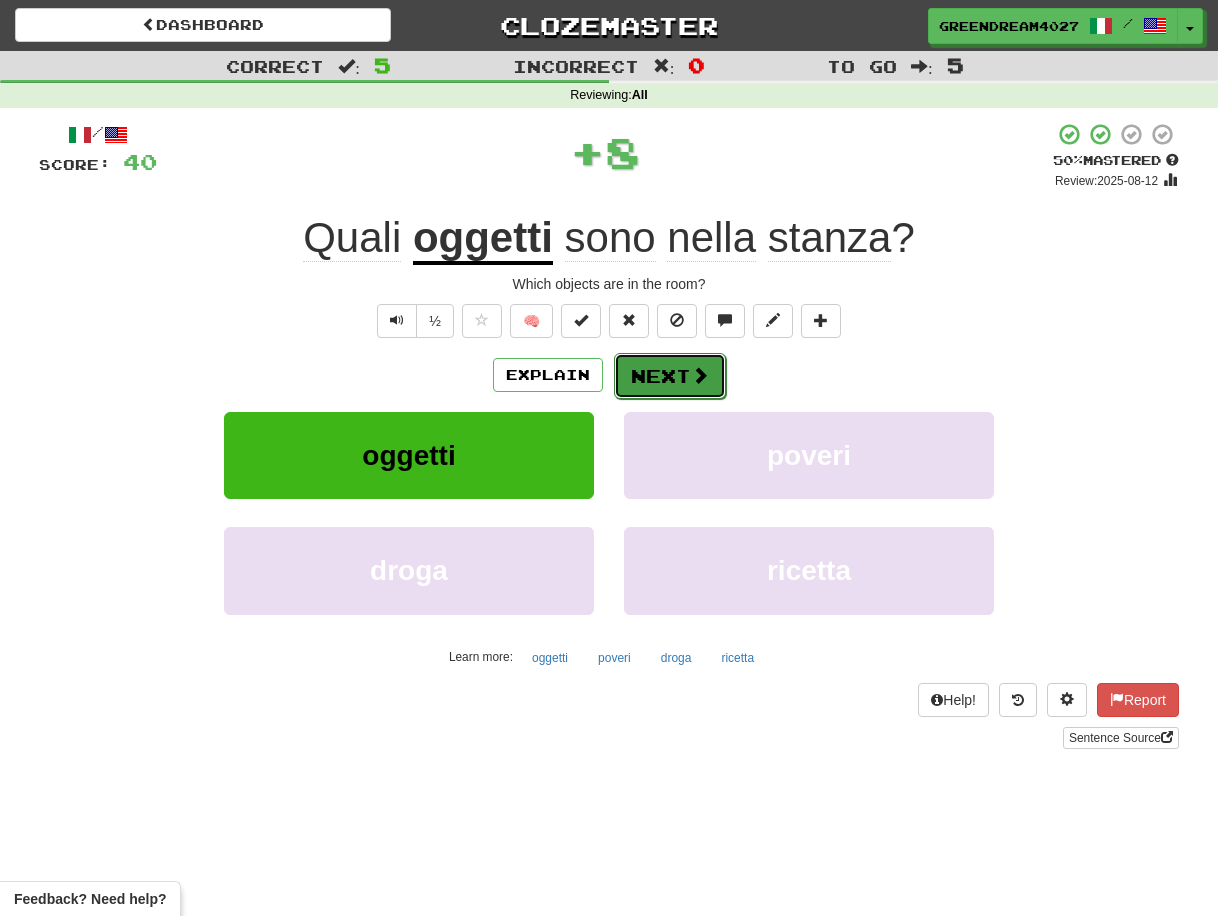 click on "Next" at bounding box center (670, 376) 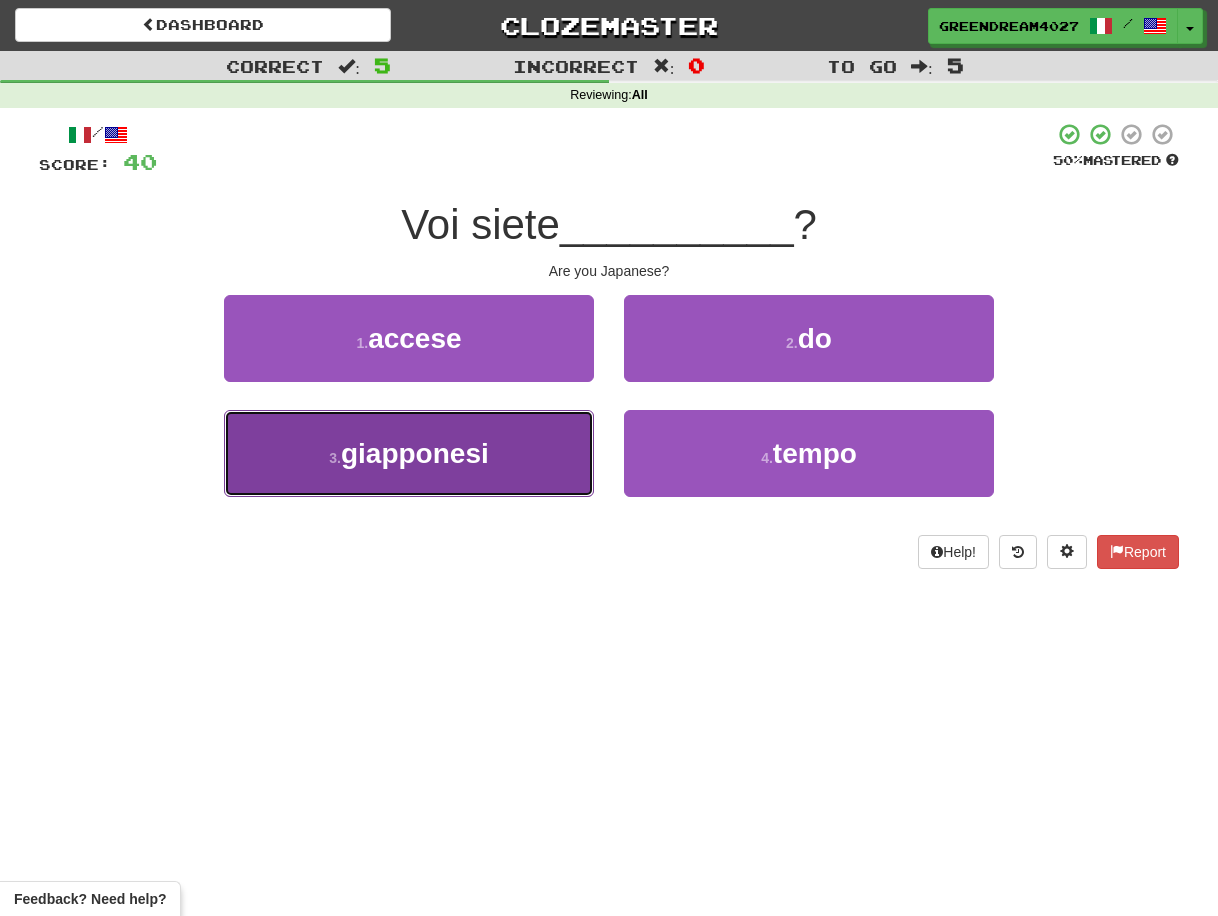 click on "3 .  giapponesi" at bounding box center [409, 453] 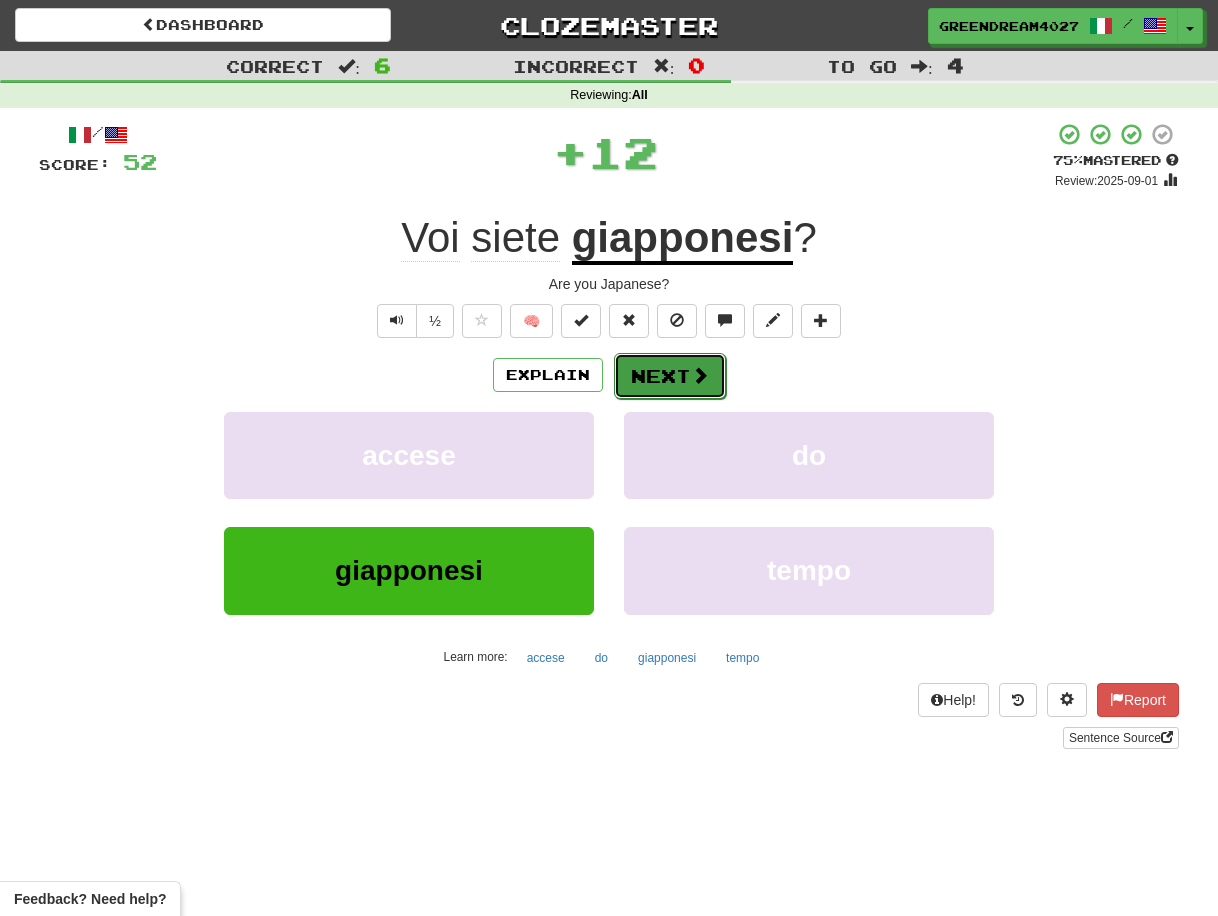 click on "Next" at bounding box center (670, 376) 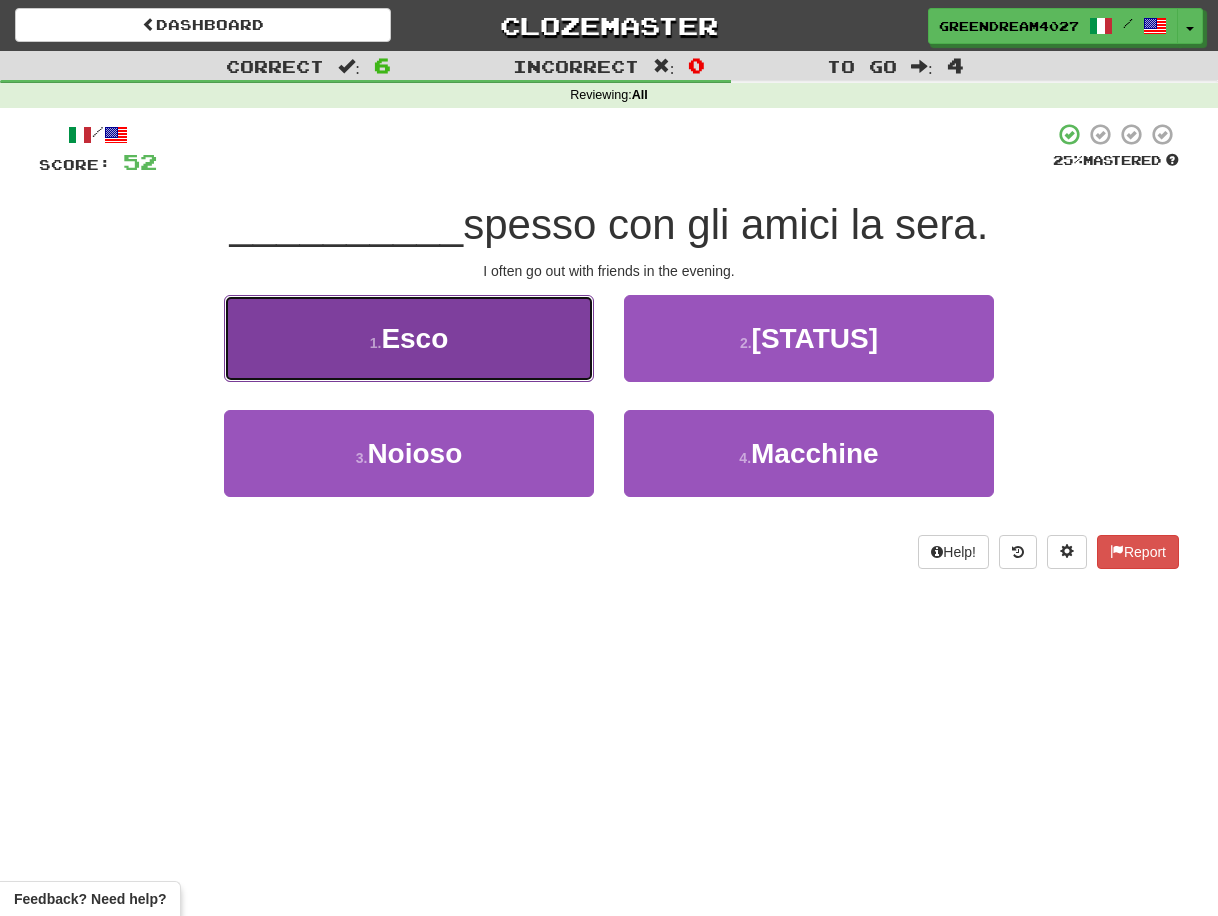 click on "1 .  Esco" at bounding box center (409, 338) 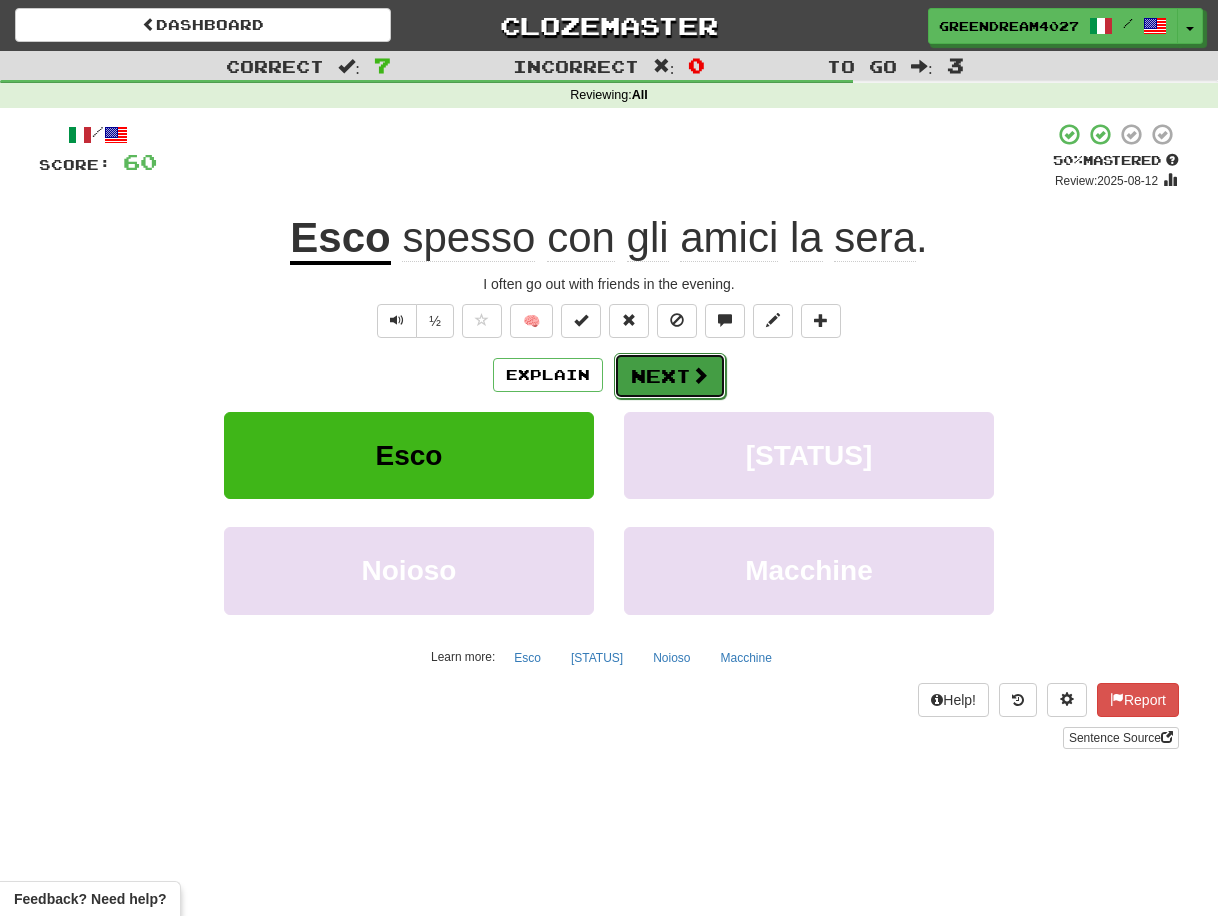 click on "Next" at bounding box center [670, 376] 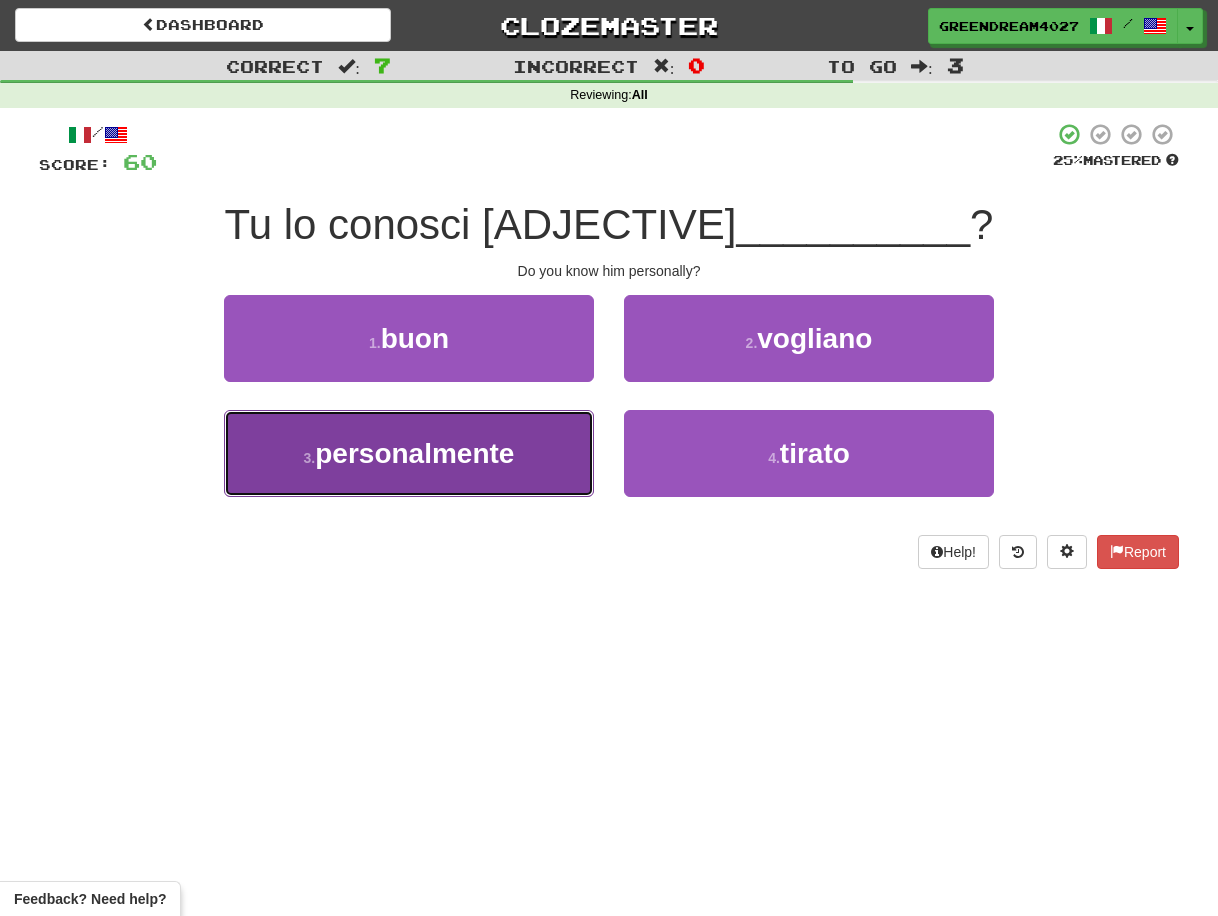 click on "3 .  personalmente" at bounding box center [409, 453] 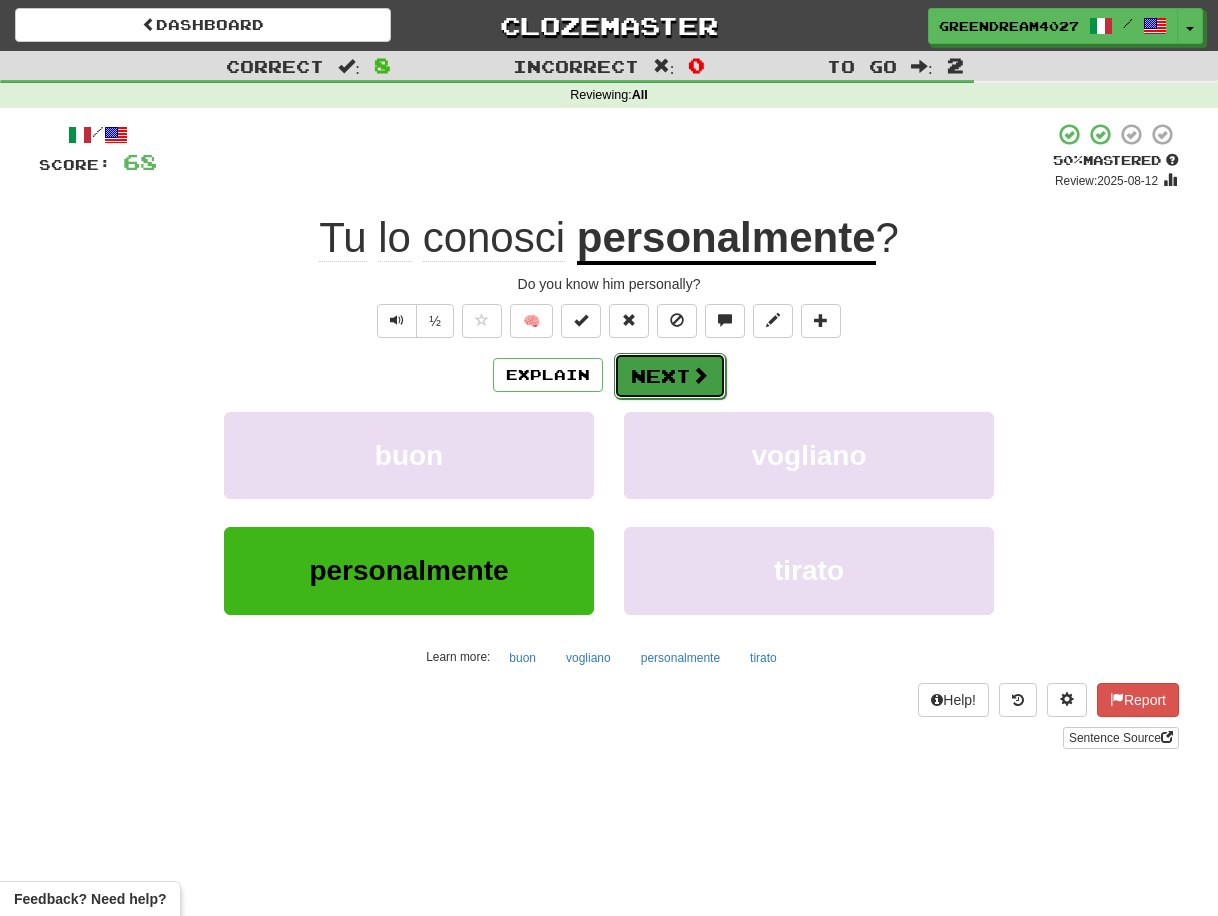 click on "Next" at bounding box center [670, 376] 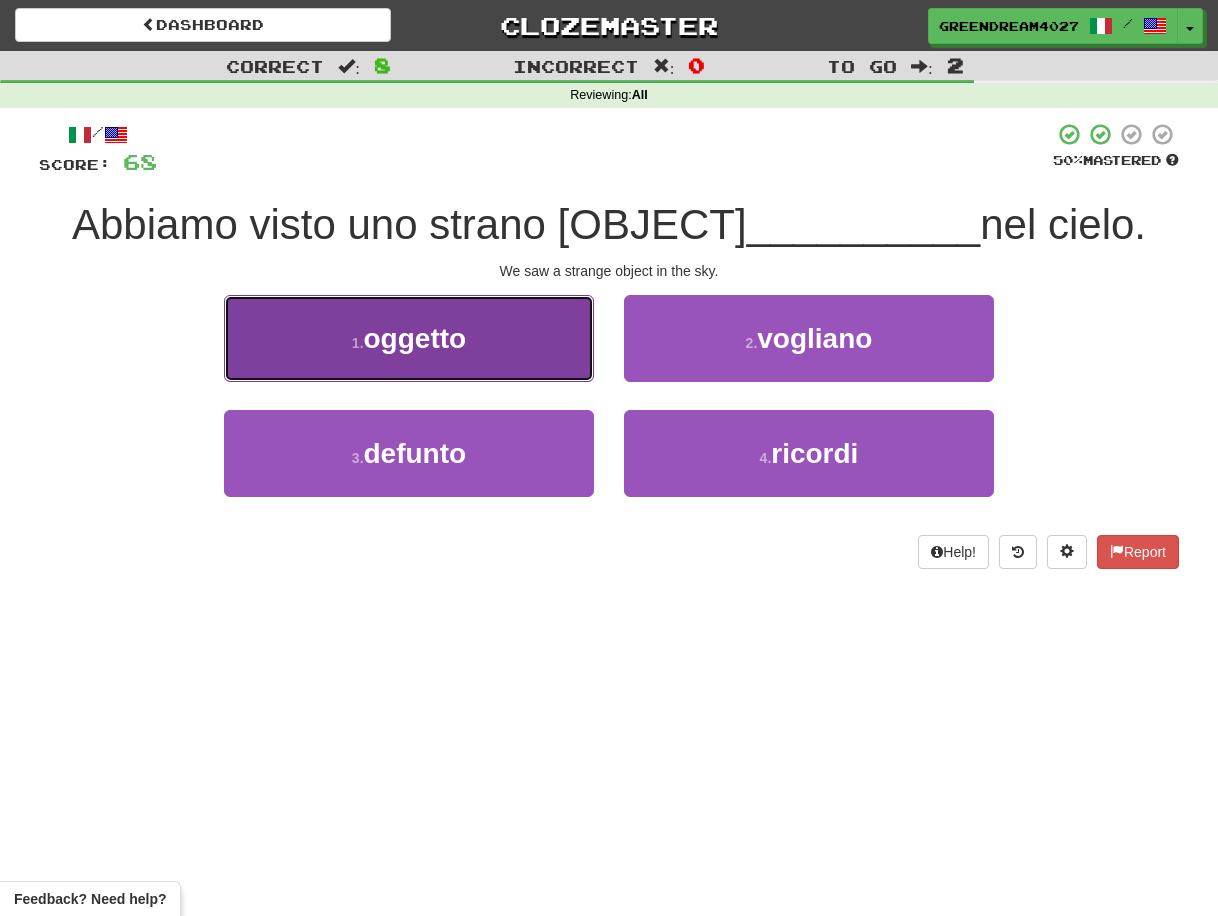 click on "1 .  oggetto" at bounding box center (409, 338) 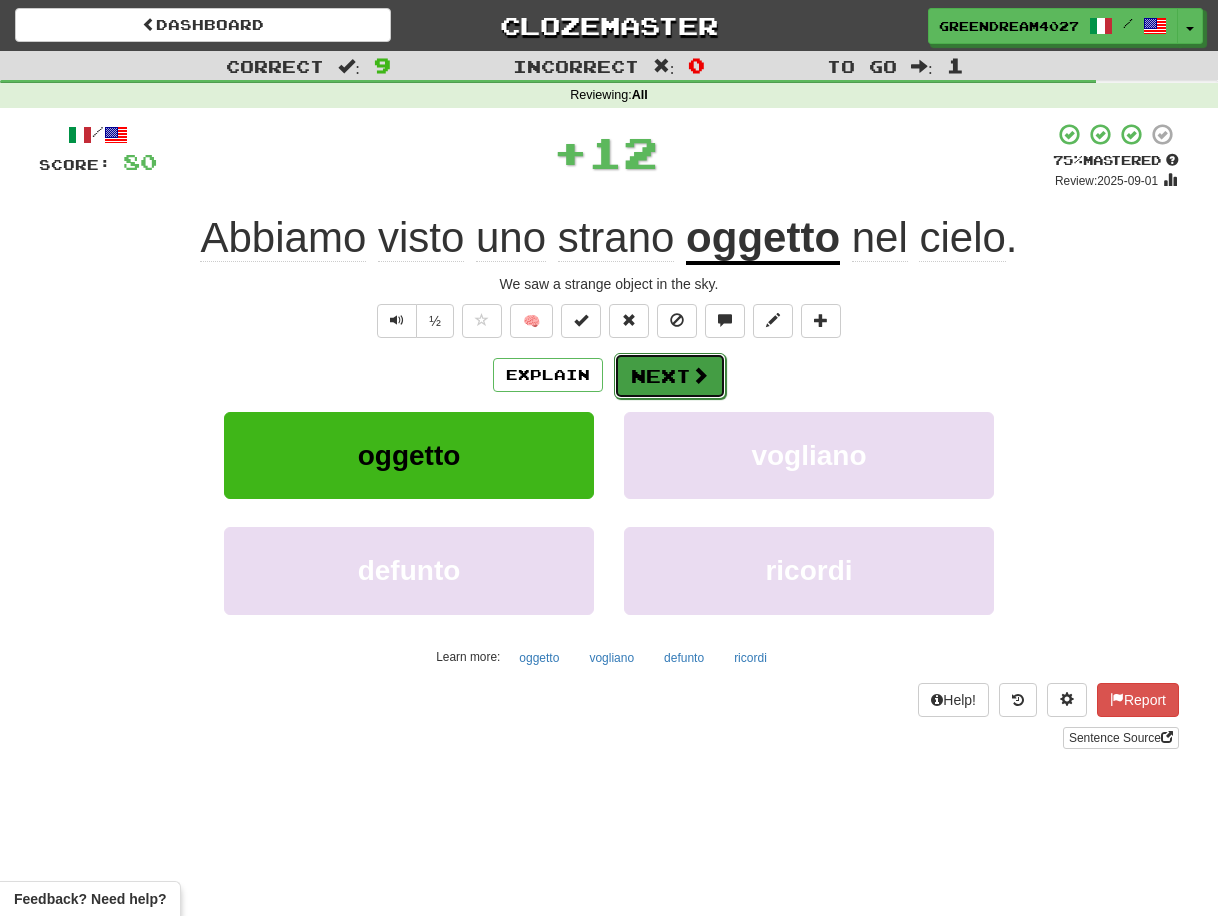 click on "Next" at bounding box center (670, 376) 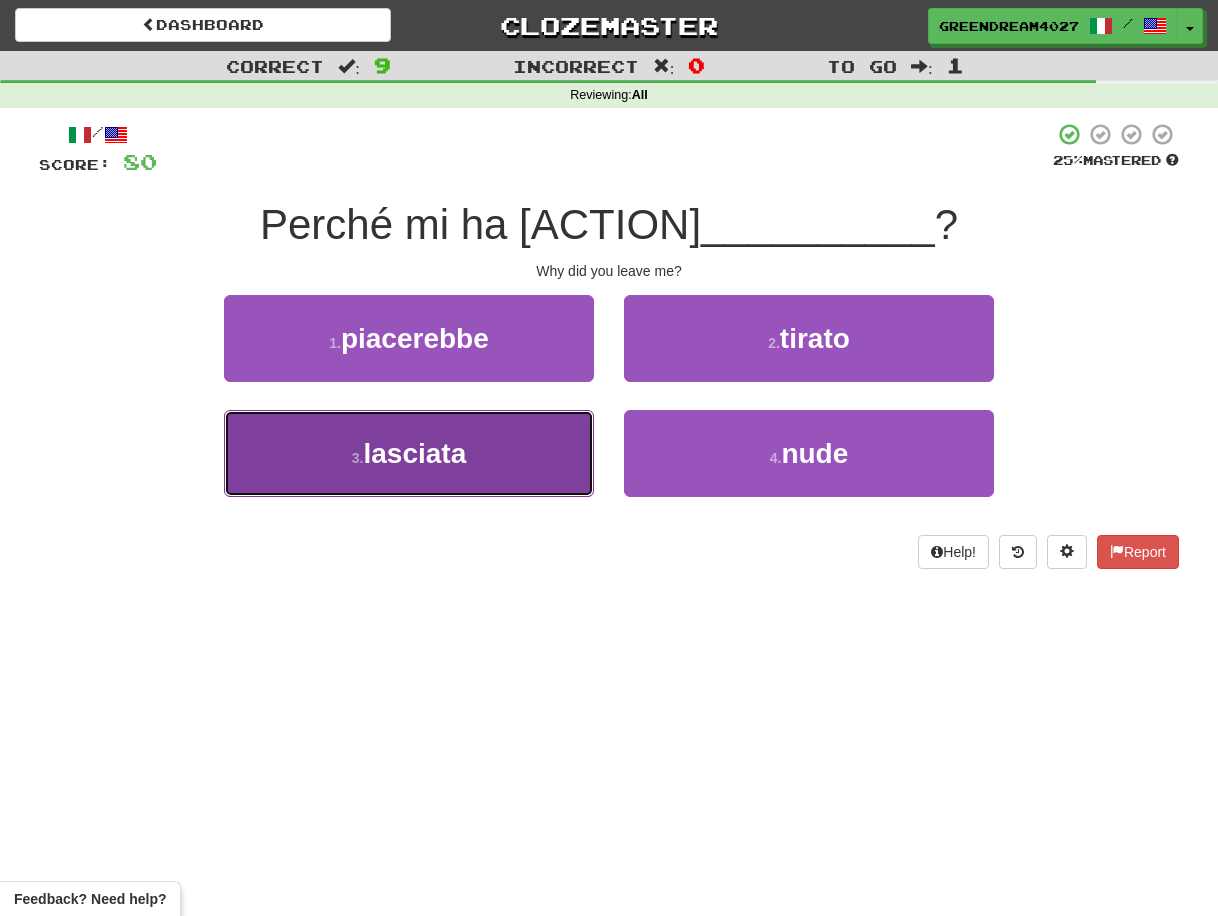 click on "3 .  lasciata" at bounding box center (409, 453) 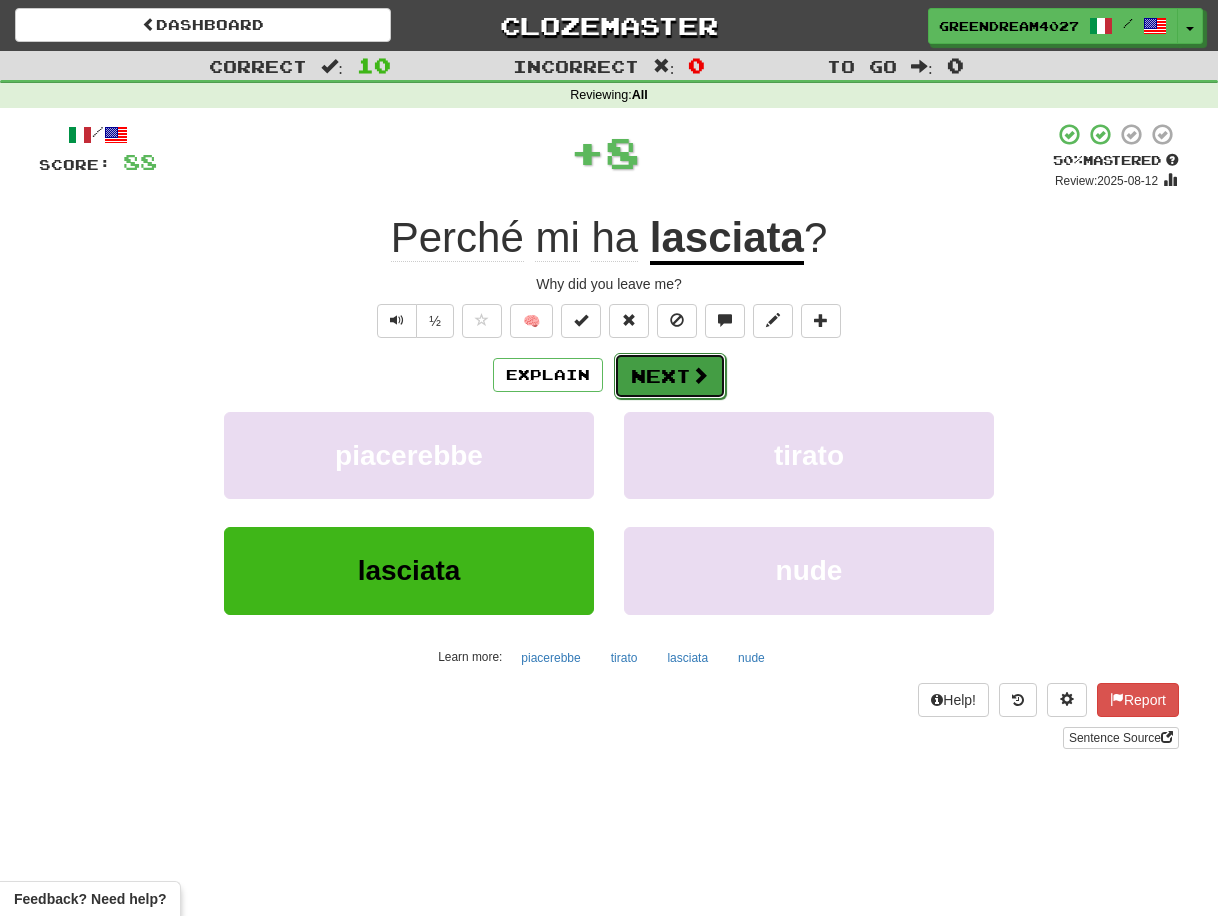 click on "Next" at bounding box center (670, 376) 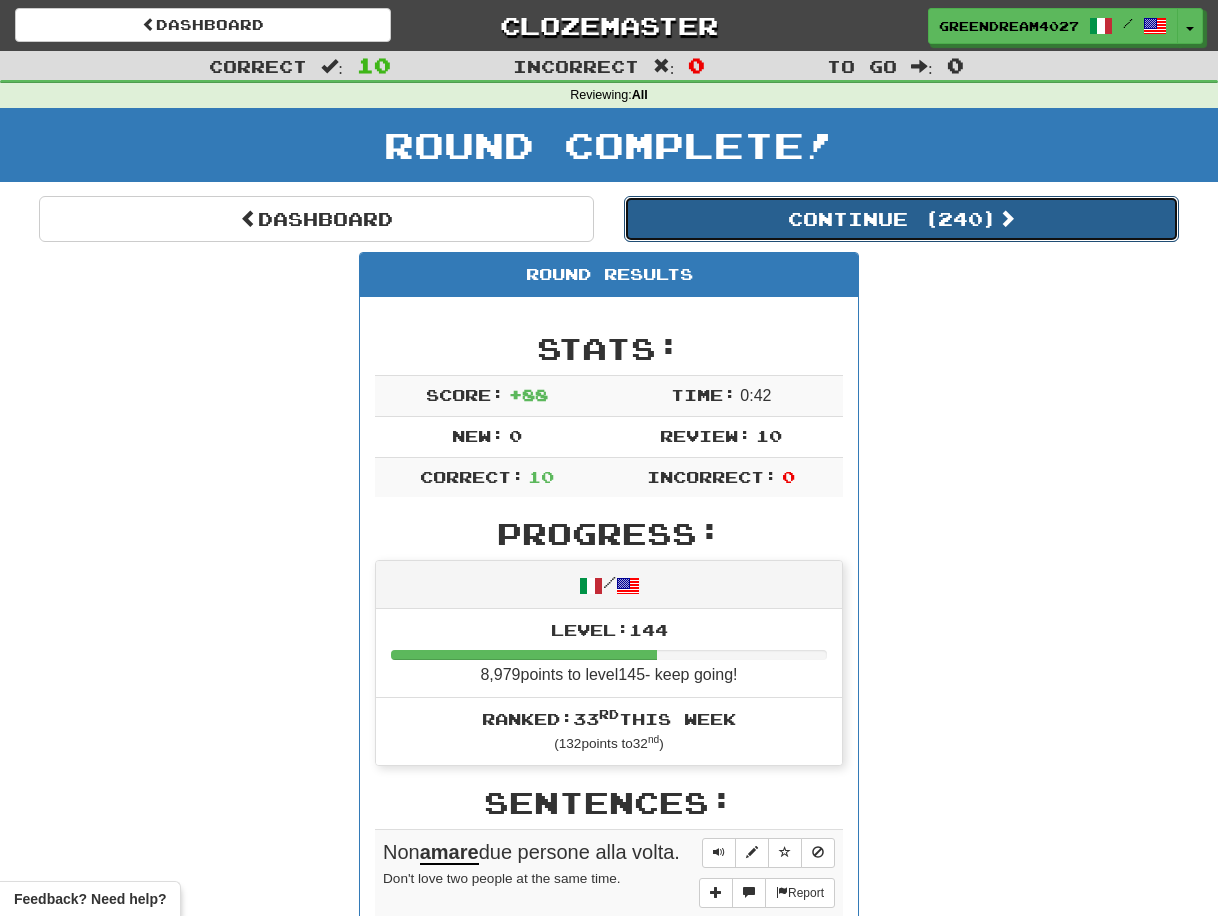 click on "Continue ( 240 )" at bounding box center (901, 219) 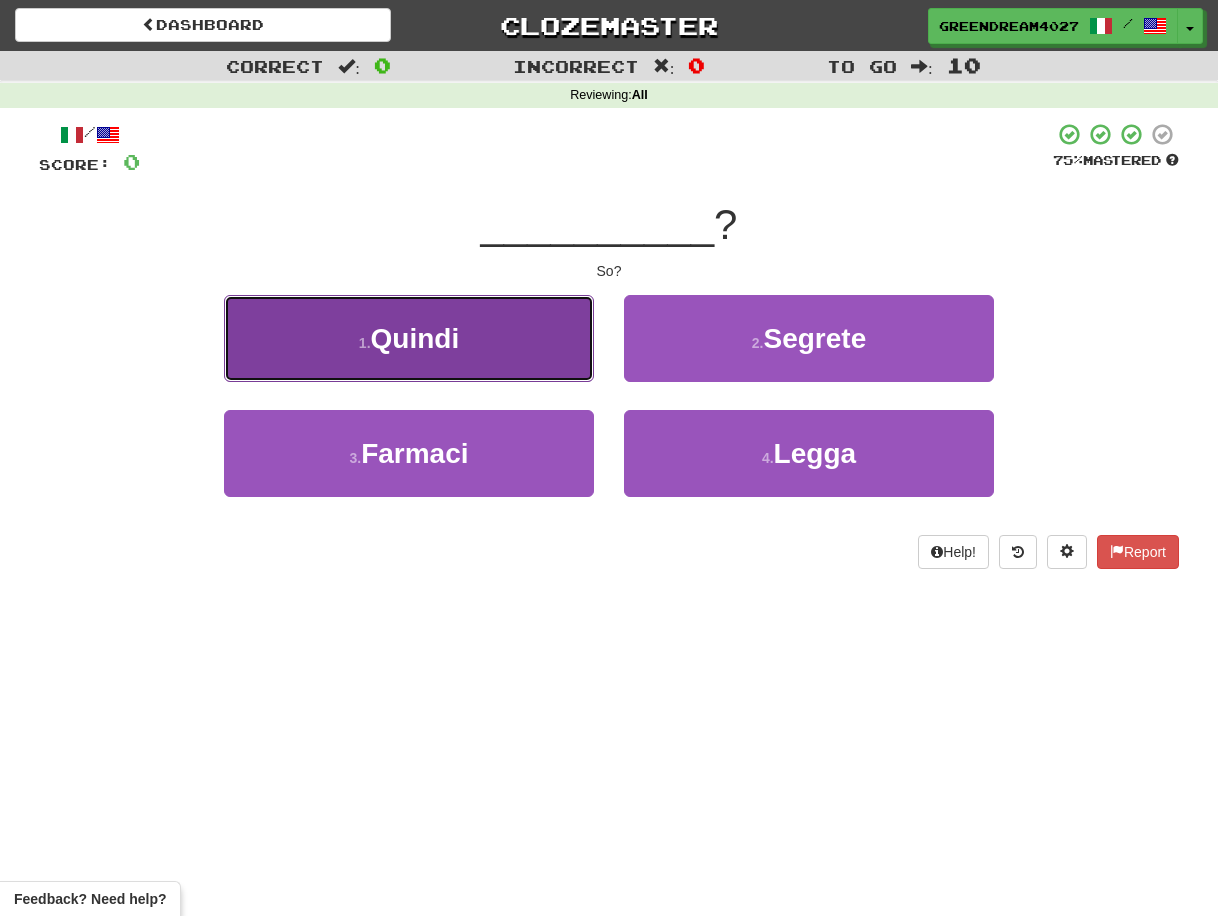 click on "1 .  Quindi" at bounding box center [409, 338] 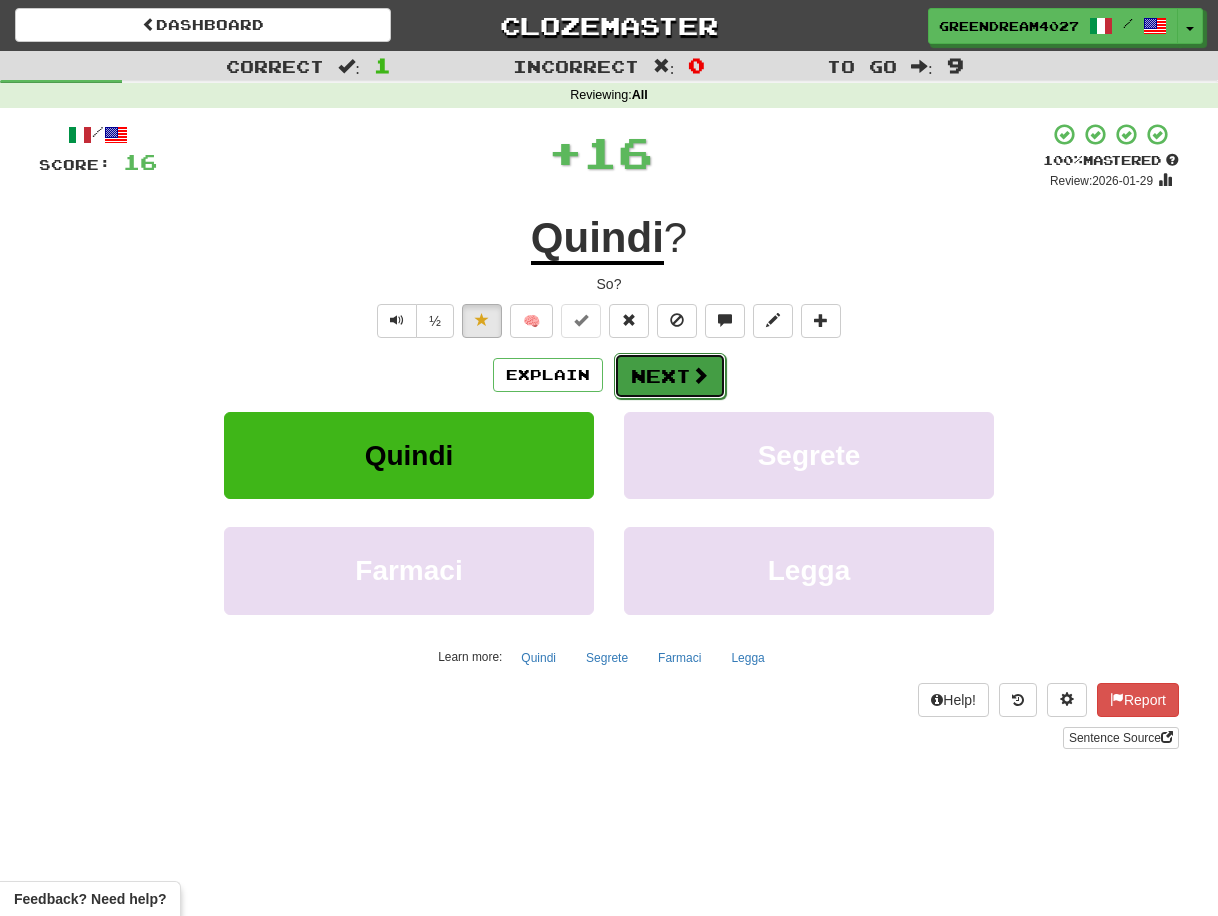 click on "Next" at bounding box center (670, 376) 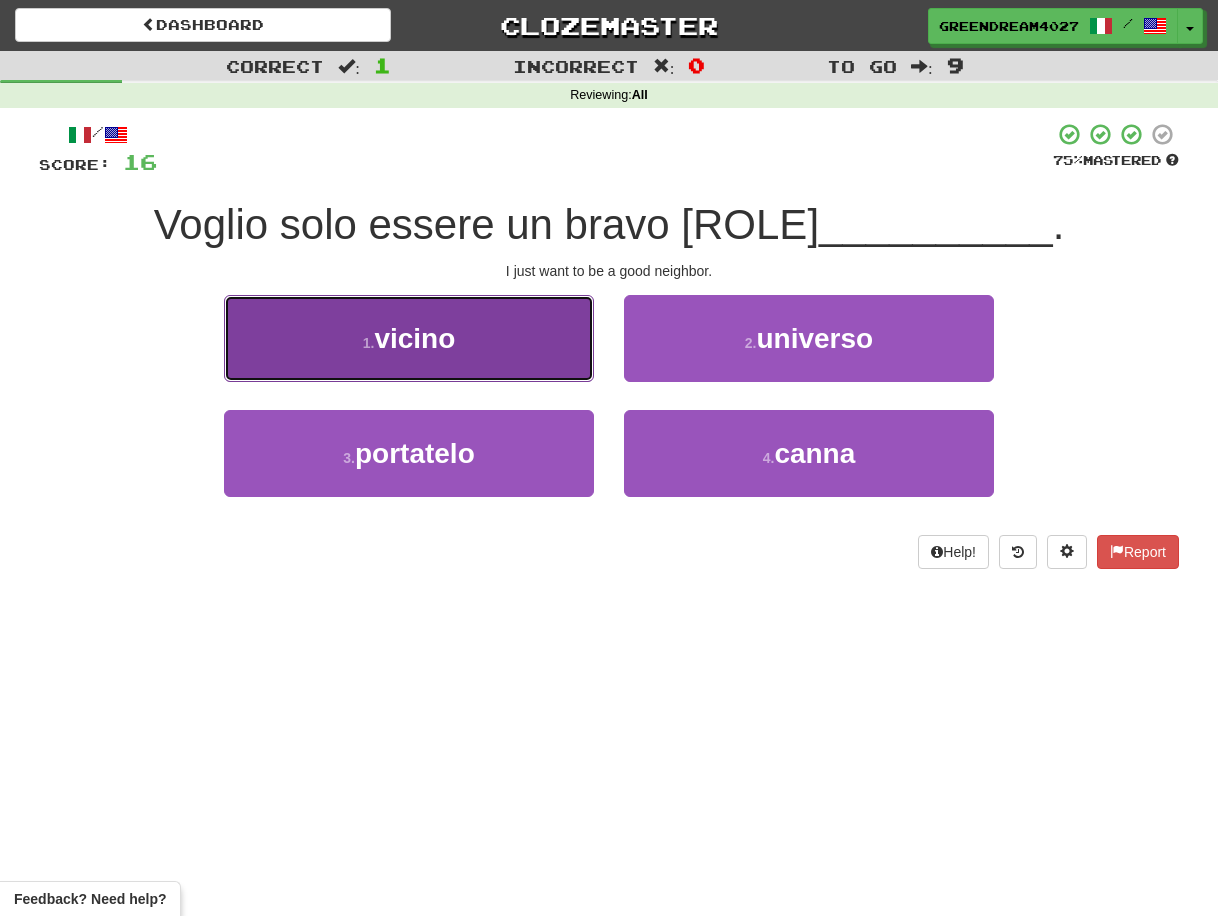 click on "1 .  vicino" at bounding box center (409, 338) 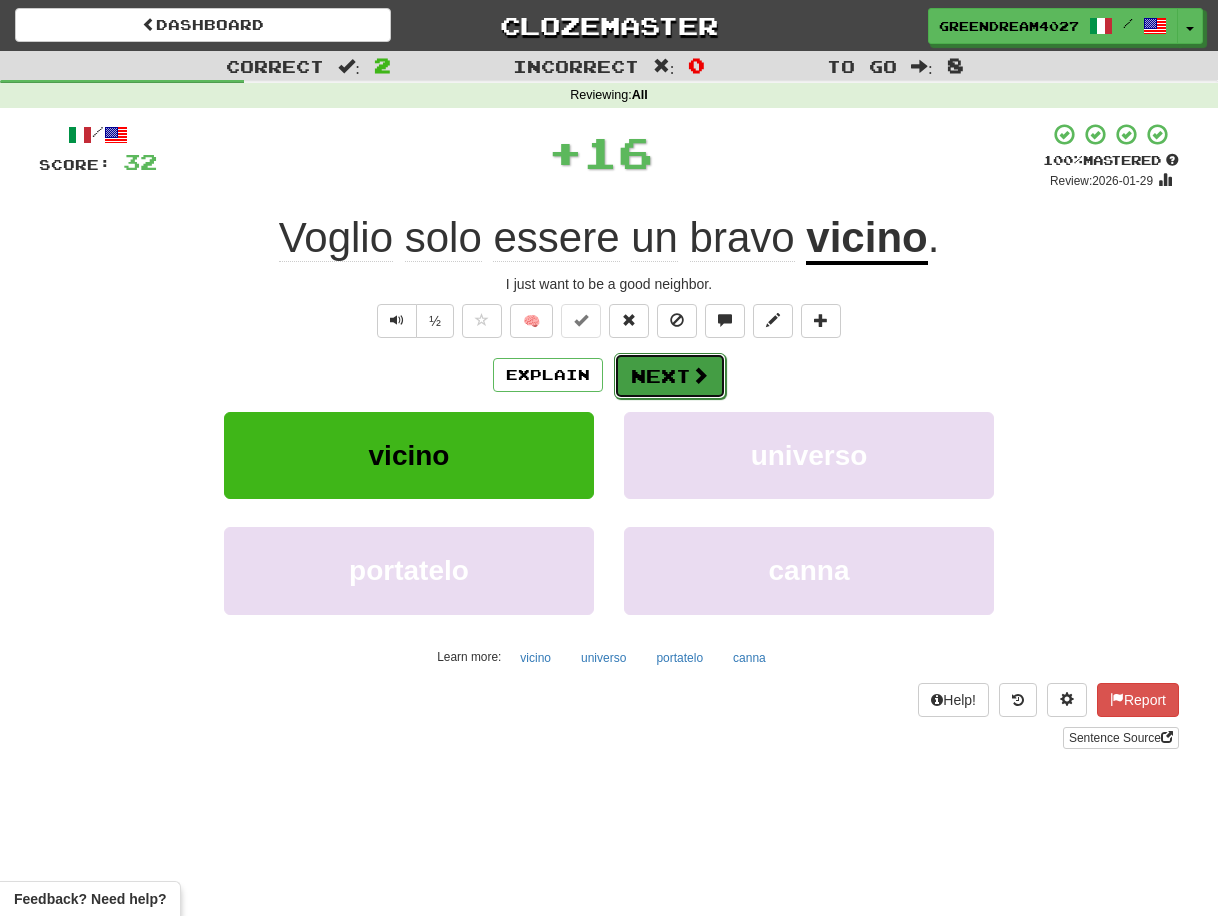 click on "Next" at bounding box center (670, 376) 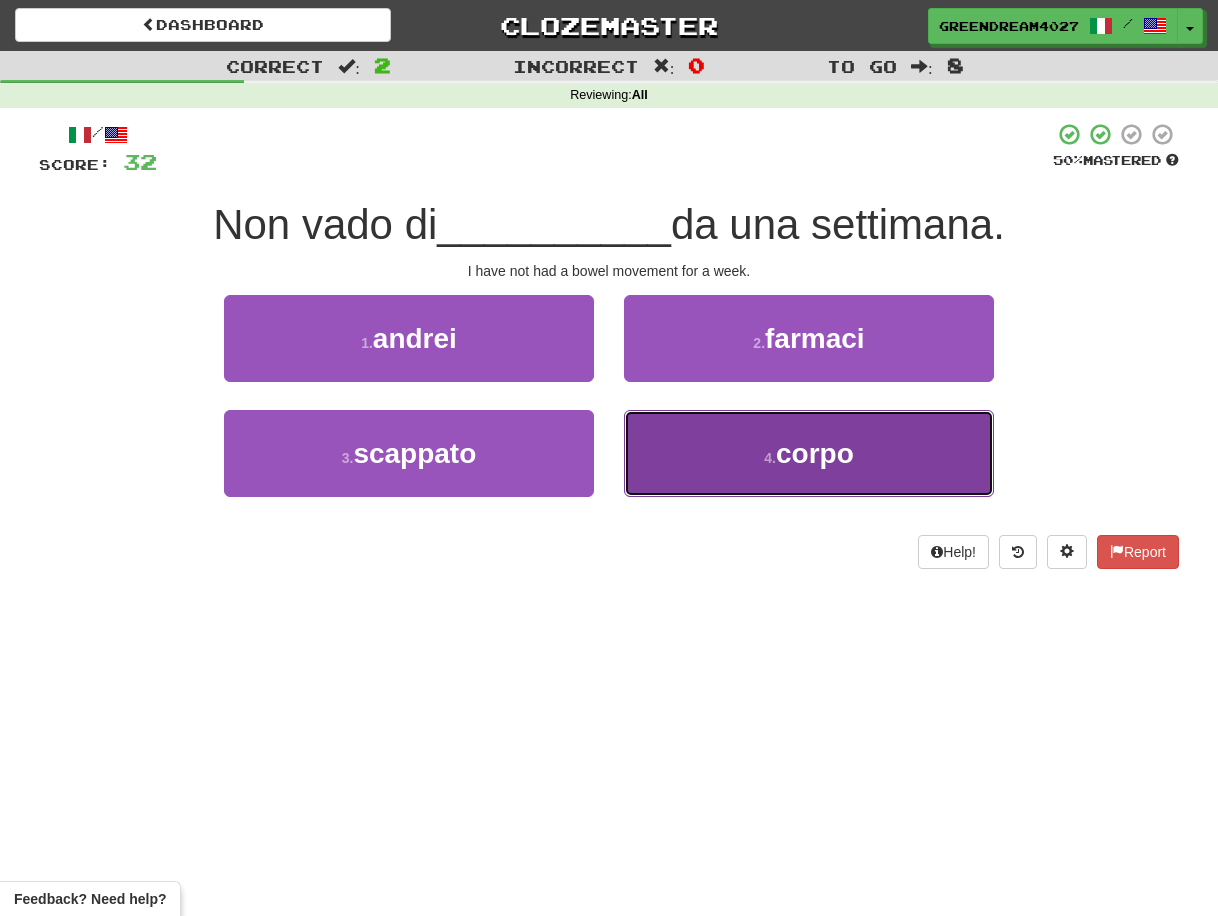 click on "4 .  corpo" at bounding box center (809, 453) 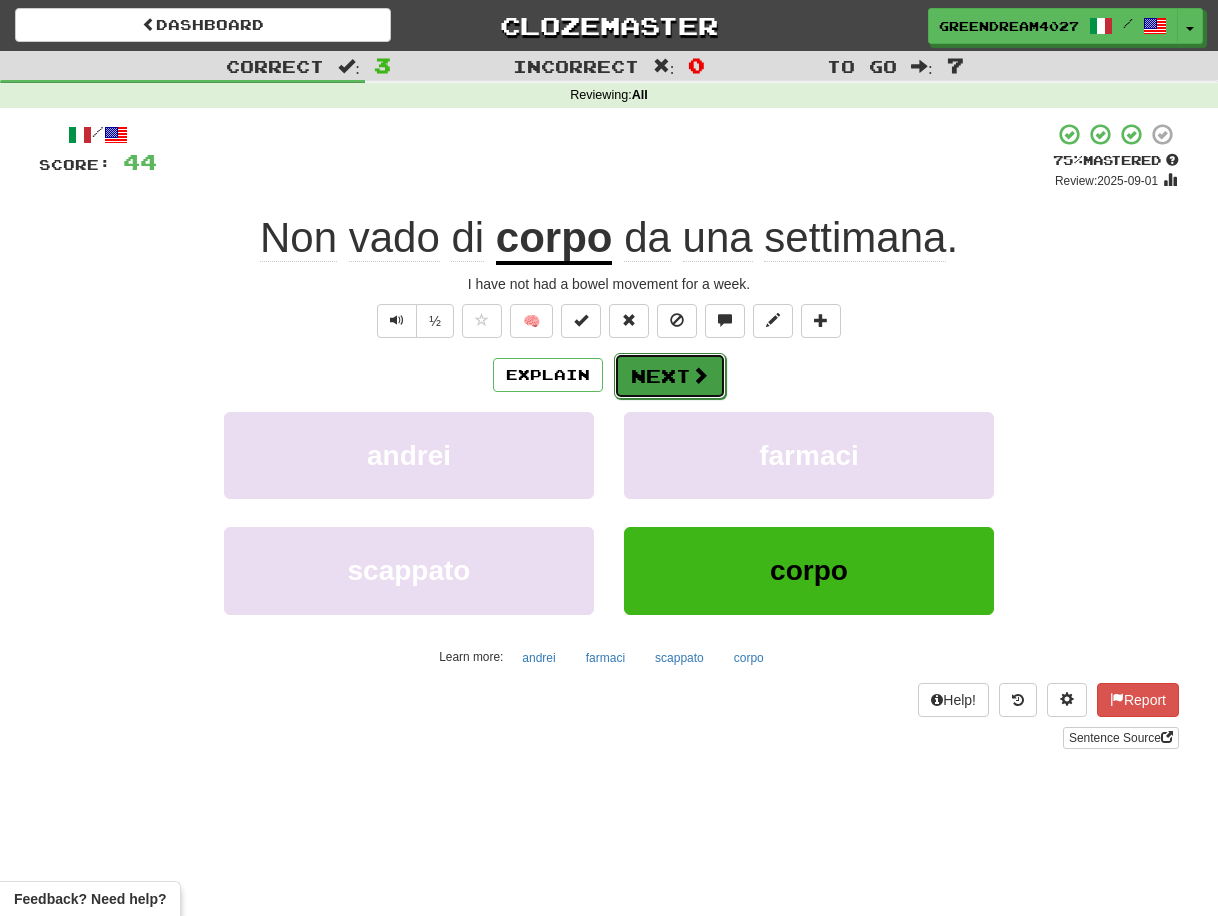 click on "Next" at bounding box center [670, 376] 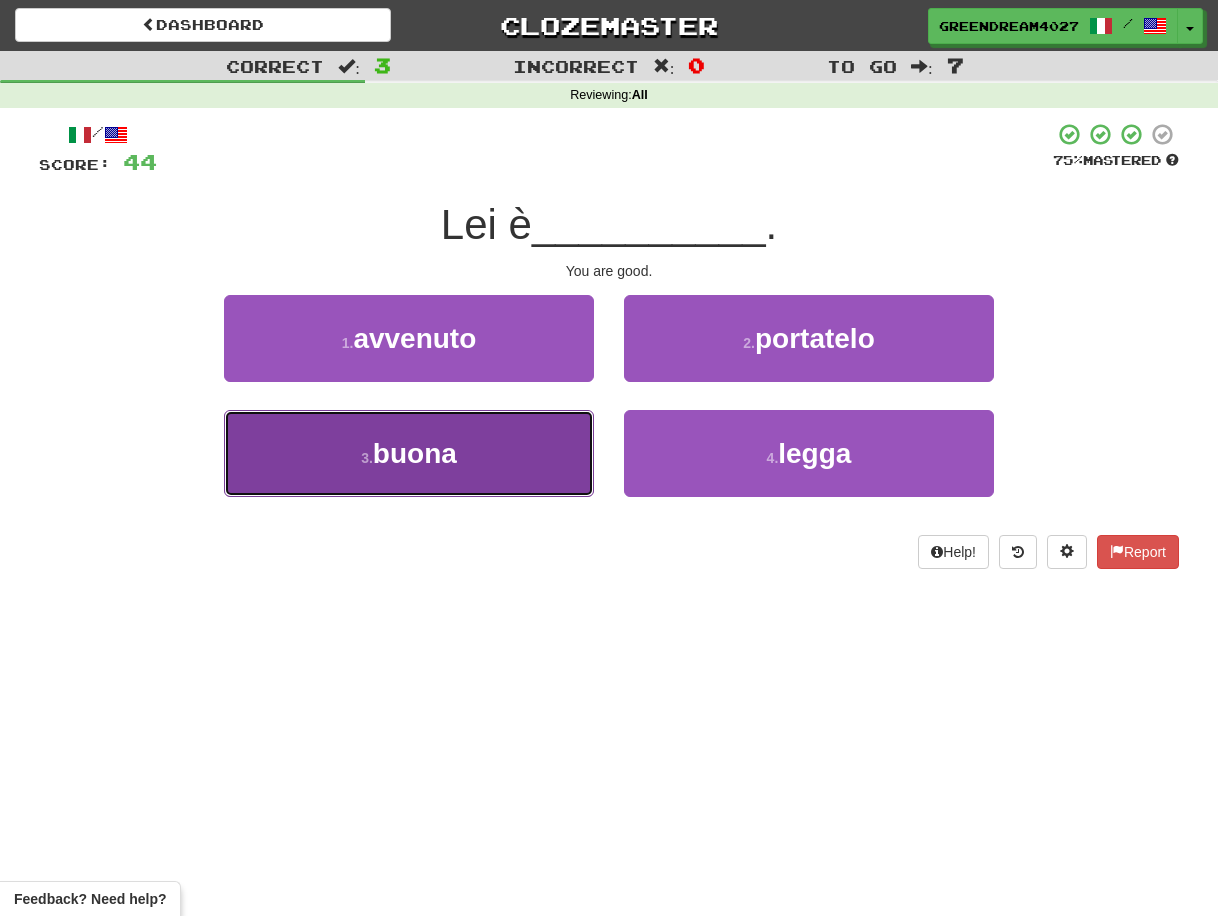 click on "3 .  buona" at bounding box center (409, 453) 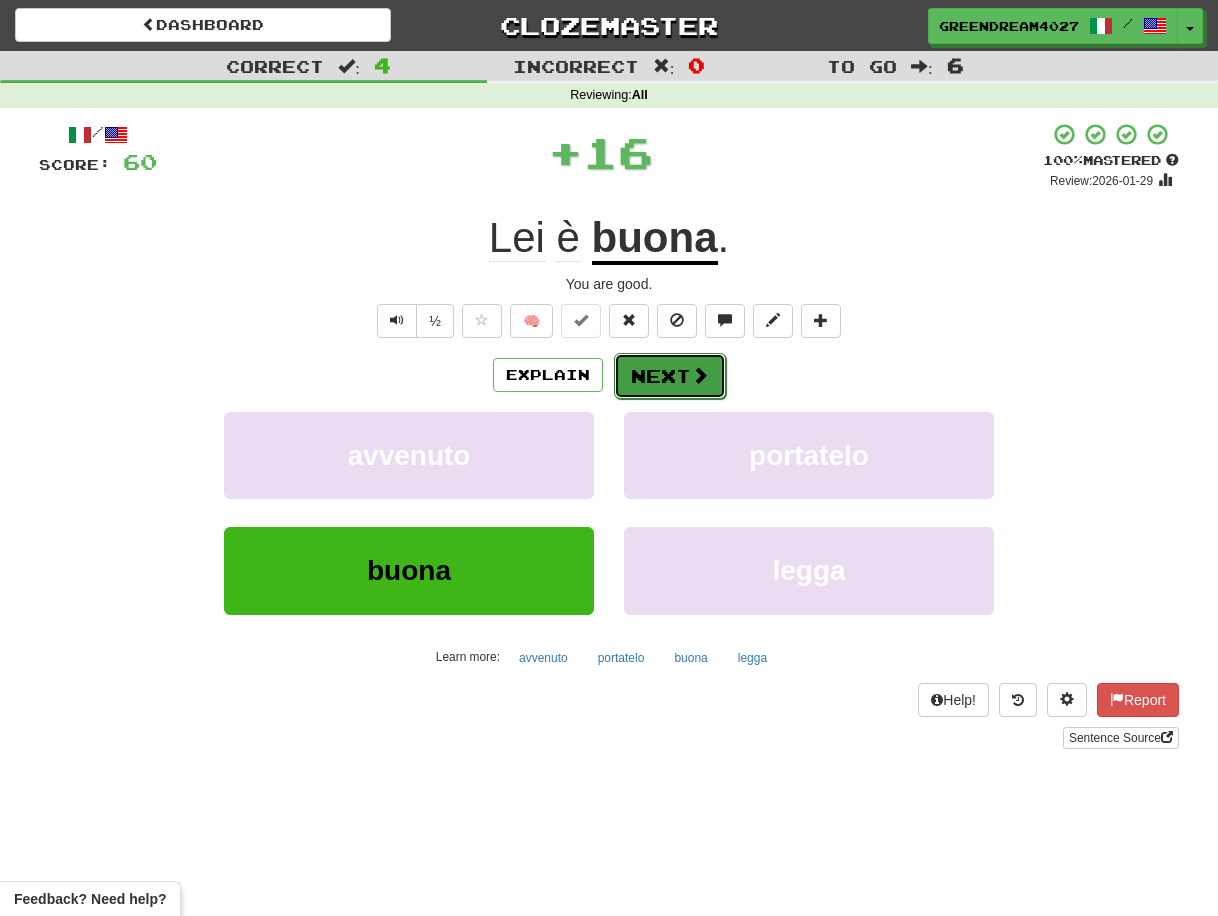 click on "Next" at bounding box center [670, 376] 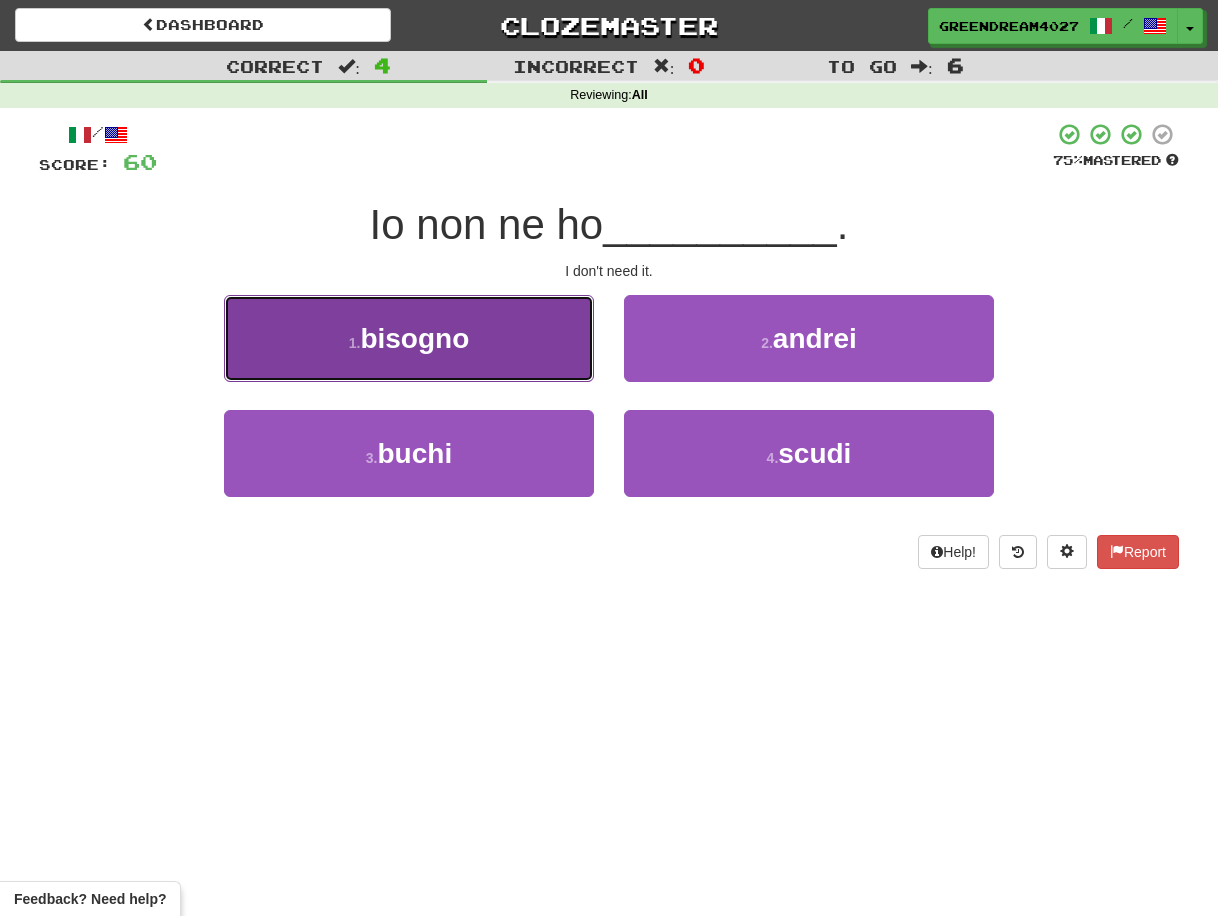 click on "1 .  bisogno" at bounding box center (409, 338) 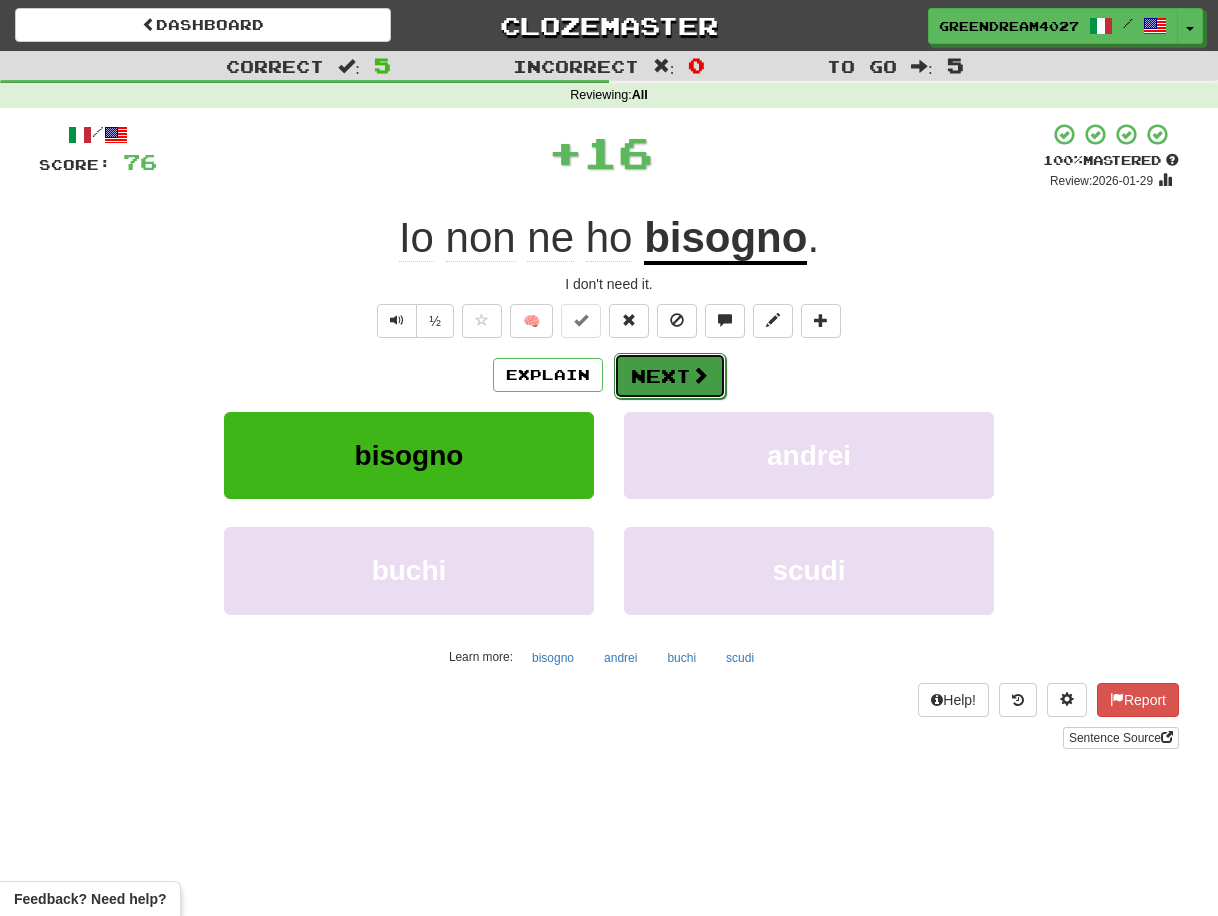 click on "Next" at bounding box center [670, 376] 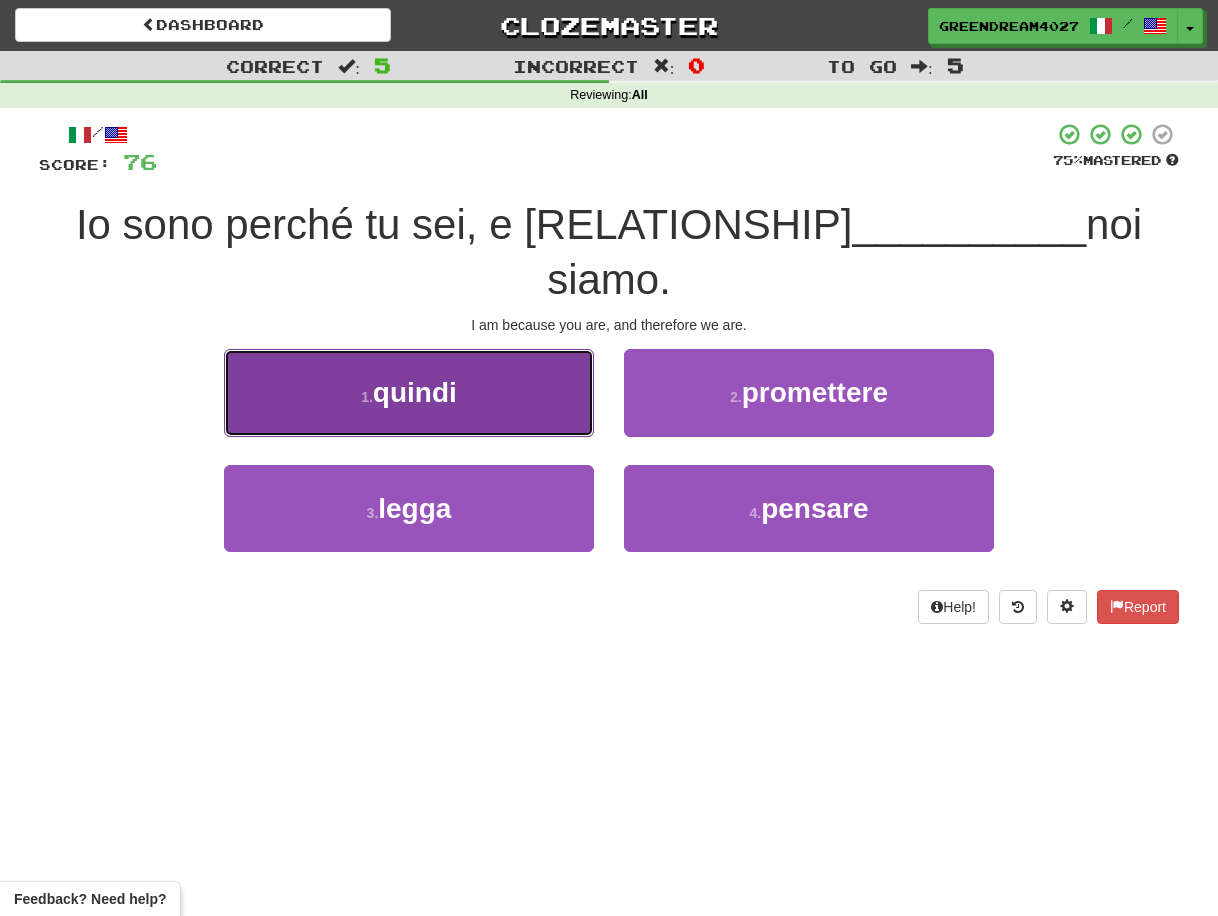 click on "1 .  quindi" at bounding box center [409, 392] 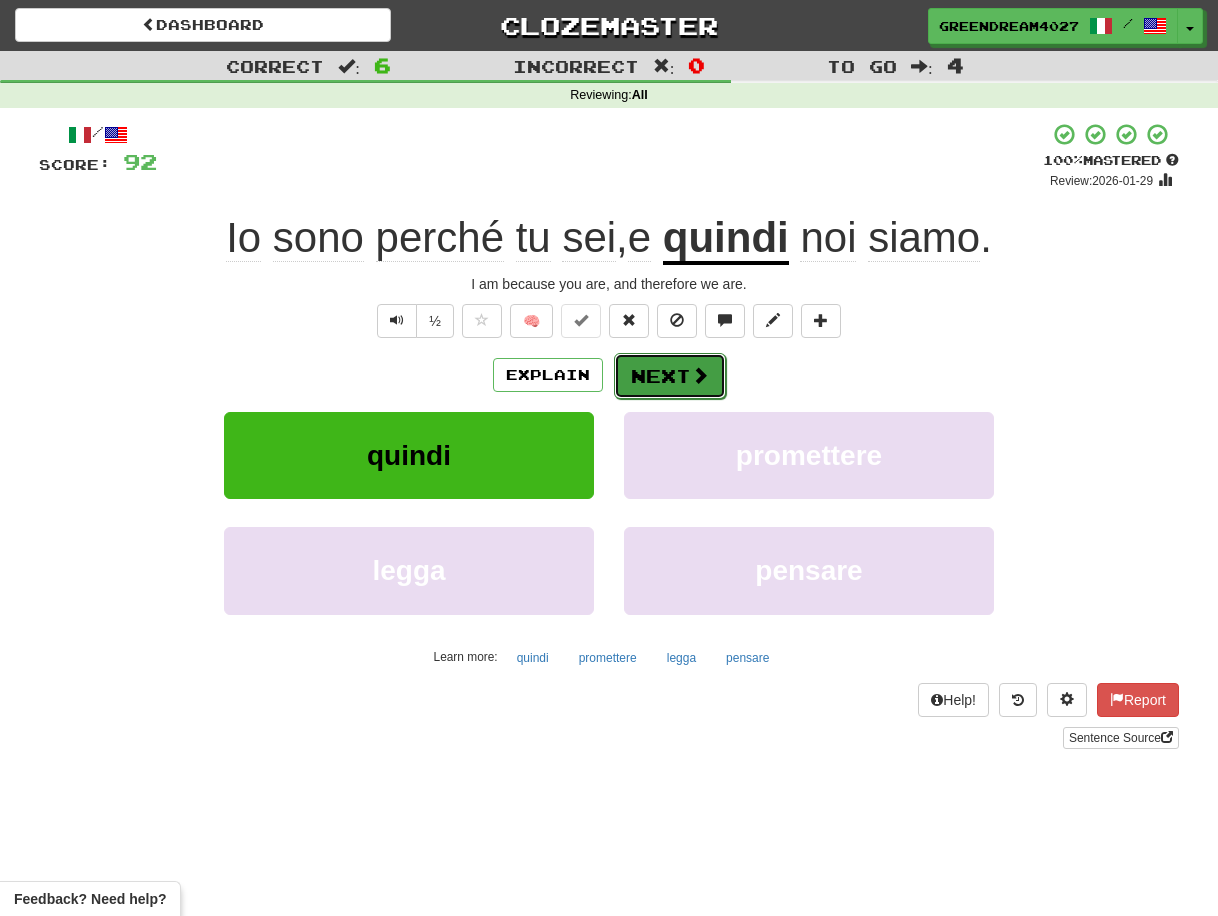 click on "Next" at bounding box center (670, 376) 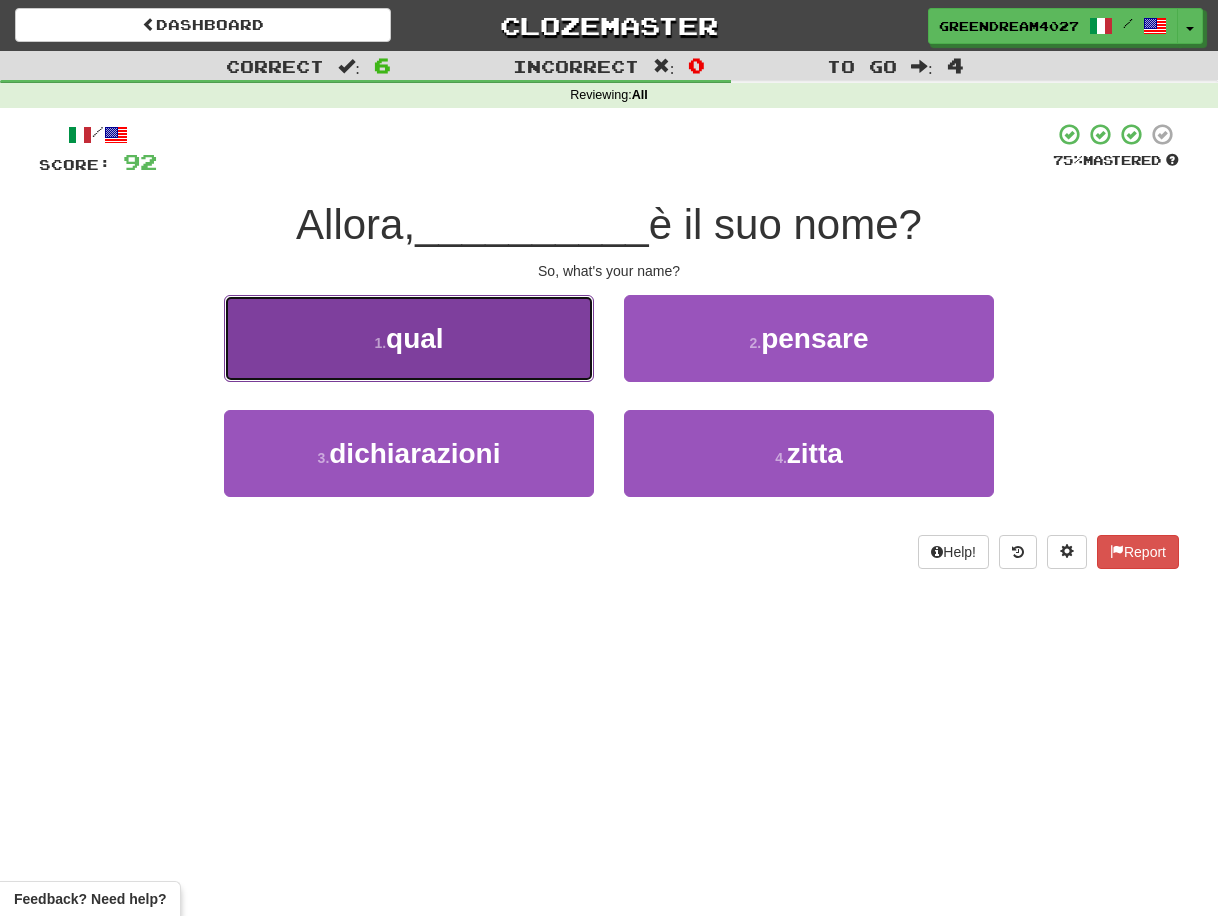 click on "1 .  qual" at bounding box center (409, 338) 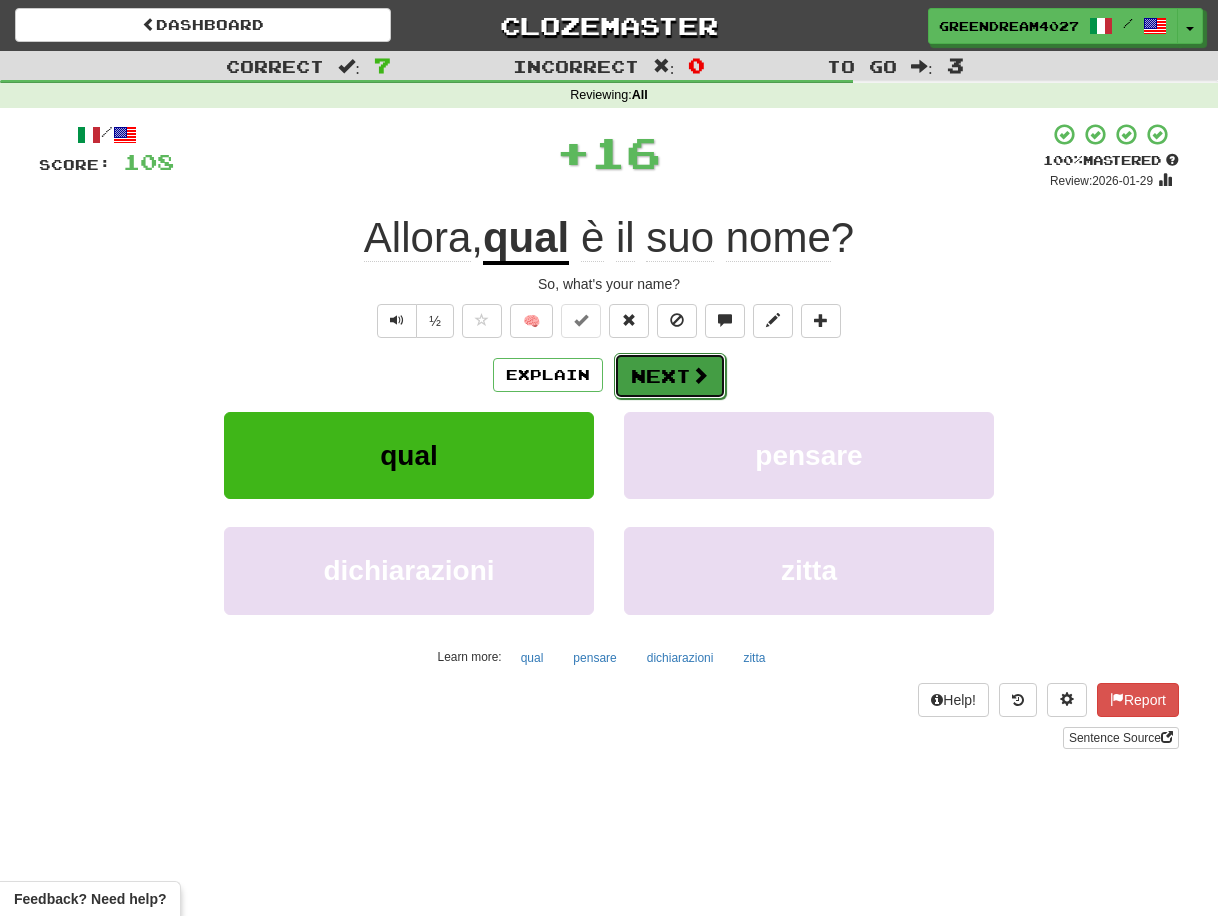 click on "Next" at bounding box center (670, 376) 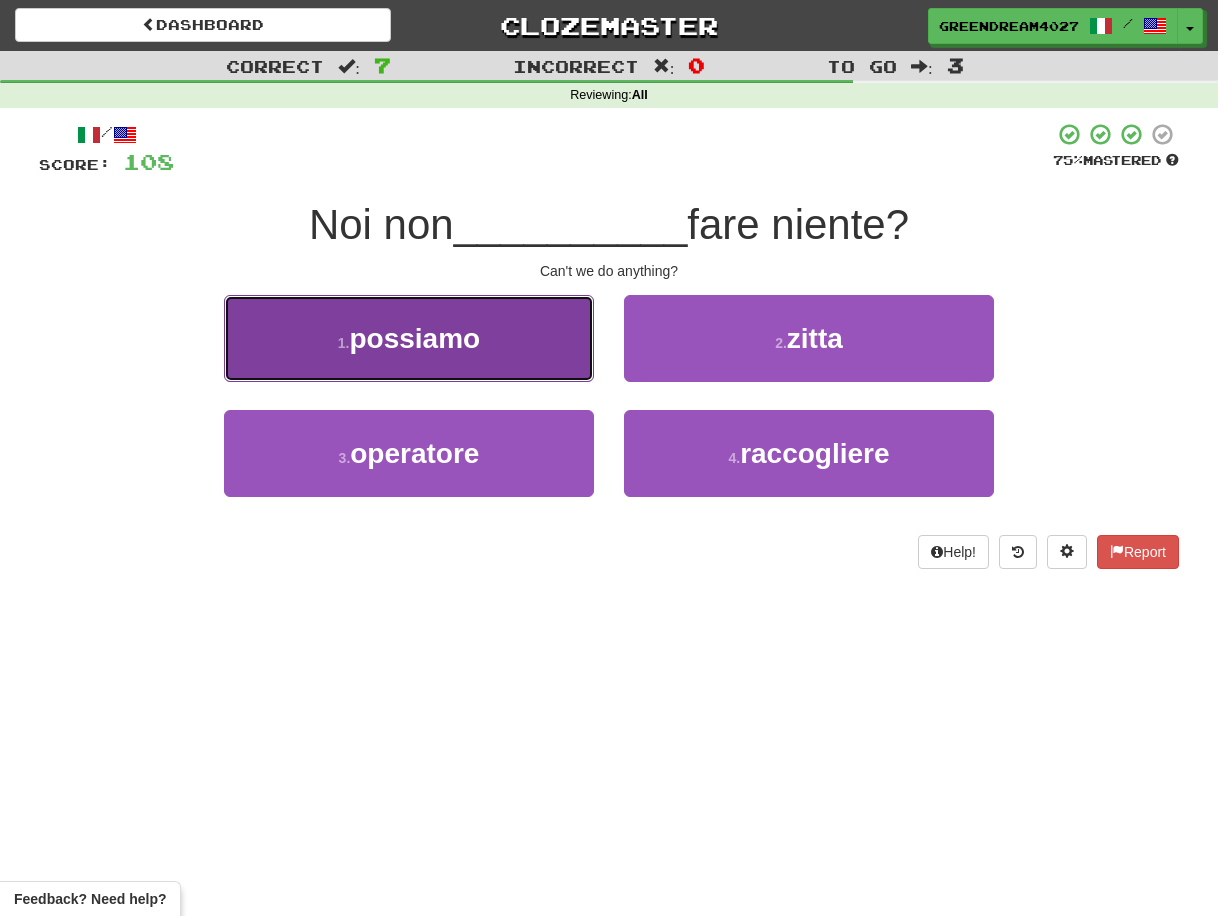 click on "1 .  possiamo" at bounding box center (409, 338) 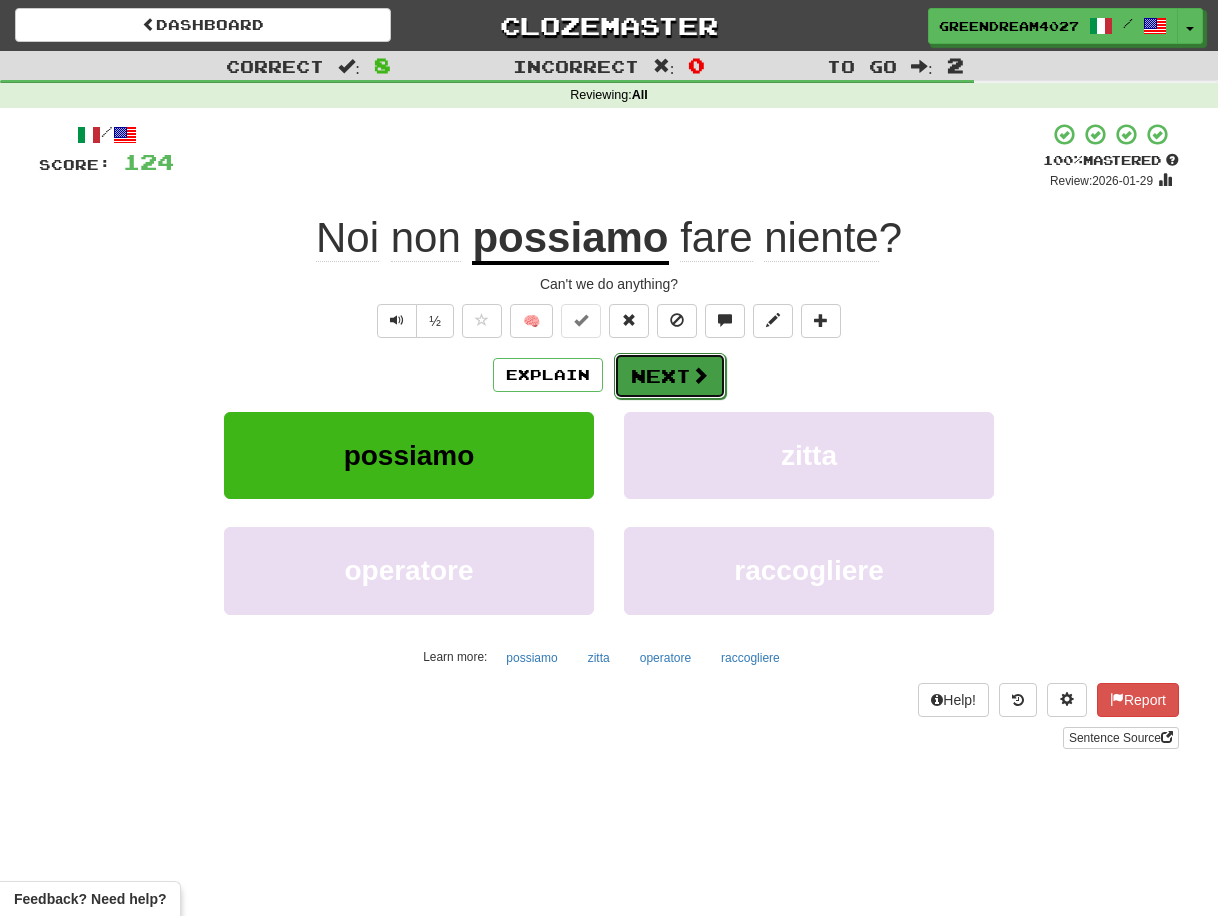 click on "Next" at bounding box center (670, 376) 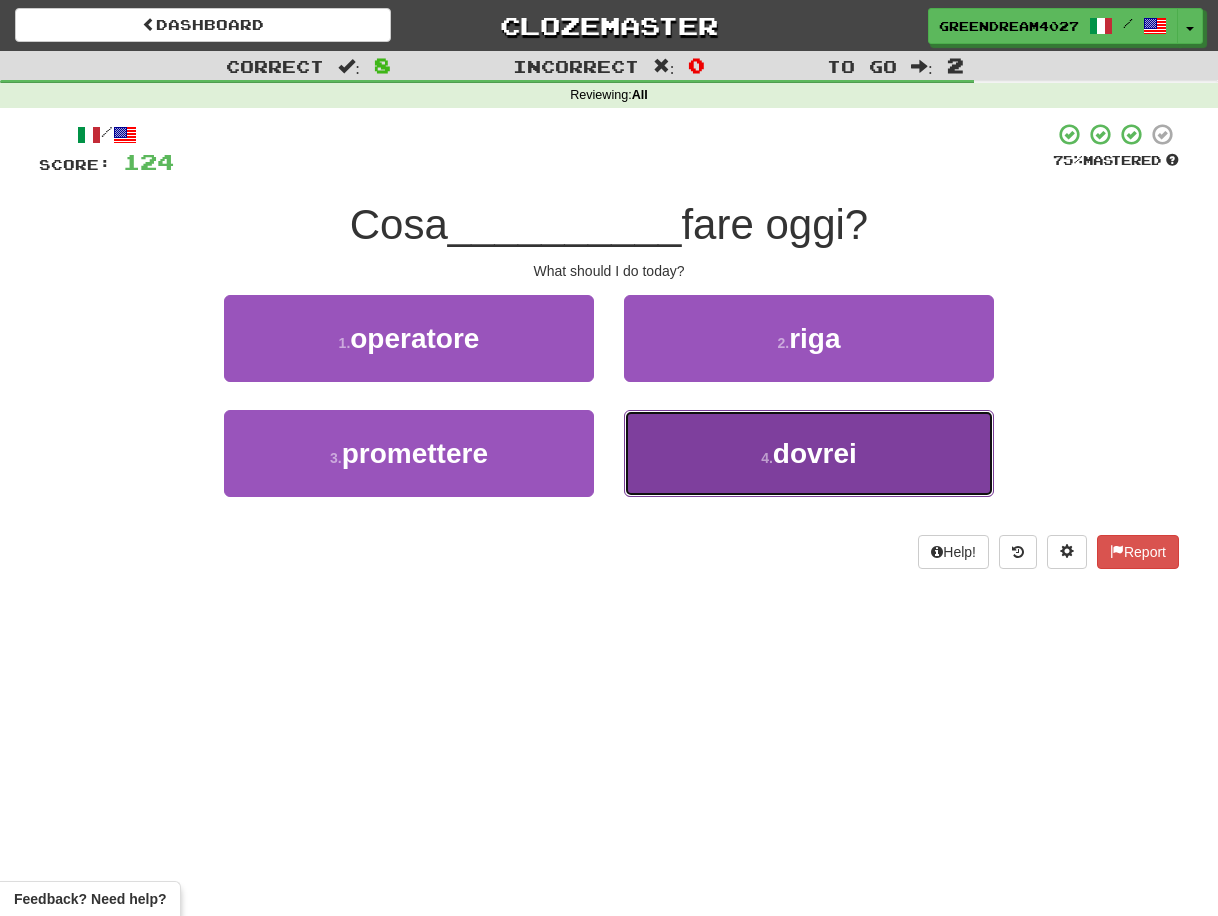 click on "4 .  dovrei" at bounding box center [809, 453] 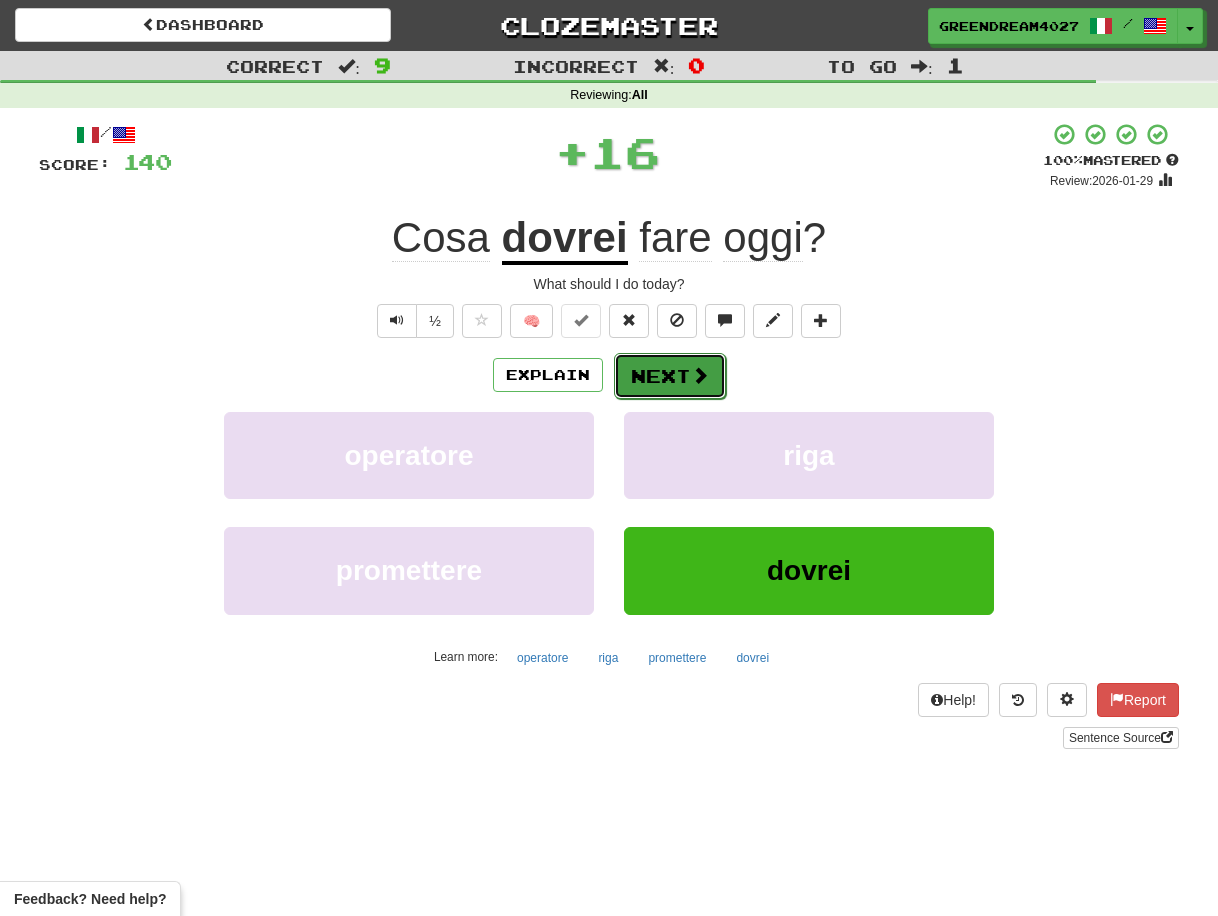 click on "Next" at bounding box center (670, 376) 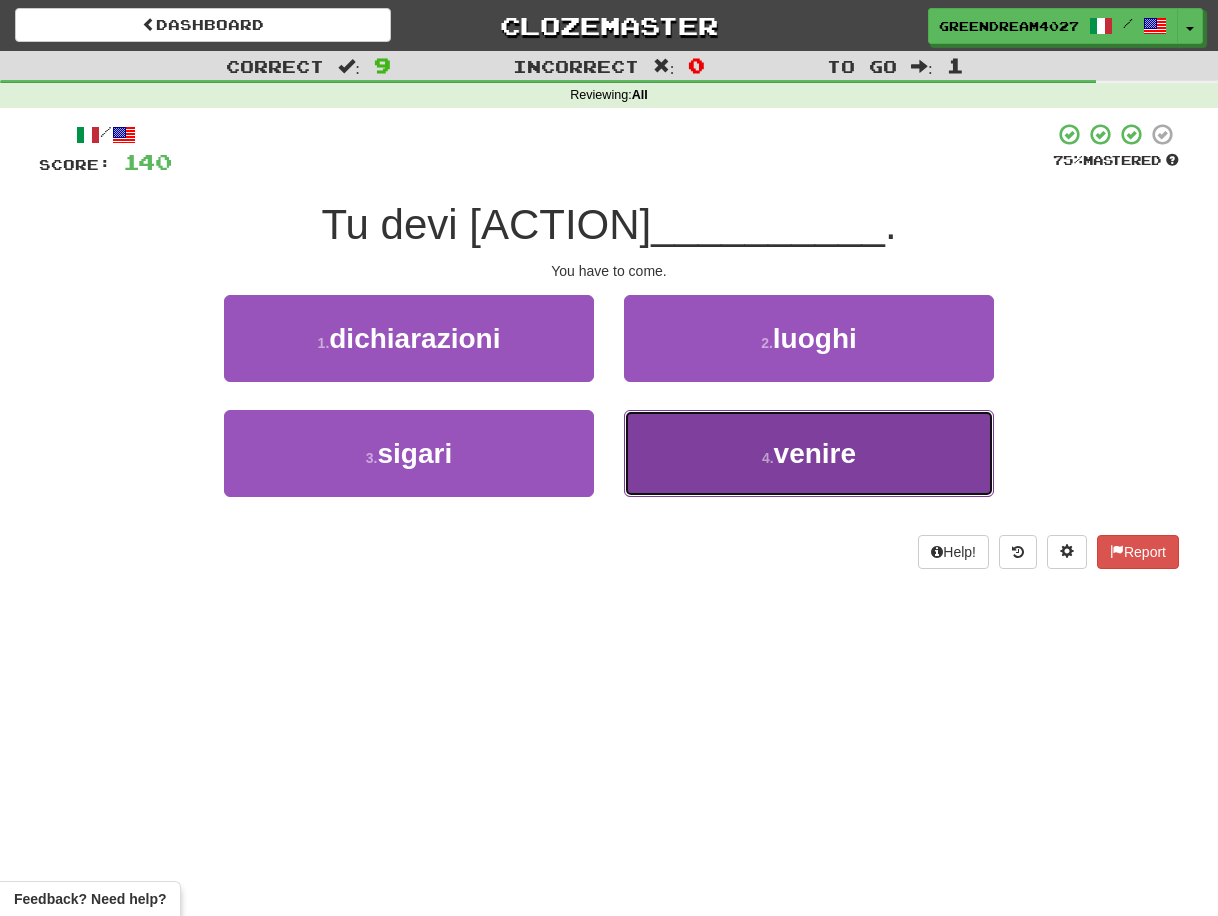 click on "4 .  venire" at bounding box center (809, 453) 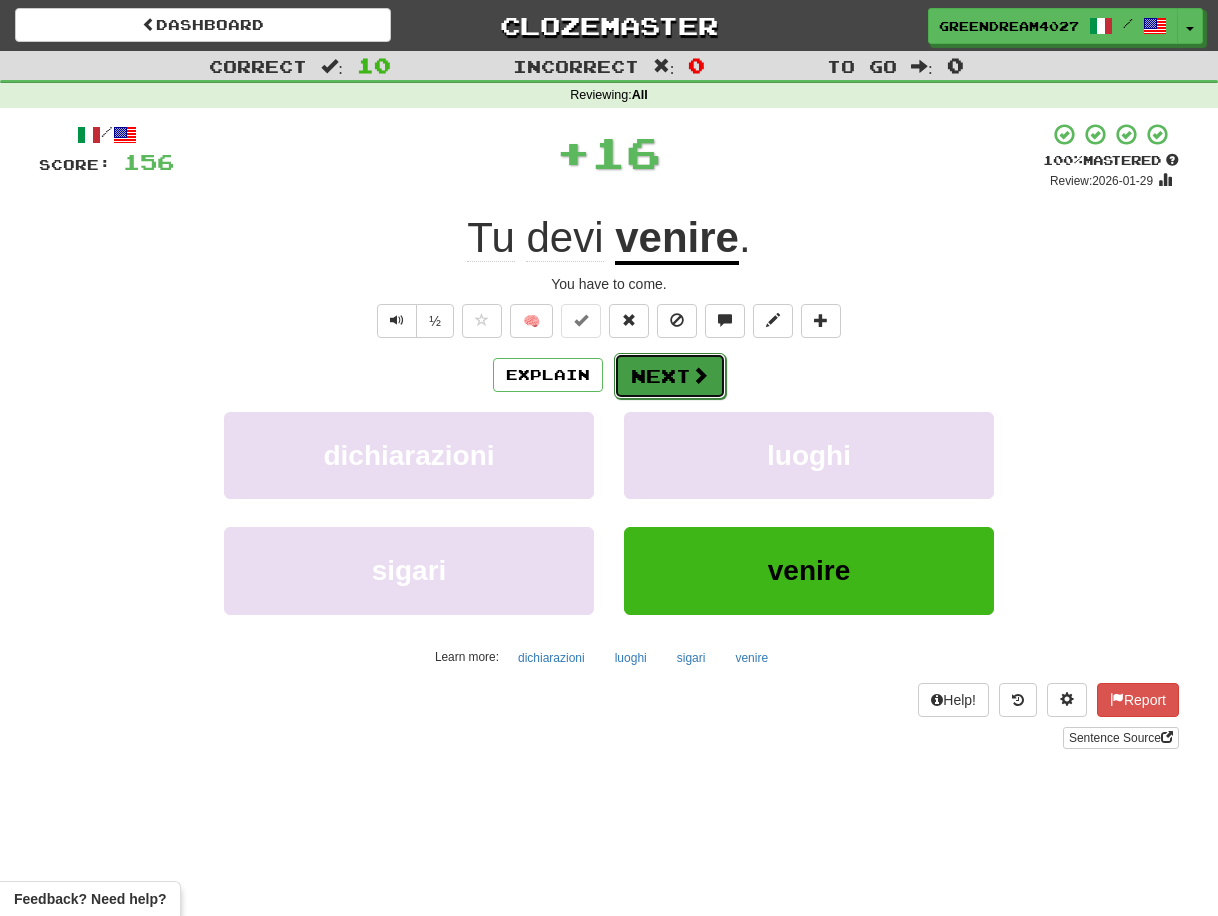 click at bounding box center (700, 375) 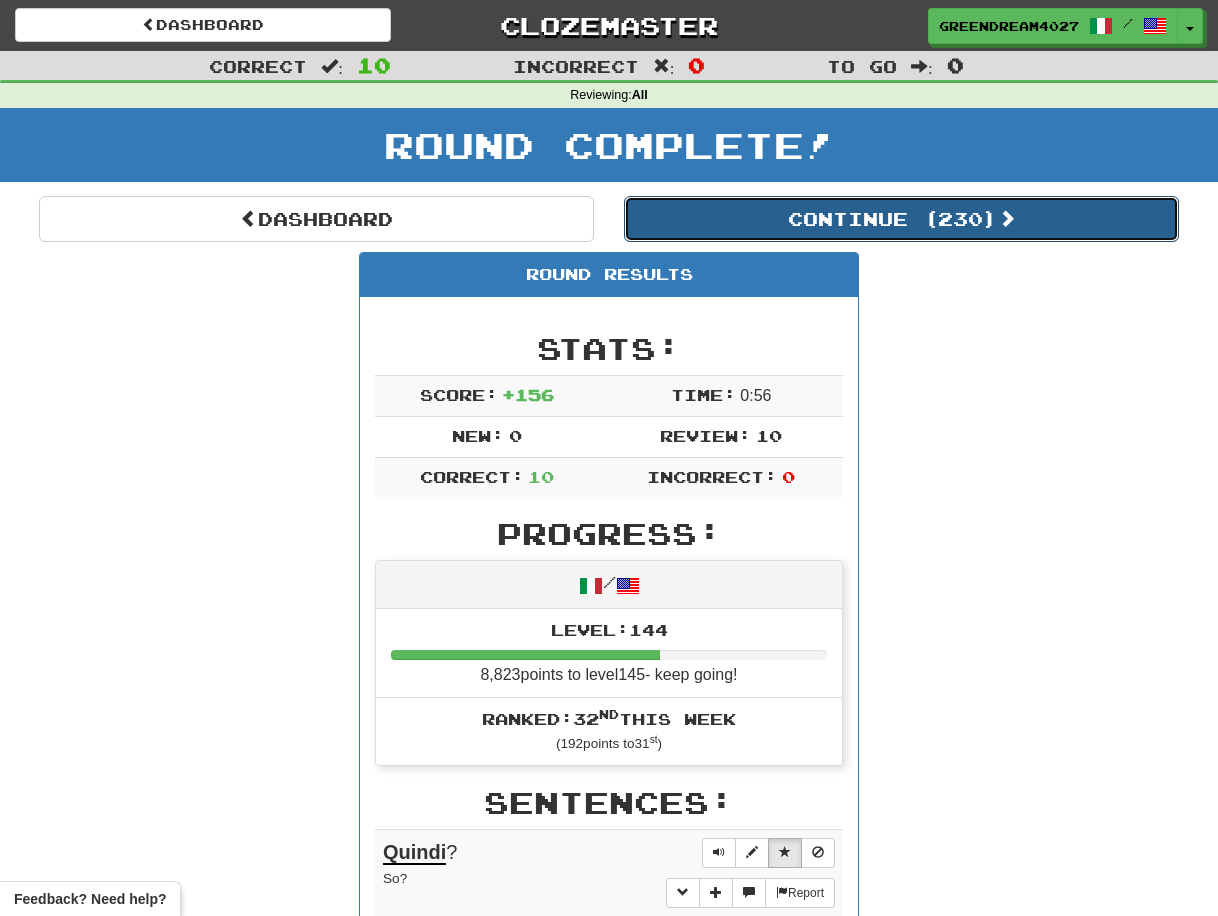 click on "Continue ( 230 )" at bounding box center (901, 219) 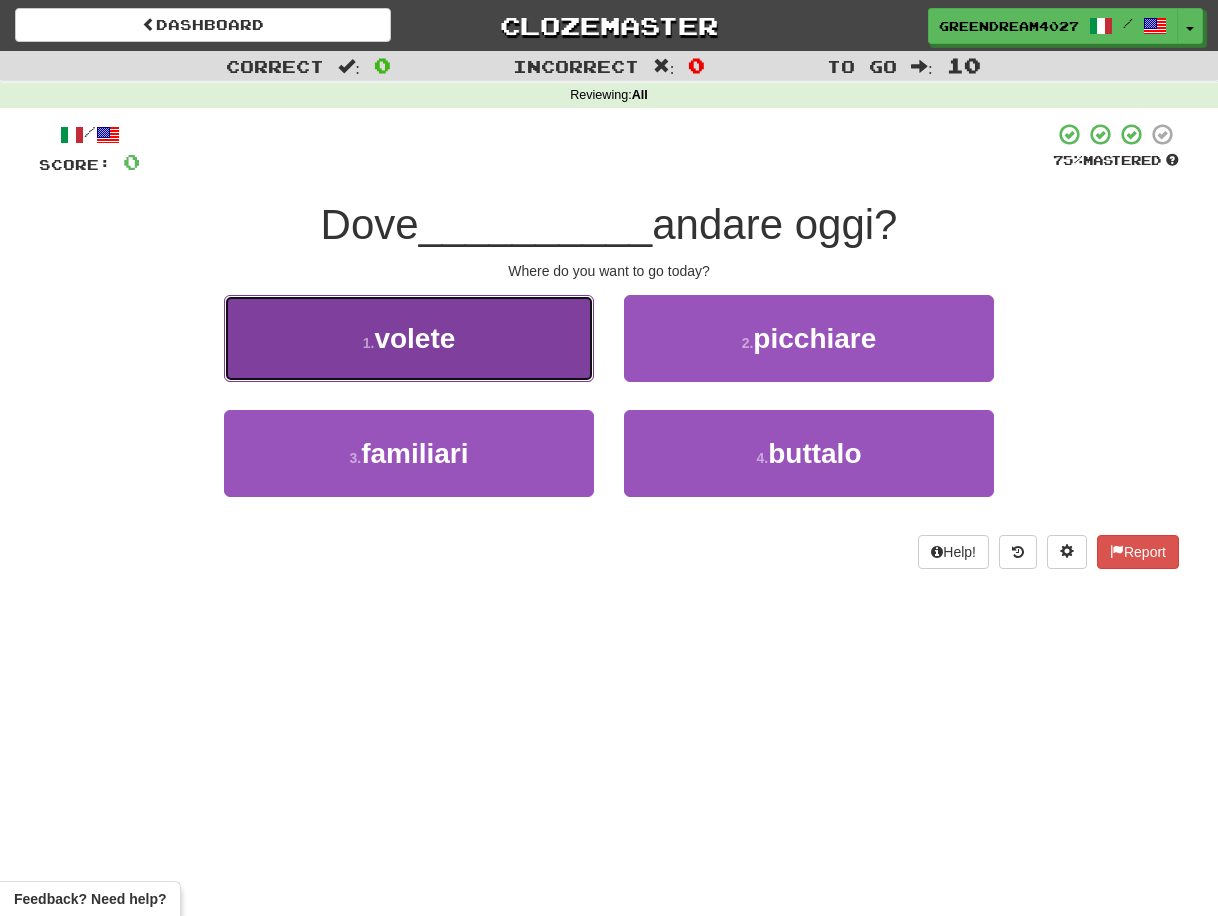click on "1 .  volete" at bounding box center (409, 338) 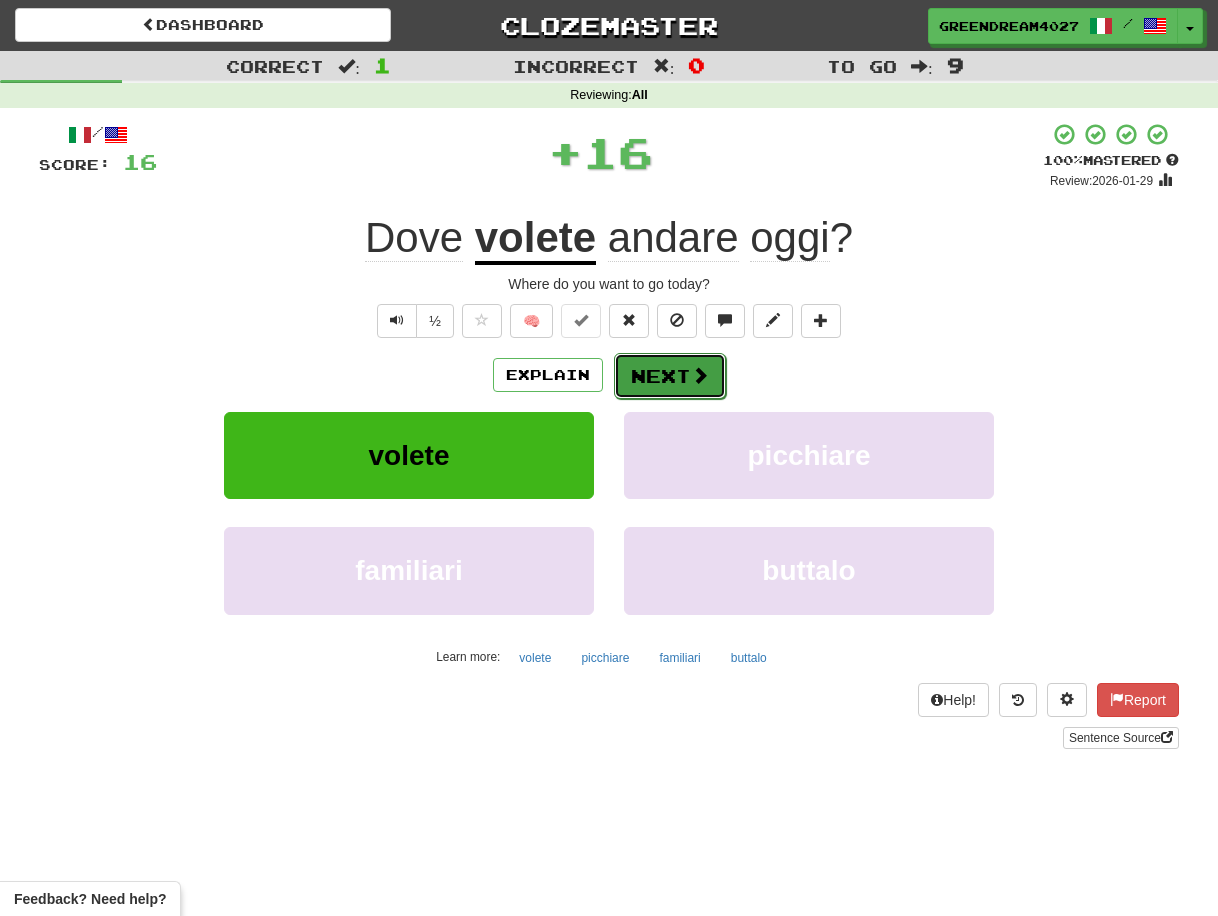 click on "Next" at bounding box center [670, 376] 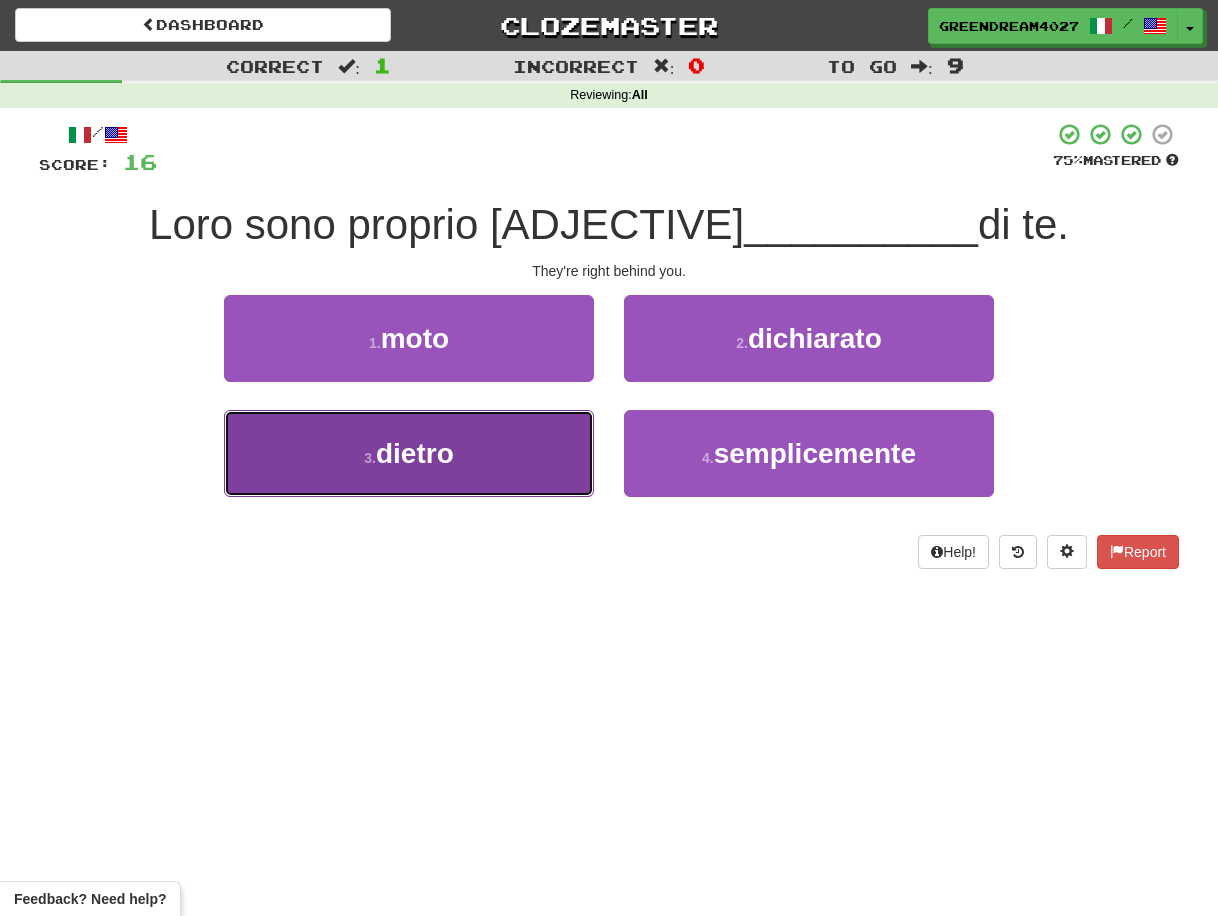 click on "3 .  dietro" at bounding box center [409, 453] 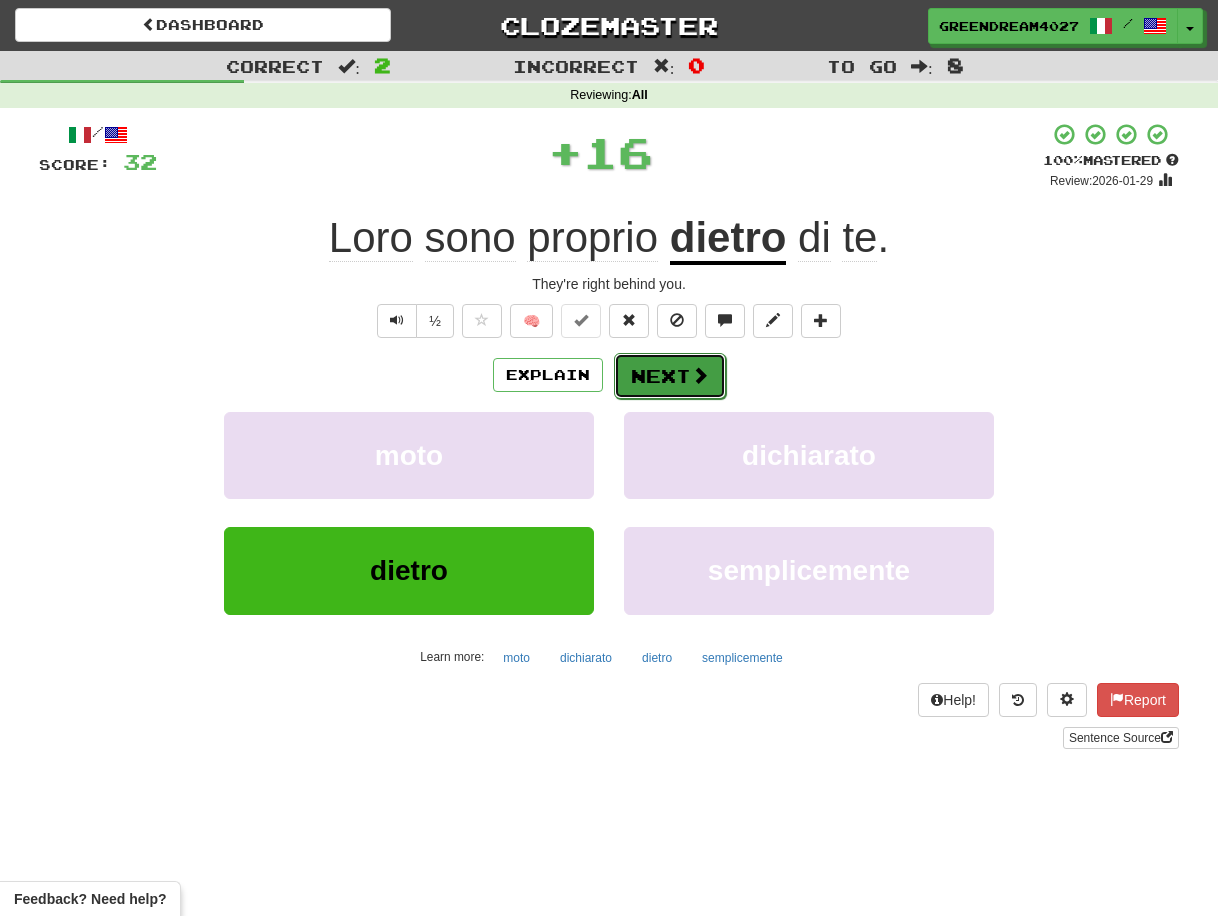 click on "Next" at bounding box center [670, 376] 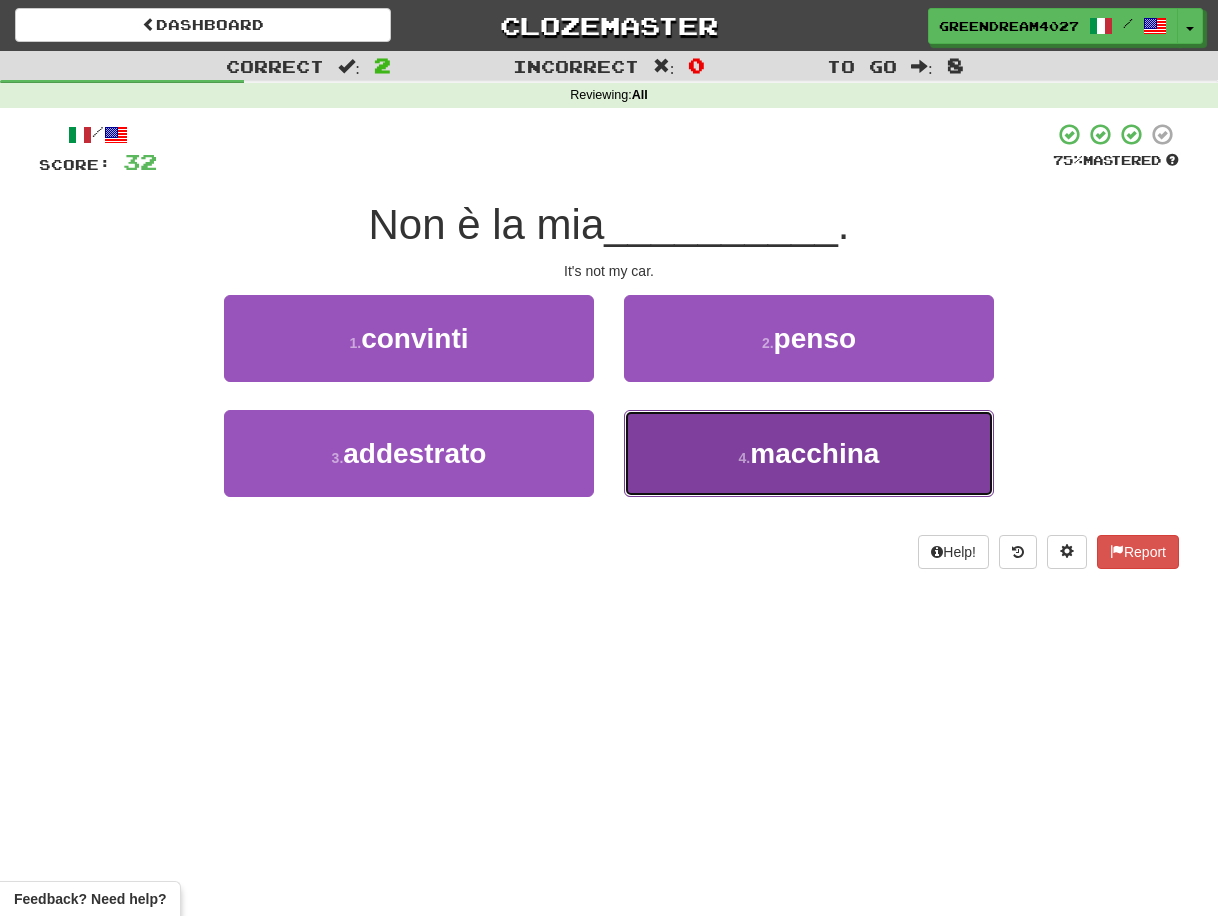 click on "4 .  macchina" at bounding box center (809, 453) 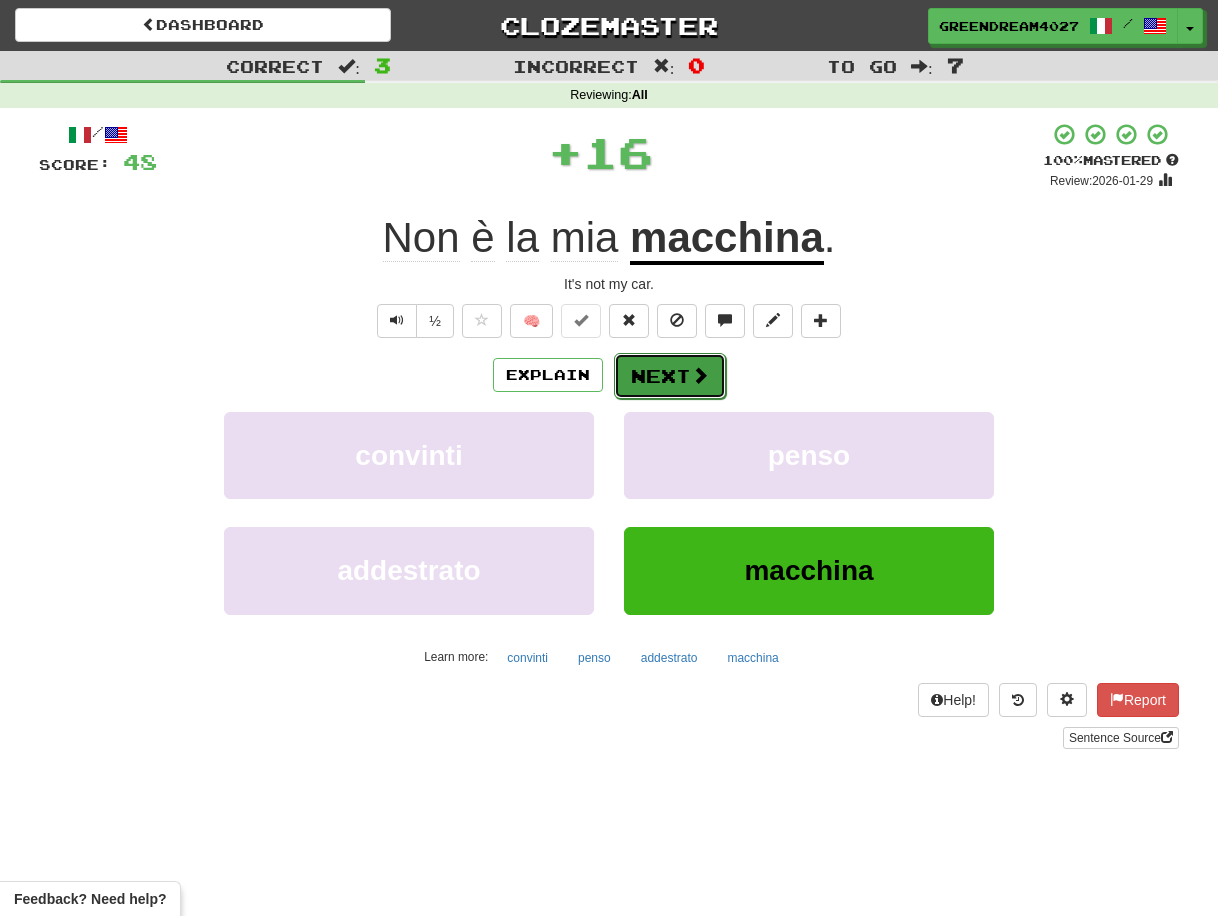 click on "Next" at bounding box center [670, 376] 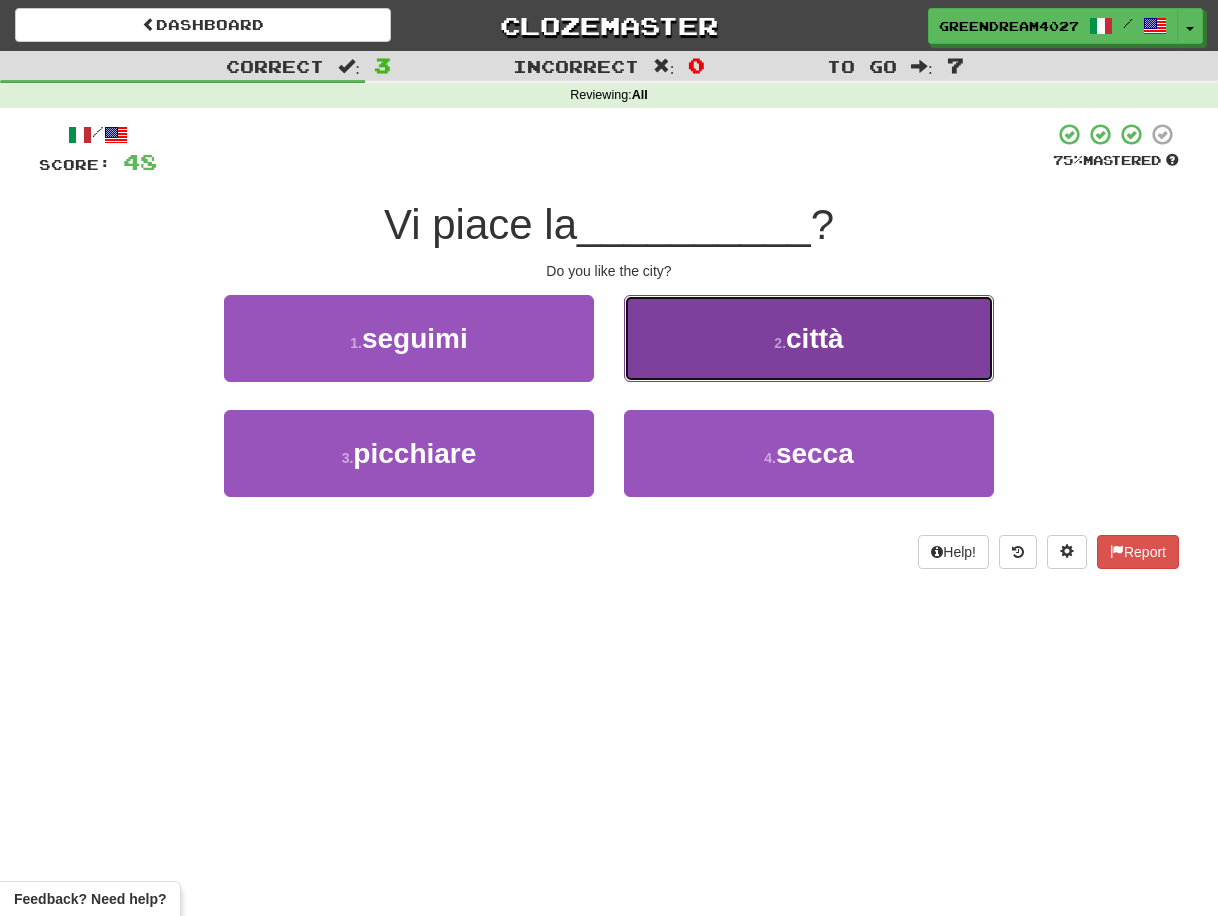 click on "2 .  città" at bounding box center [809, 338] 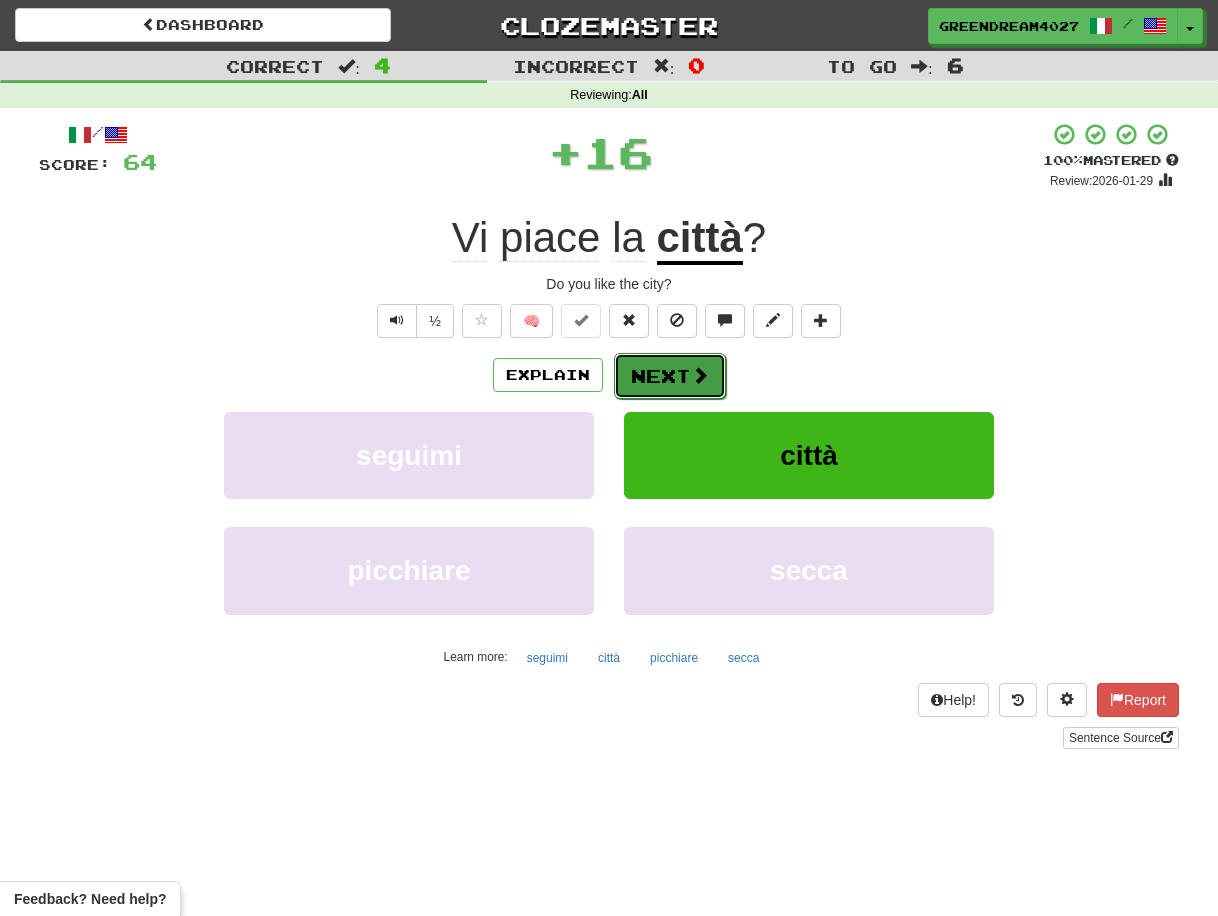 click on "Next" at bounding box center (670, 376) 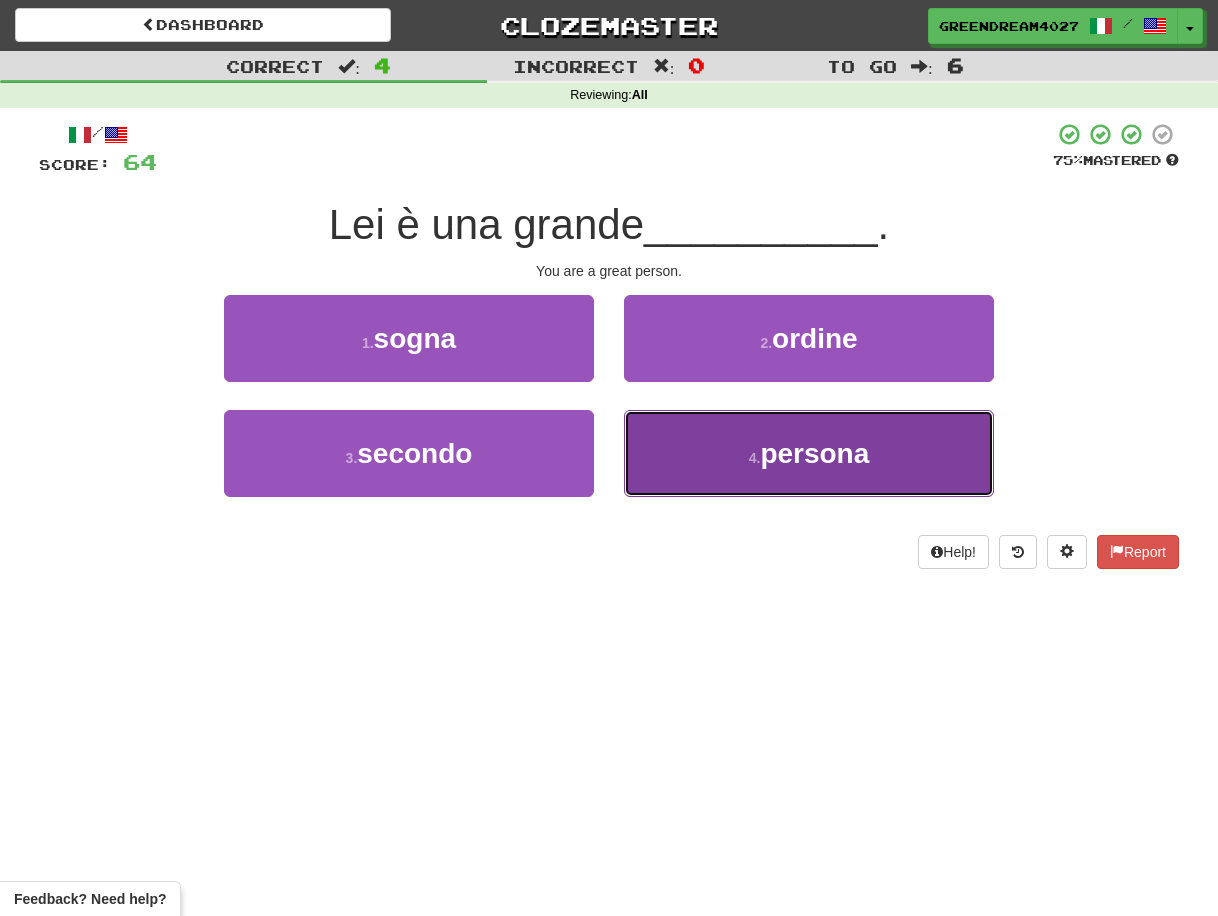 click on "4 .  persona" at bounding box center [809, 453] 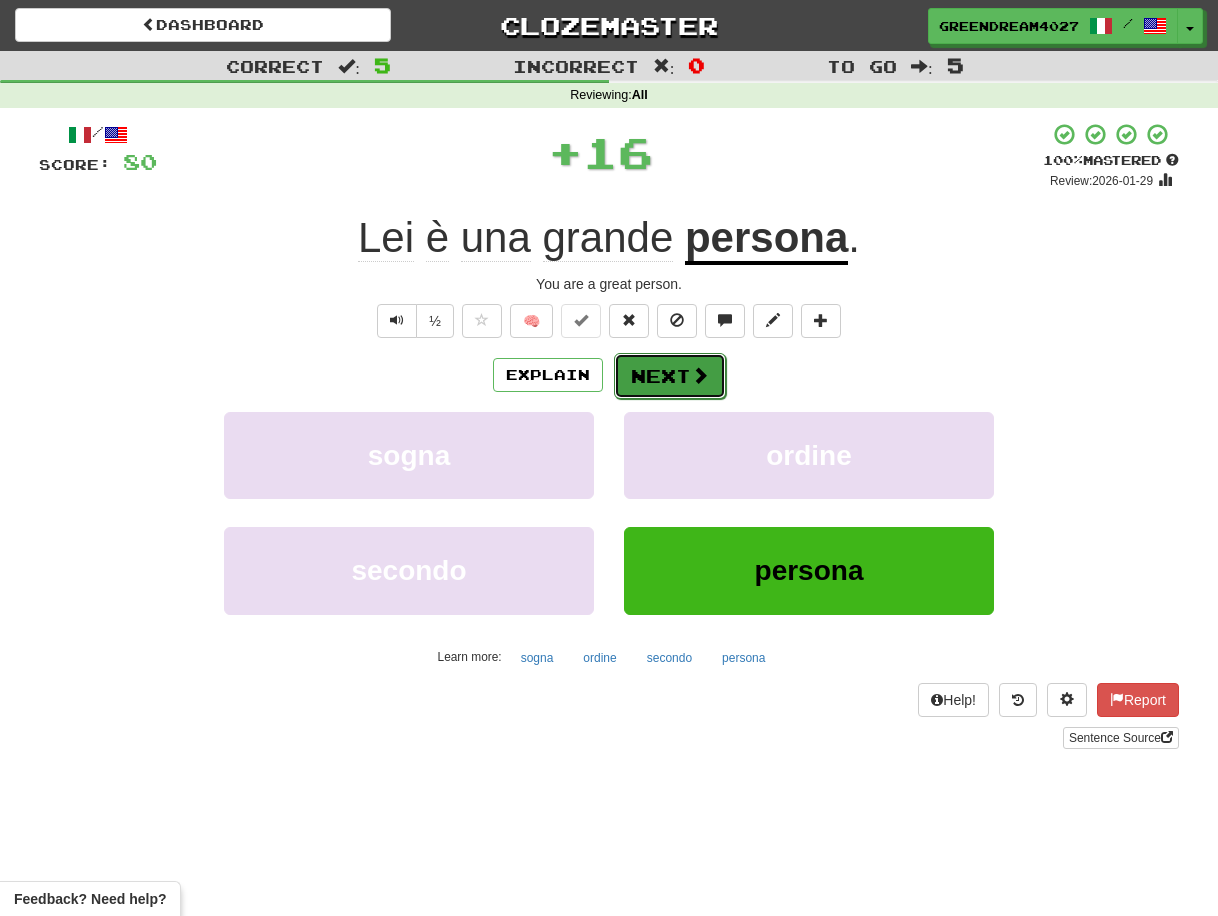 click on "Next" at bounding box center (670, 376) 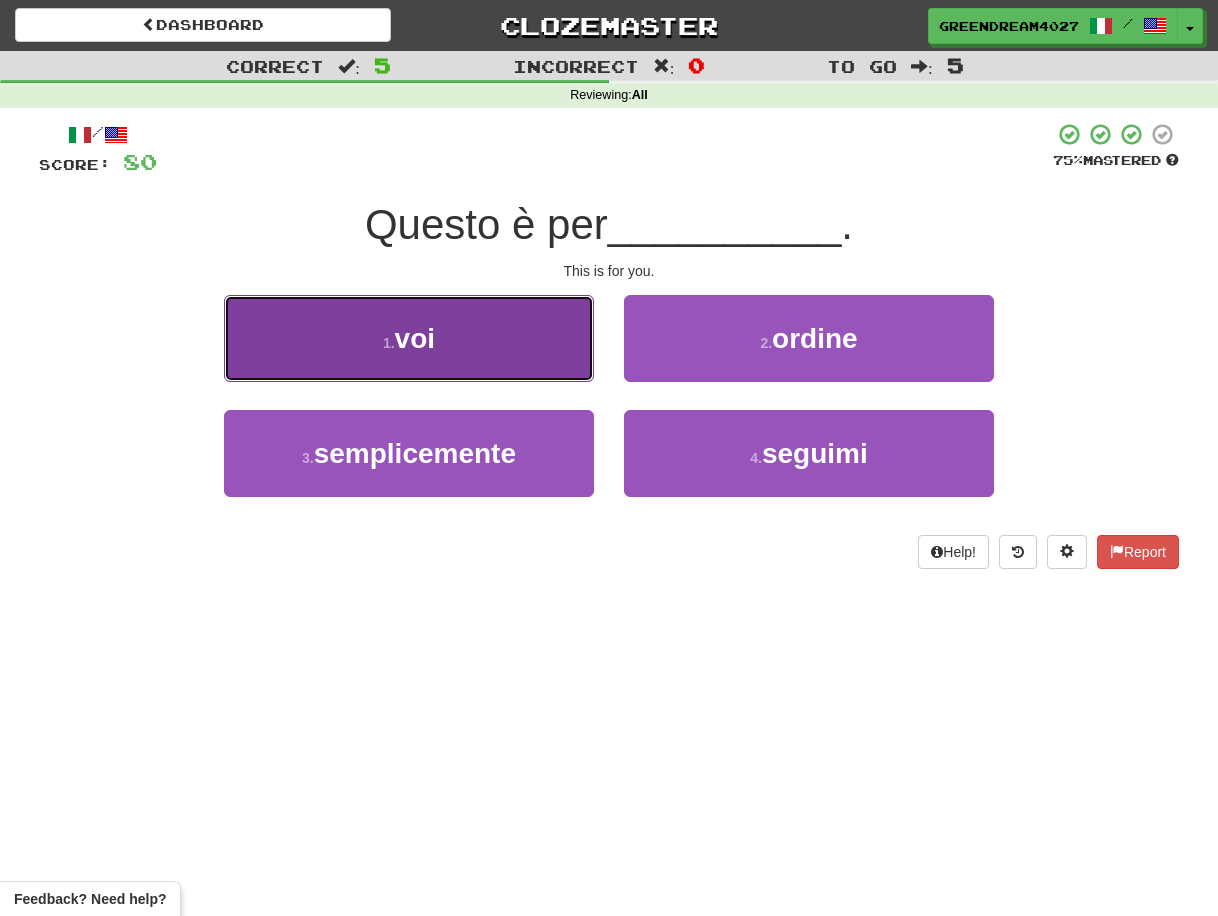 click on "1 .  voi" at bounding box center [409, 338] 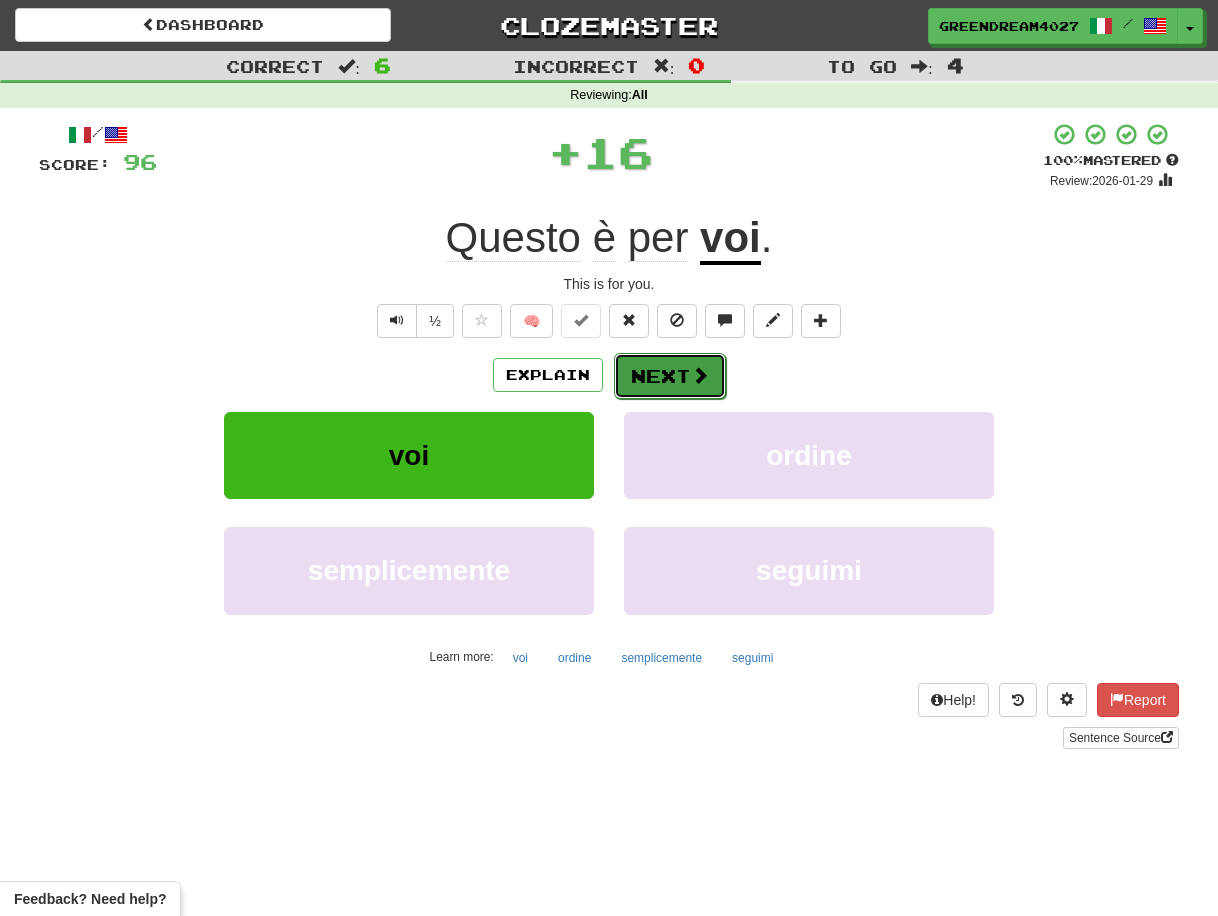 click on "Next" at bounding box center (670, 376) 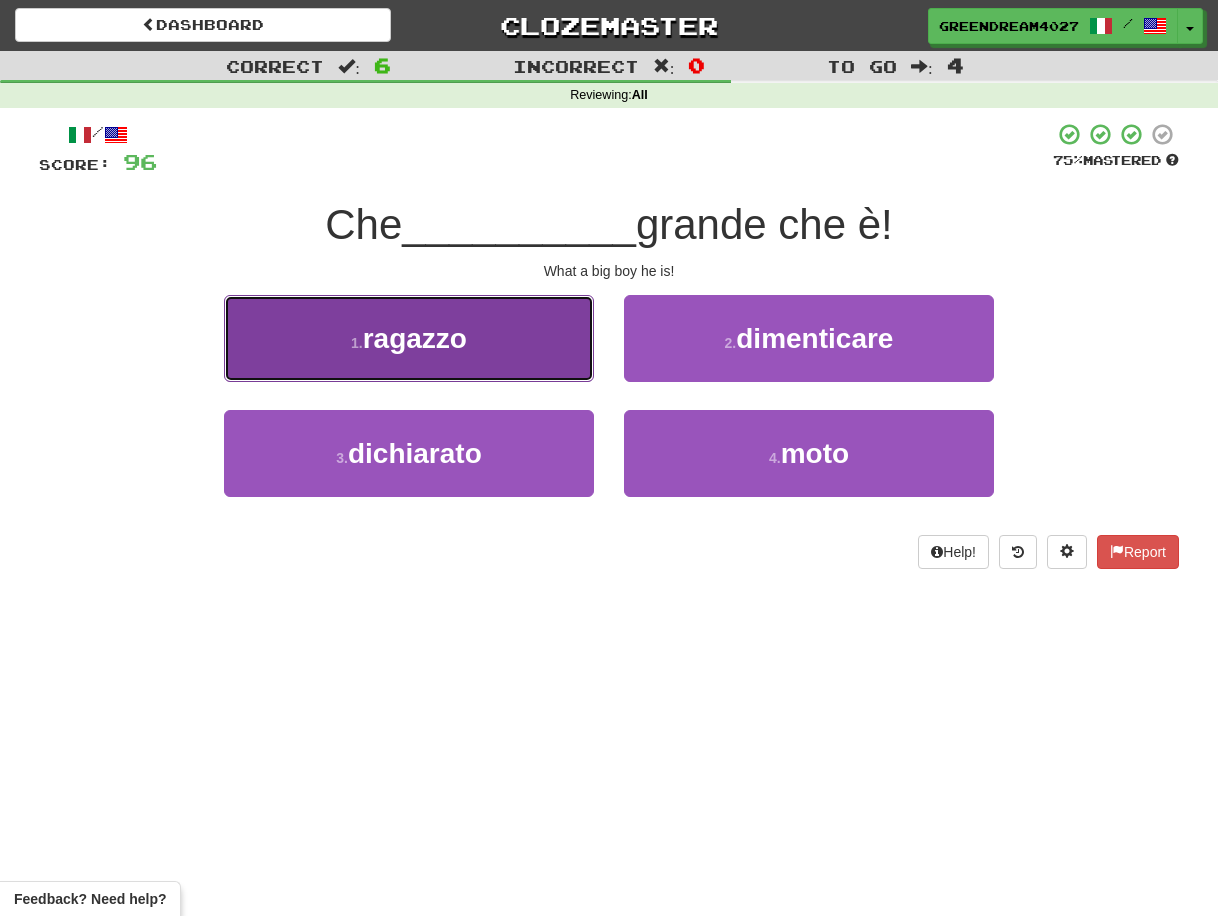 click on "1 .  ragazzo" at bounding box center (409, 338) 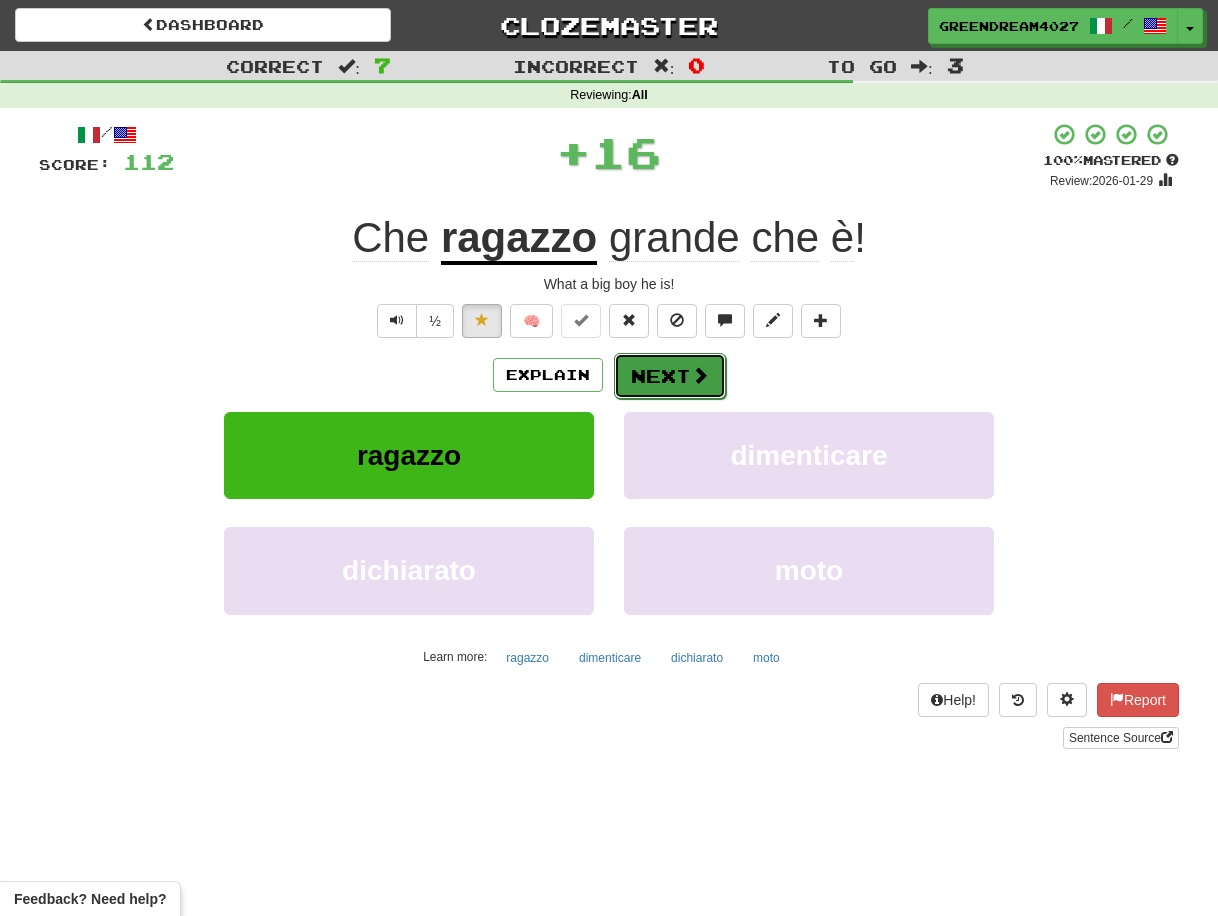 click on "Next" at bounding box center (670, 376) 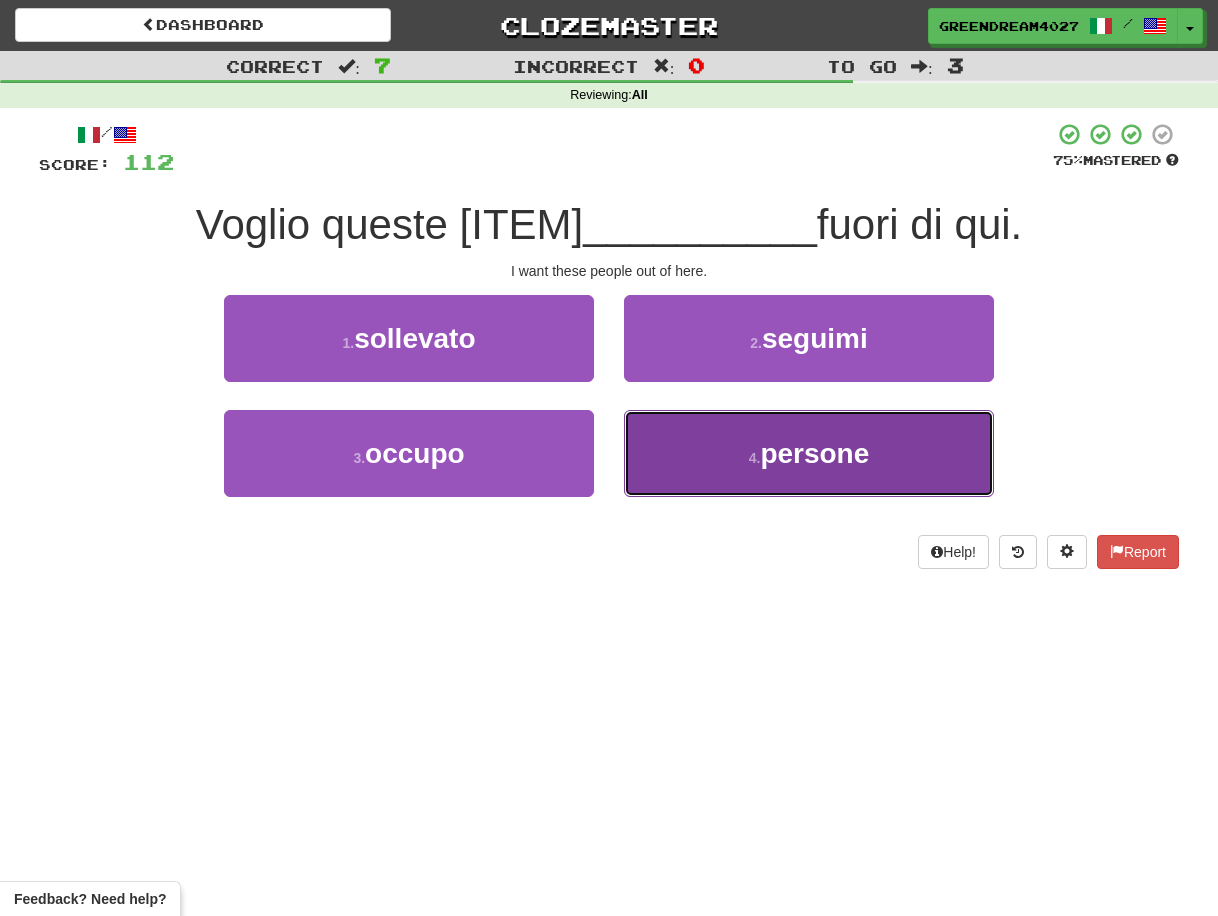 click on "4 .  persone" at bounding box center [809, 453] 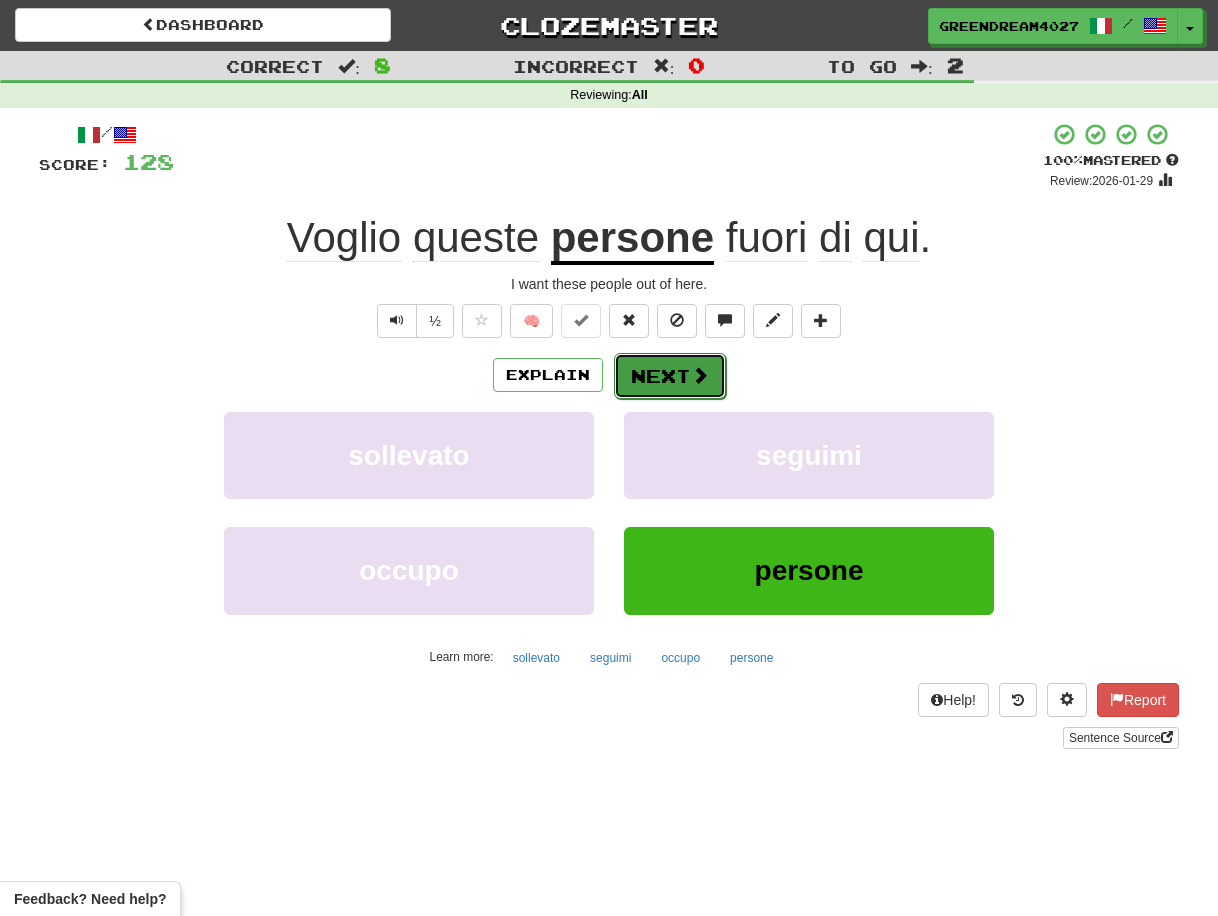 click on "Next" at bounding box center [670, 376] 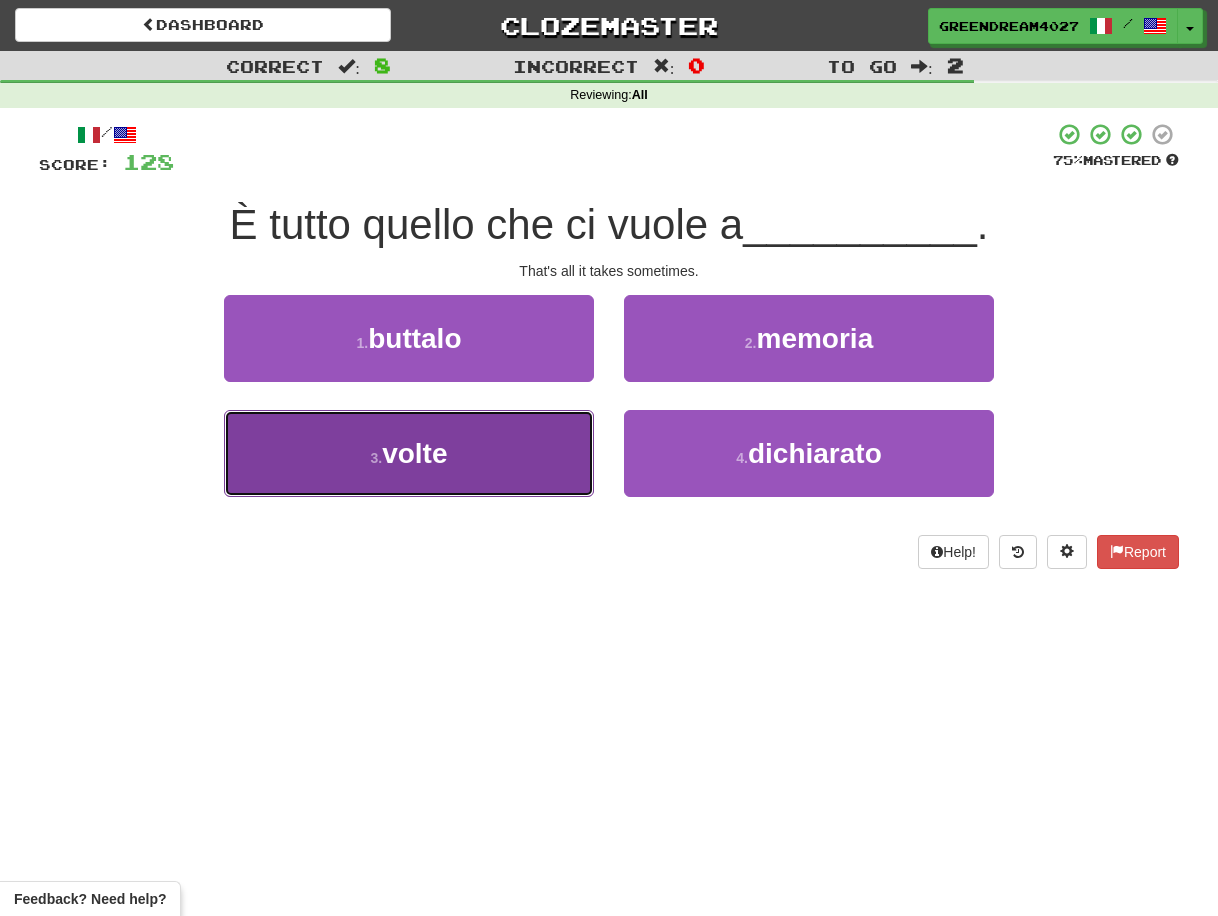 click on "3 .  volte" at bounding box center [409, 453] 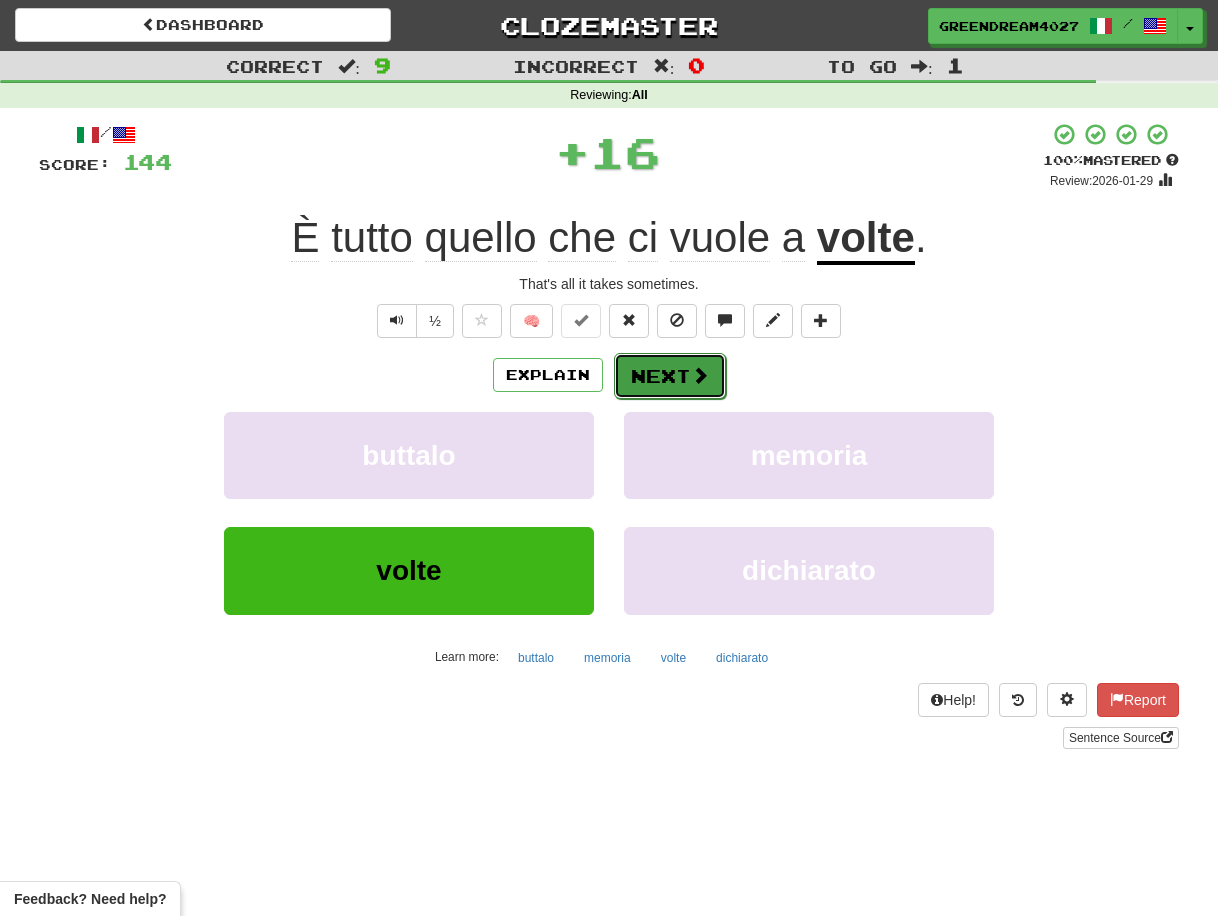click on "Next" at bounding box center [670, 376] 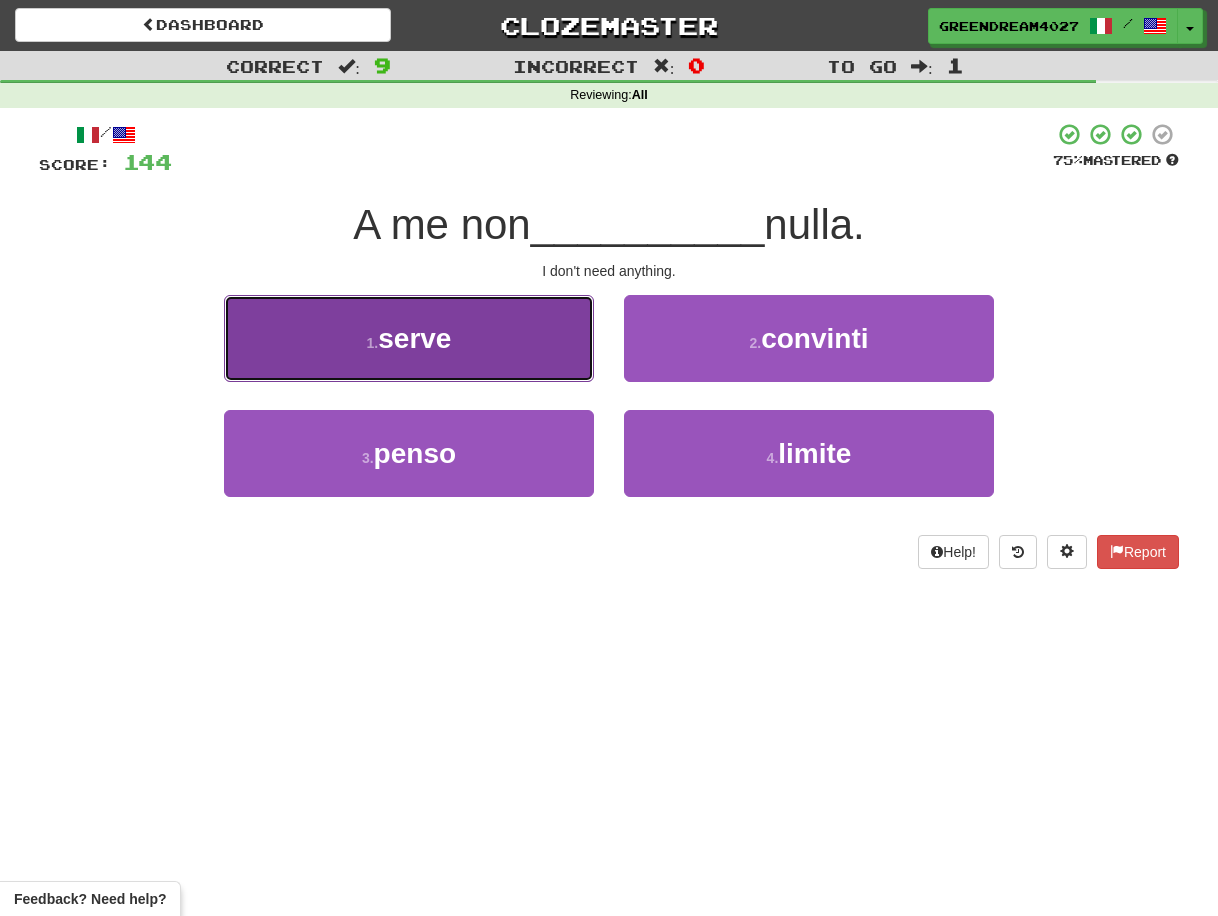 click on "1 .  serve" at bounding box center [409, 338] 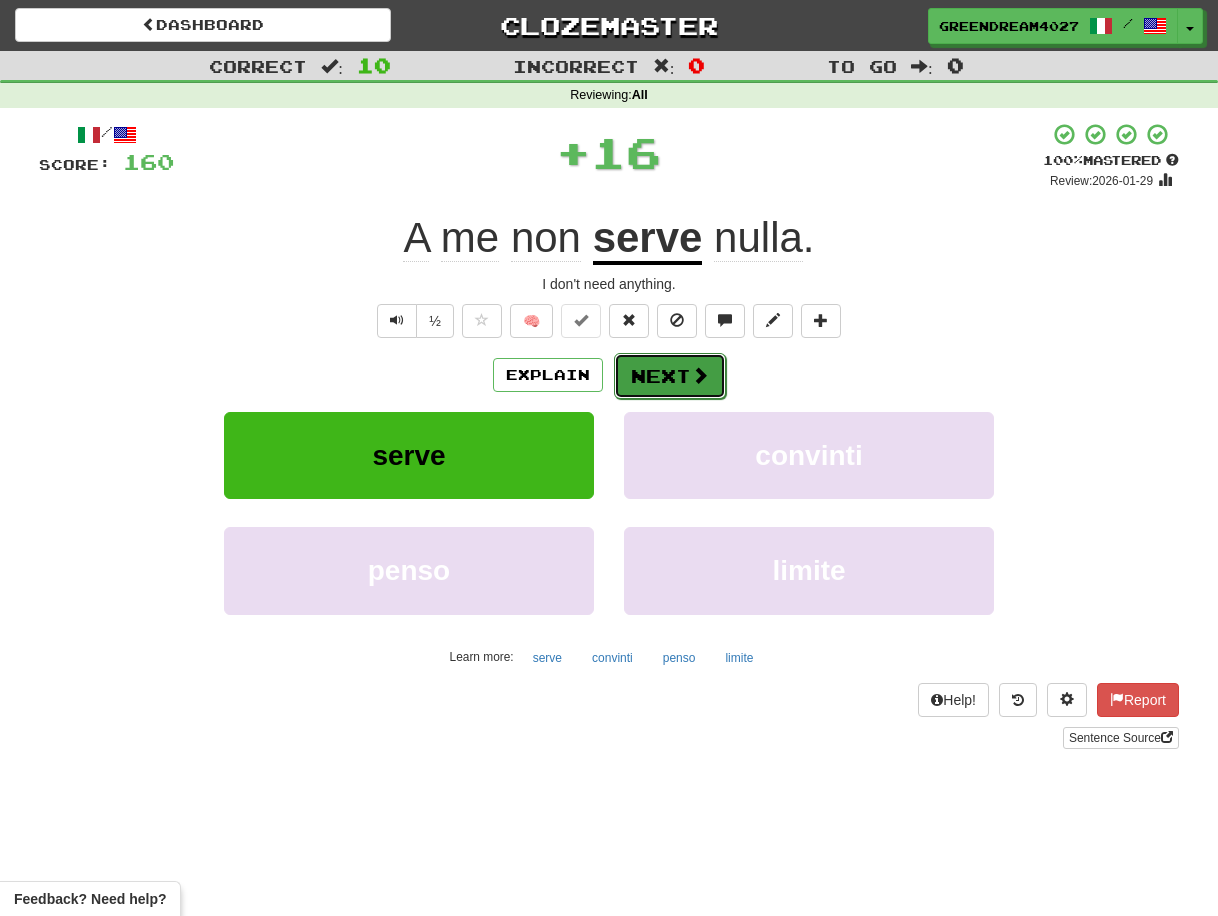 click on "Next" at bounding box center [670, 376] 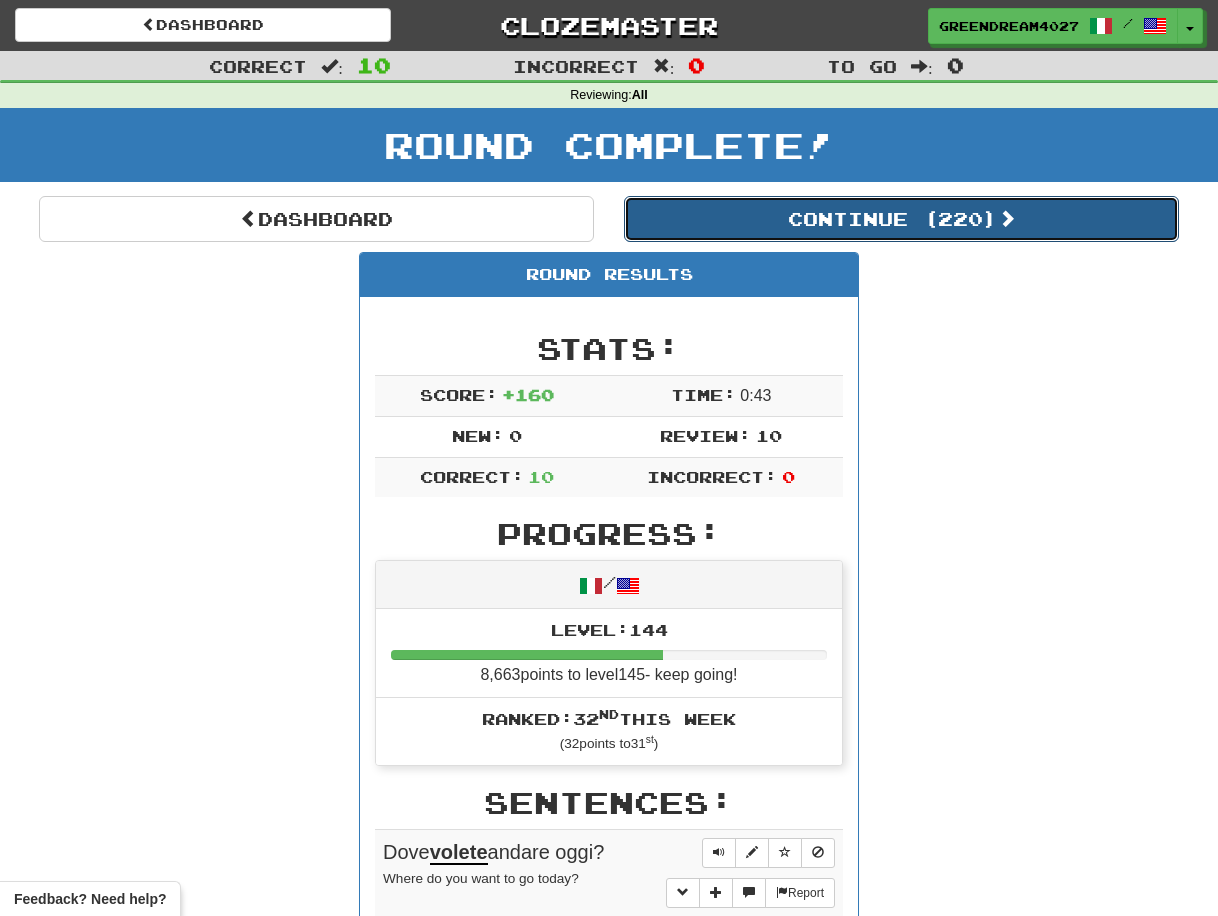click on "Continue ( 220 )" at bounding box center [901, 219] 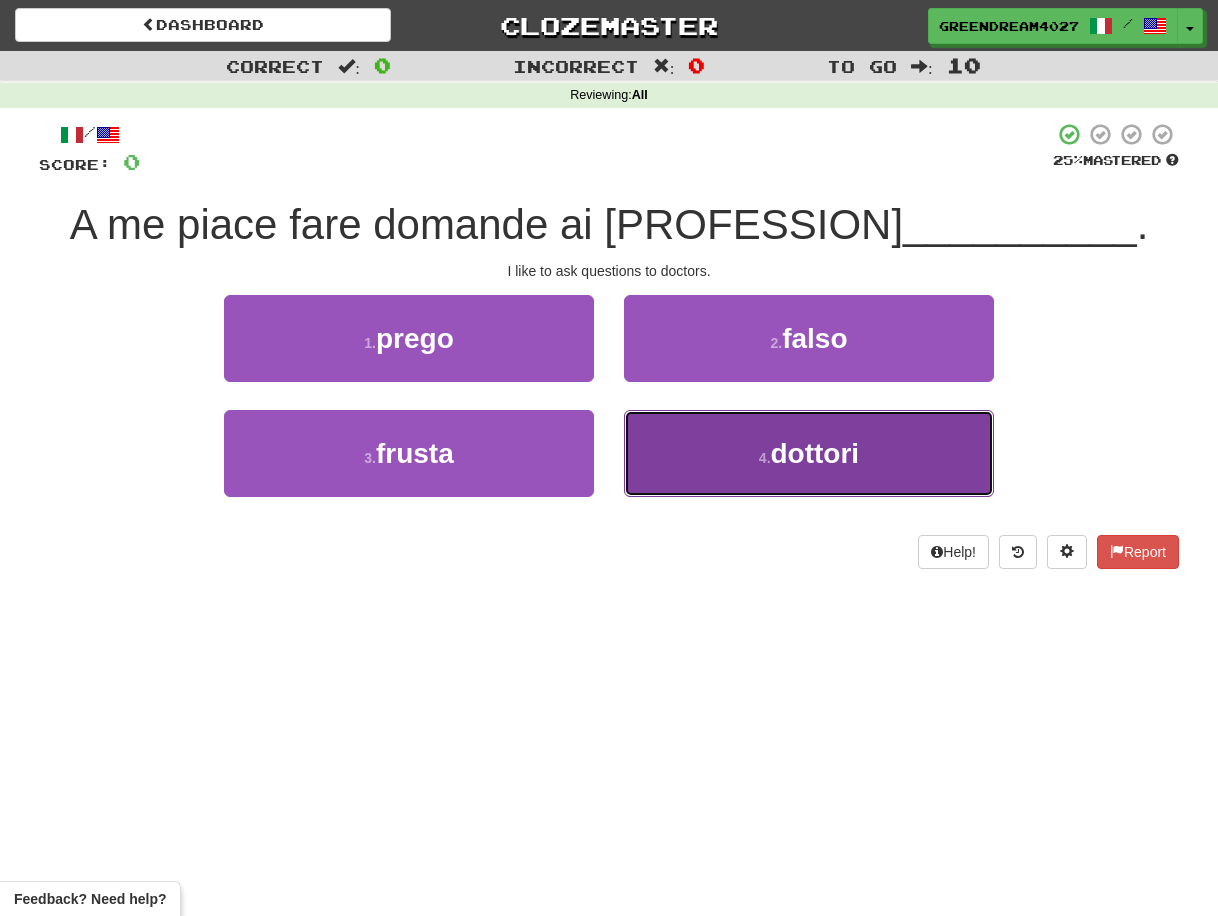 click on "4 .  dottori" at bounding box center (809, 453) 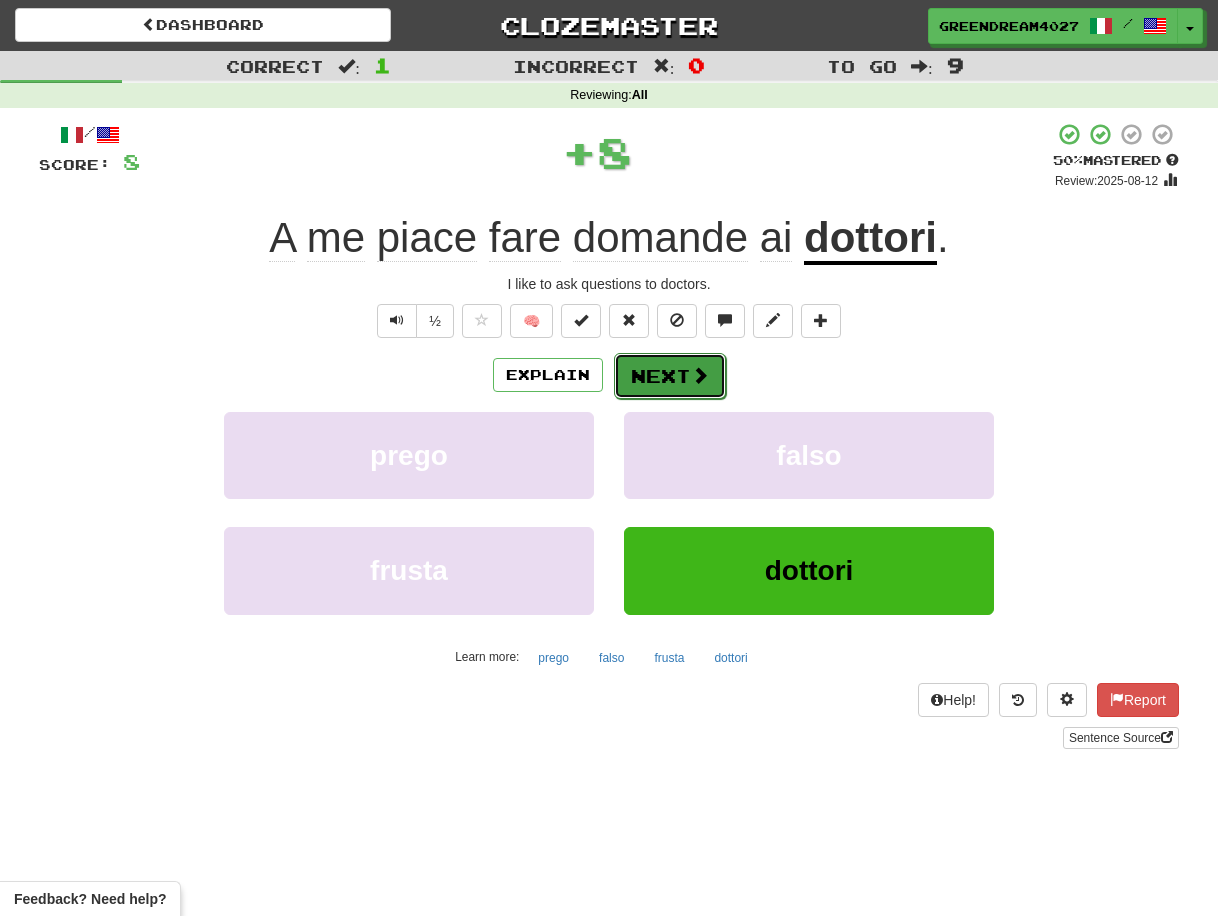 click on "Next" at bounding box center [670, 376] 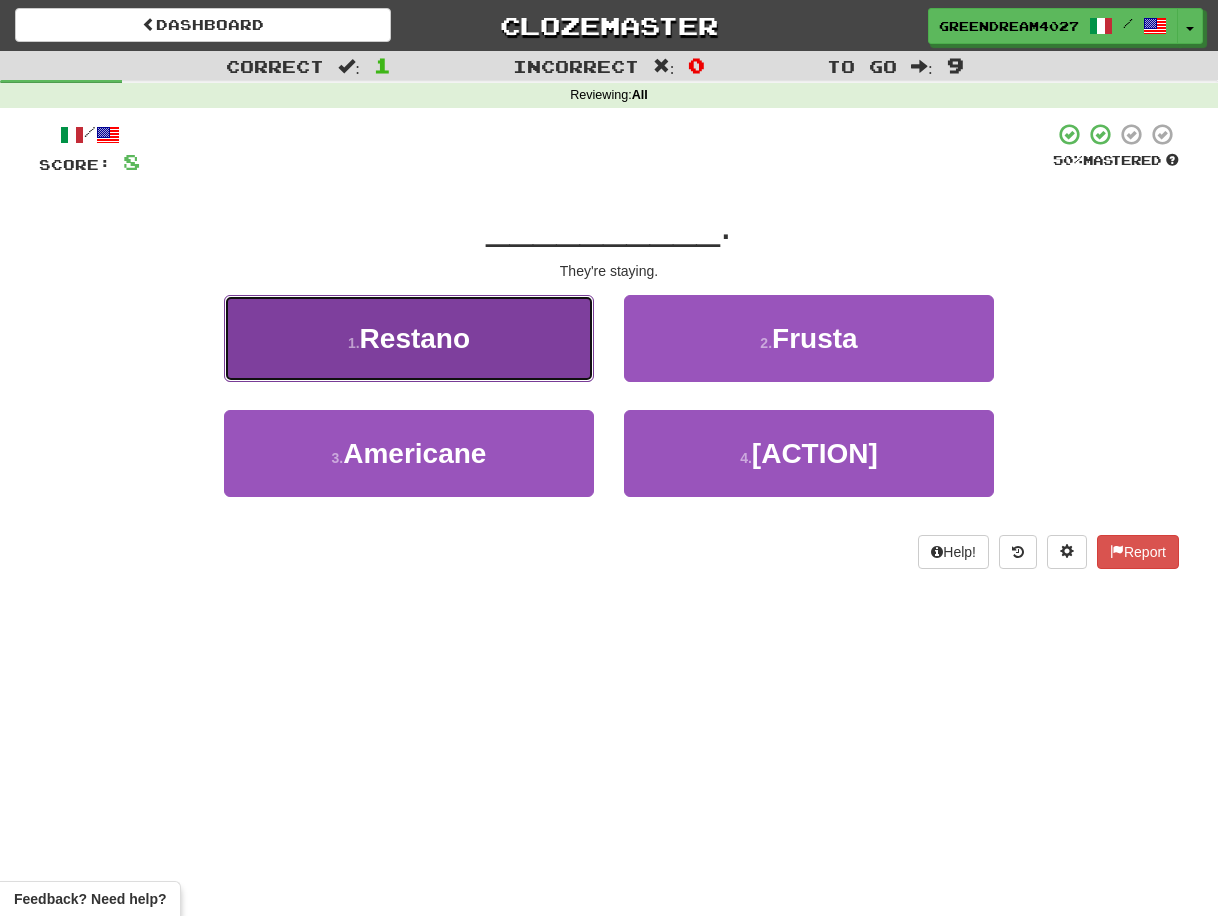 click on "1 .  Restano" at bounding box center [409, 338] 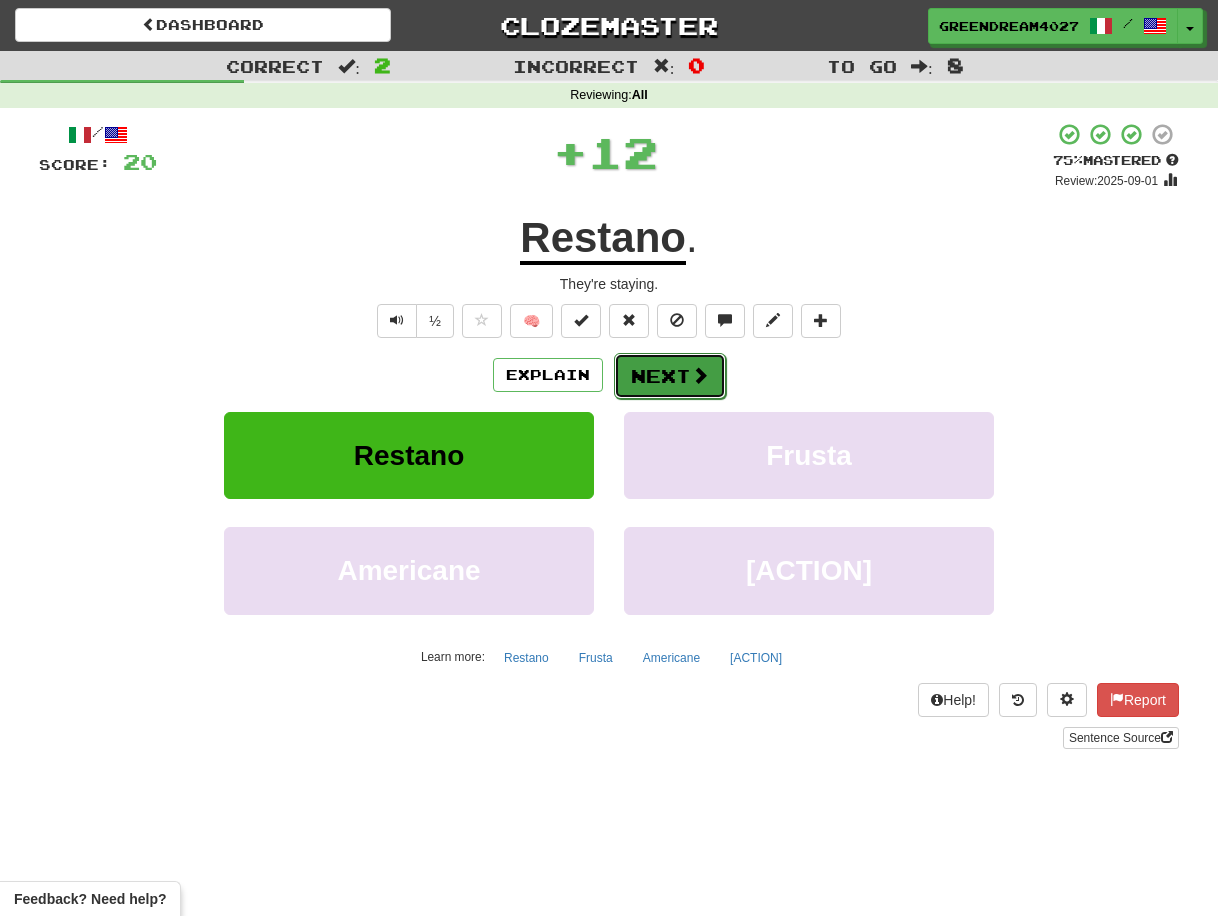 click on "Next" at bounding box center [670, 376] 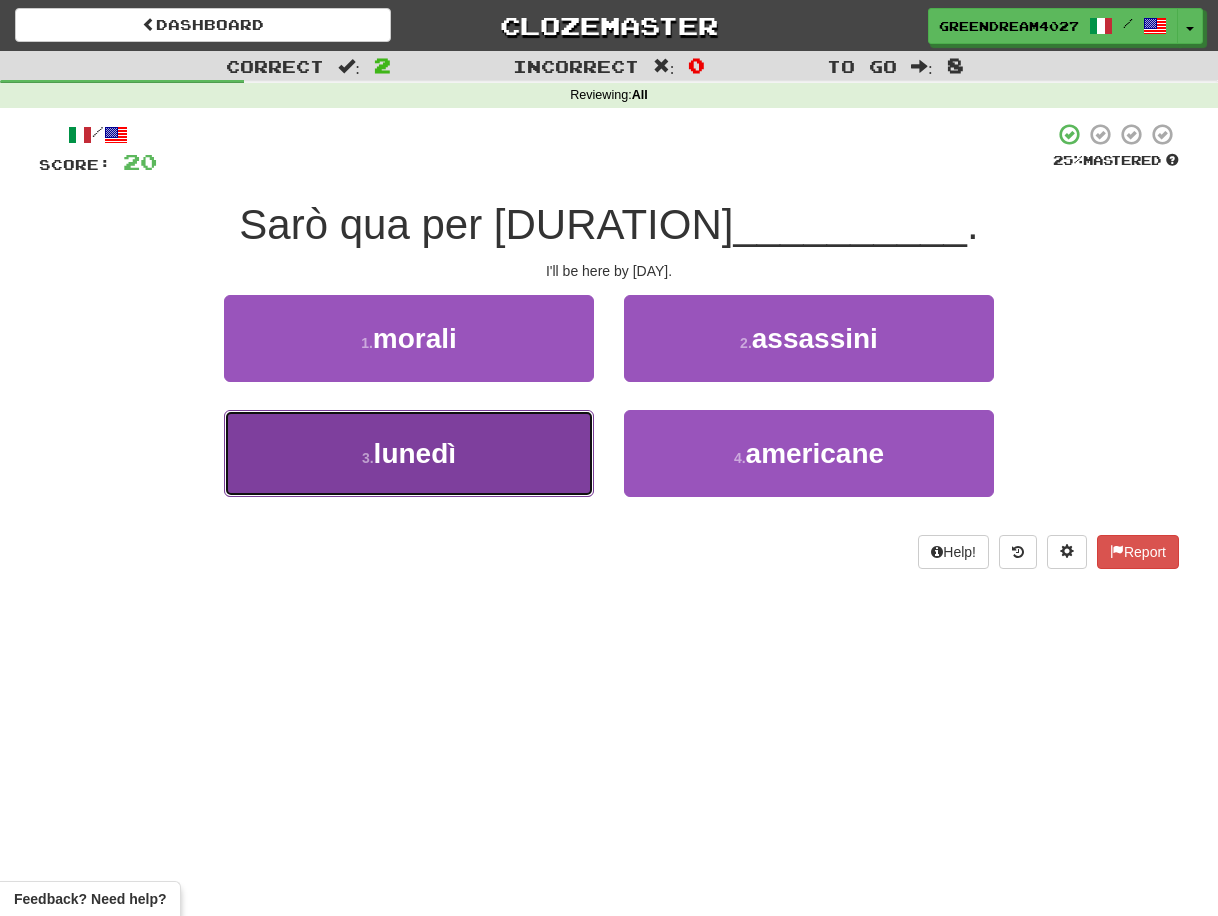 click on "3 .  lunedì" at bounding box center (409, 453) 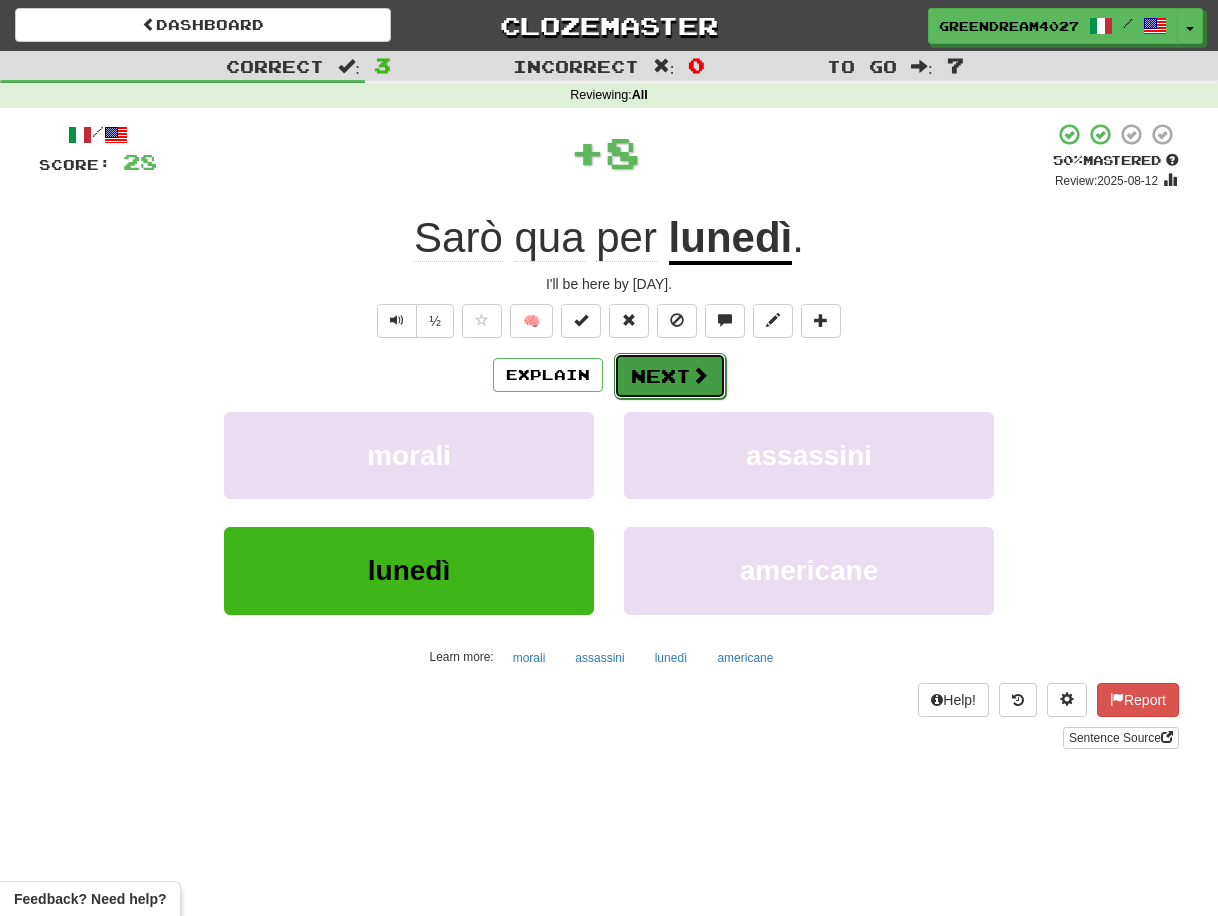 click on "Next" at bounding box center (670, 376) 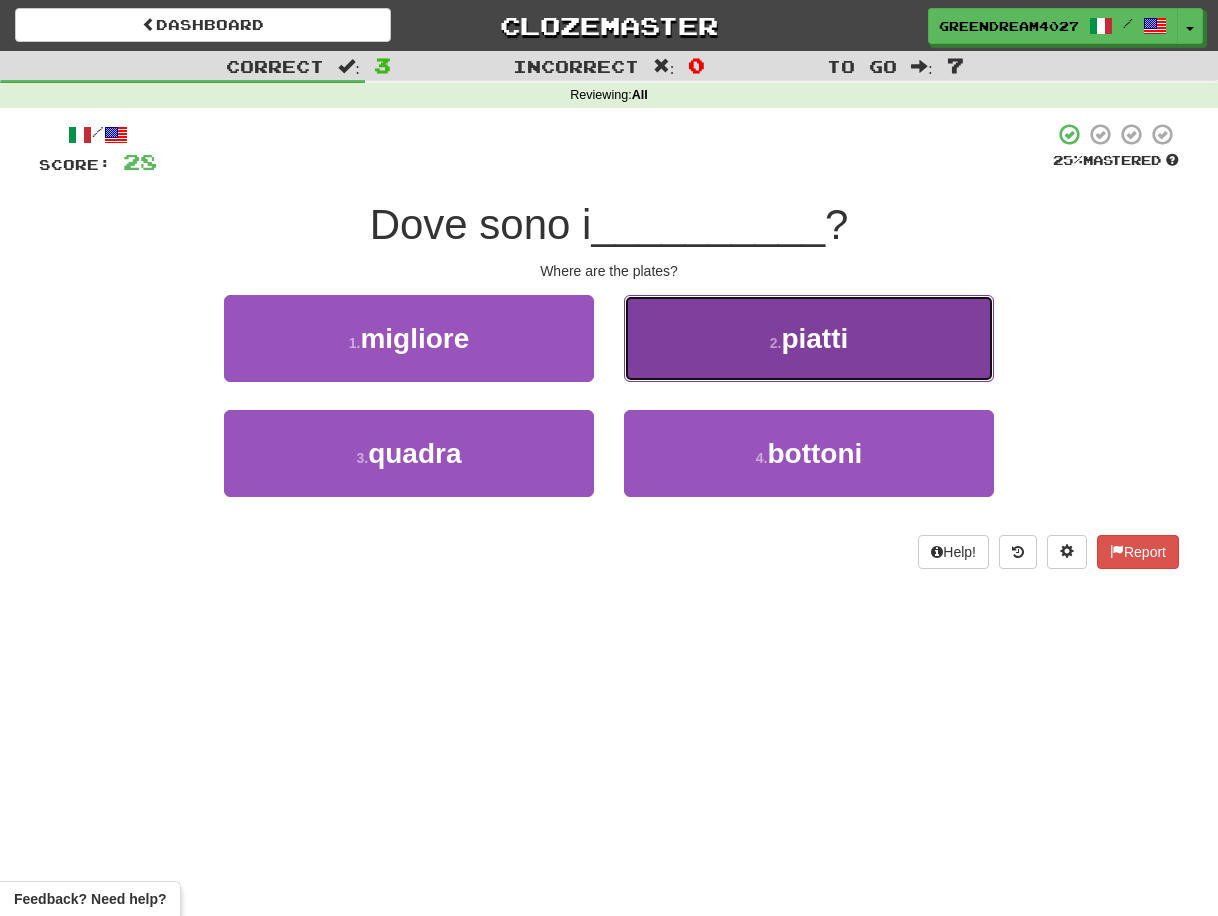 click on "piatti" at bounding box center [814, 338] 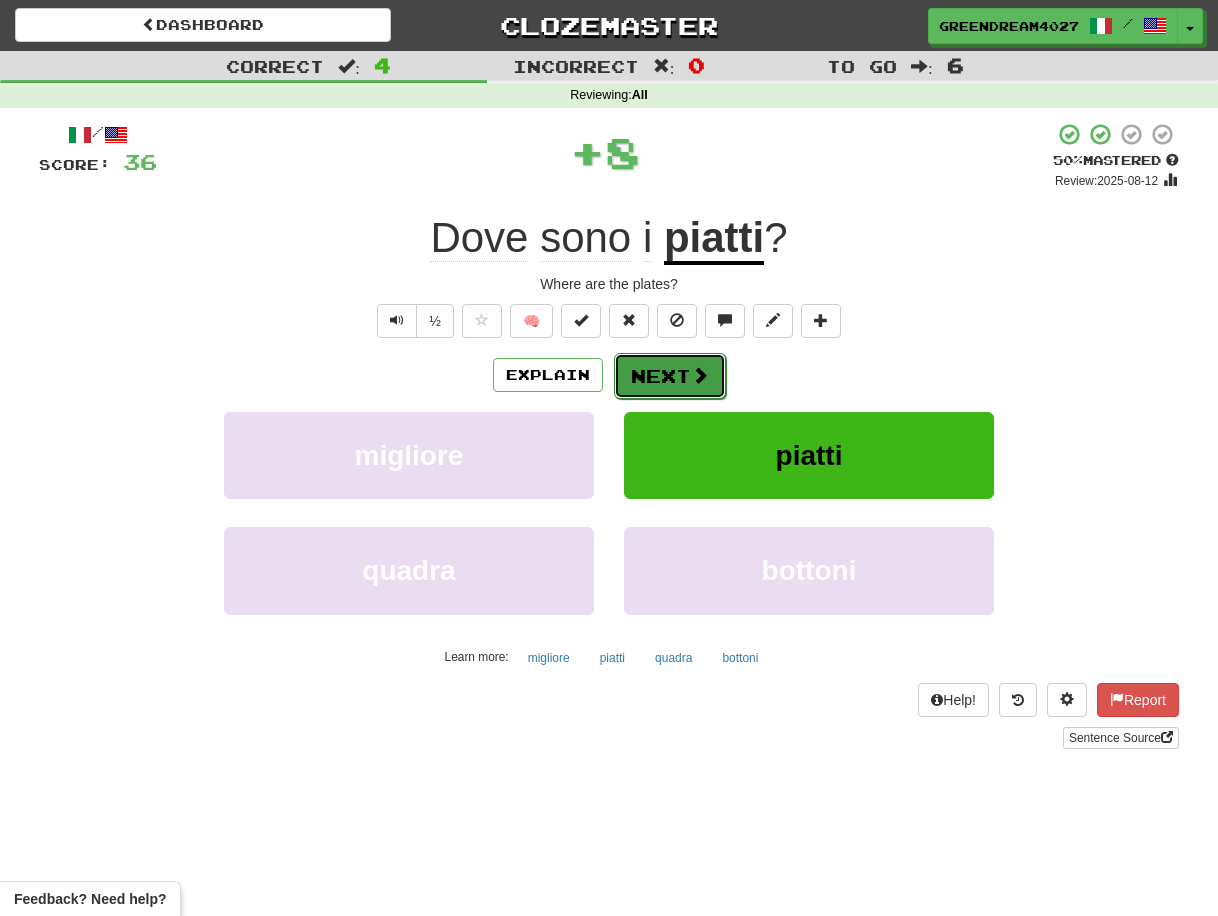 click on "Next" at bounding box center [670, 376] 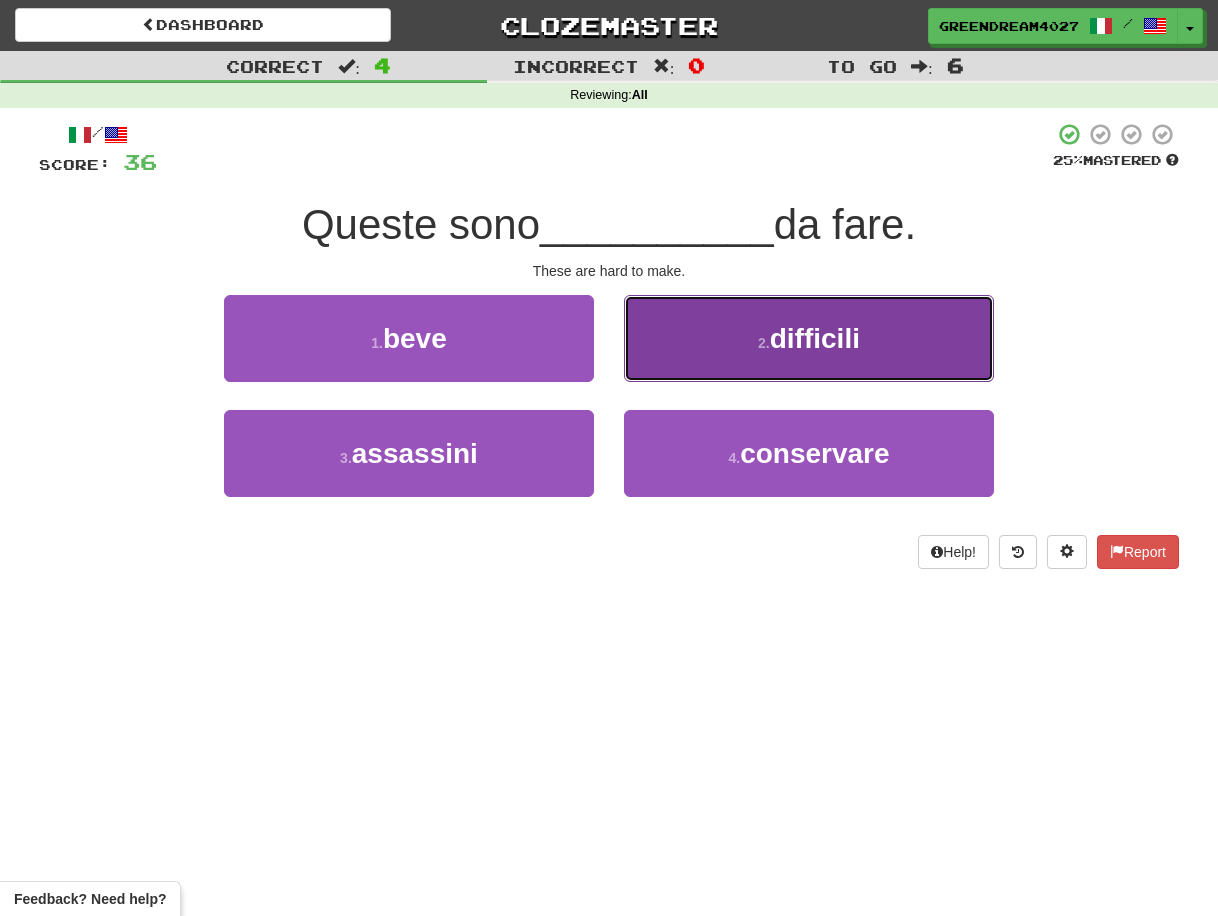 click on "2 ." at bounding box center [764, 343] 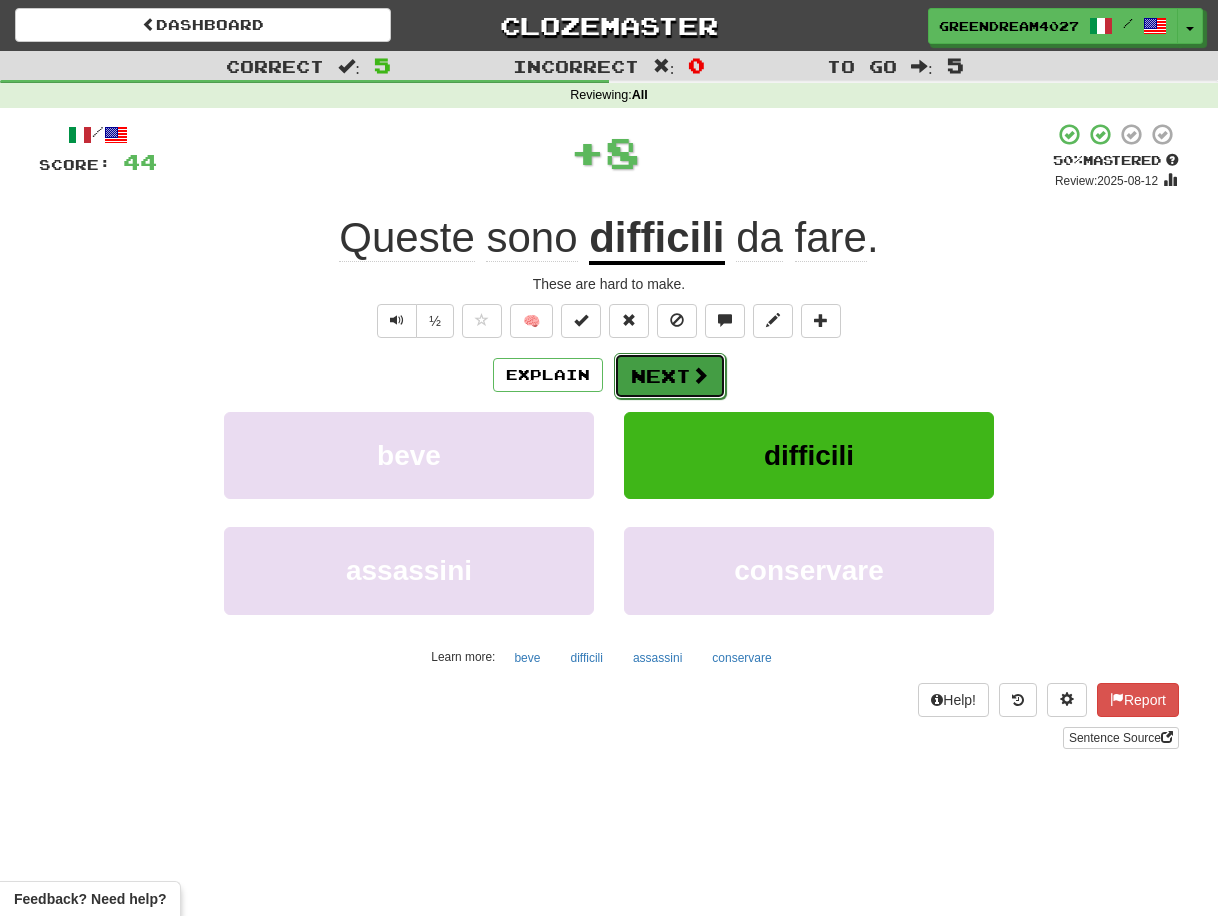 click on "Next" at bounding box center [670, 376] 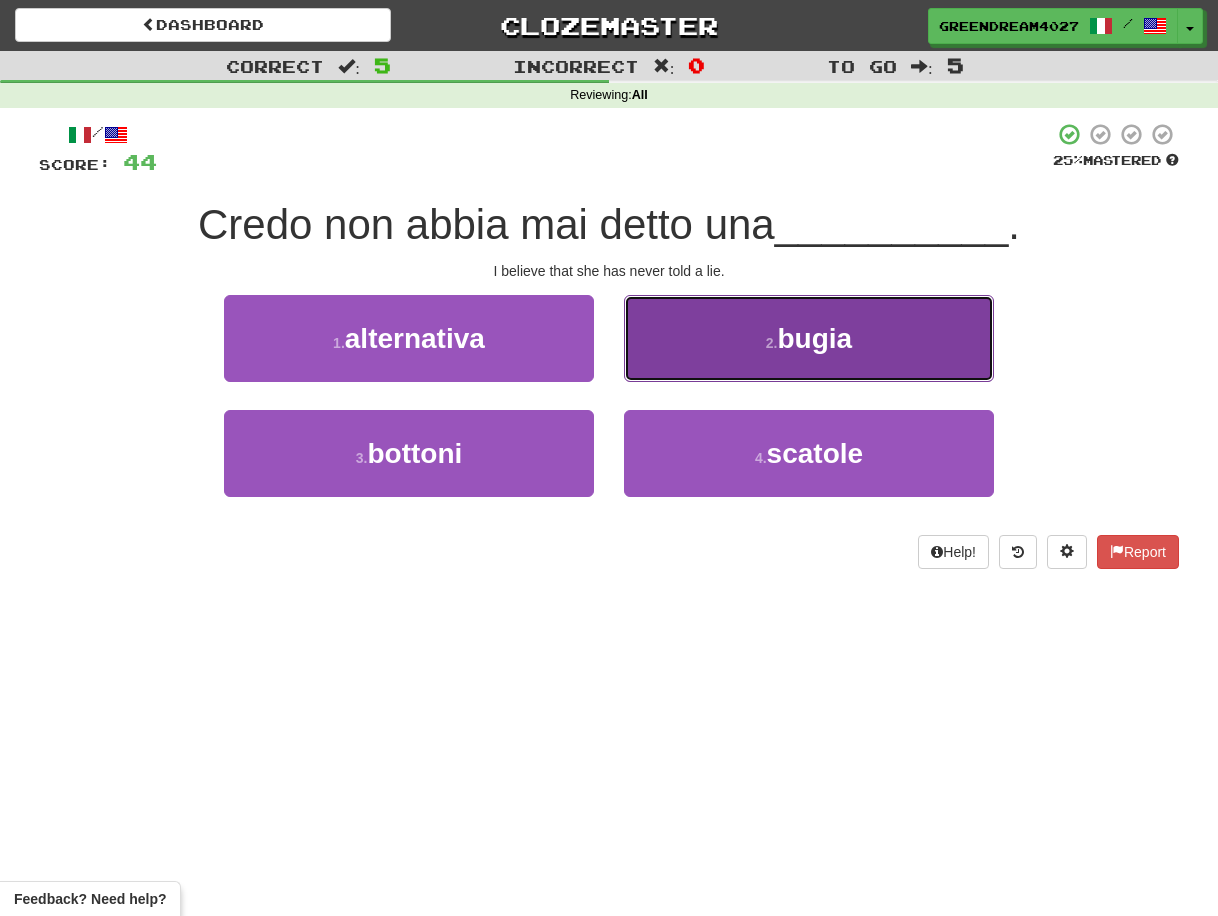 click on "2 .  bugia" at bounding box center [809, 338] 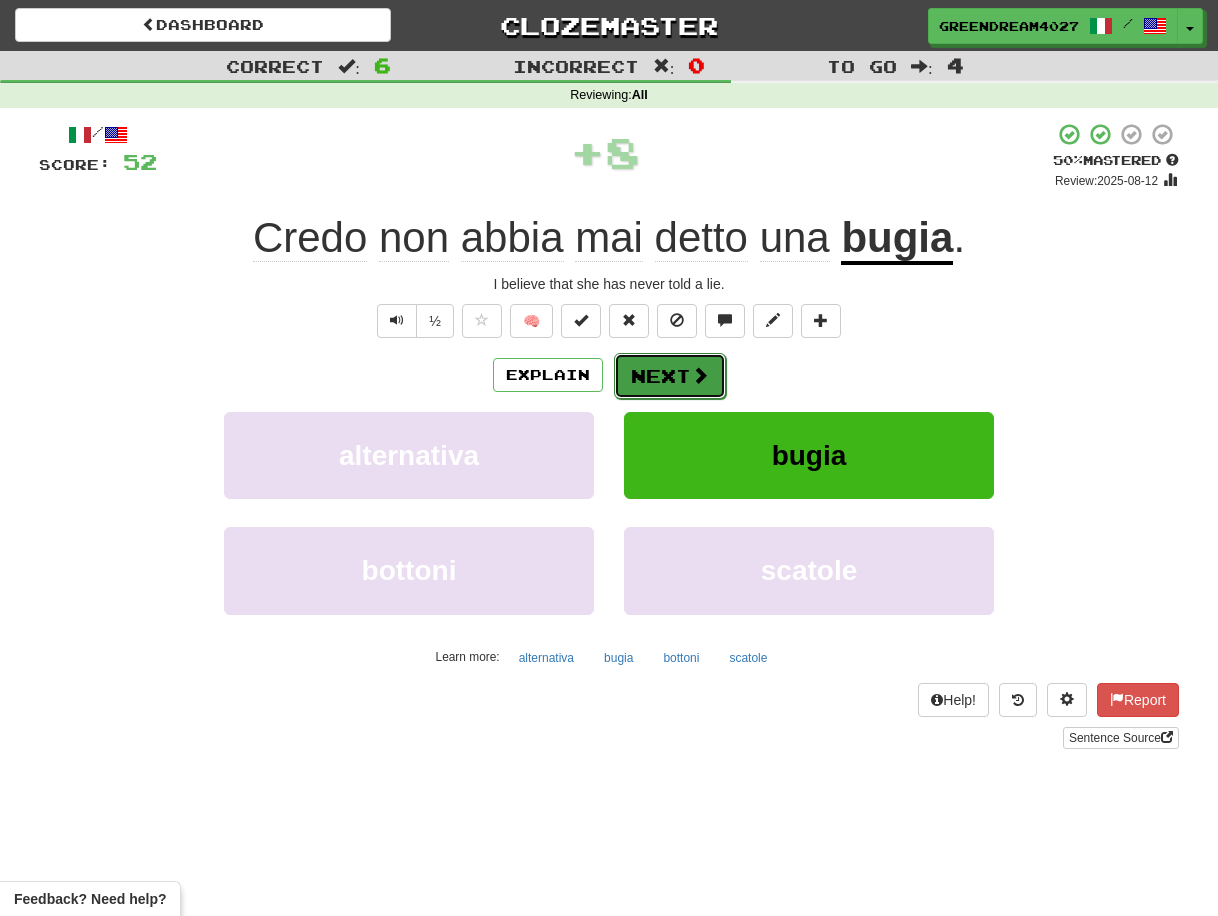 click on "Next" at bounding box center (670, 376) 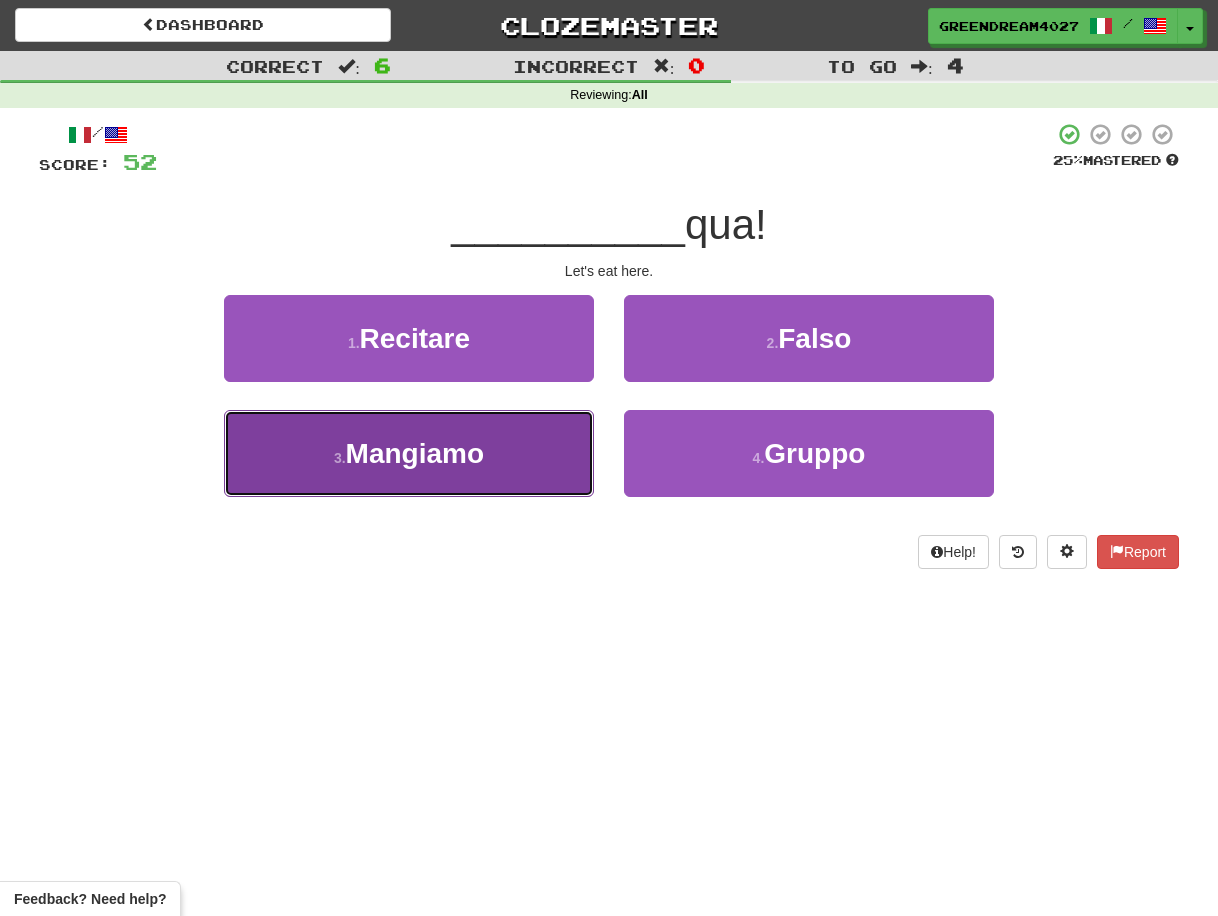 click on "3 .  Mangiamo" at bounding box center (409, 453) 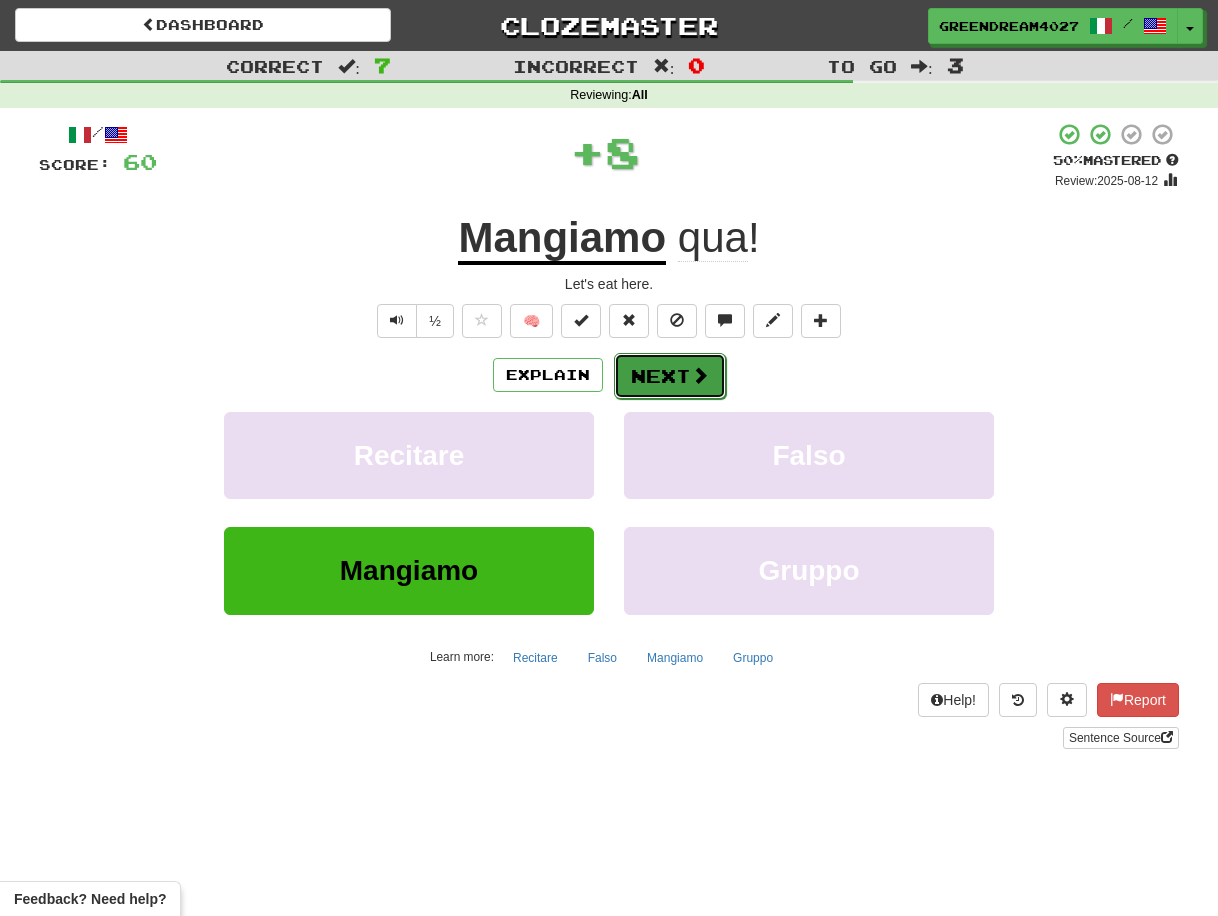 click on "Next" at bounding box center (670, 376) 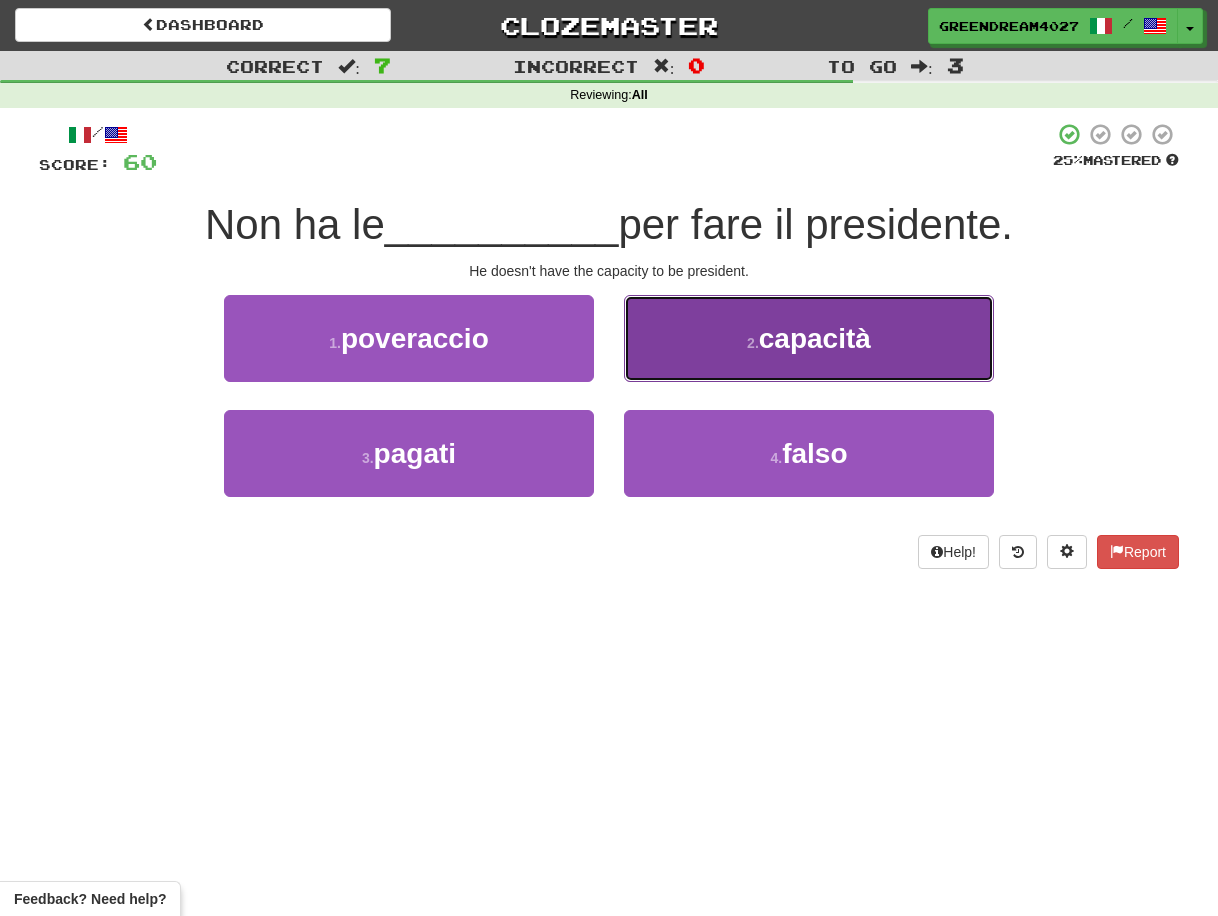 click on "capacità" at bounding box center [815, 338] 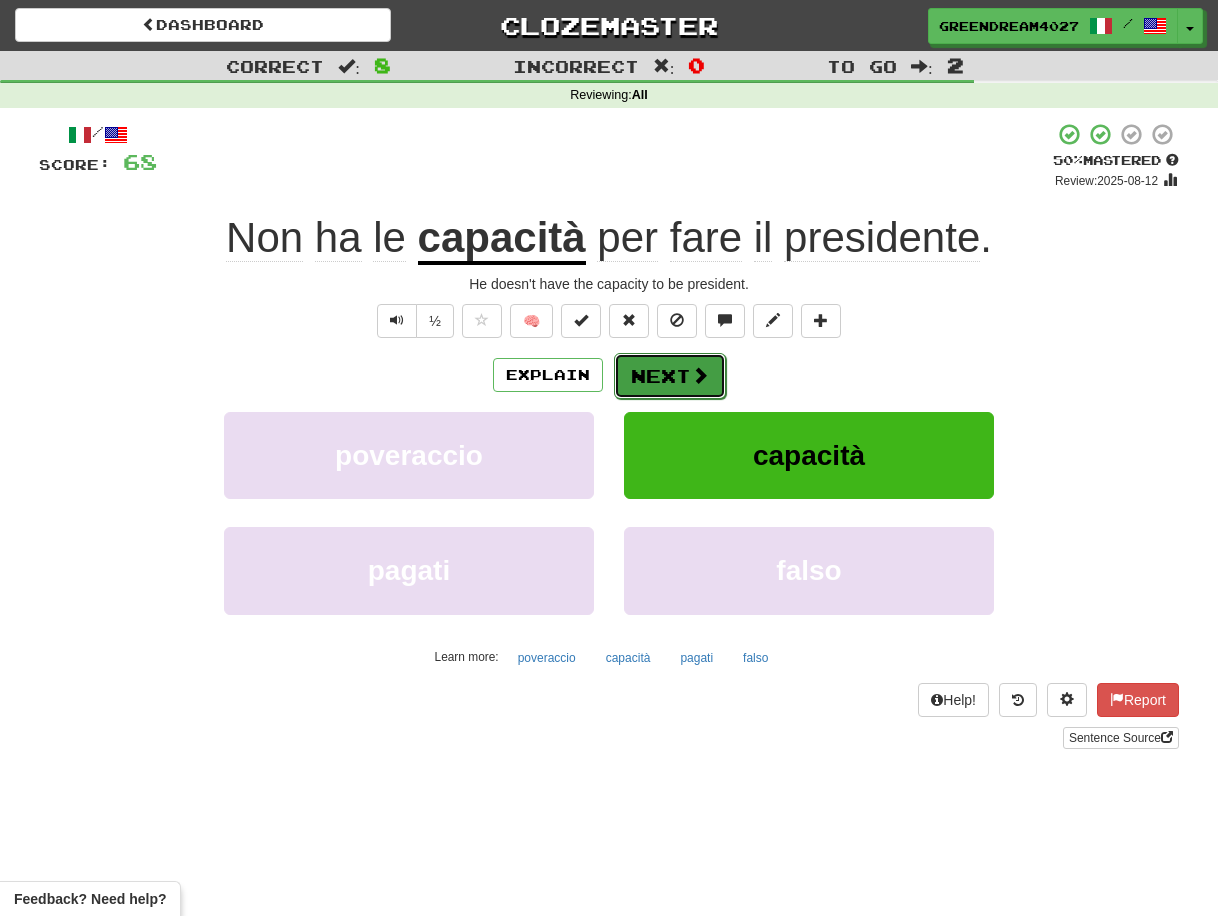 click on "Next" at bounding box center [670, 376] 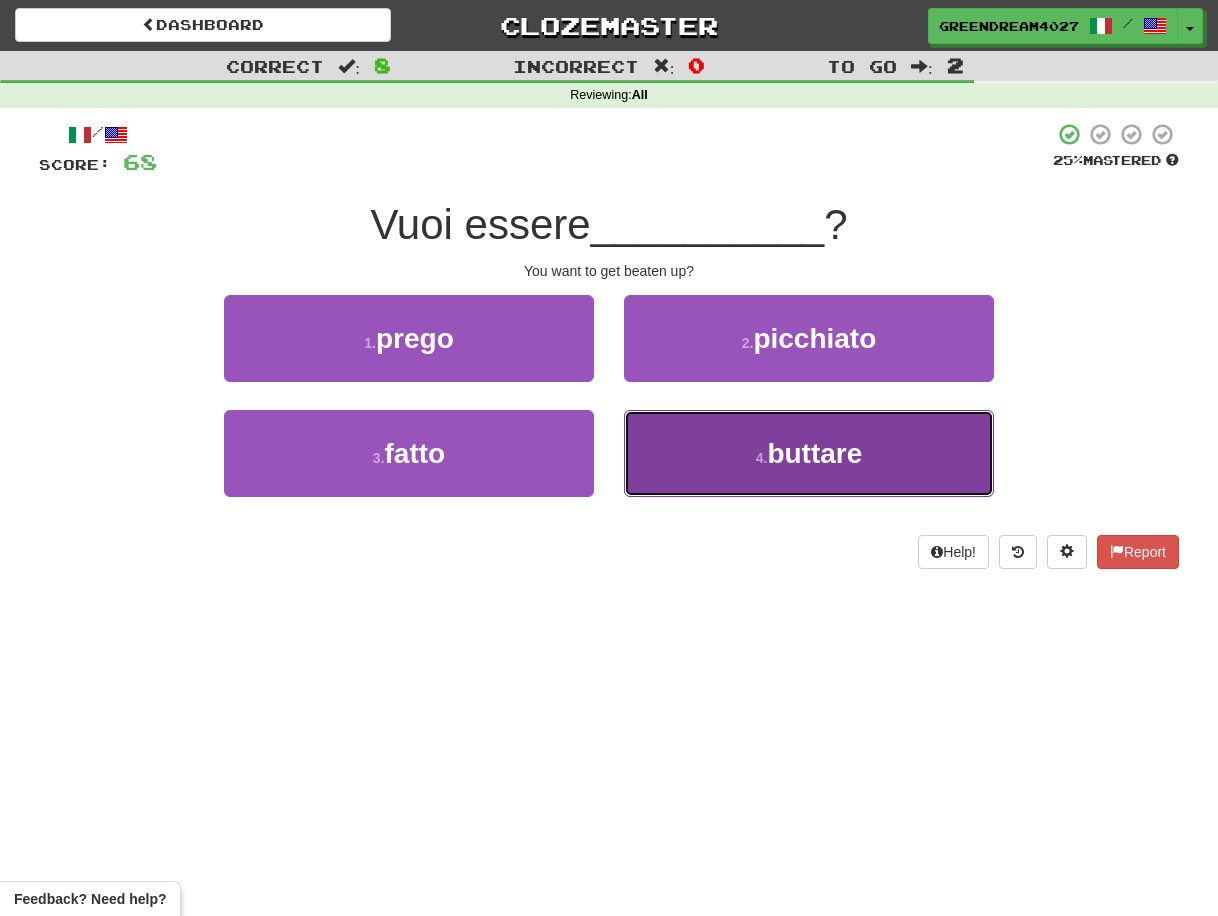 click on "4 .  buttare" at bounding box center (809, 453) 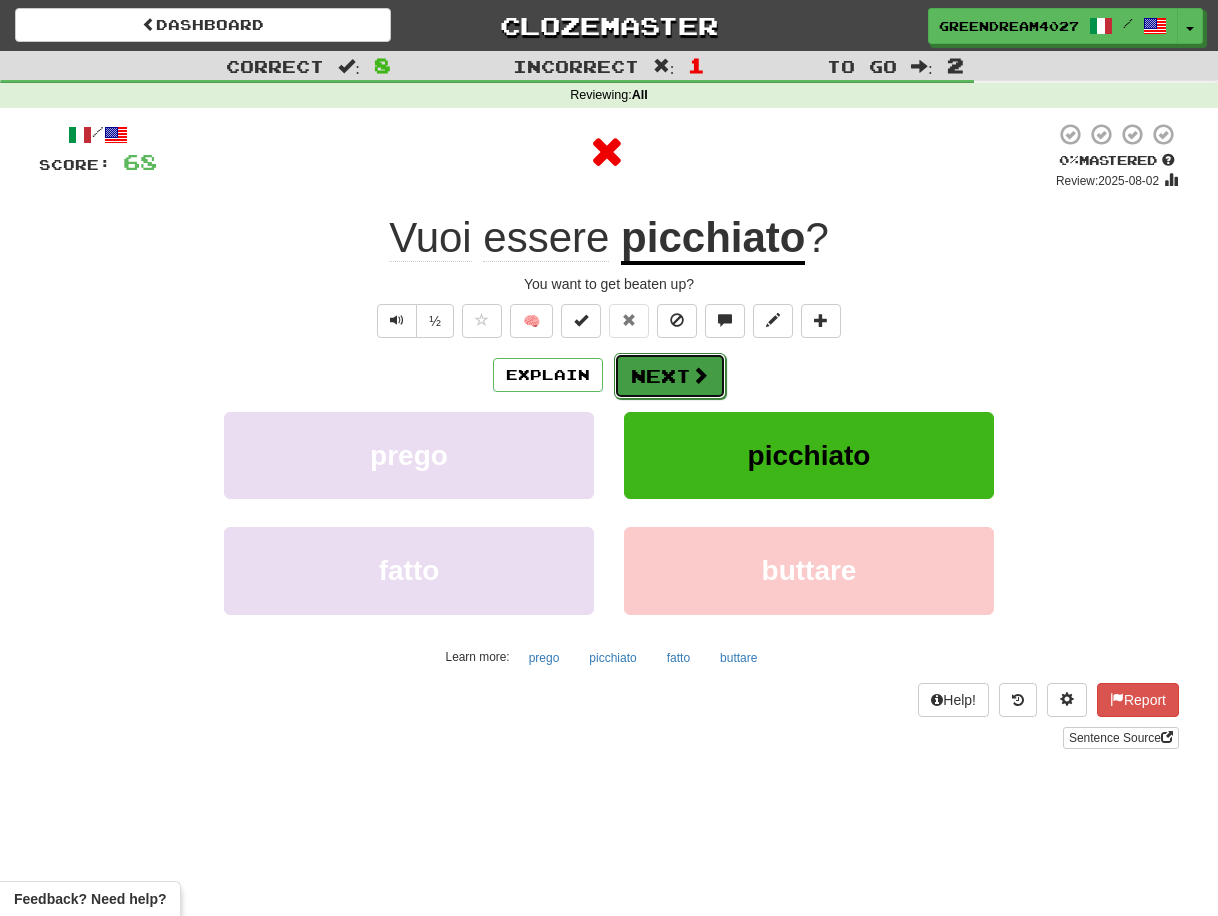click on "Next" at bounding box center (670, 376) 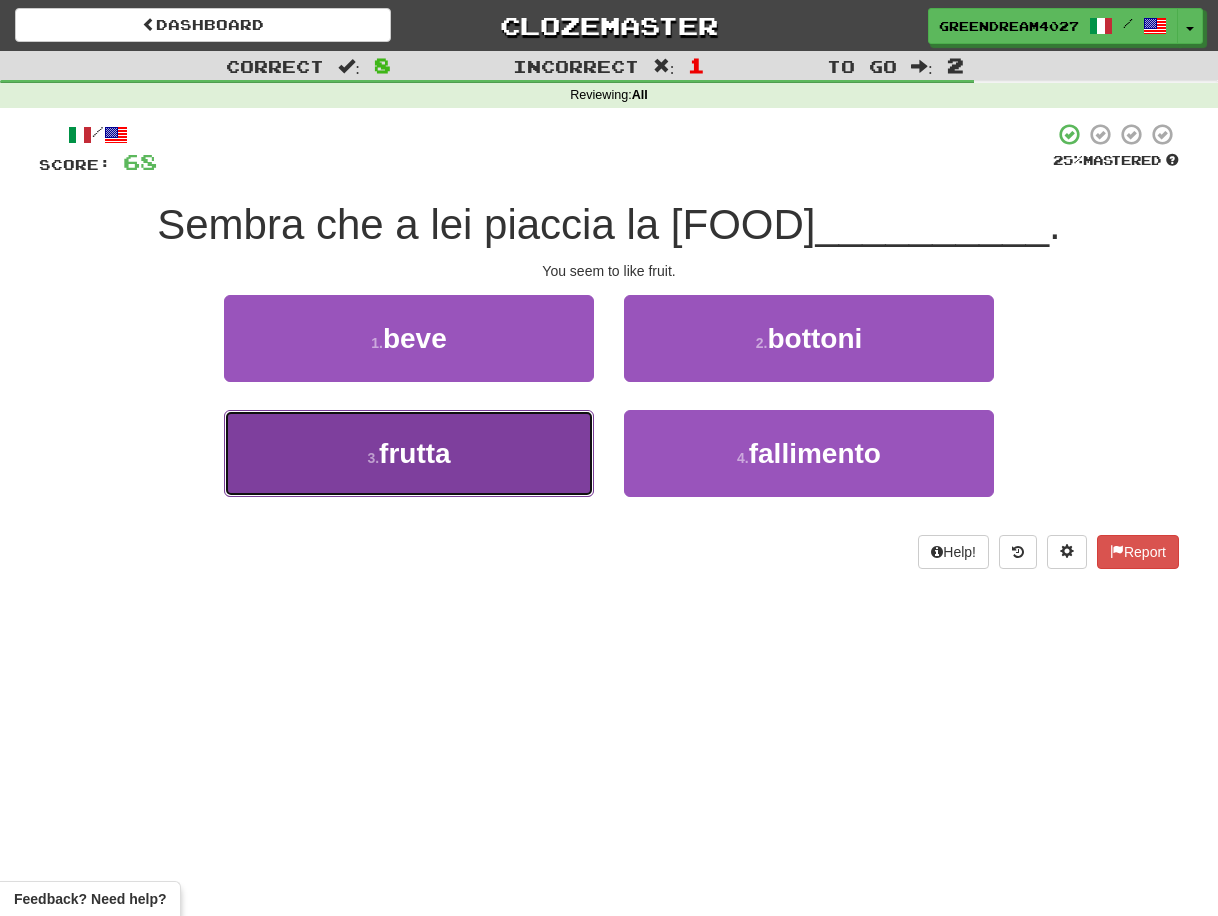 click on "3 .  frutta" at bounding box center (409, 453) 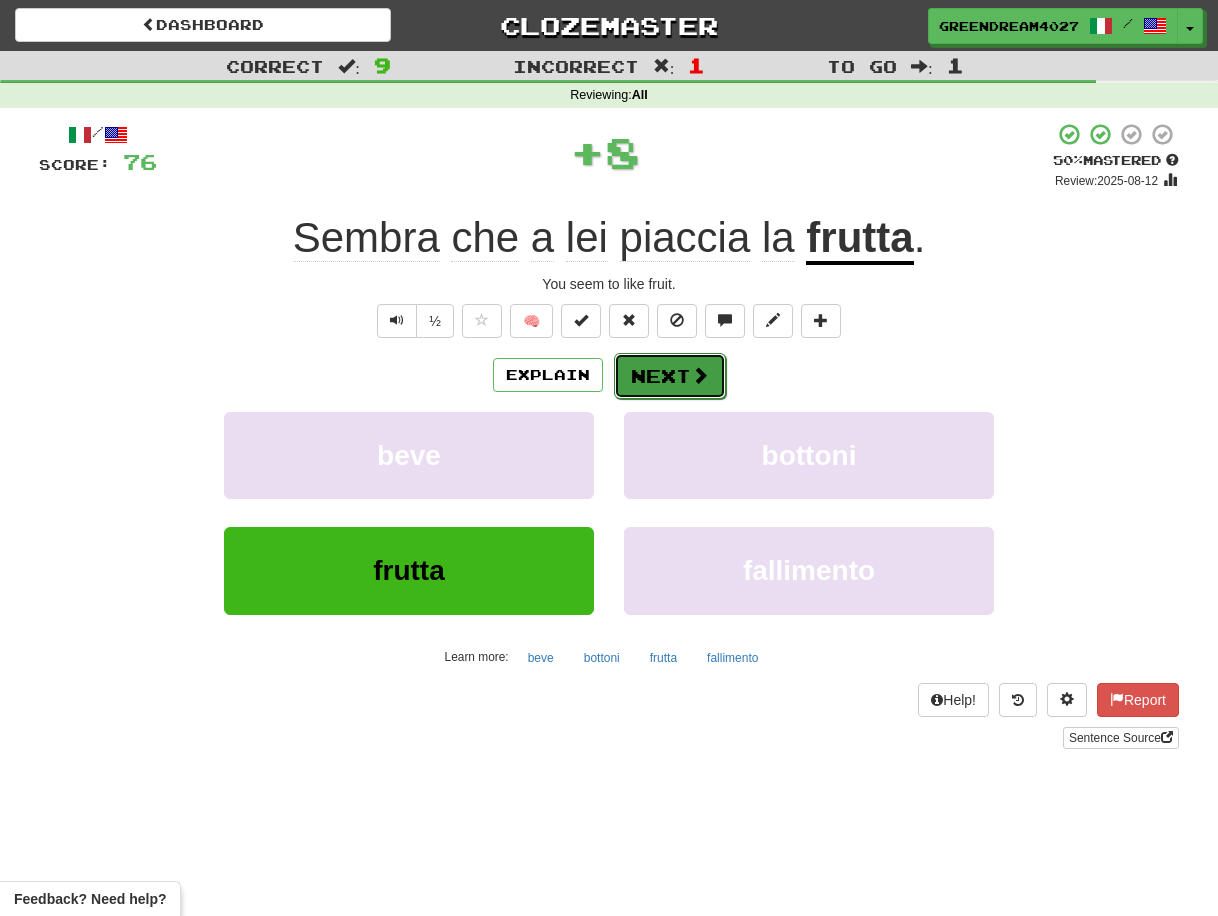 click on "Next" at bounding box center [670, 376] 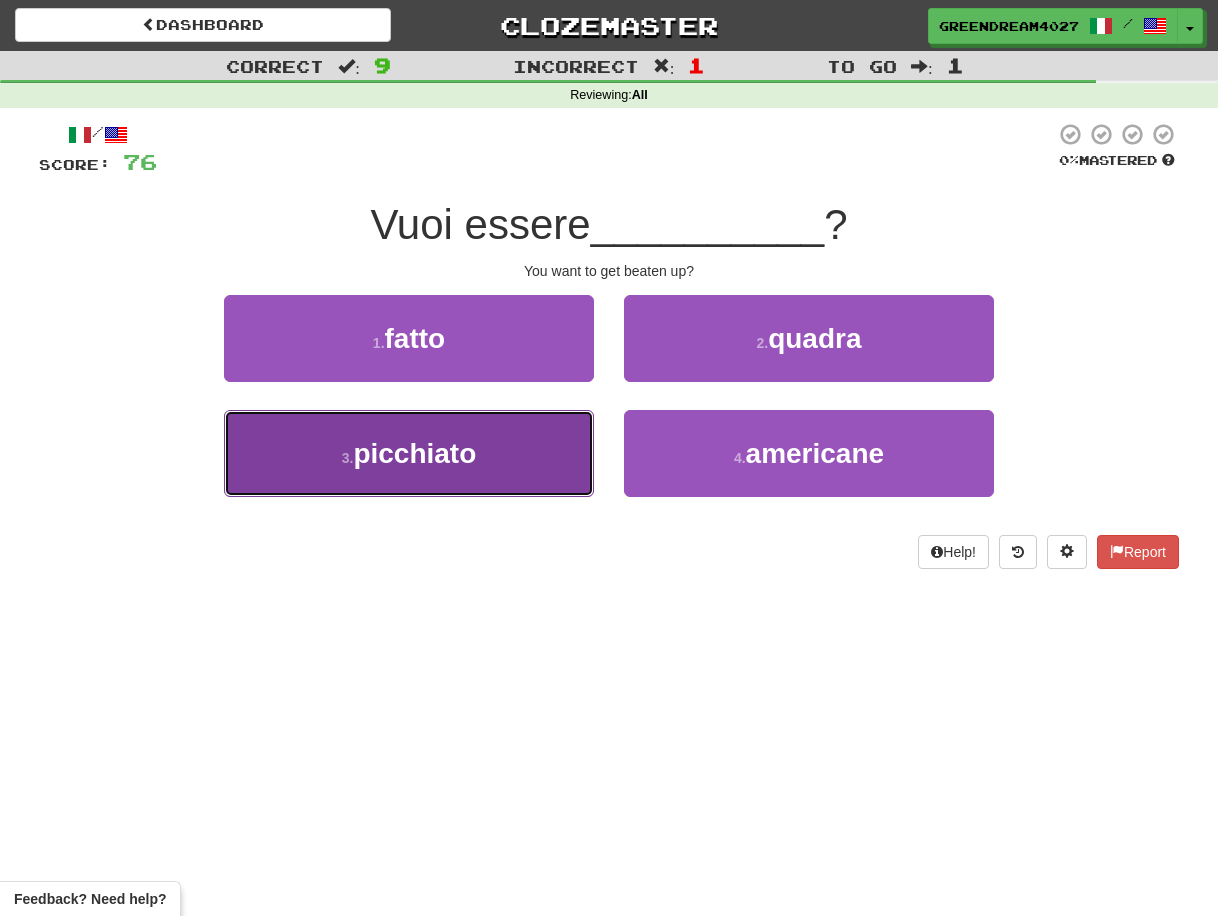 click on "3 .  picchiato" at bounding box center (409, 453) 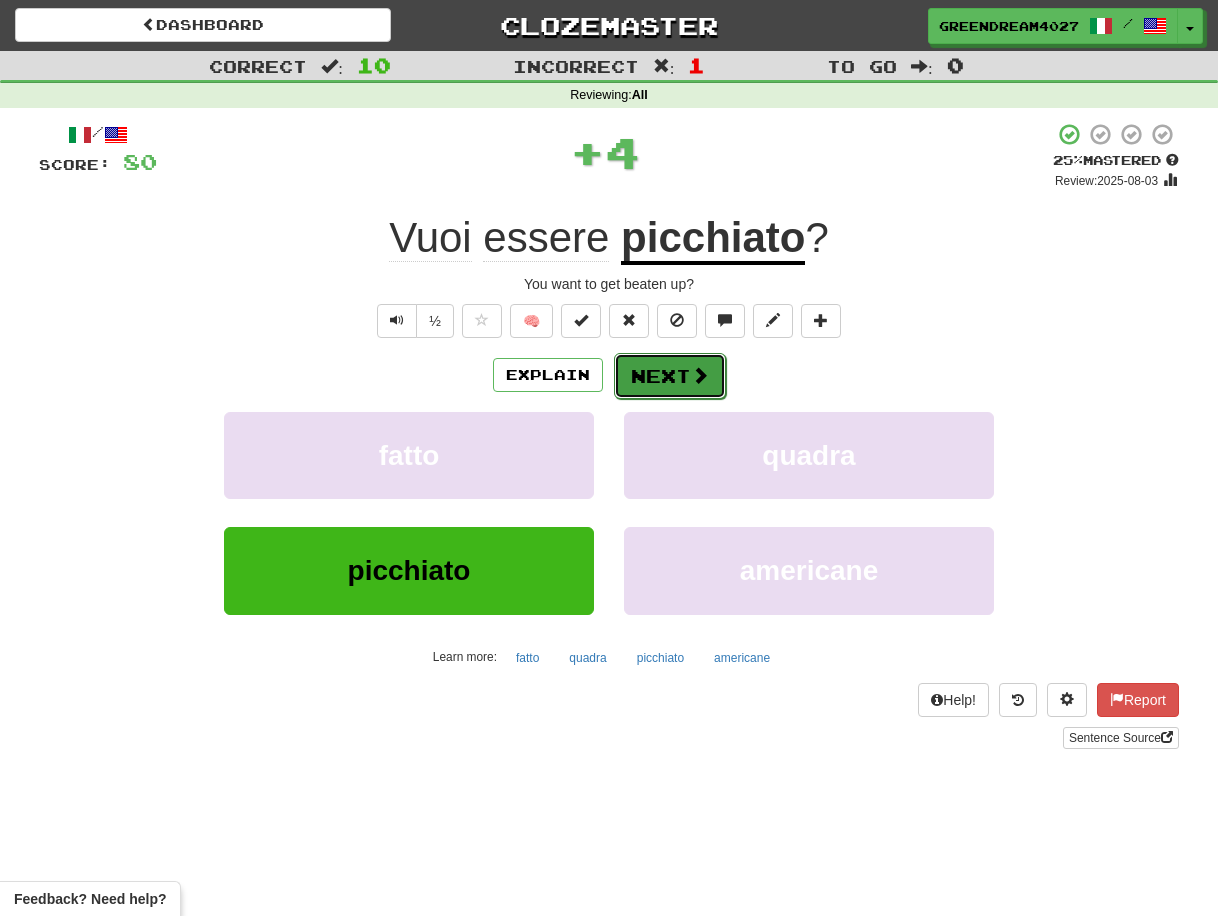 click on "Next" at bounding box center [670, 376] 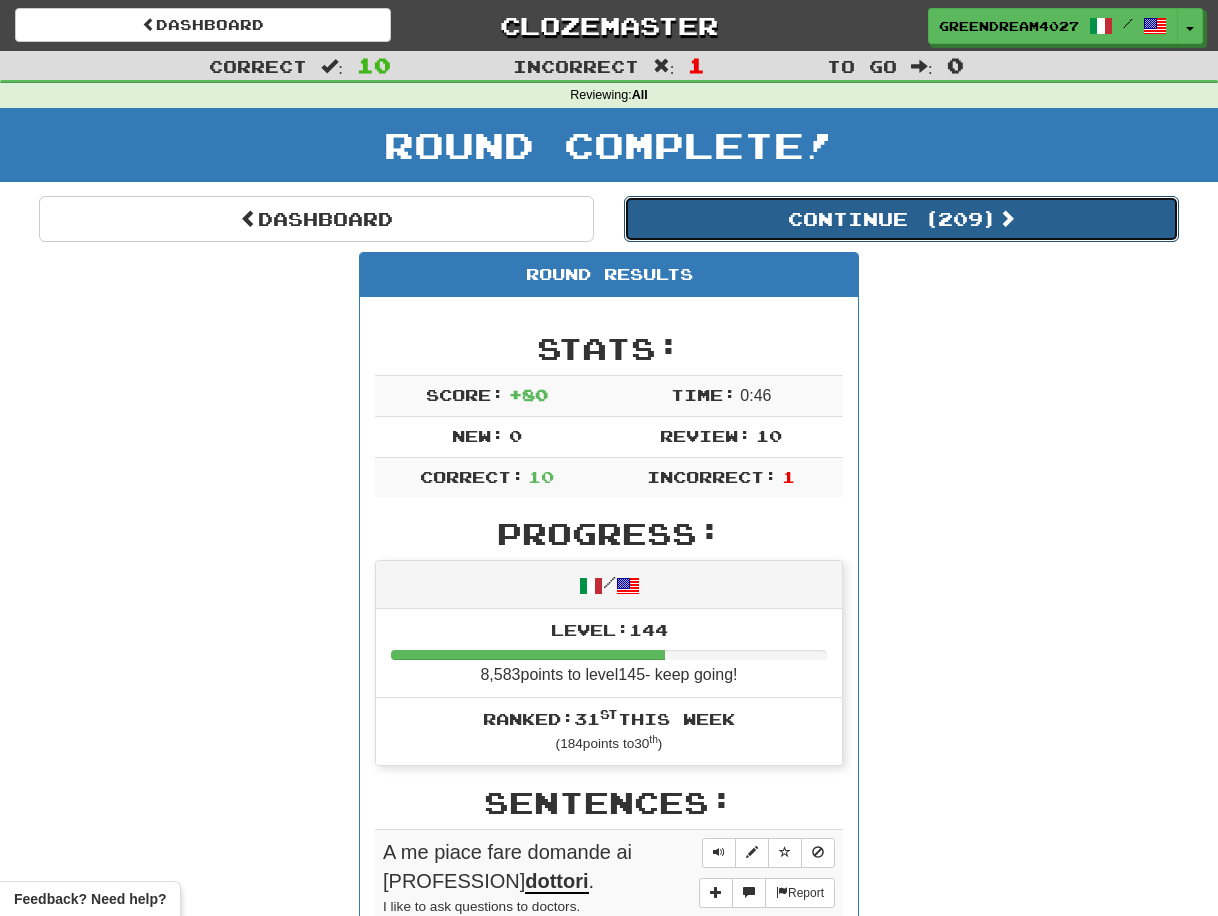 click on "Continue ( [PHONE] )" at bounding box center [901, 219] 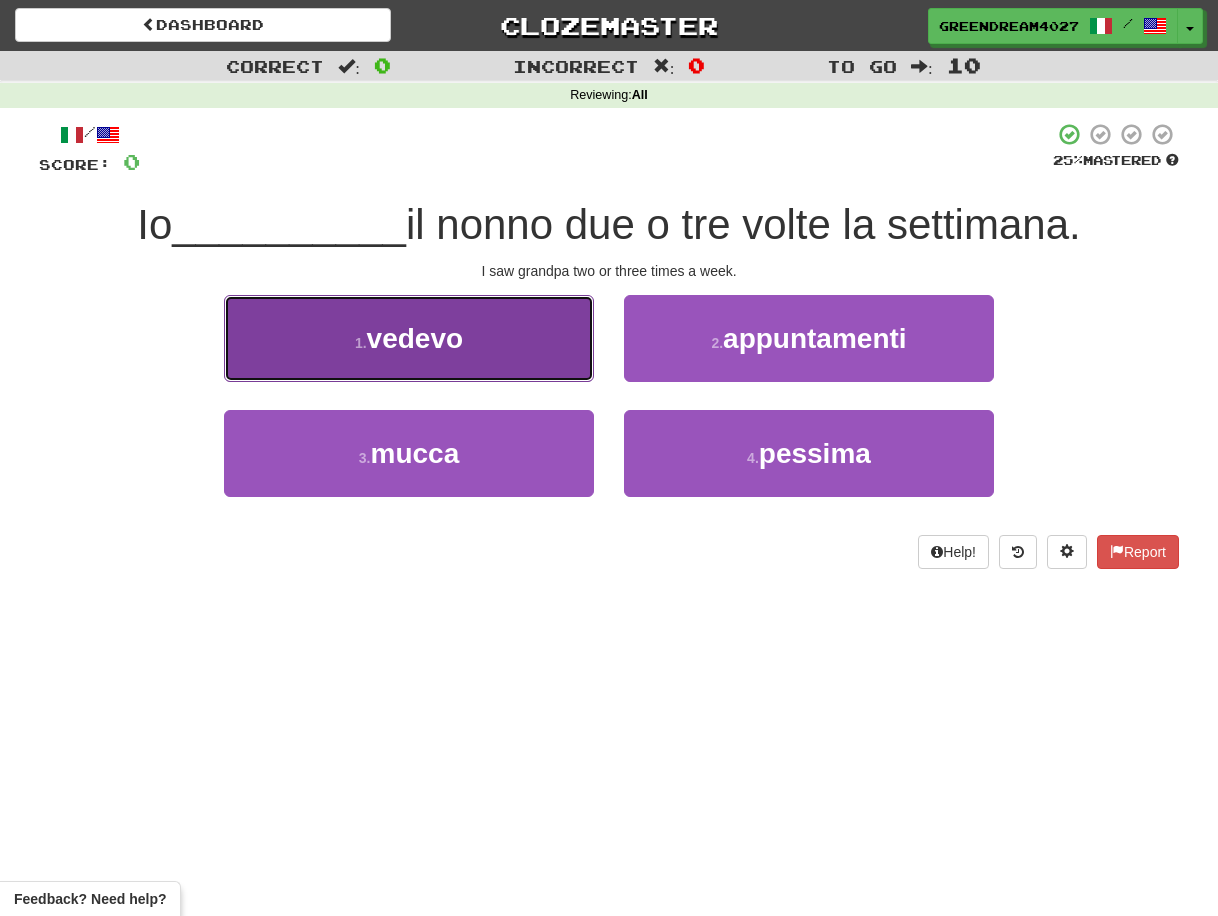click on "1 .  vedevo" at bounding box center [409, 338] 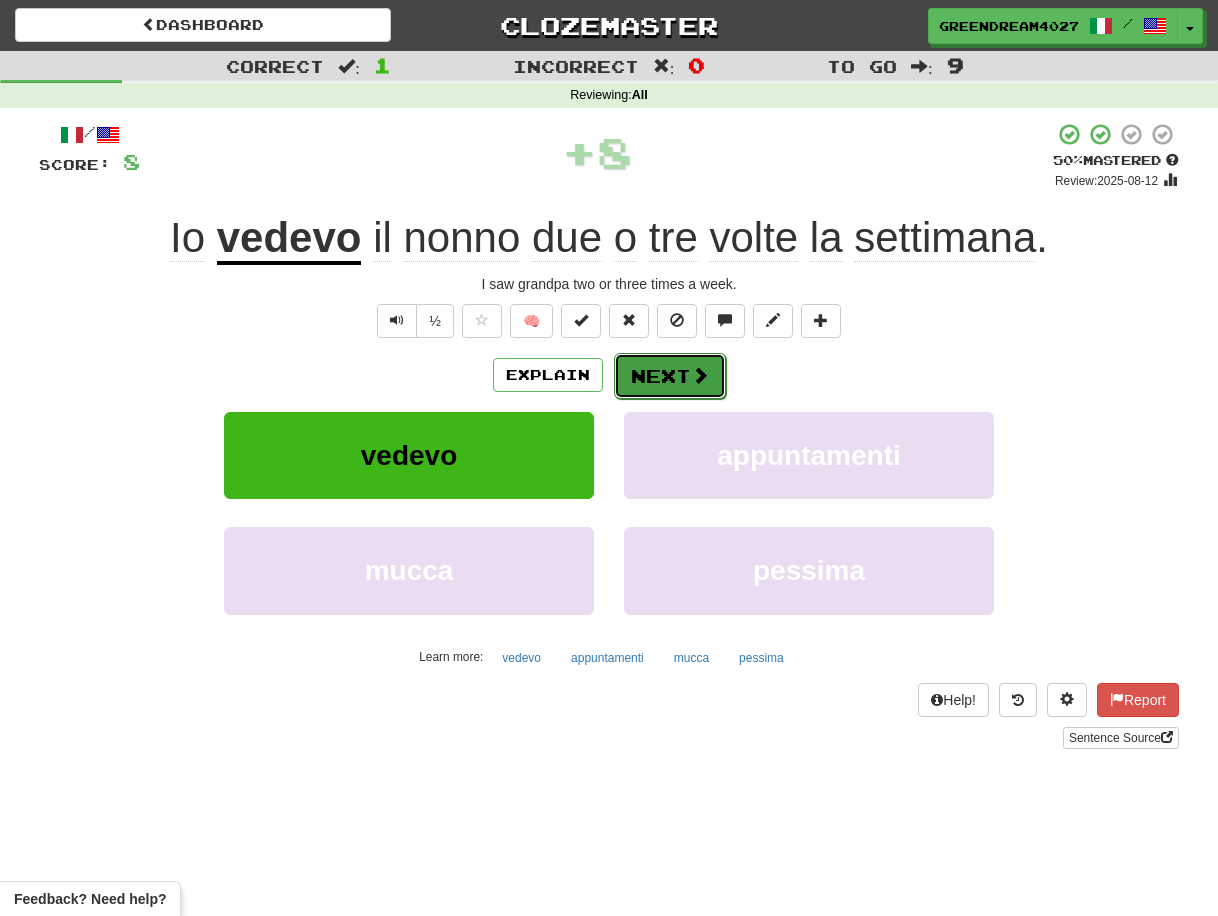 click on "Next" at bounding box center [670, 376] 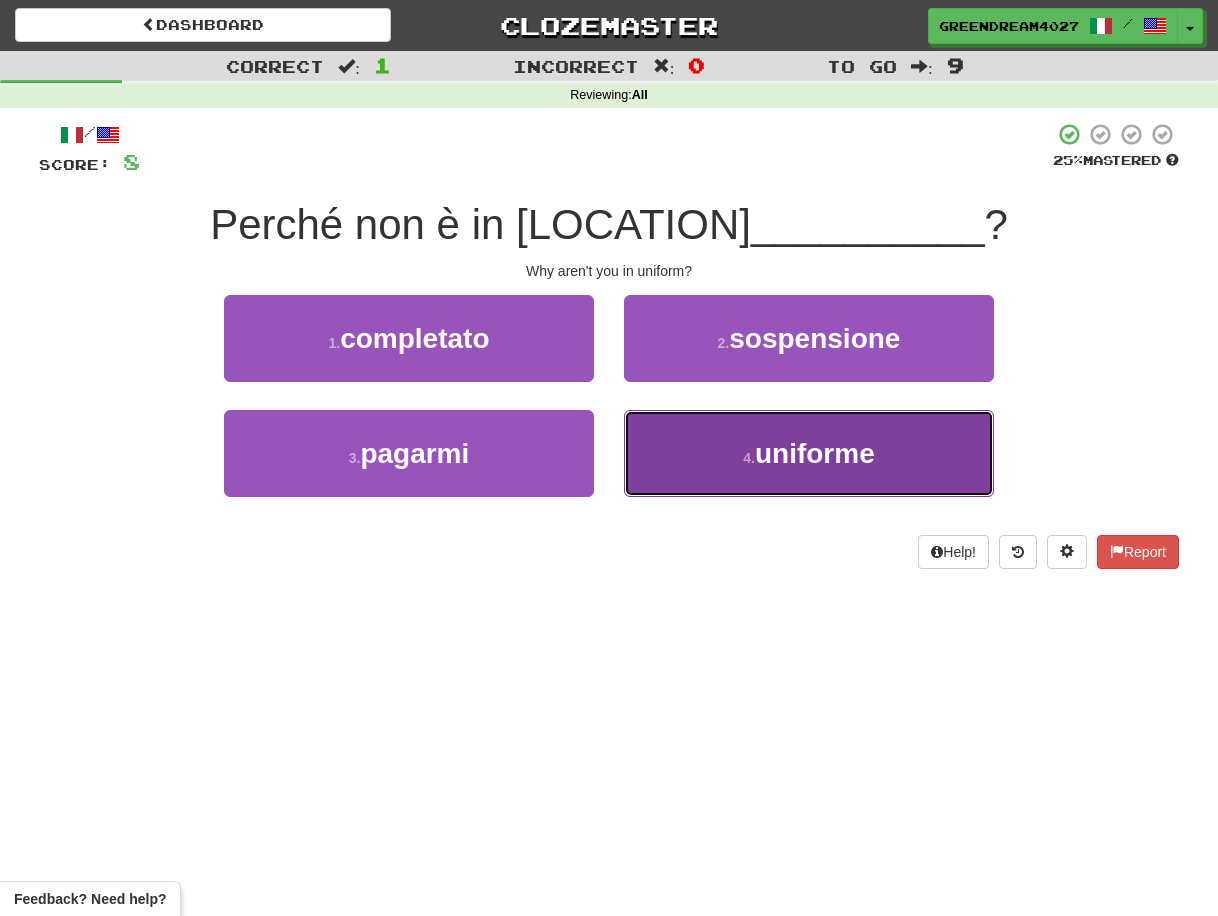 click on "4 .  uniforme" at bounding box center [809, 453] 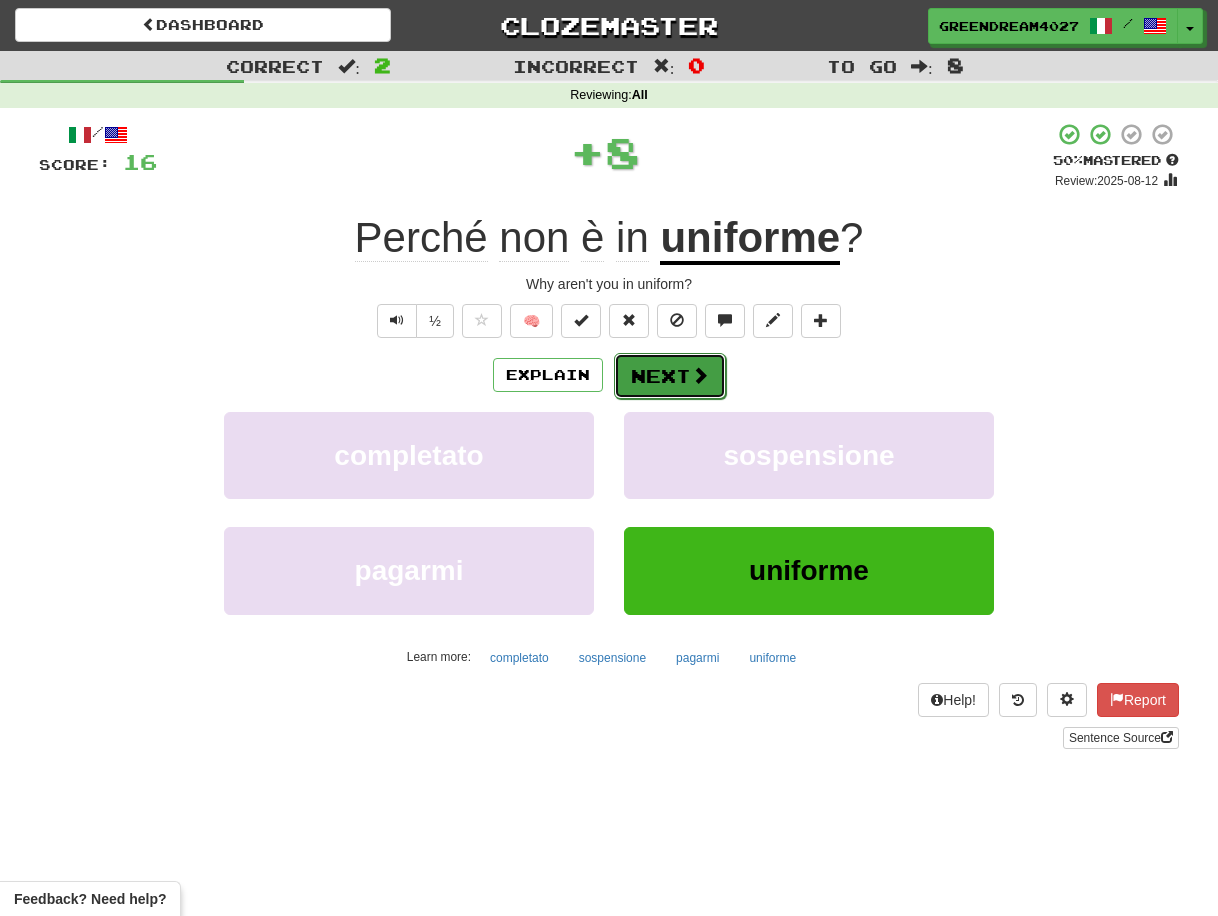 click on "Next" at bounding box center [670, 376] 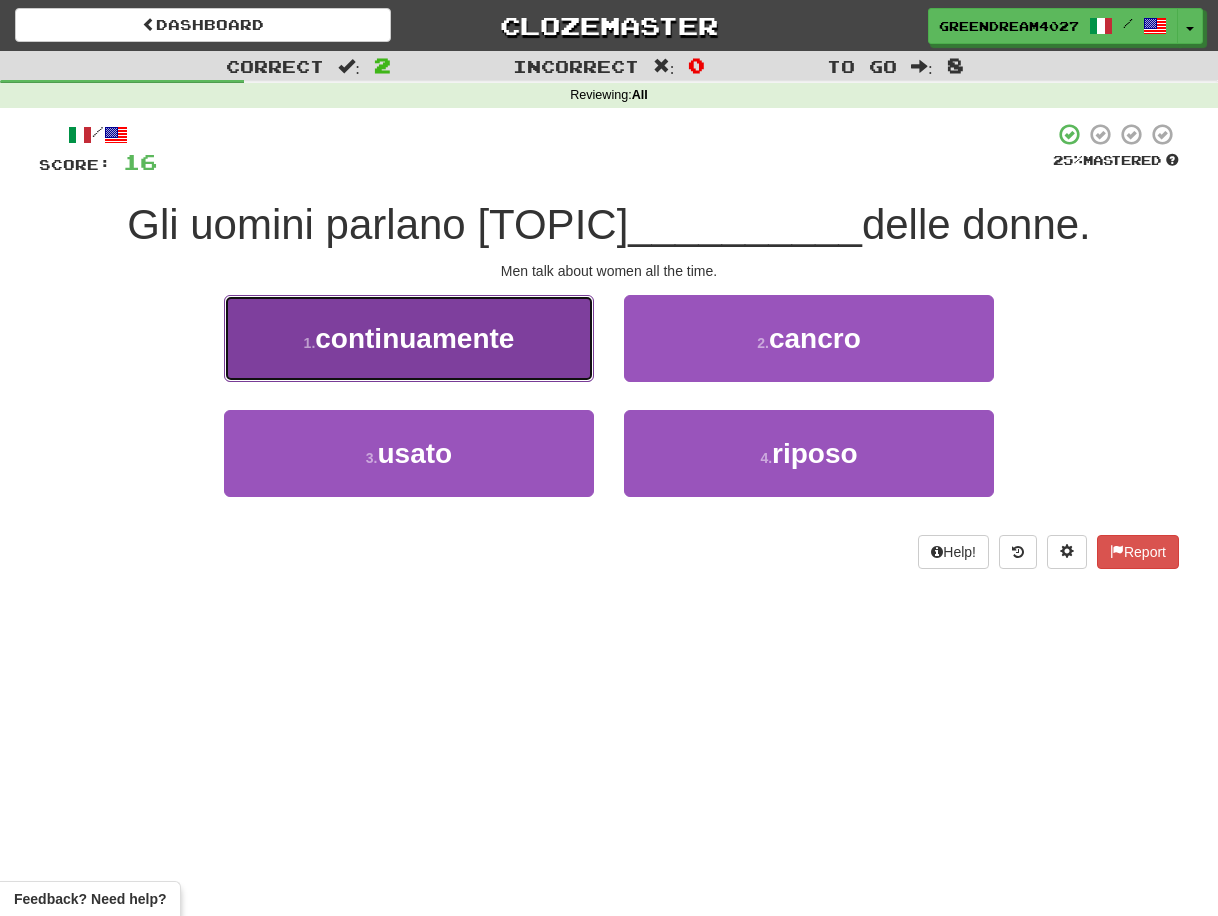 click on "continuamente" at bounding box center [414, 338] 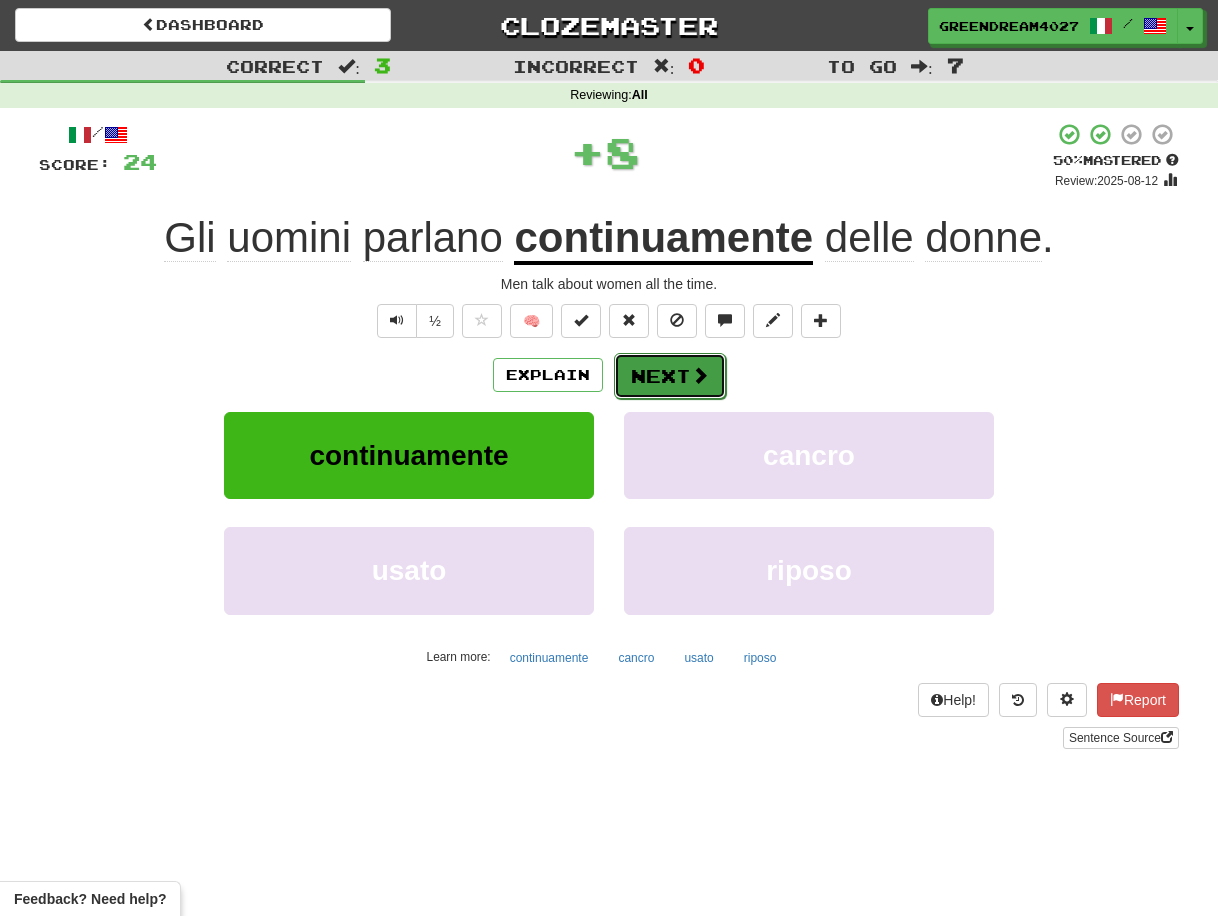 click on "Next" at bounding box center (670, 376) 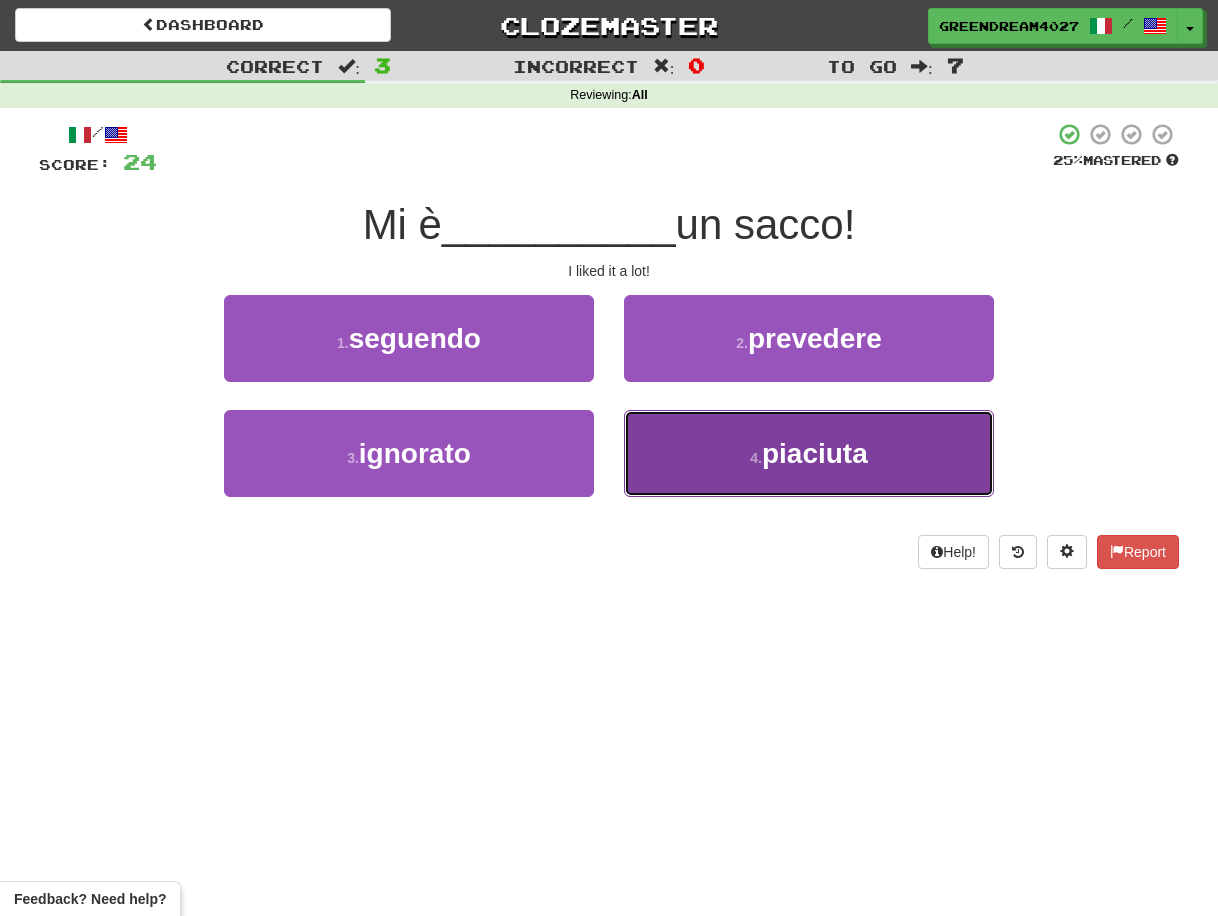 click on "4 .  piaciuta" at bounding box center [809, 453] 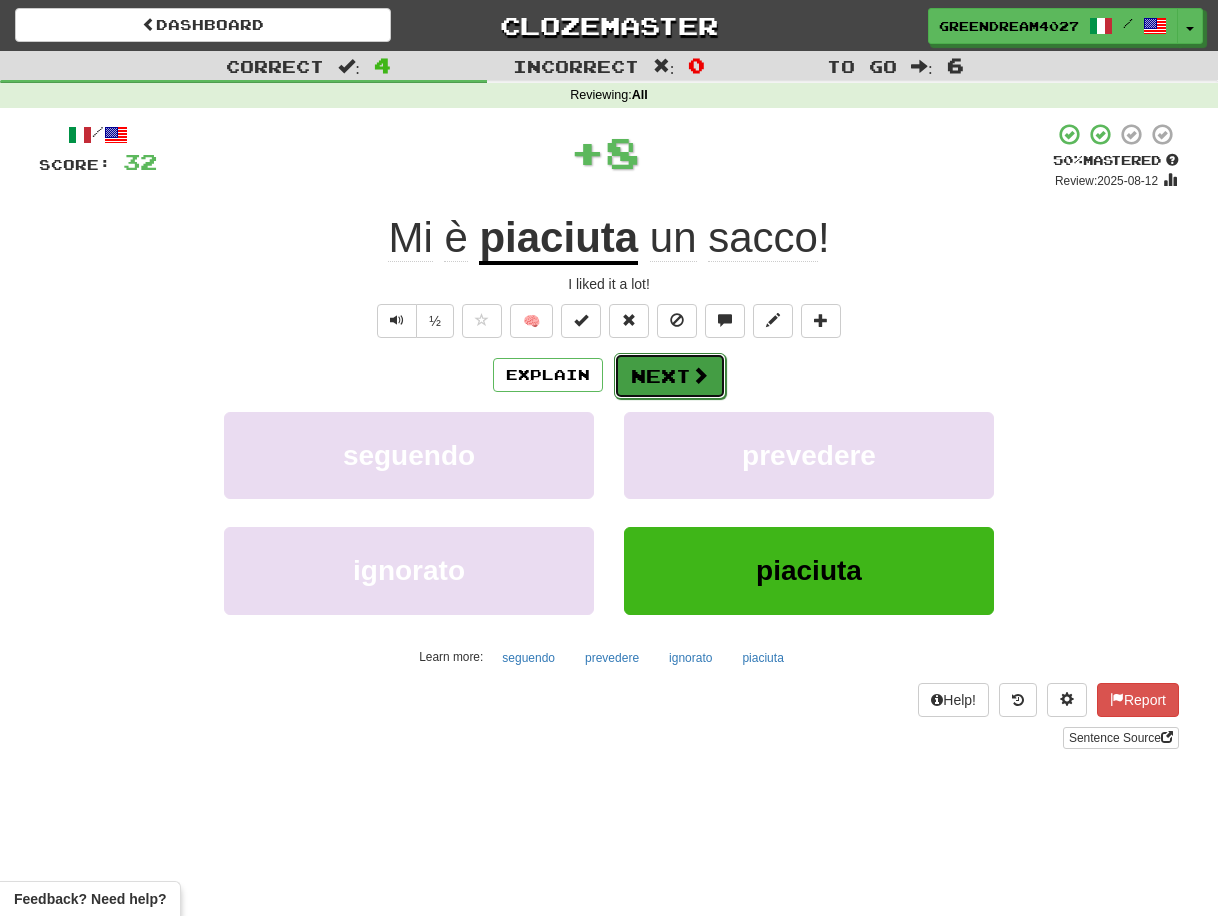 click at bounding box center (700, 375) 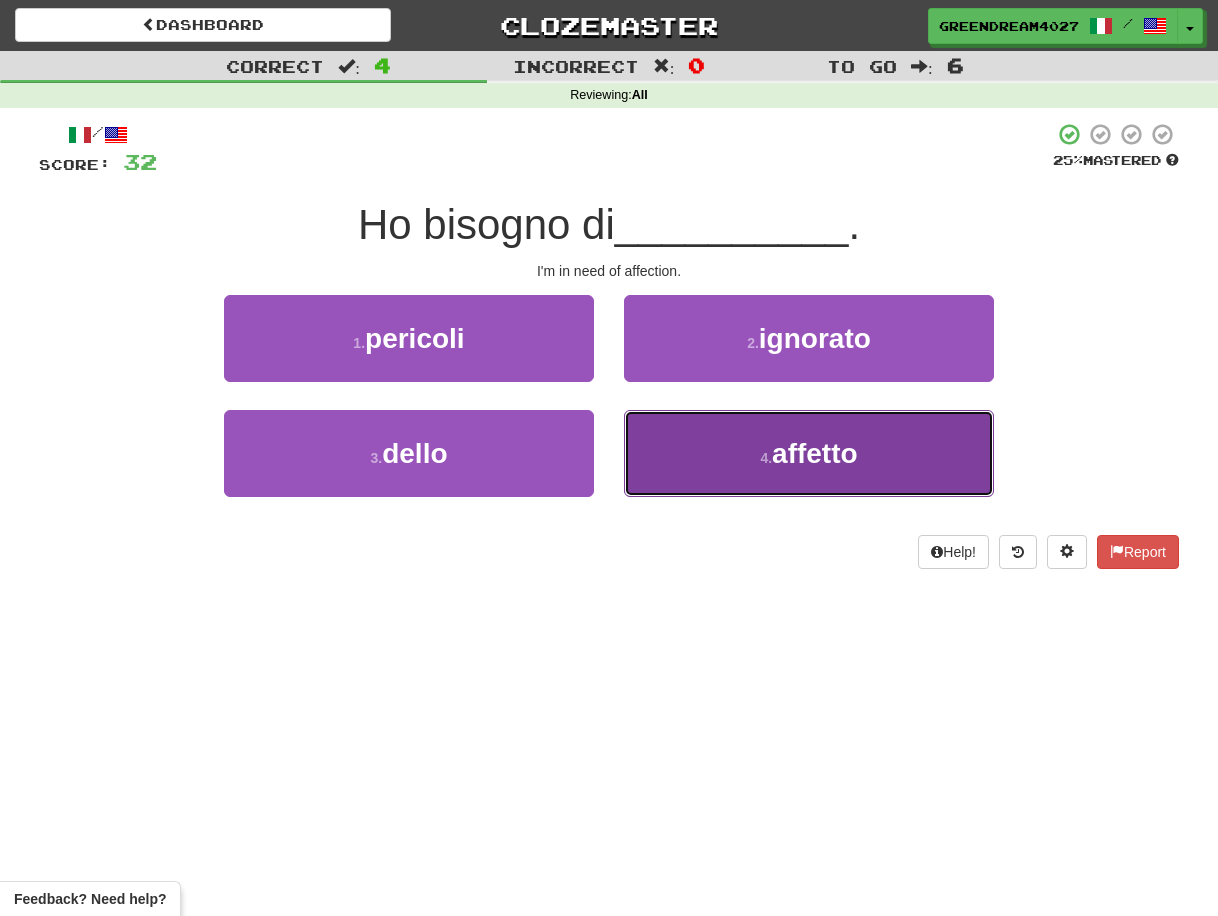 click on "4 .  affetto" at bounding box center (809, 453) 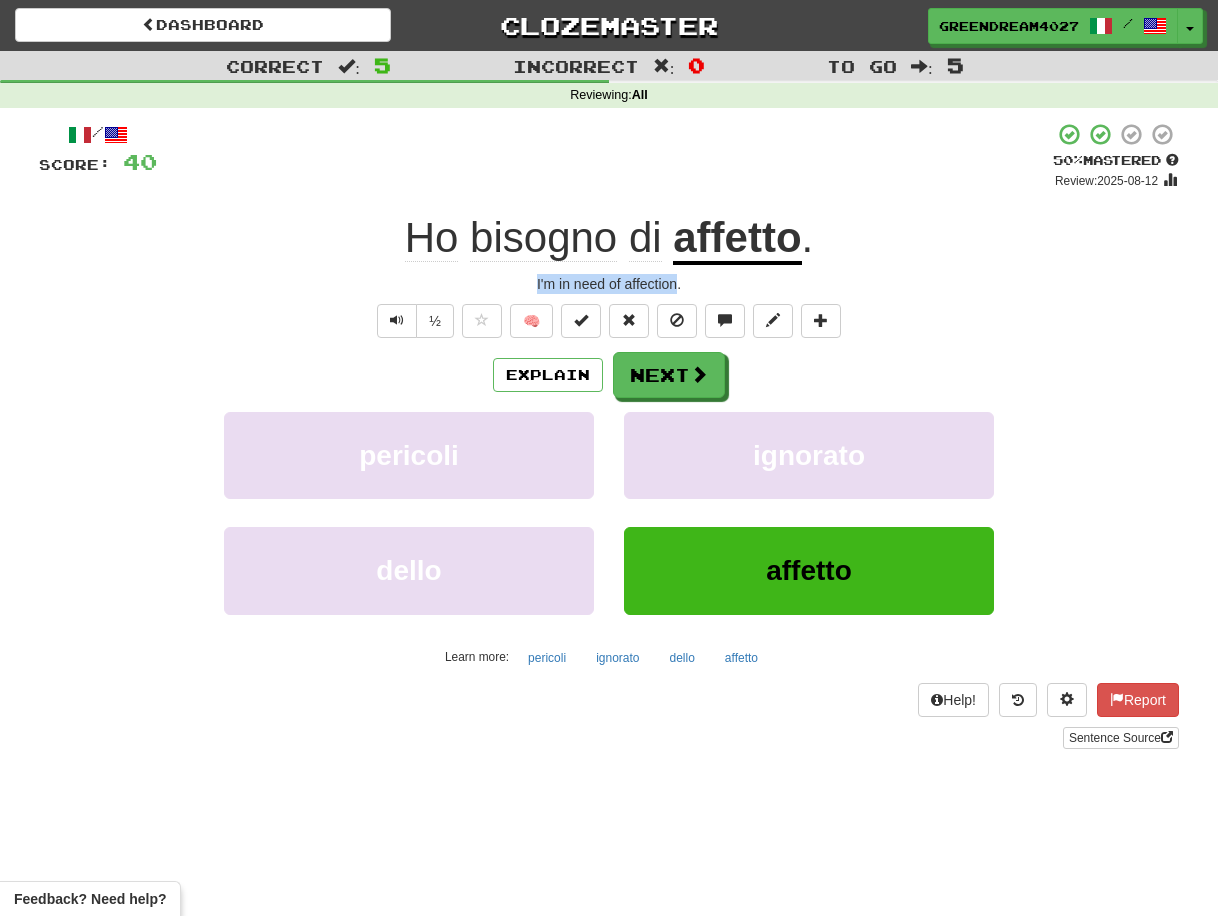 drag, startPoint x: 529, startPoint y: 282, endPoint x: 678, endPoint y: 283, distance: 149.00336 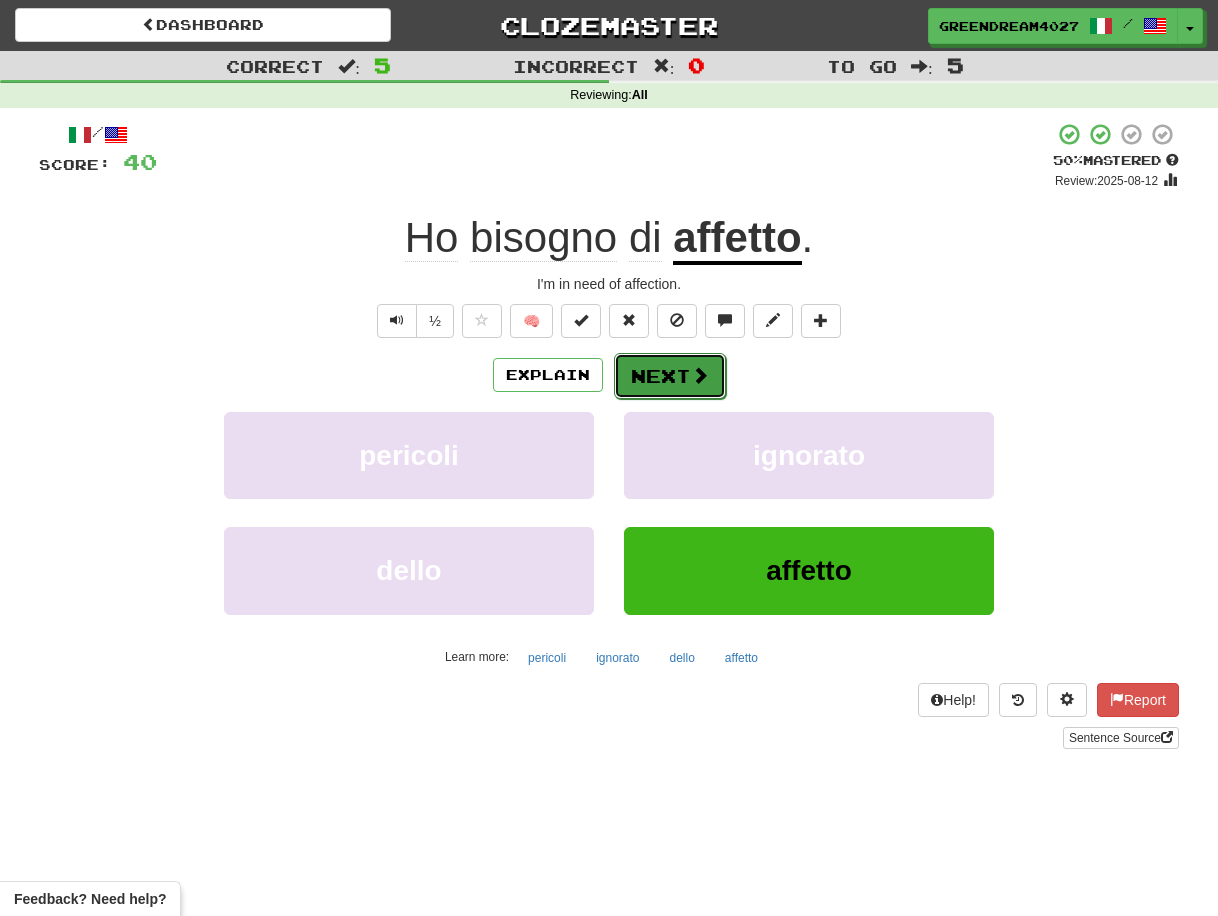 click on "Next" at bounding box center [670, 376] 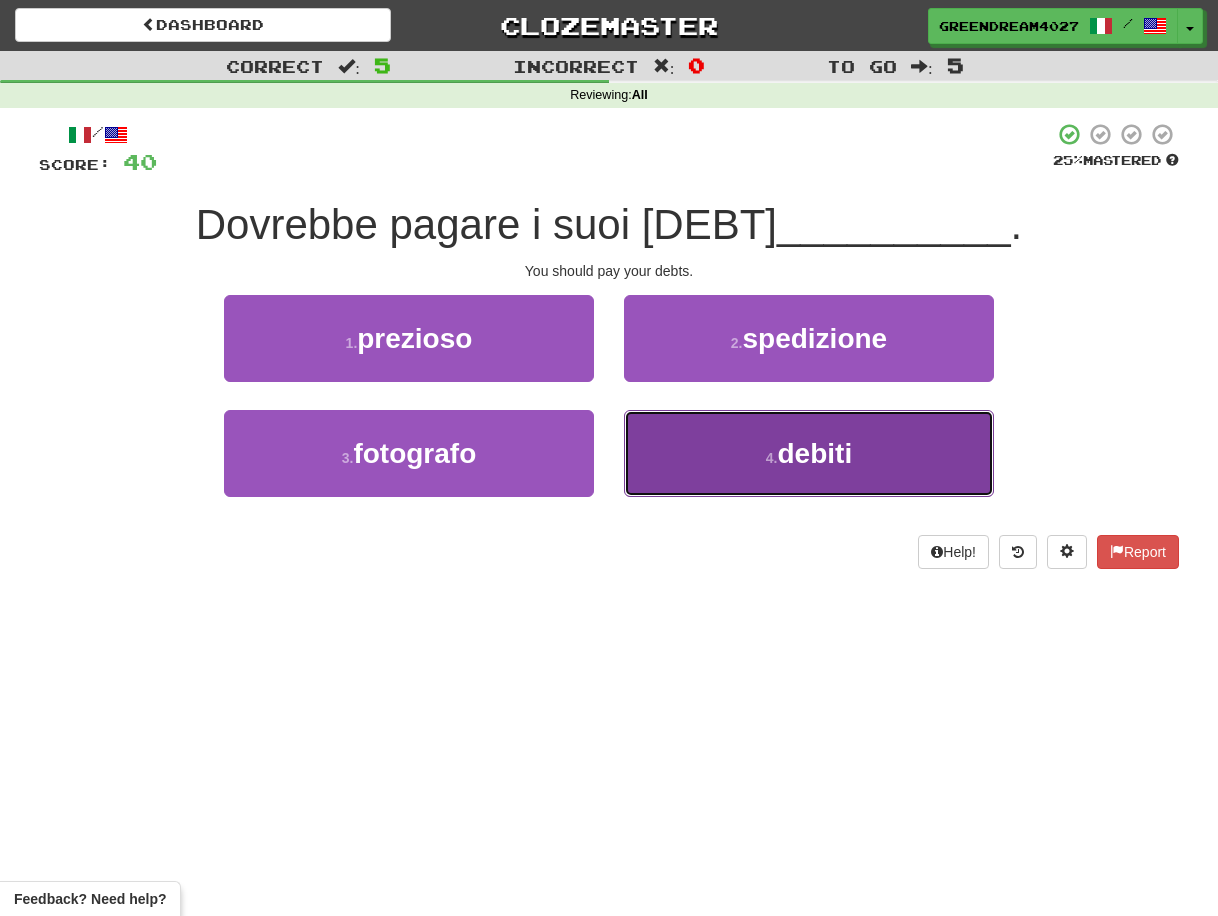 click on "4 .  debiti" at bounding box center (809, 453) 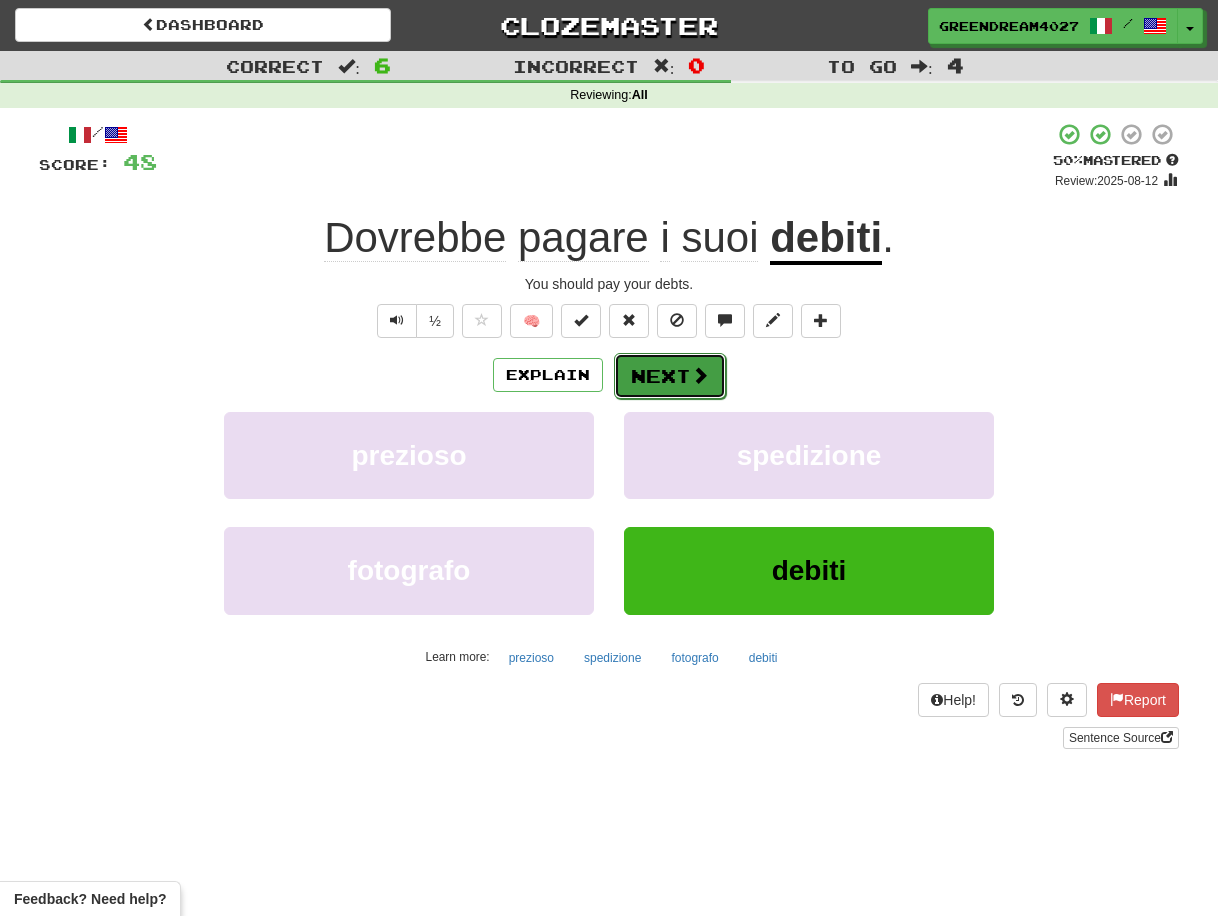 click on "Next" at bounding box center (670, 376) 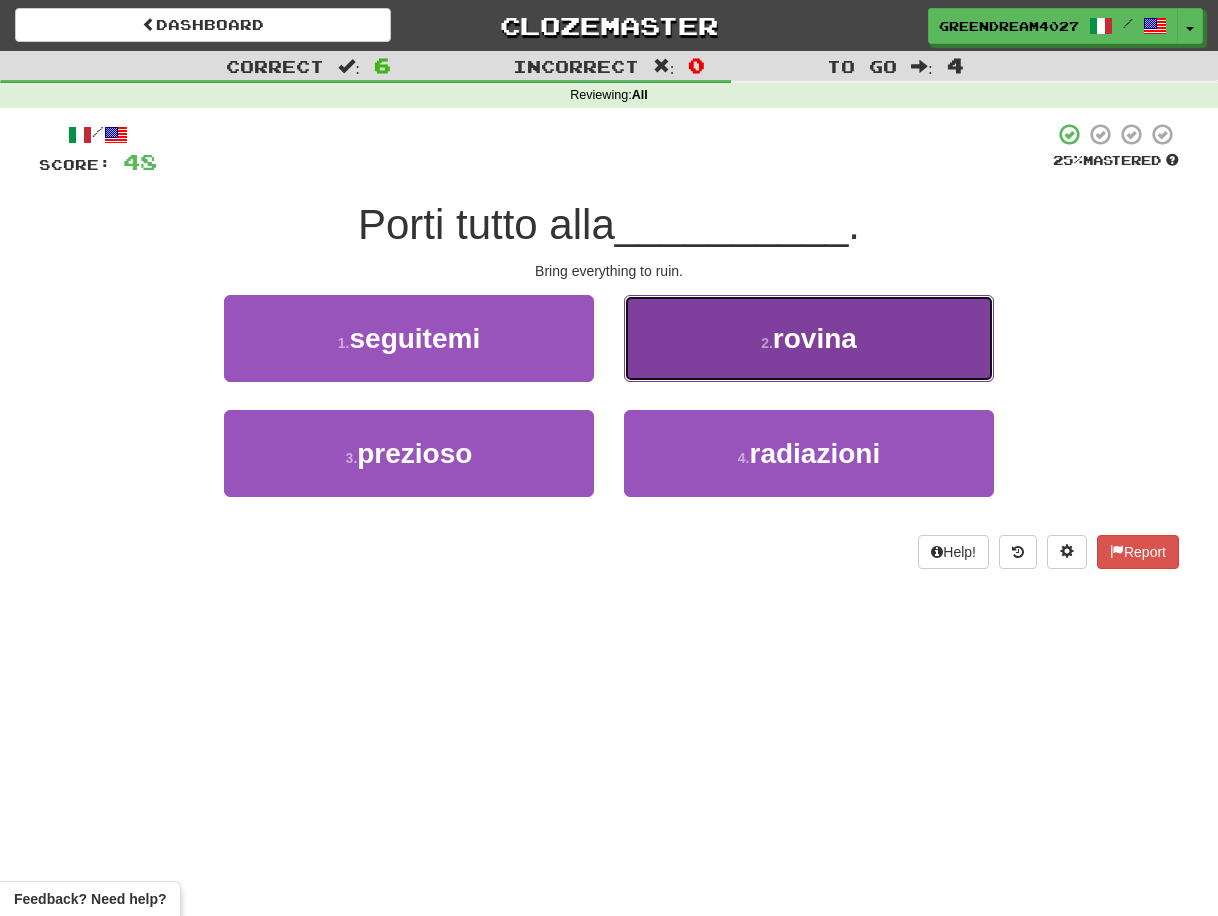 click on "2 .  rovina" at bounding box center [809, 338] 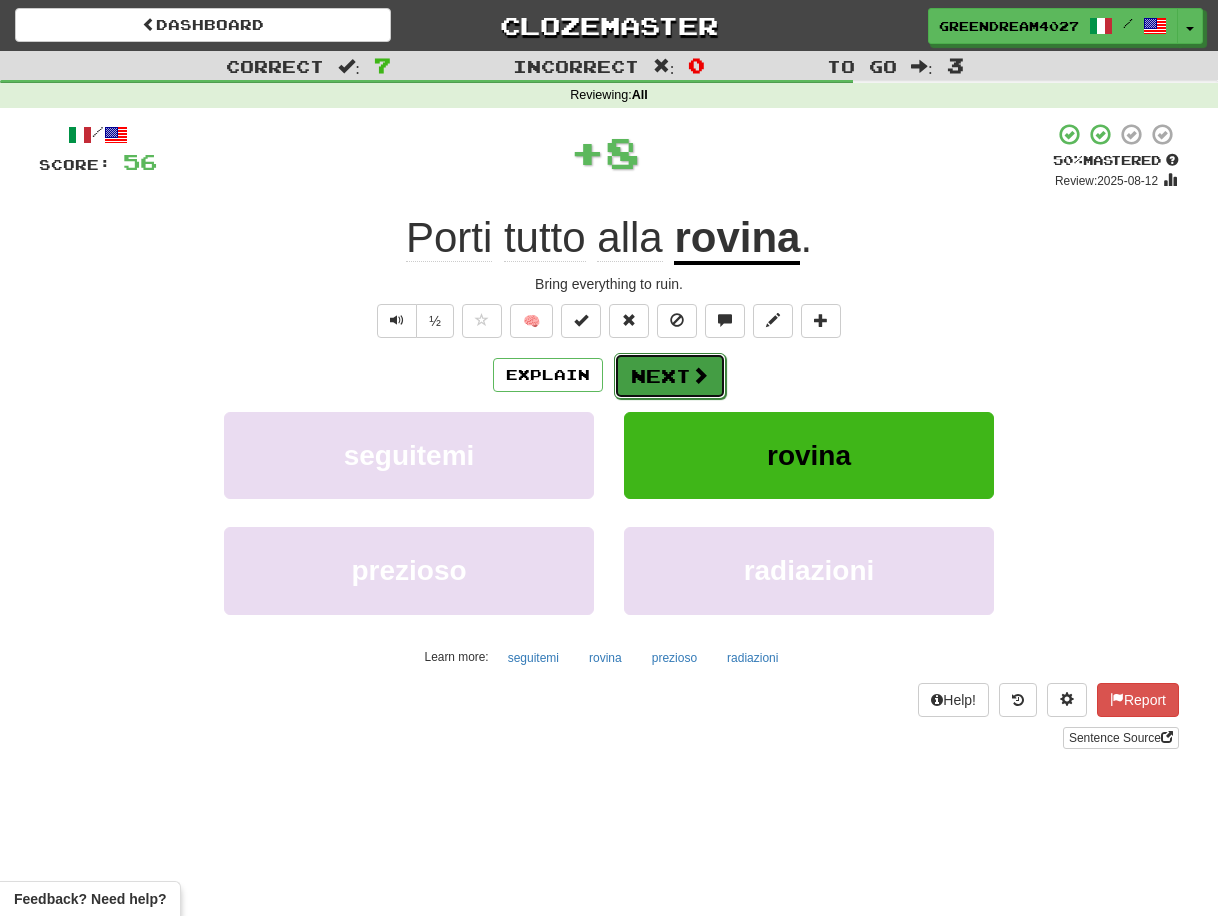 click on "Next" at bounding box center (670, 376) 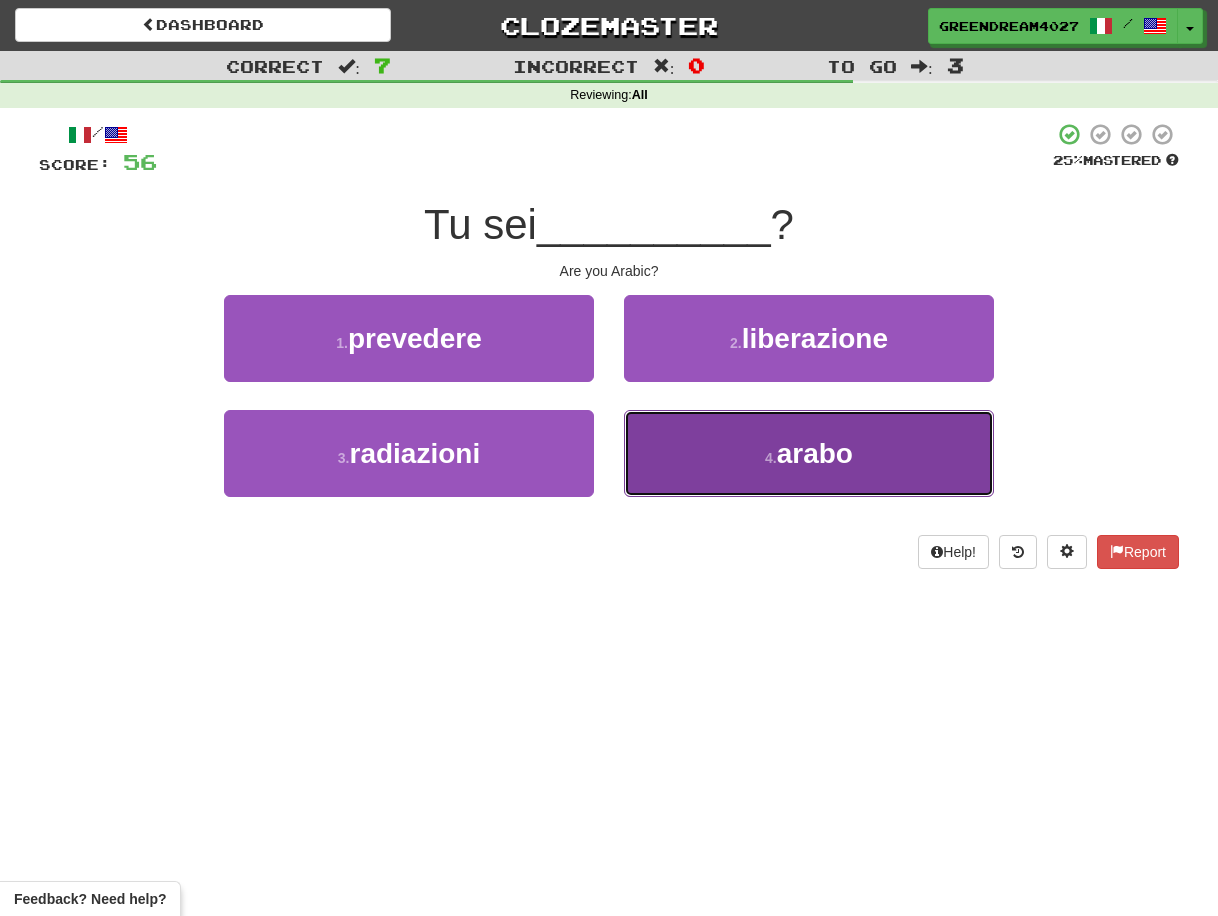 click on "4 .  arabo" at bounding box center (809, 453) 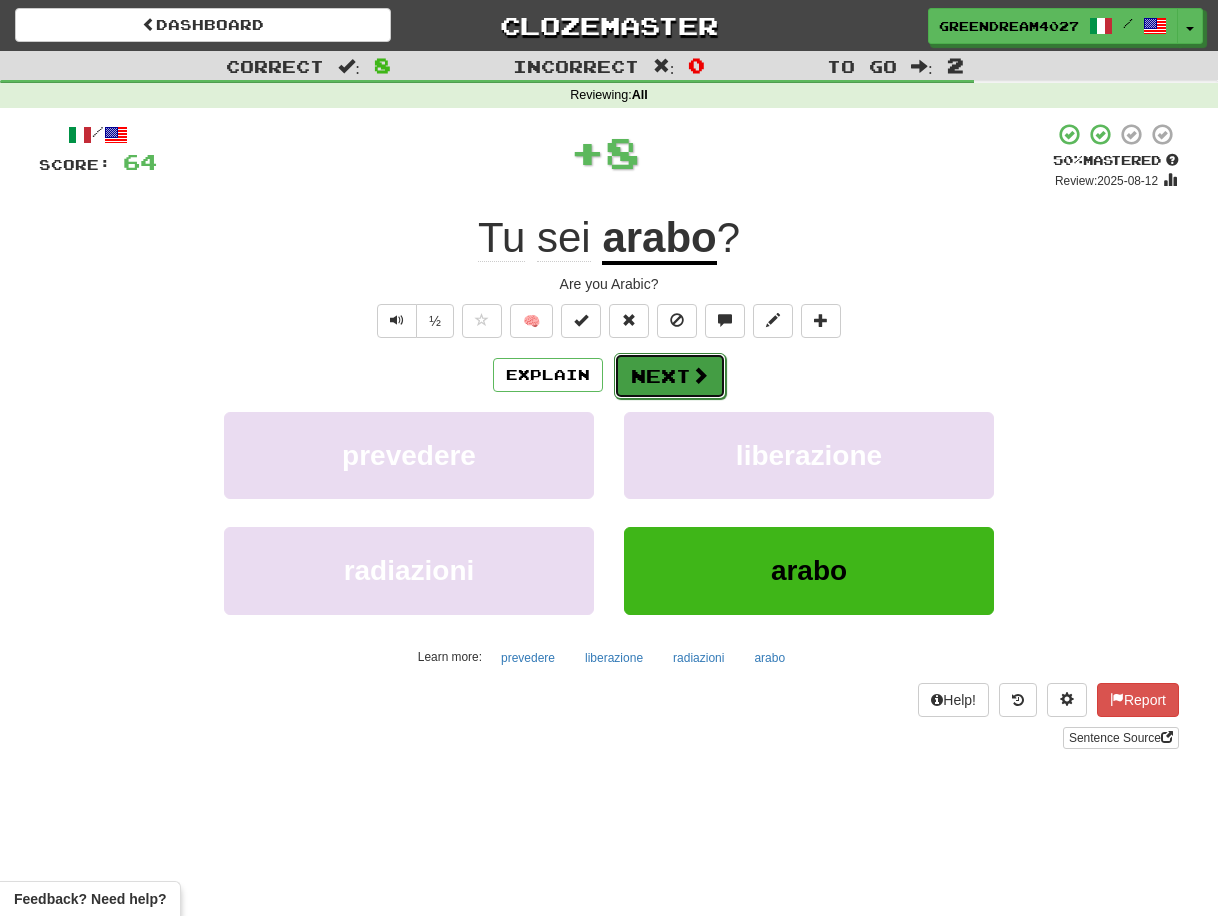 click at bounding box center [700, 375] 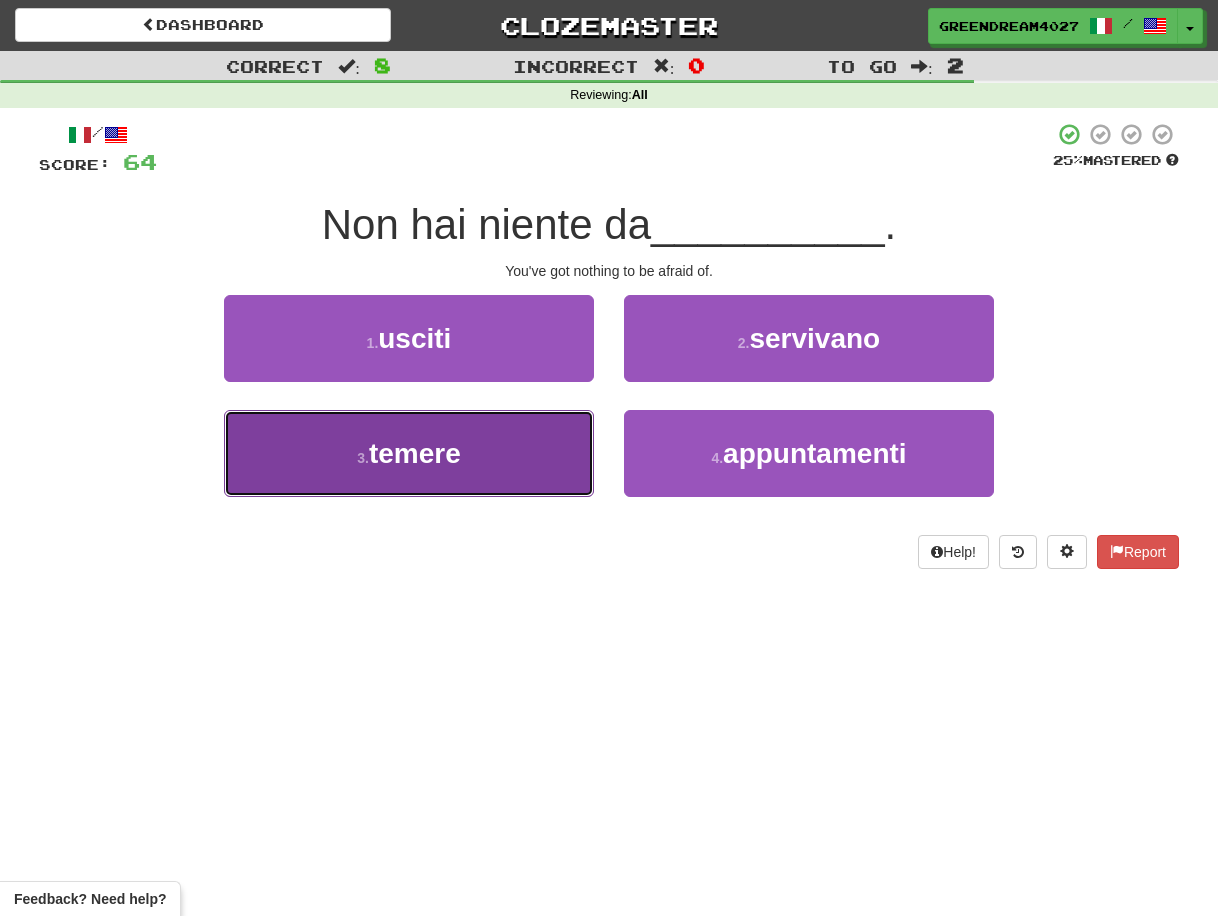 click on "3 .  temere" at bounding box center [409, 453] 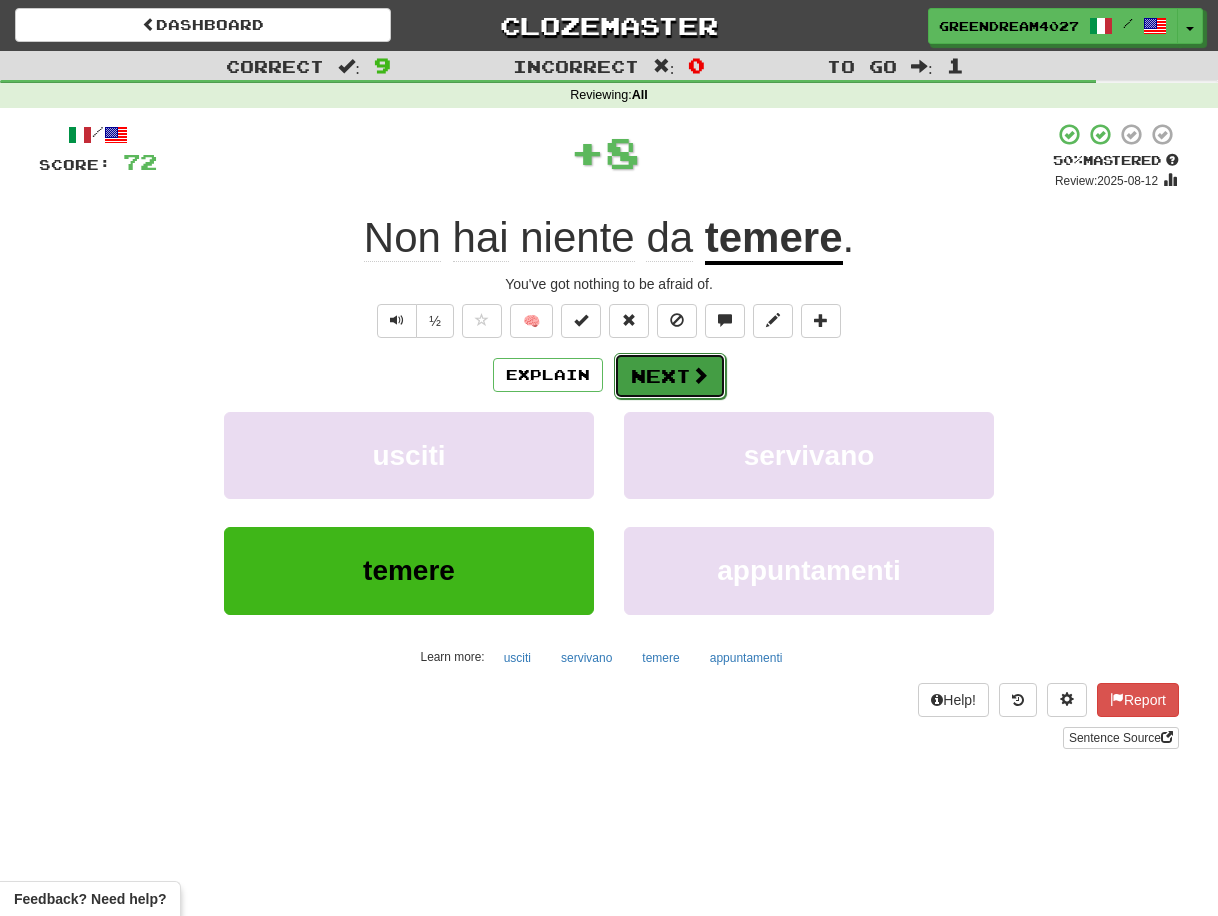 click on "Next" at bounding box center (670, 376) 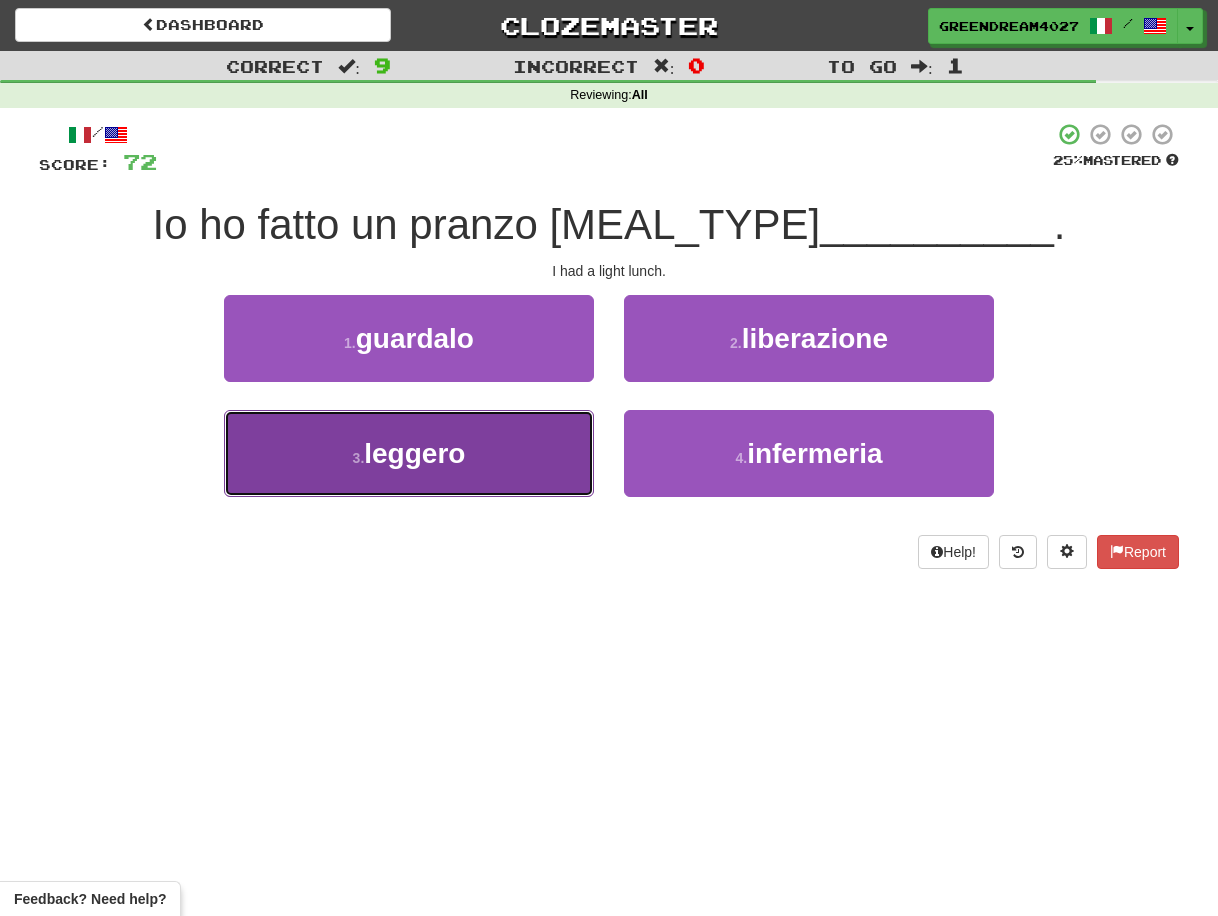 click on "3 .  leggero" at bounding box center (409, 453) 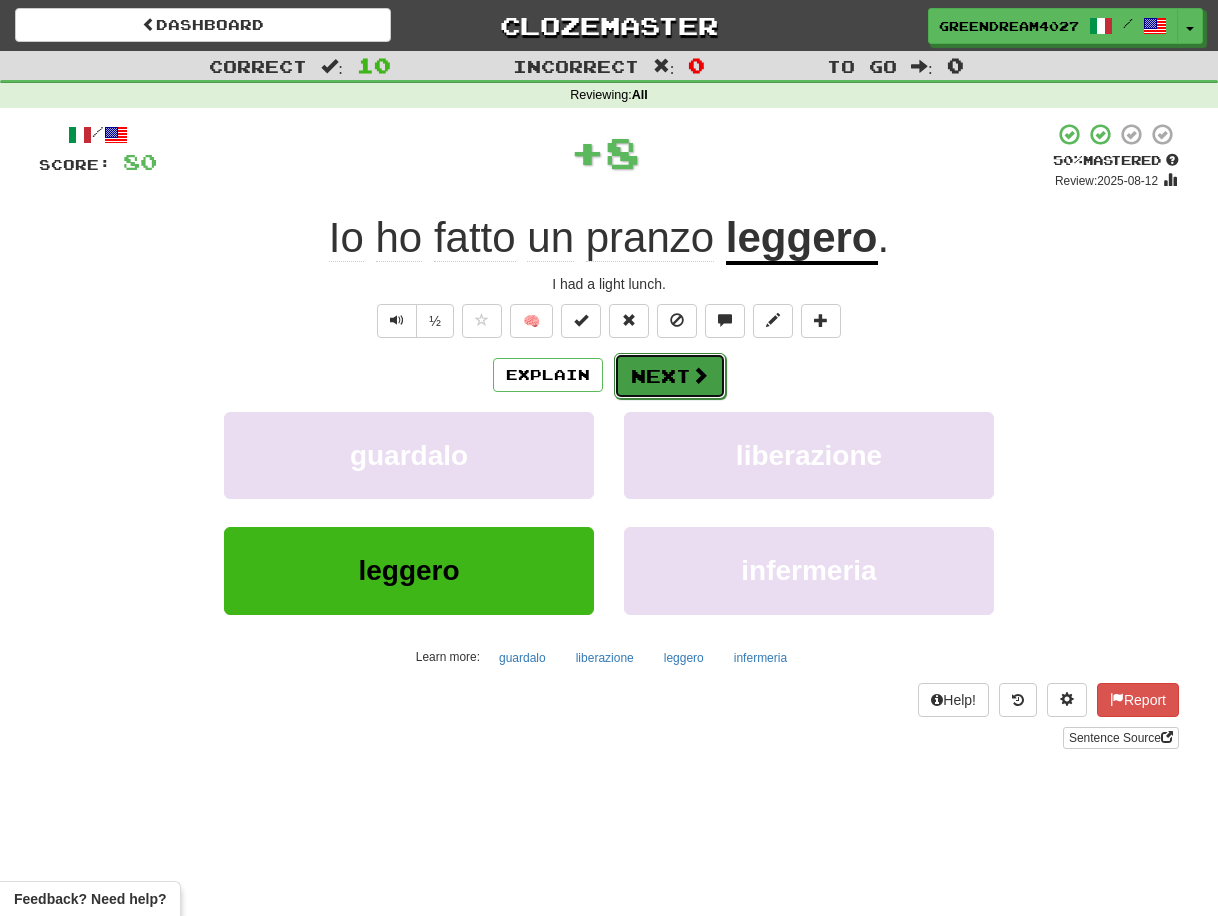 click on "Next" at bounding box center (670, 376) 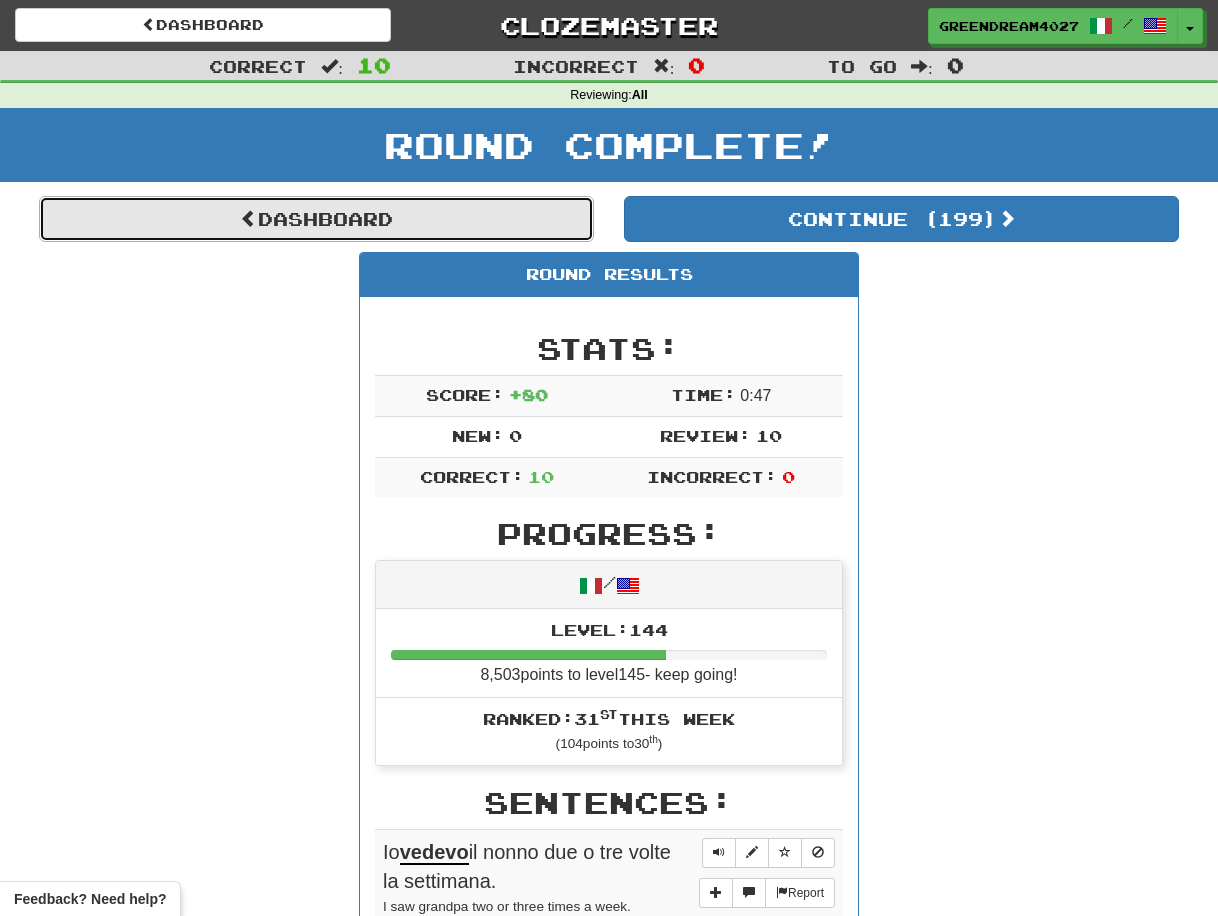 click on "Dashboard" at bounding box center (316, 219) 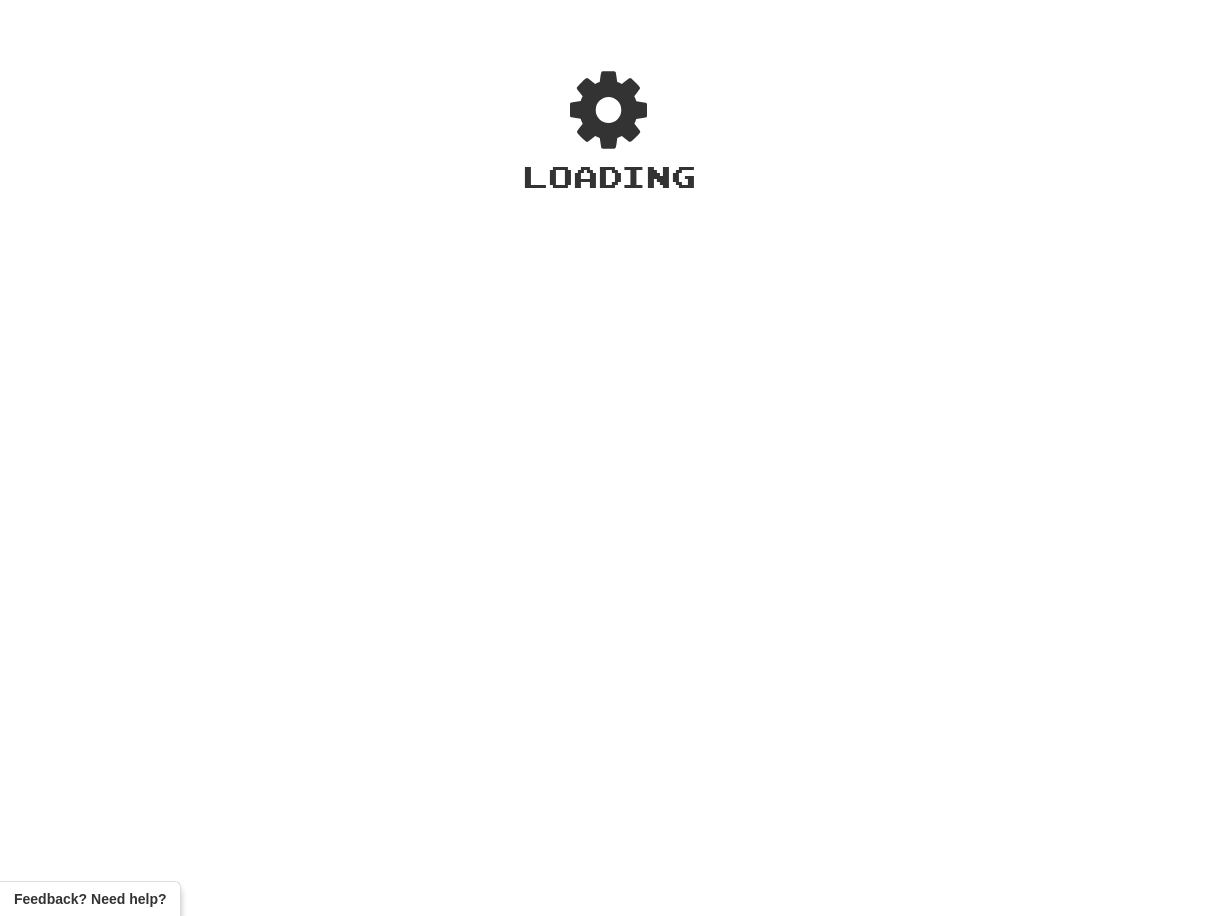 scroll, scrollTop: 0, scrollLeft: 0, axis: both 